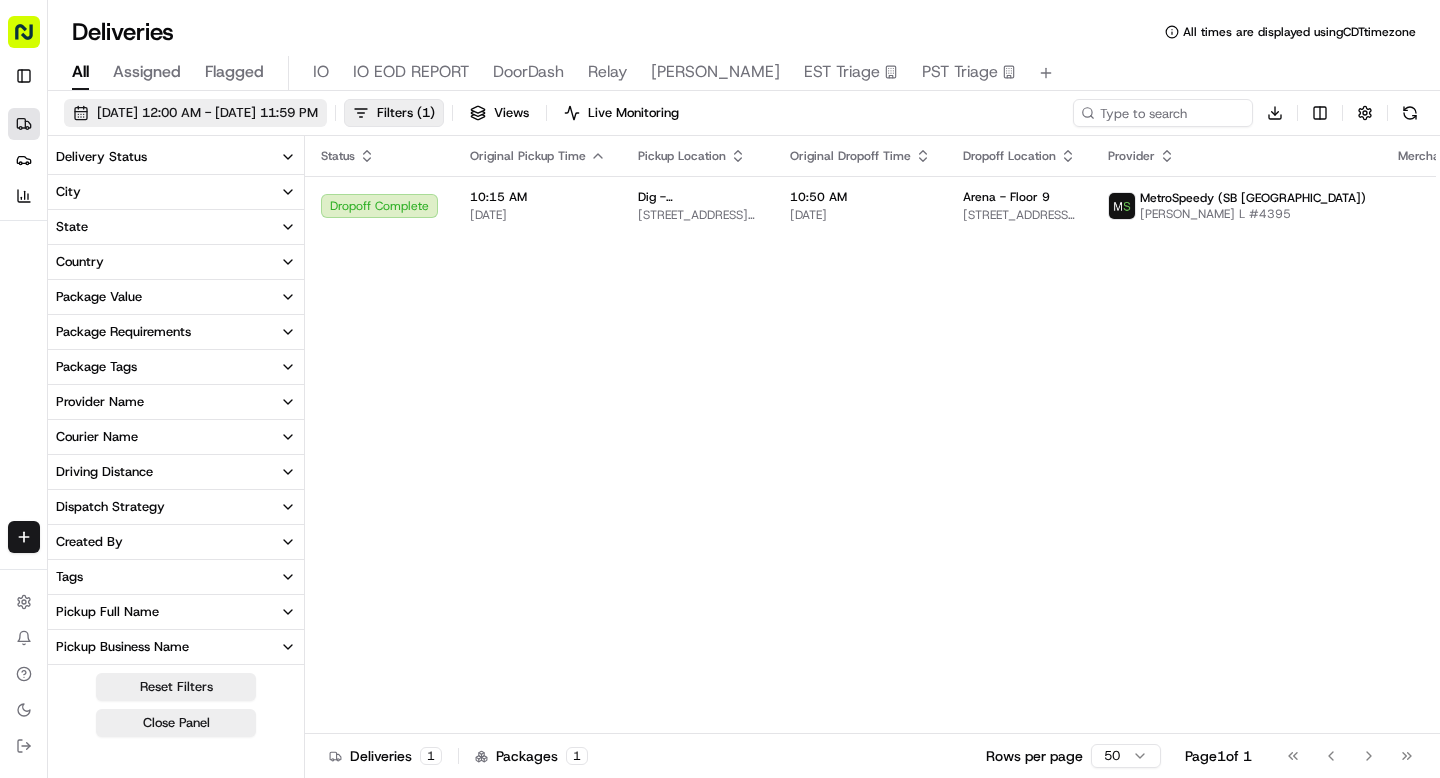 scroll, scrollTop: 0, scrollLeft: 0, axis: both 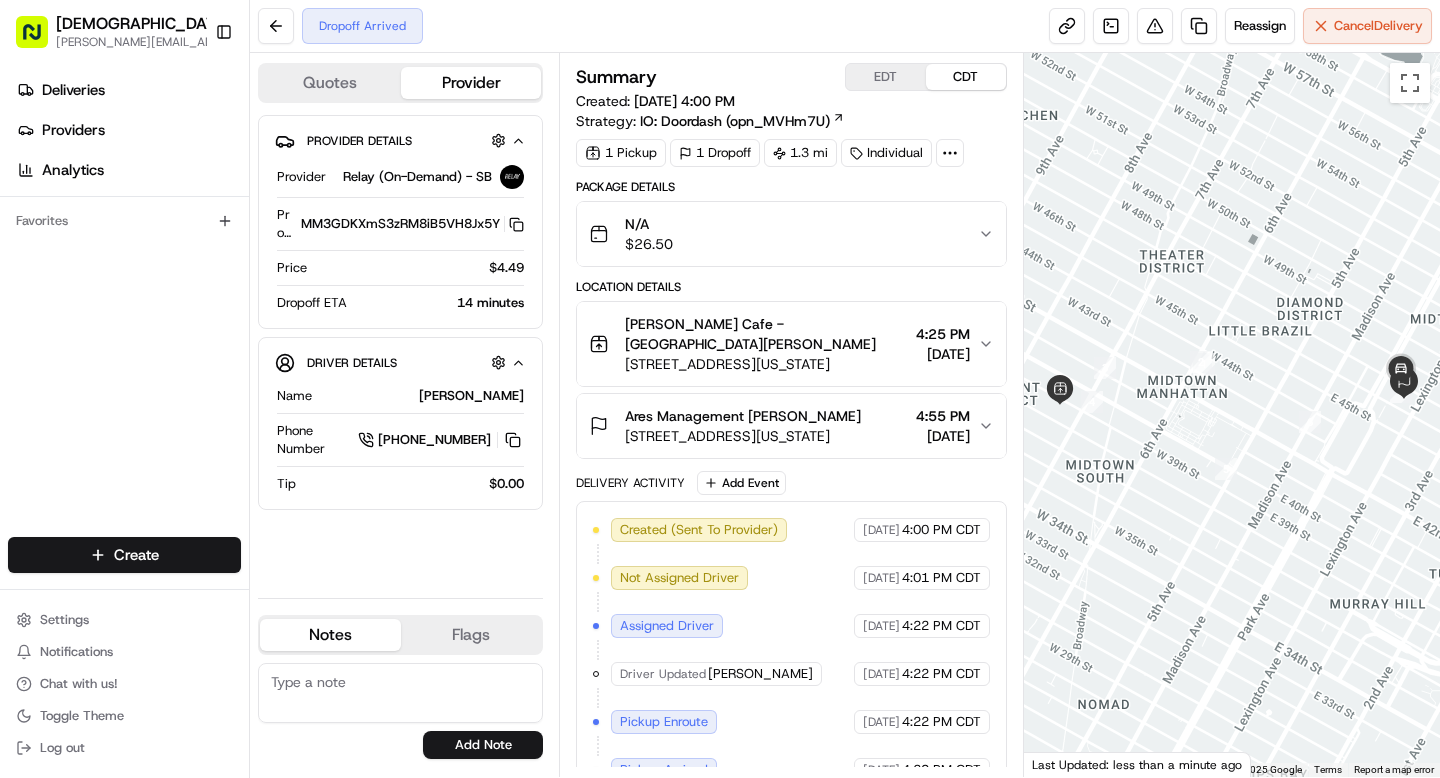 click on "Ares Management Aaron Li" at bounding box center (743, 416) 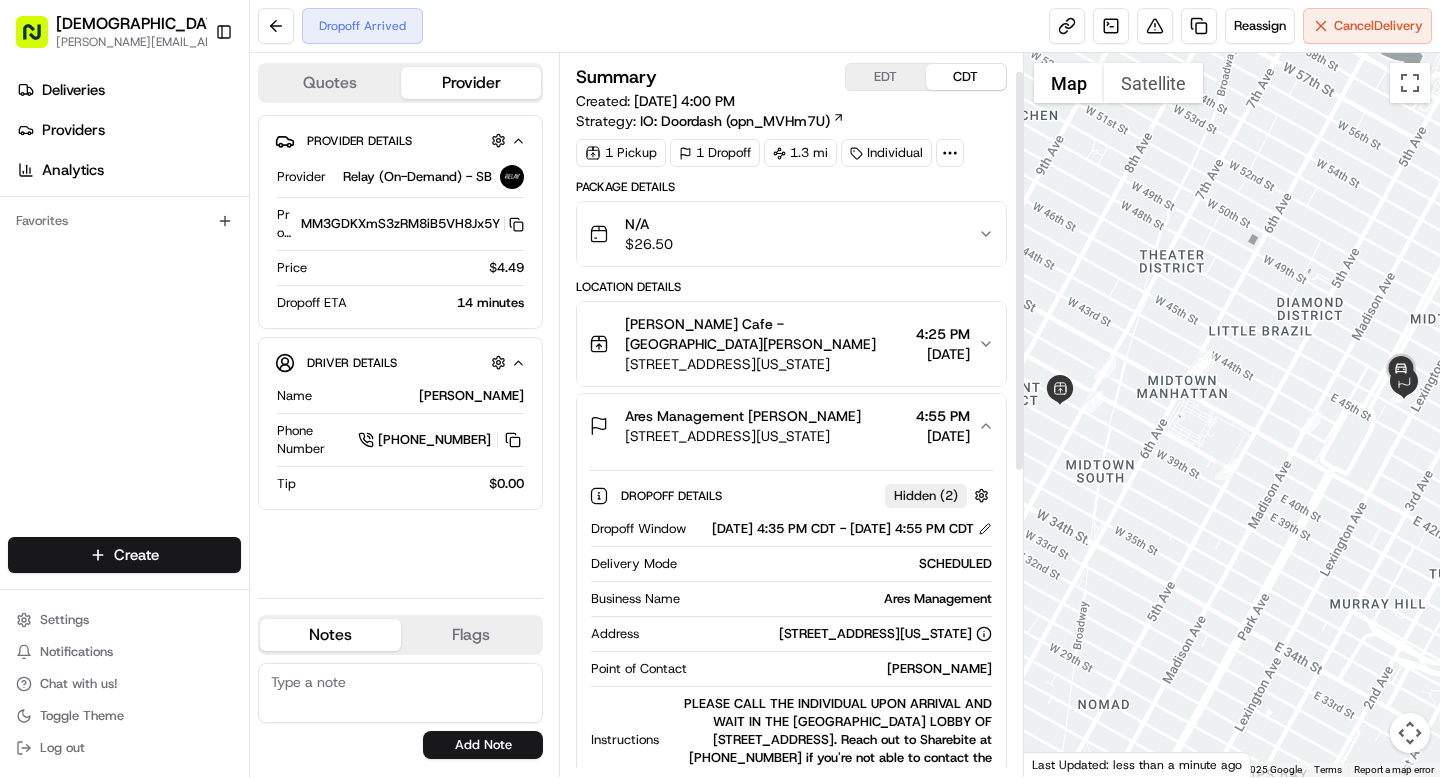 scroll, scrollTop: 93, scrollLeft: 0, axis: vertical 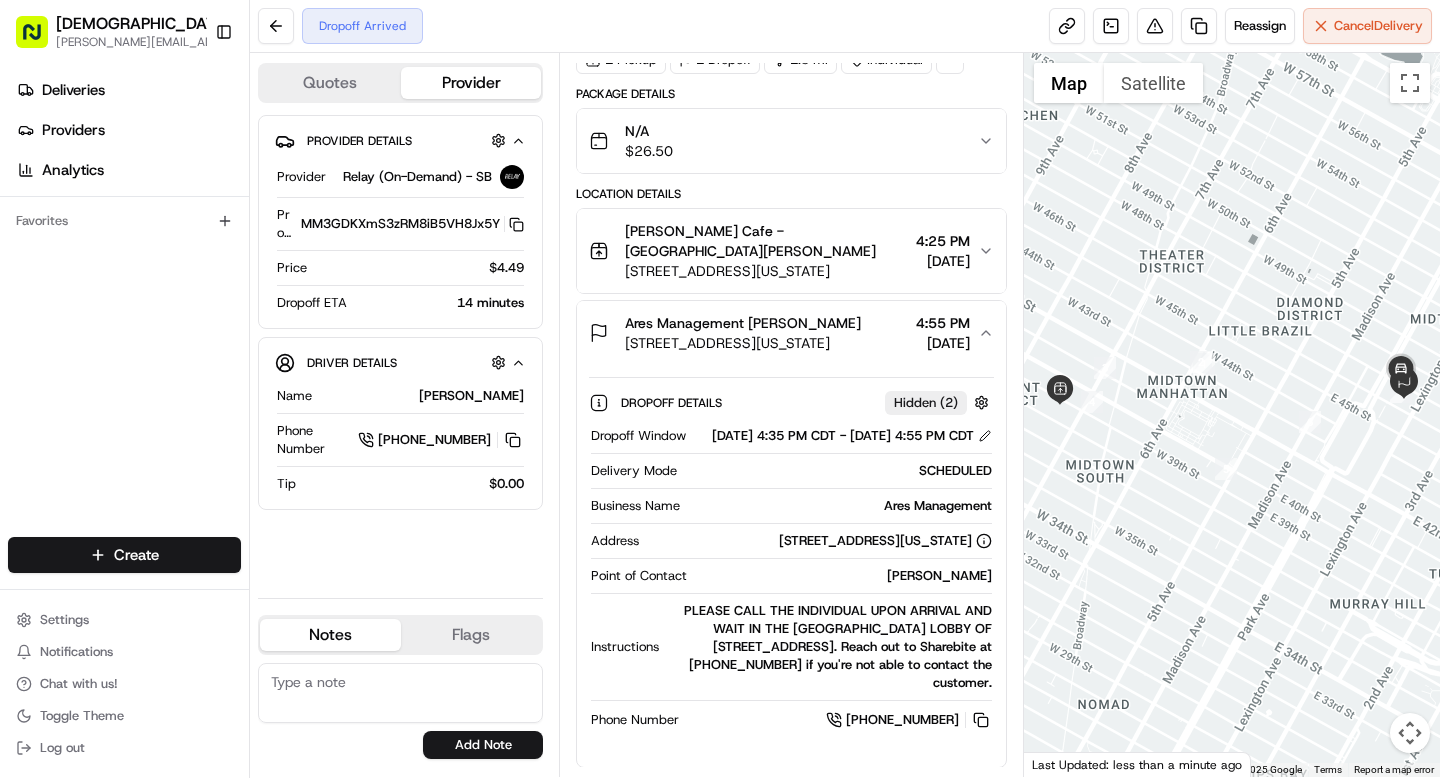 click on "Aaron Li" at bounding box center [843, 576] 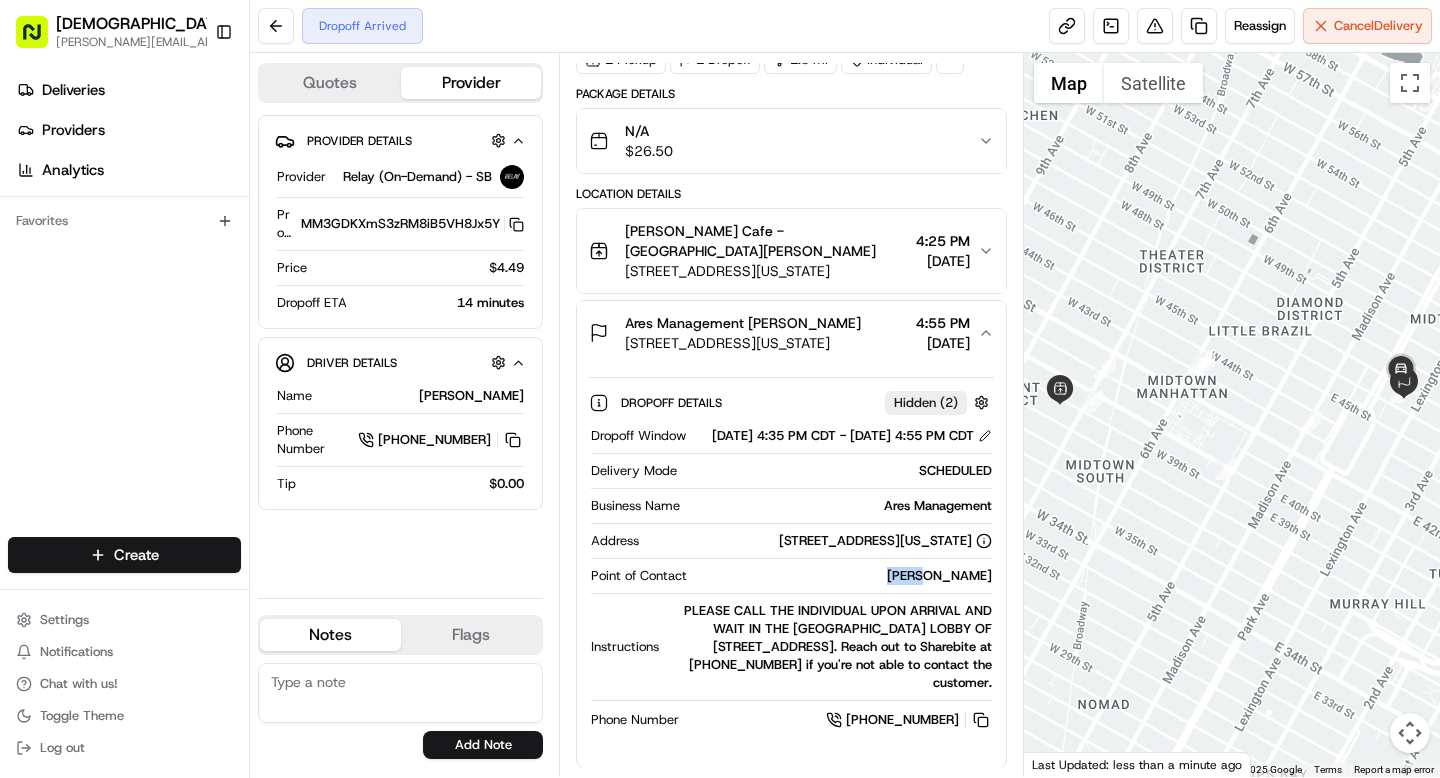 click on "Aaron Li" at bounding box center [843, 576] 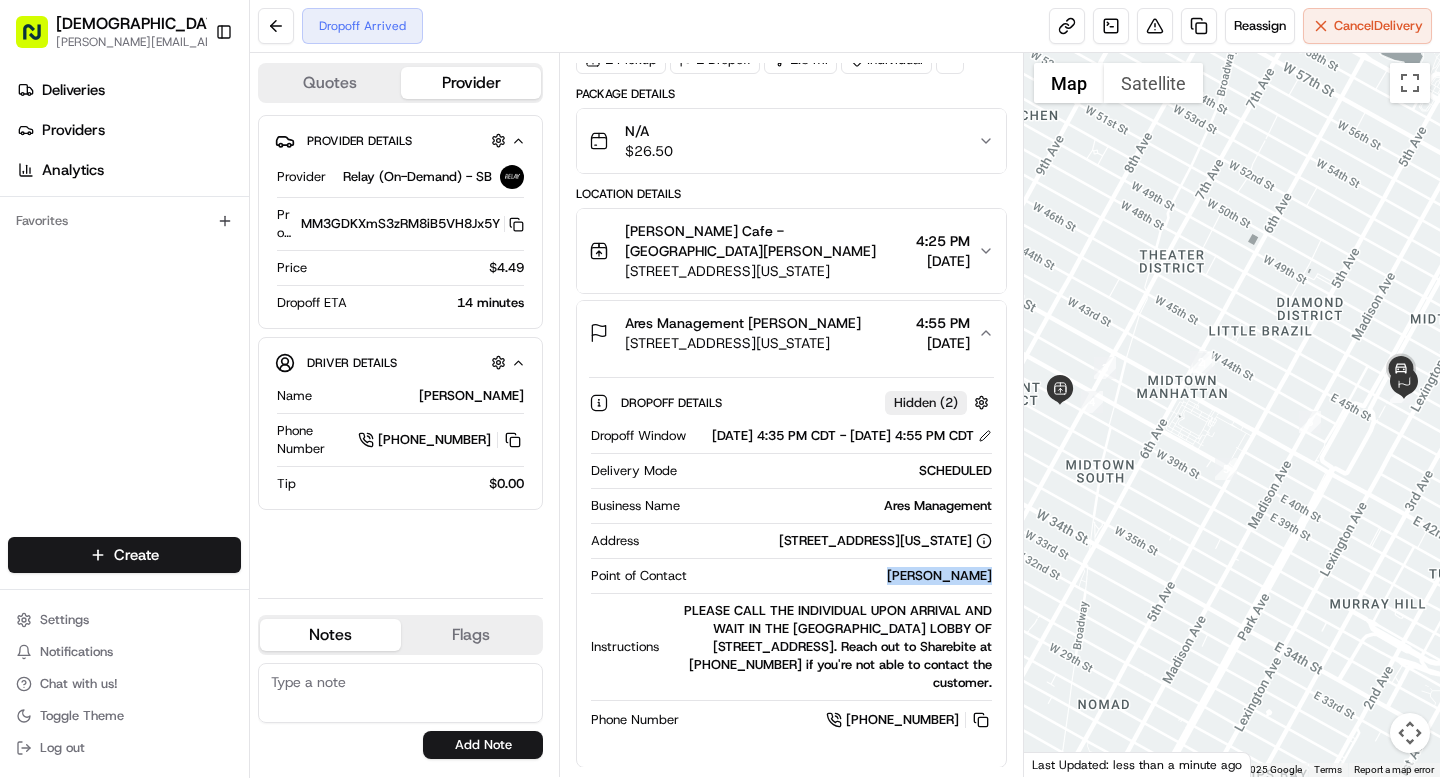 click on "Aaron Li" at bounding box center (843, 576) 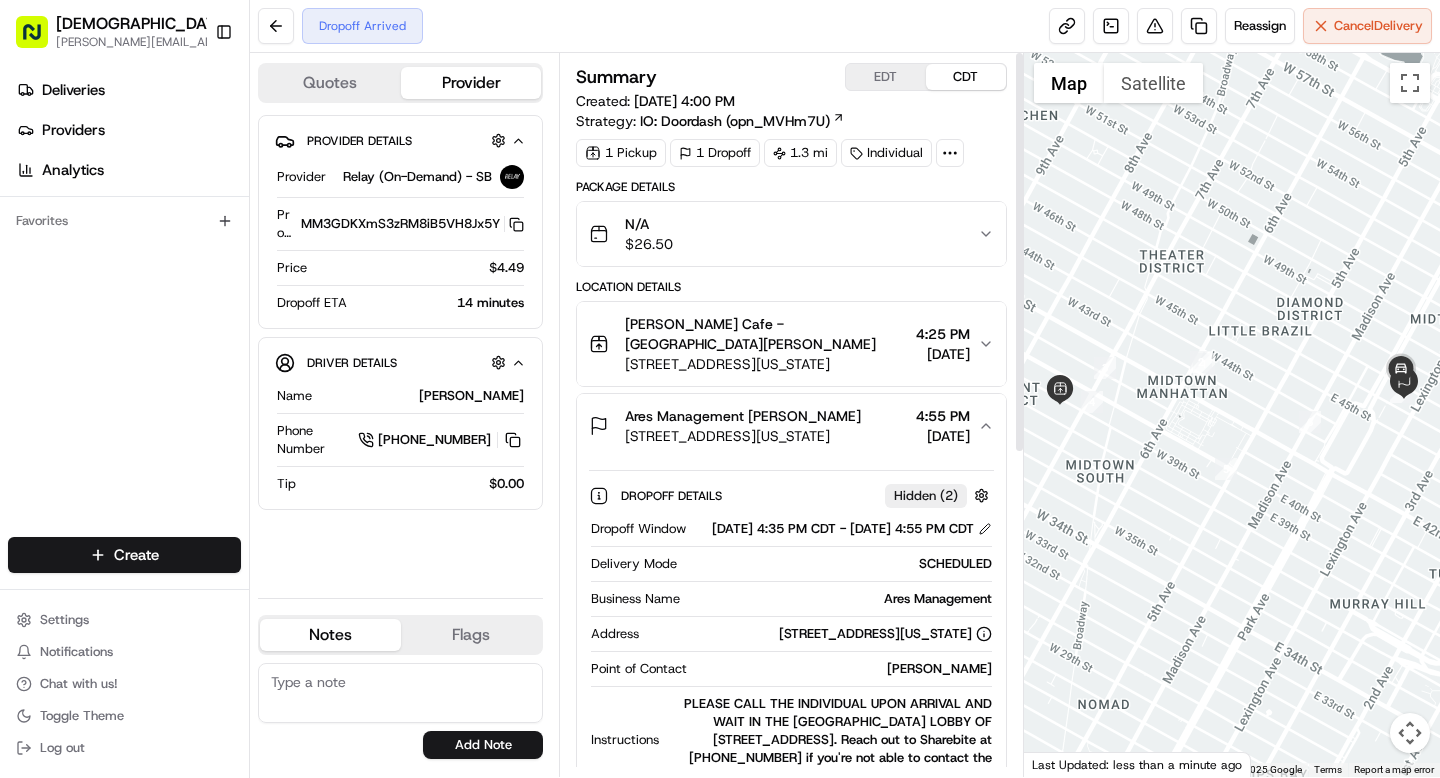 click at bounding box center (950, 153) 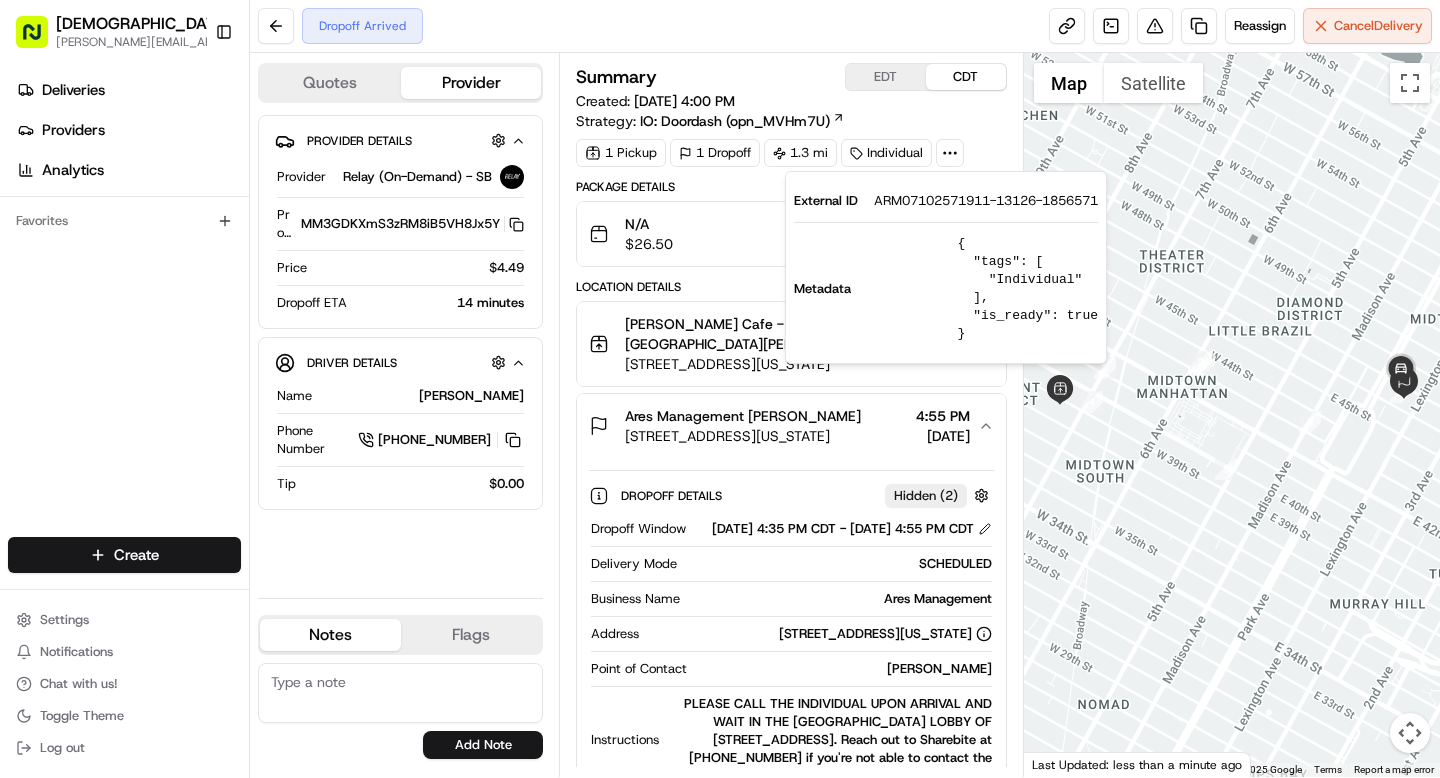 click on "ARM07102571911-13126-1856571" at bounding box center (986, 201) 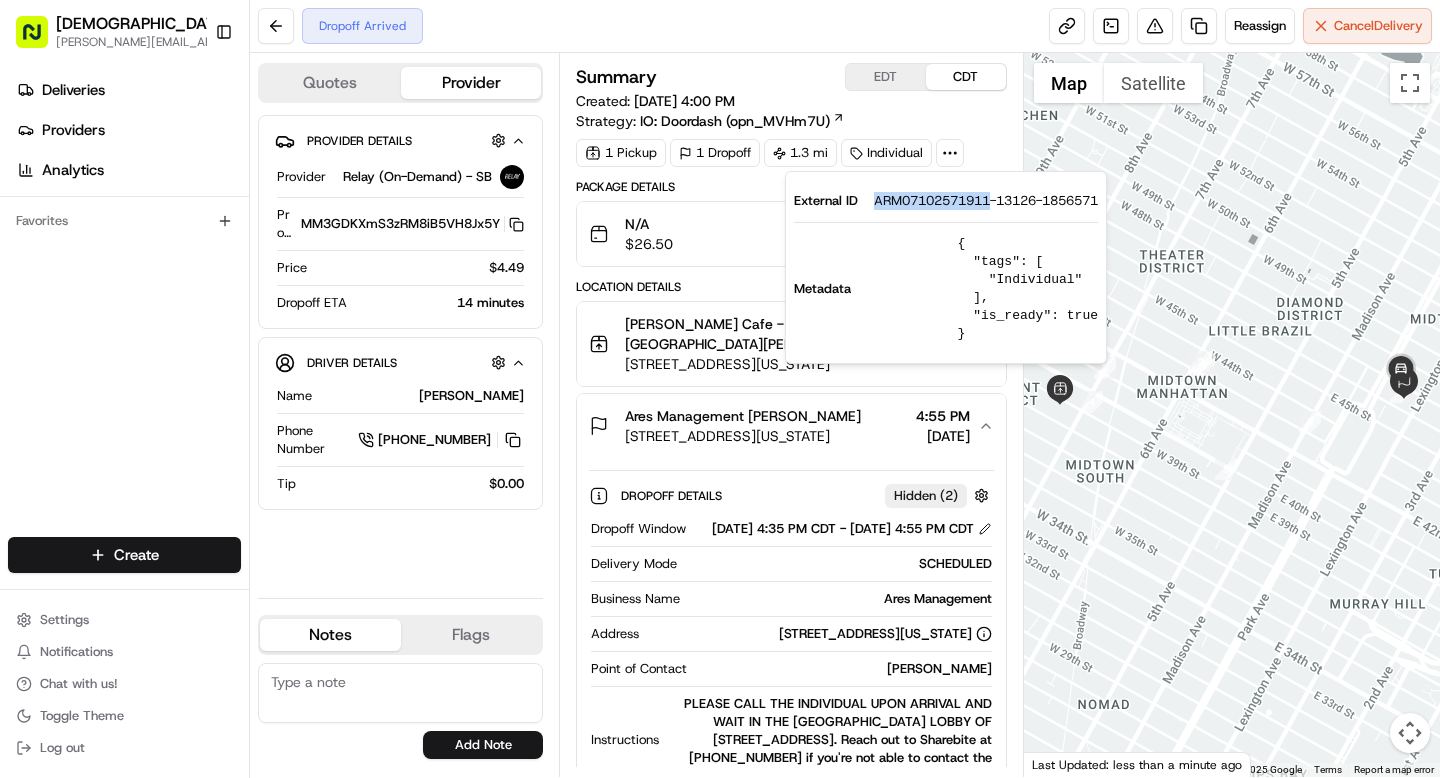 copy on "ARM07102571911" 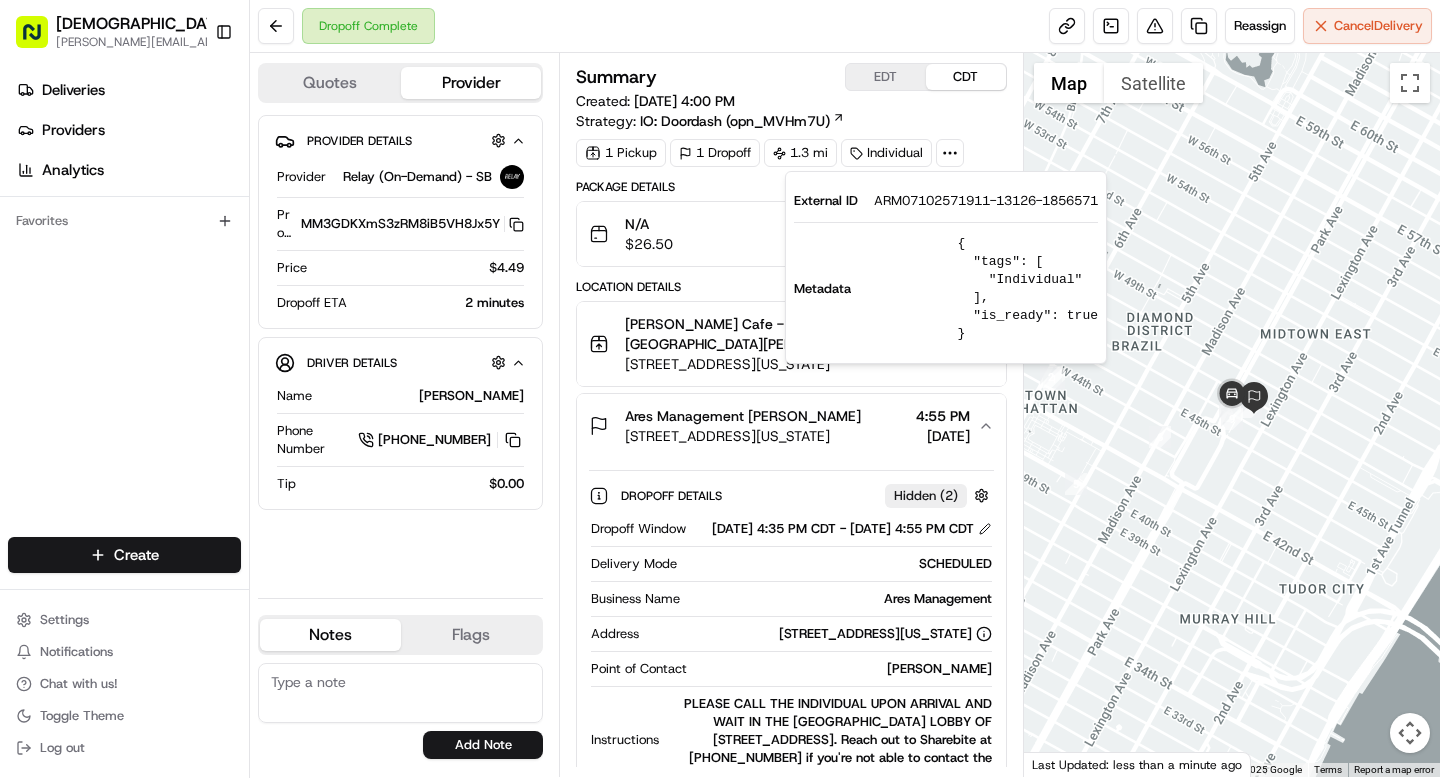 click on "Dropoff Complete Reassign Cancel  Delivery" at bounding box center (845, 26) 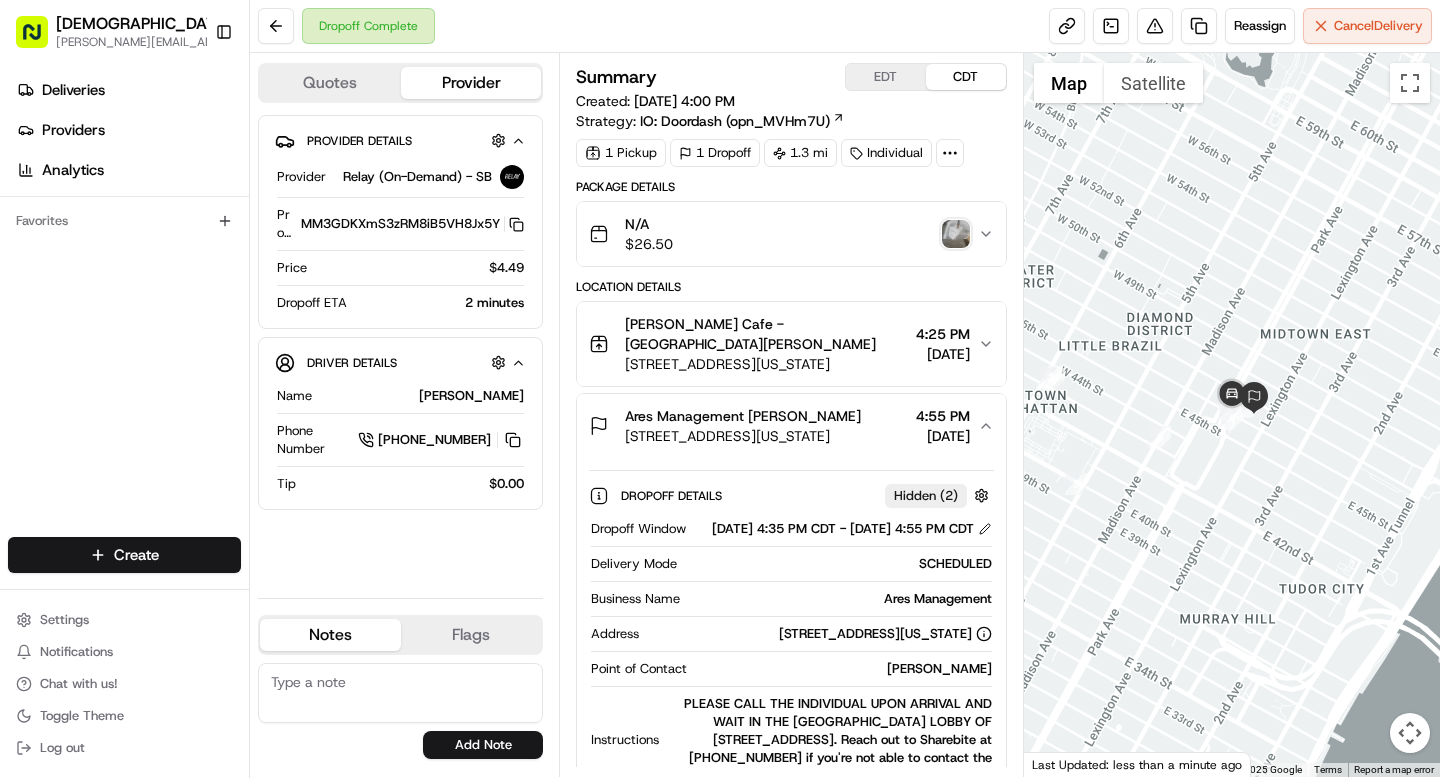 click at bounding box center [956, 234] 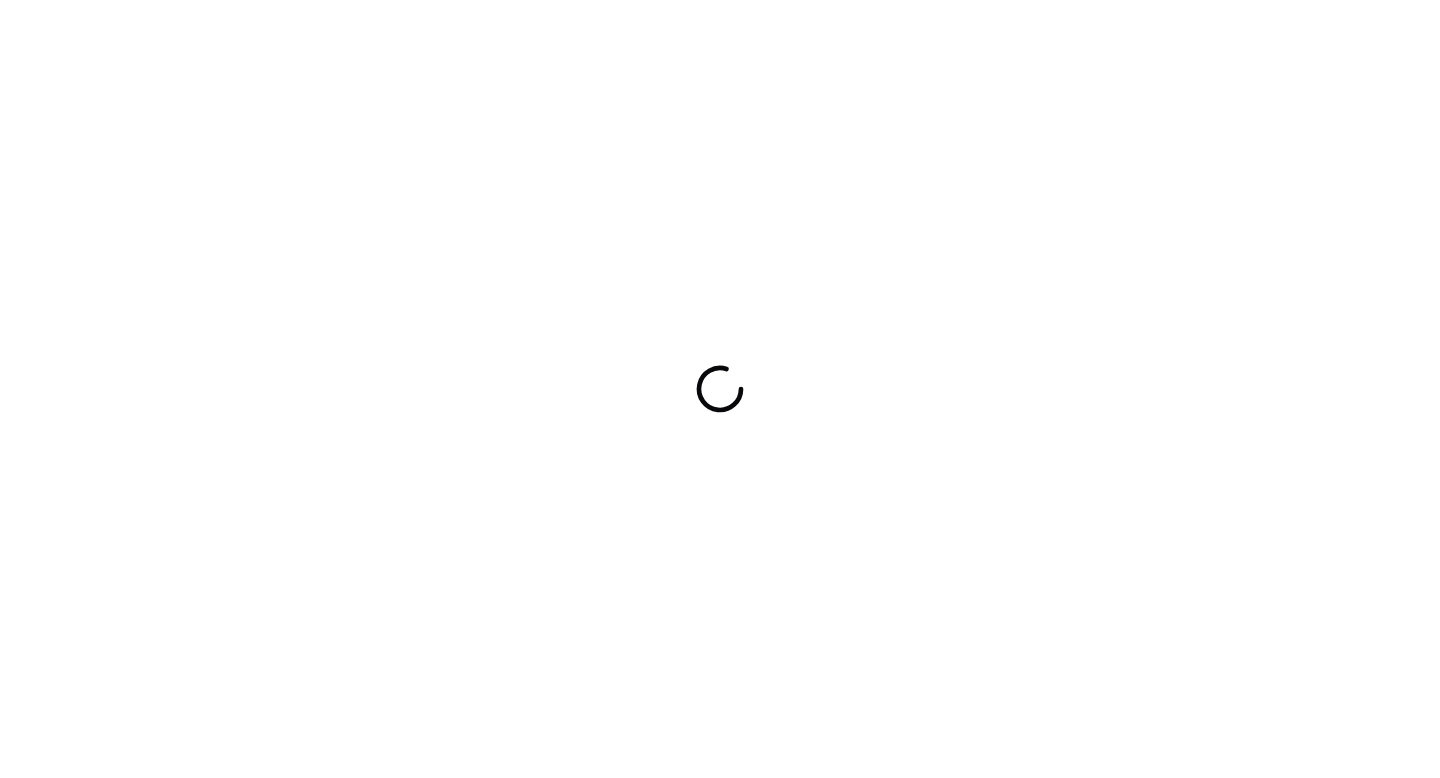 scroll, scrollTop: 0, scrollLeft: 0, axis: both 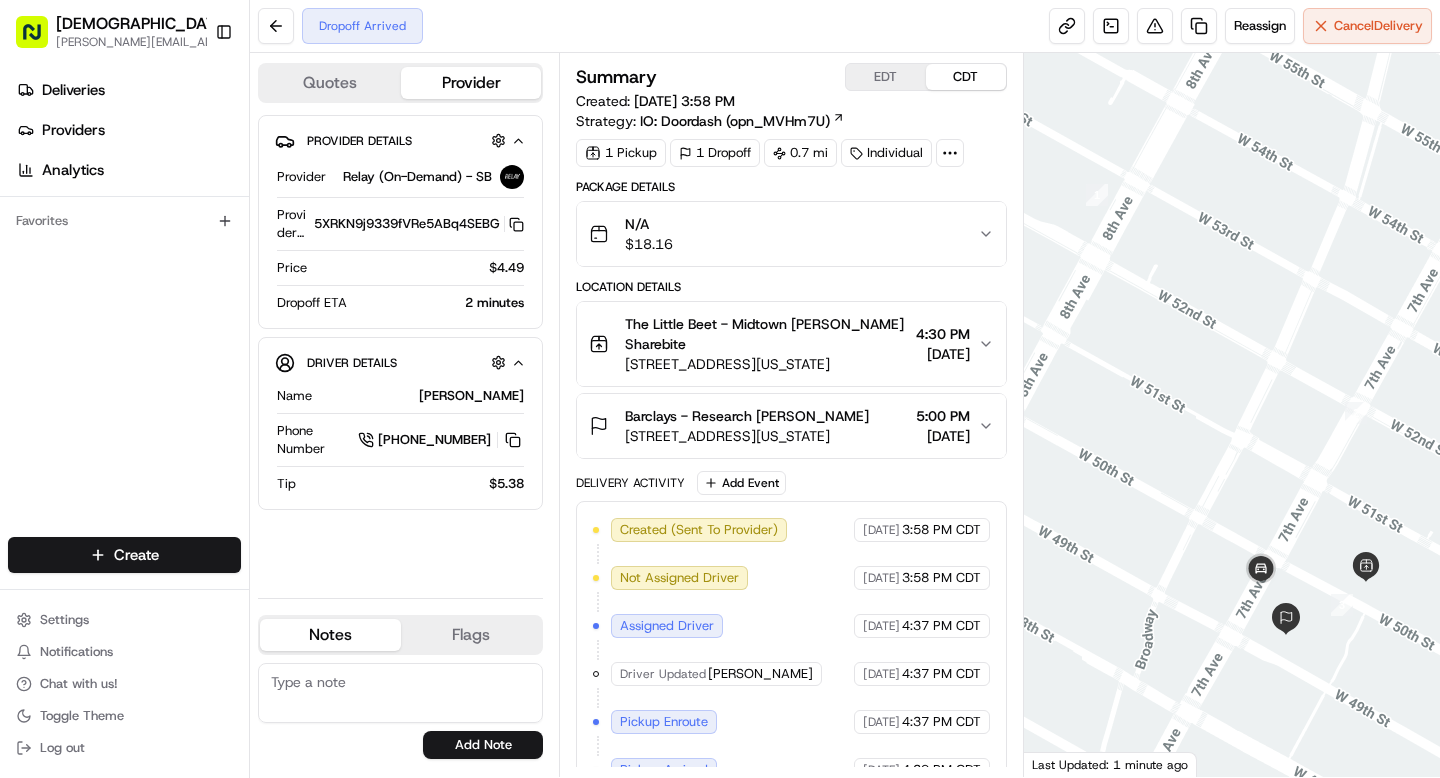 click on "Barclays - Research [PERSON_NAME]" at bounding box center (747, 416) 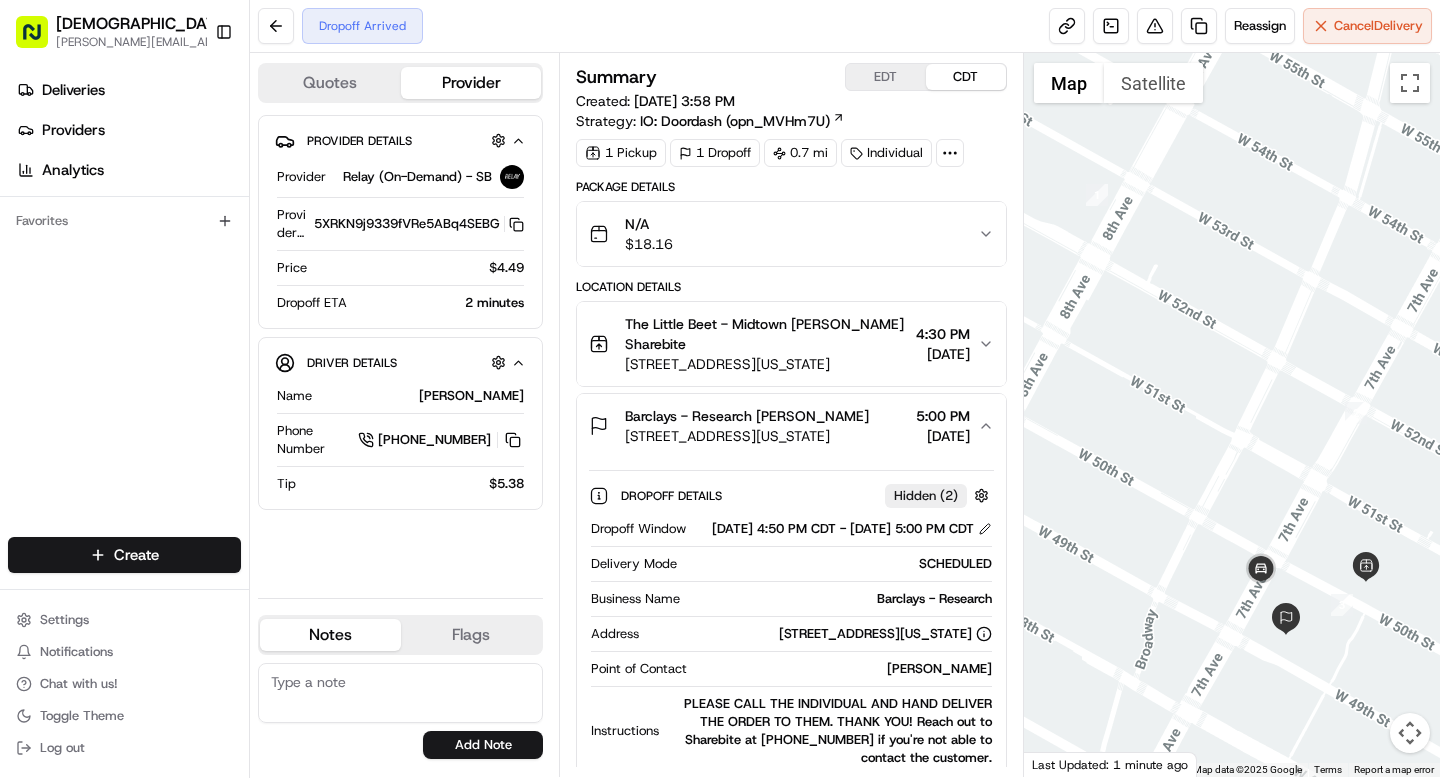 scroll, scrollTop: 368, scrollLeft: 0, axis: vertical 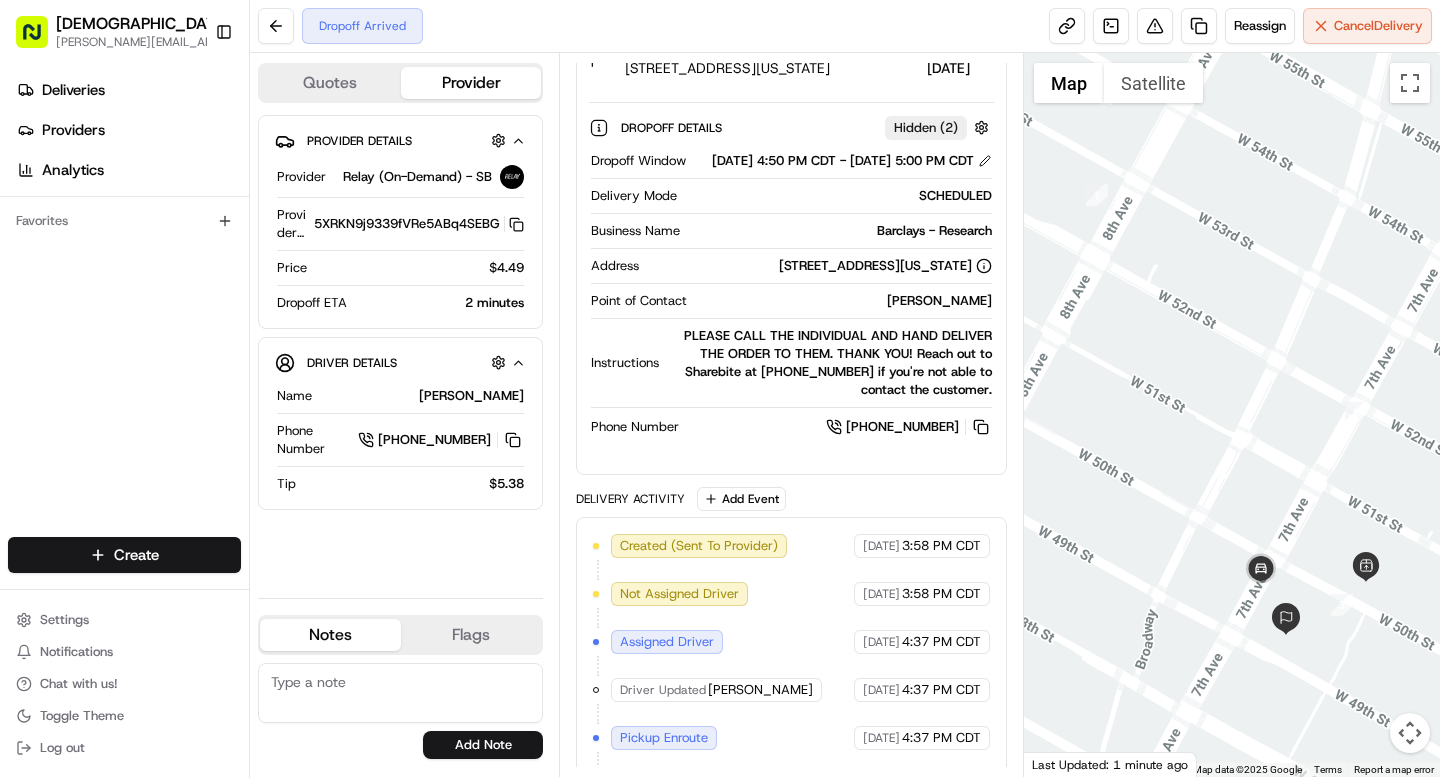 click on "Jacob Putman" at bounding box center (843, 301) 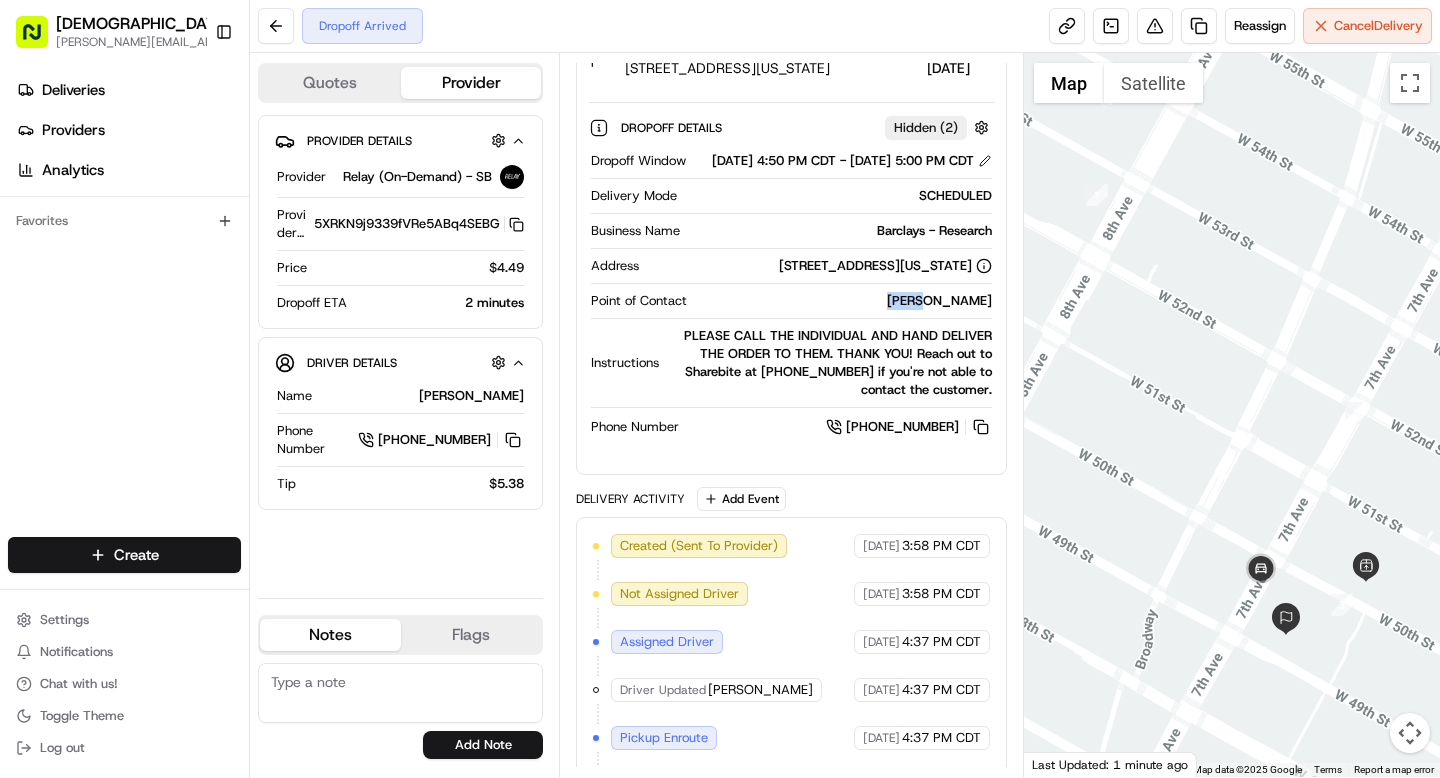 click on "Jacob Putman" at bounding box center (843, 301) 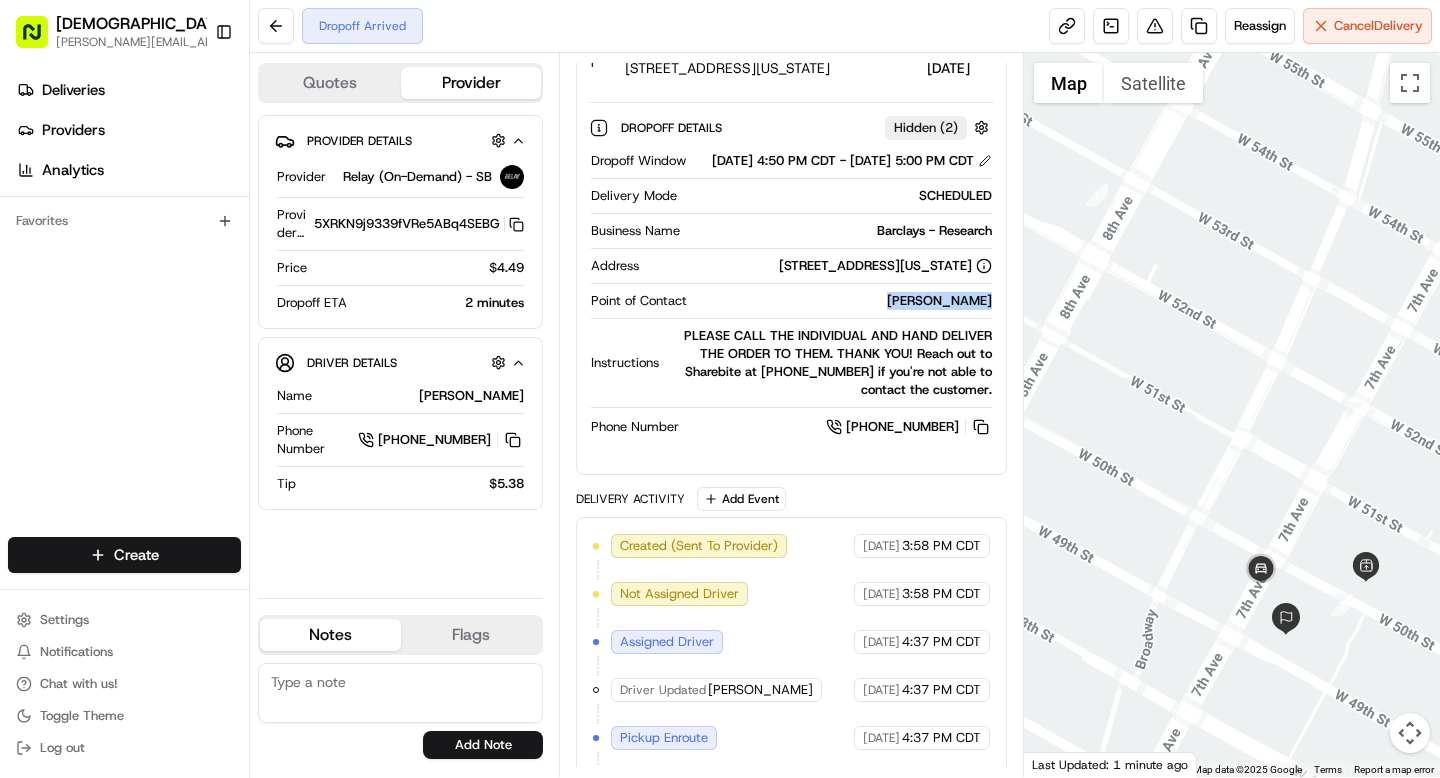 click on "Jacob Putman" at bounding box center [843, 301] 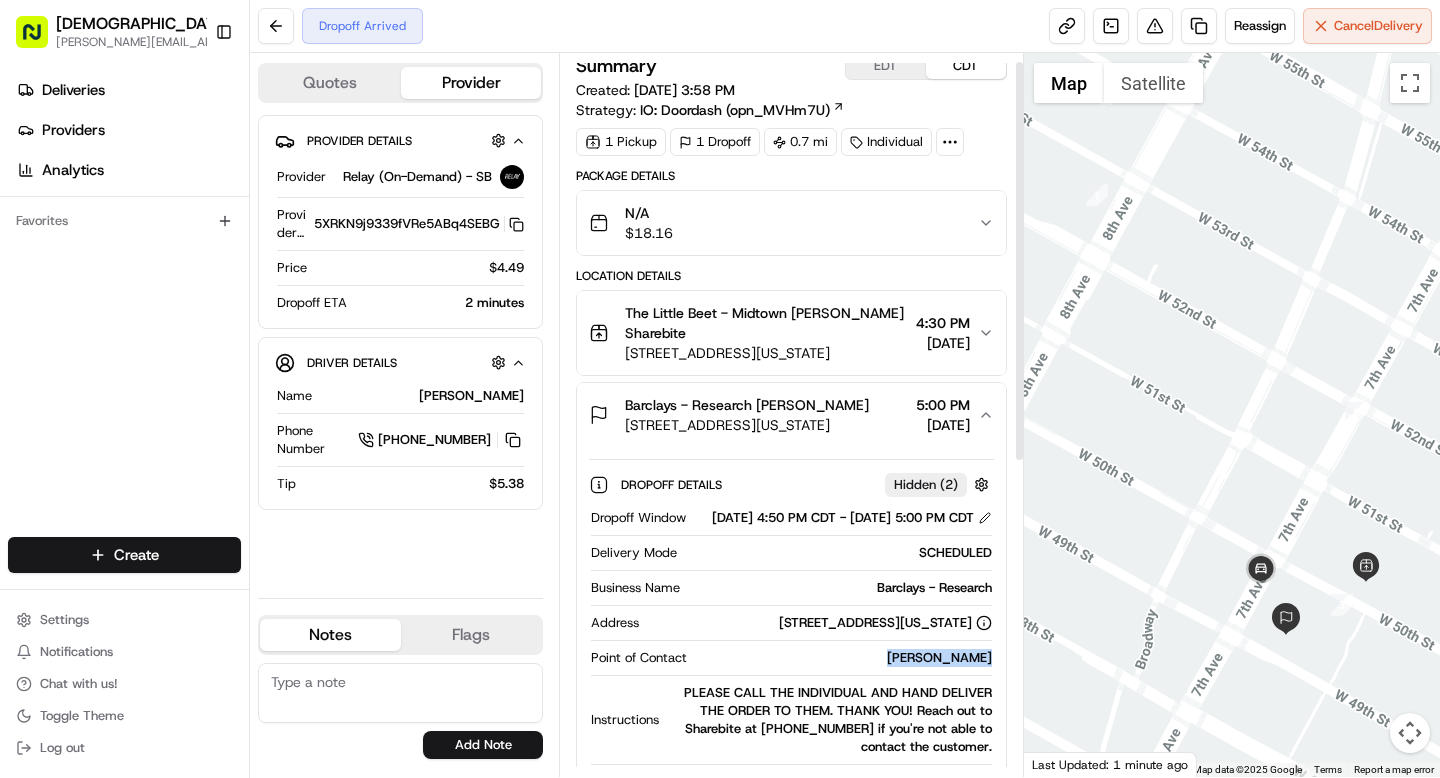 scroll, scrollTop: 0, scrollLeft: 0, axis: both 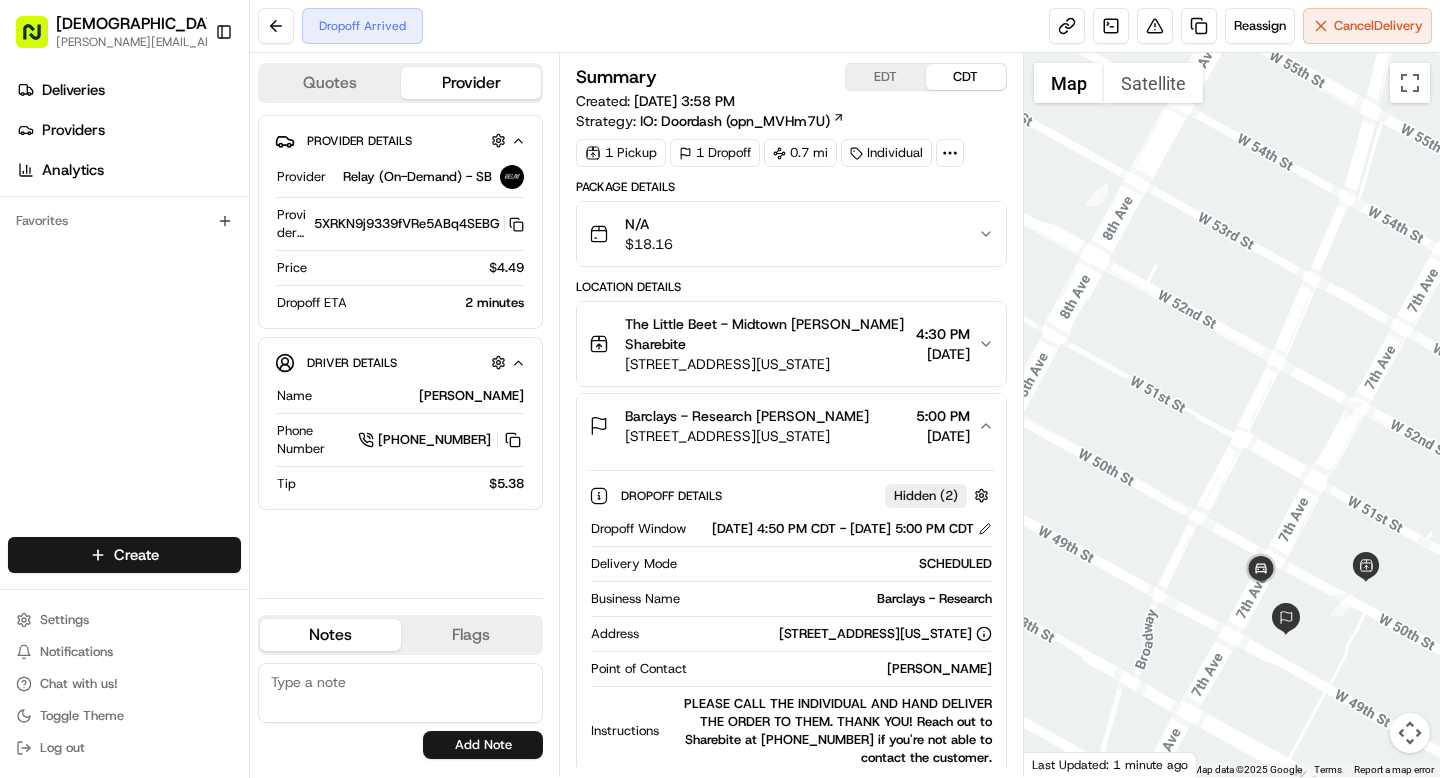 click 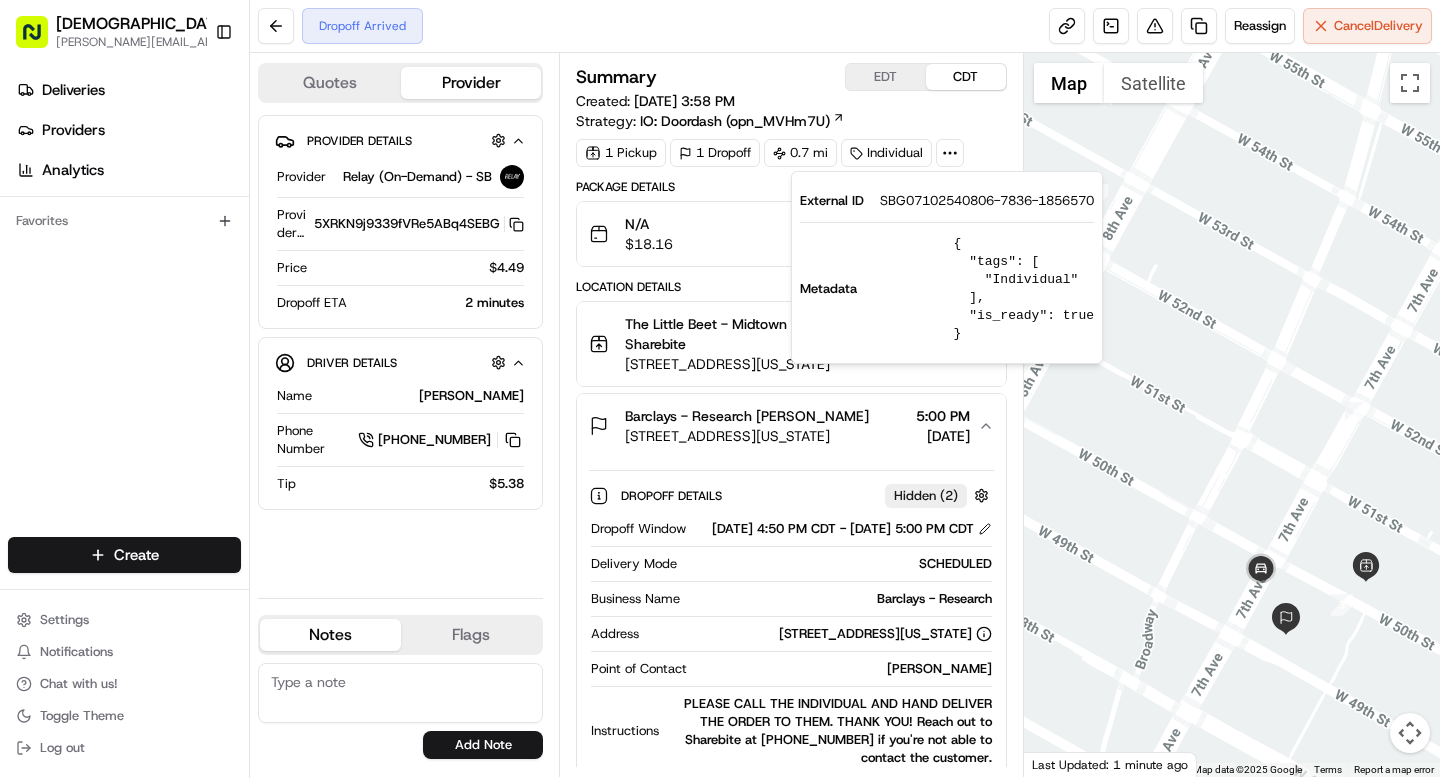 click on "SBG07102540806-7836-1856570" at bounding box center (987, 201) 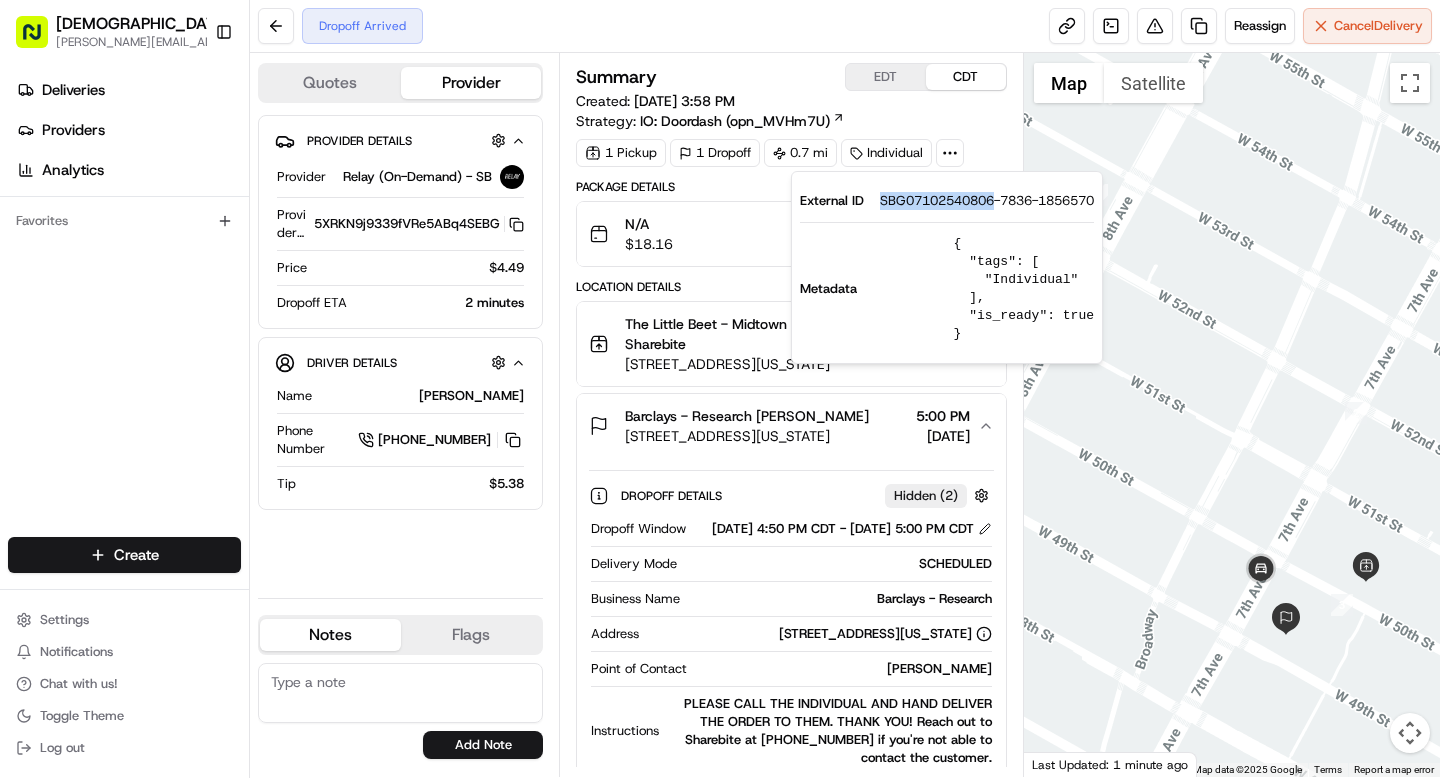 click on "SBG07102540806-7836-1856570" at bounding box center (987, 201) 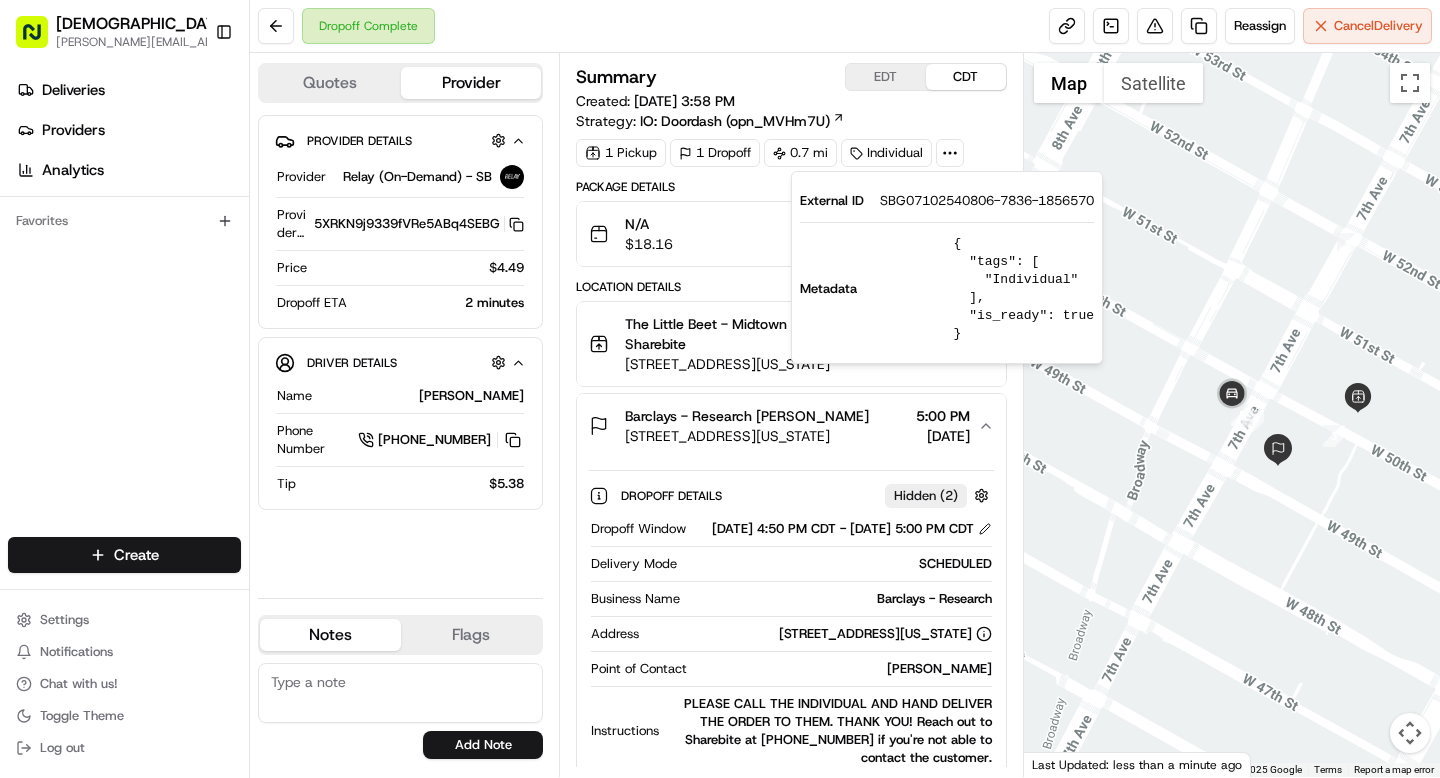 click on "Dropoff Complete Reassign Cancel  Delivery" at bounding box center [845, 26] 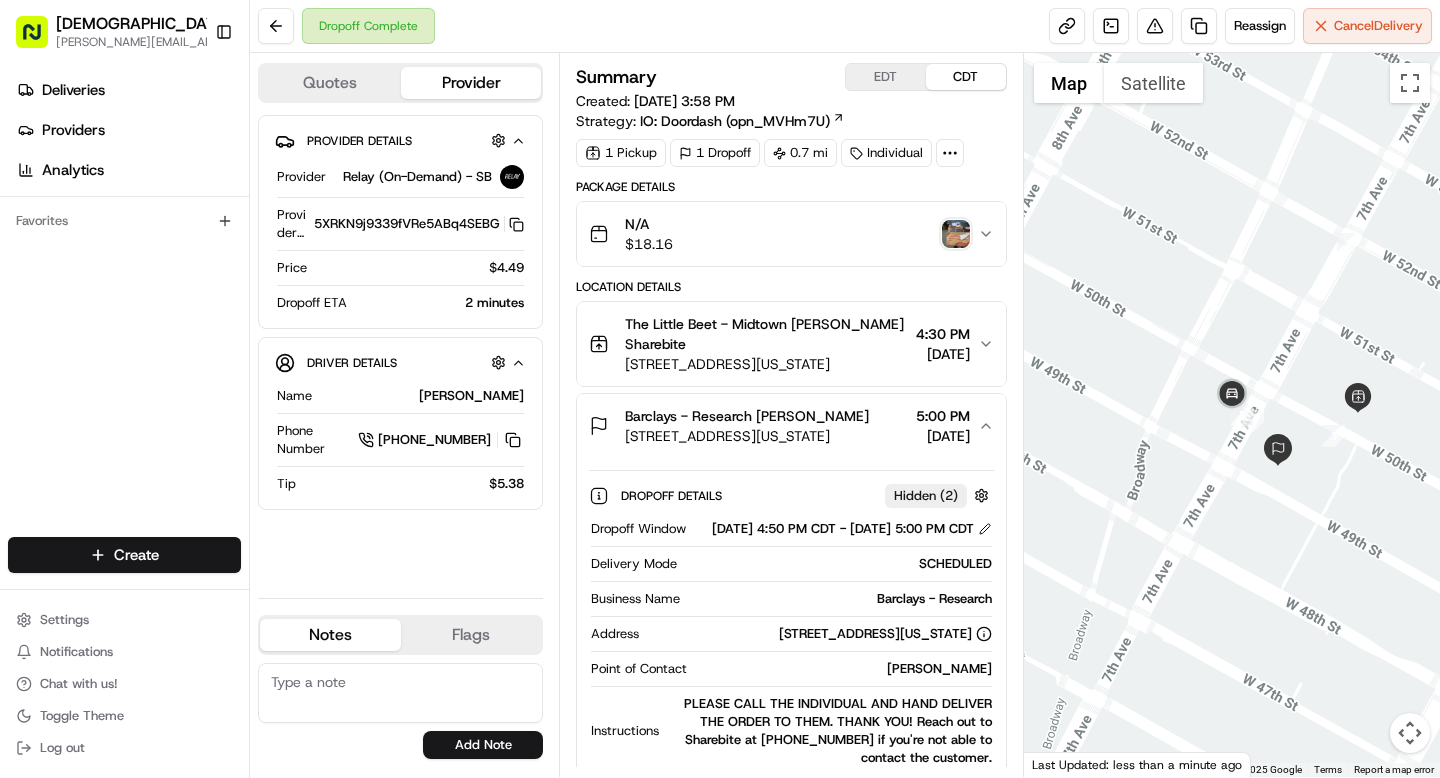 click at bounding box center (956, 234) 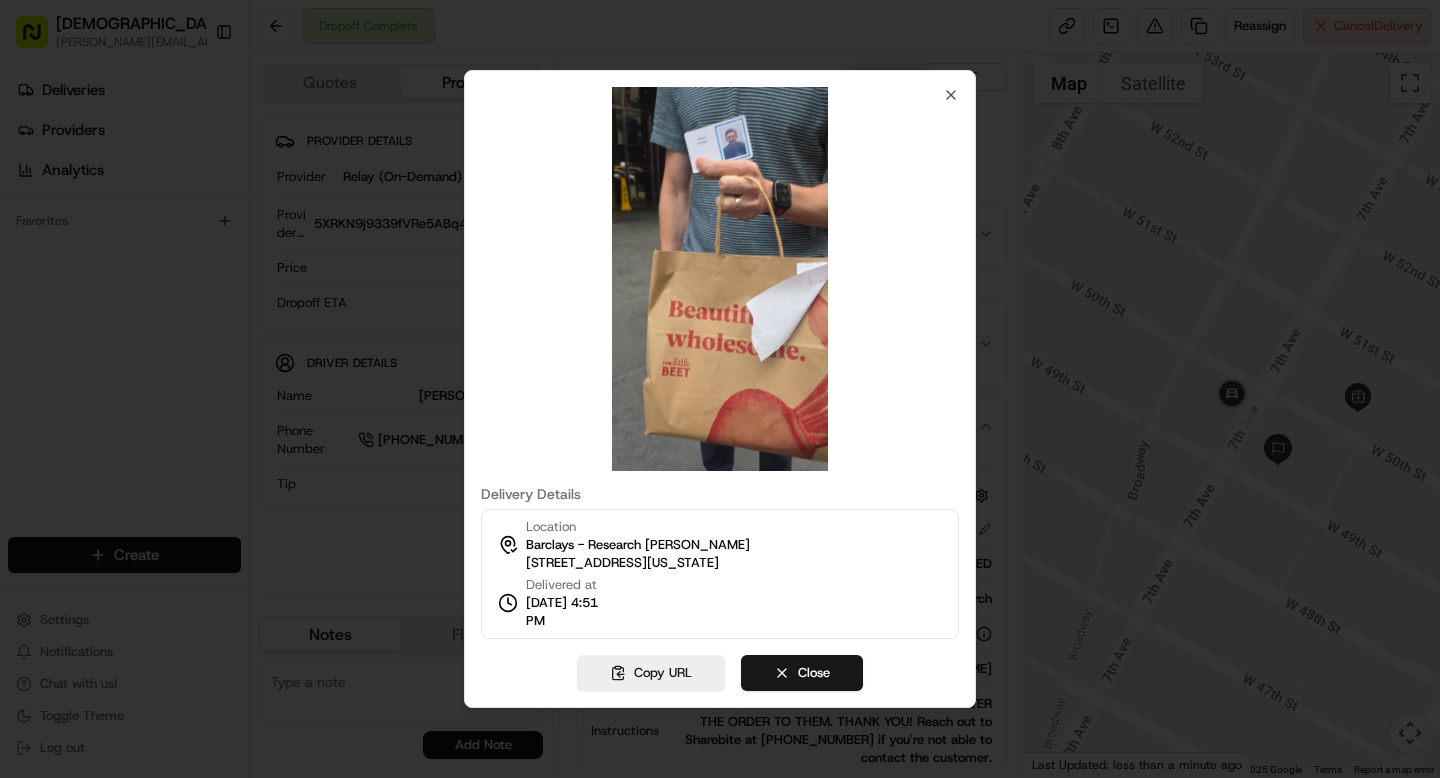 click at bounding box center (720, 389) 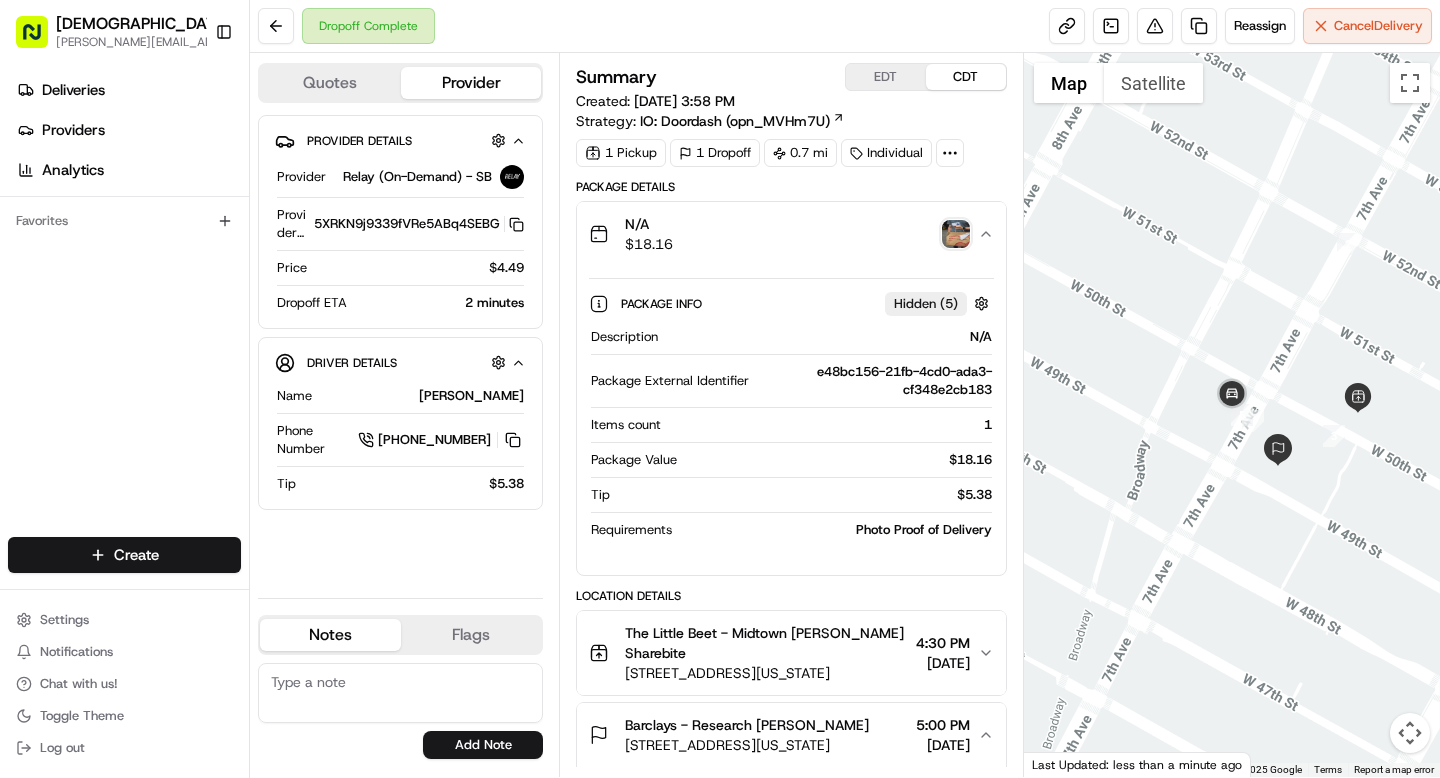 click at bounding box center [956, 234] 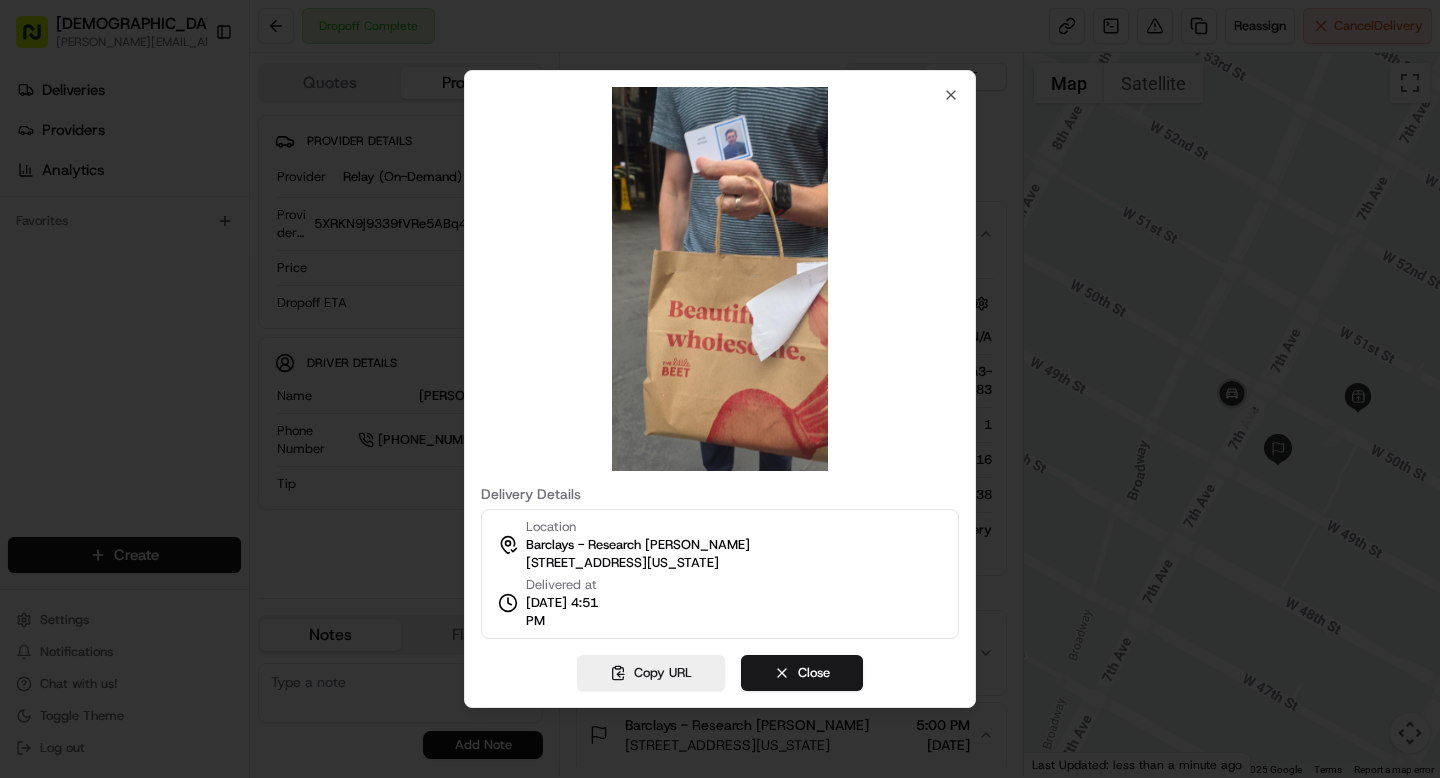 type 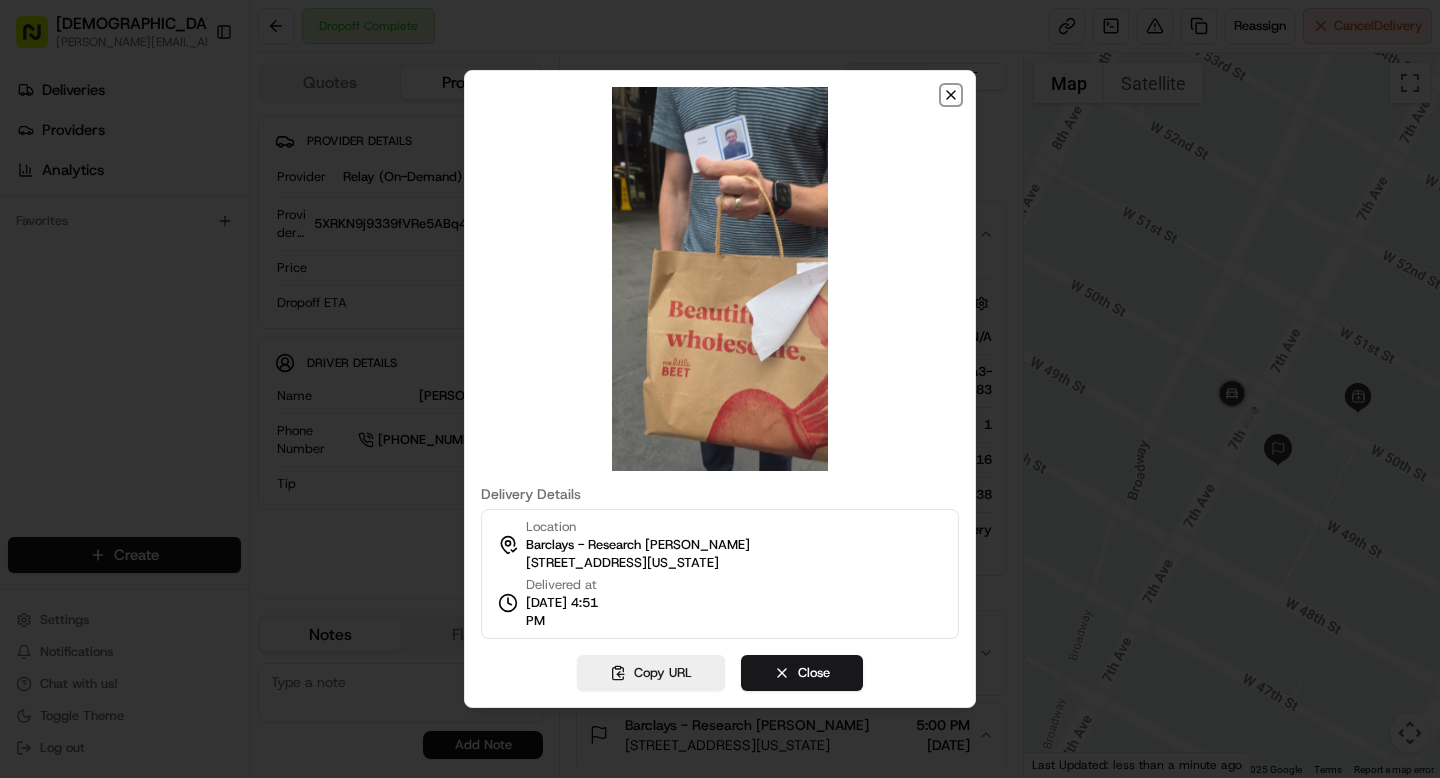 click 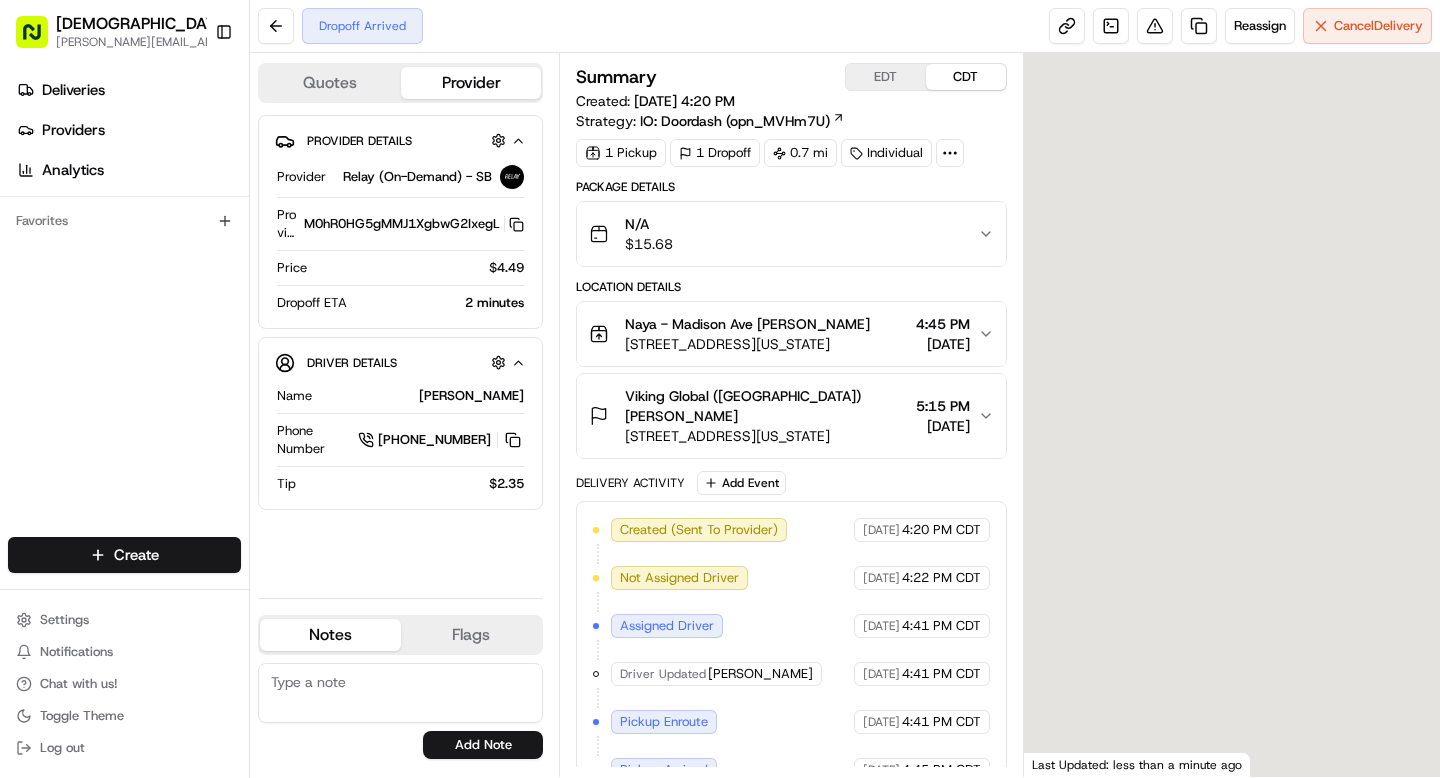 scroll, scrollTop: 0, scrollLeft: 0, axis: both 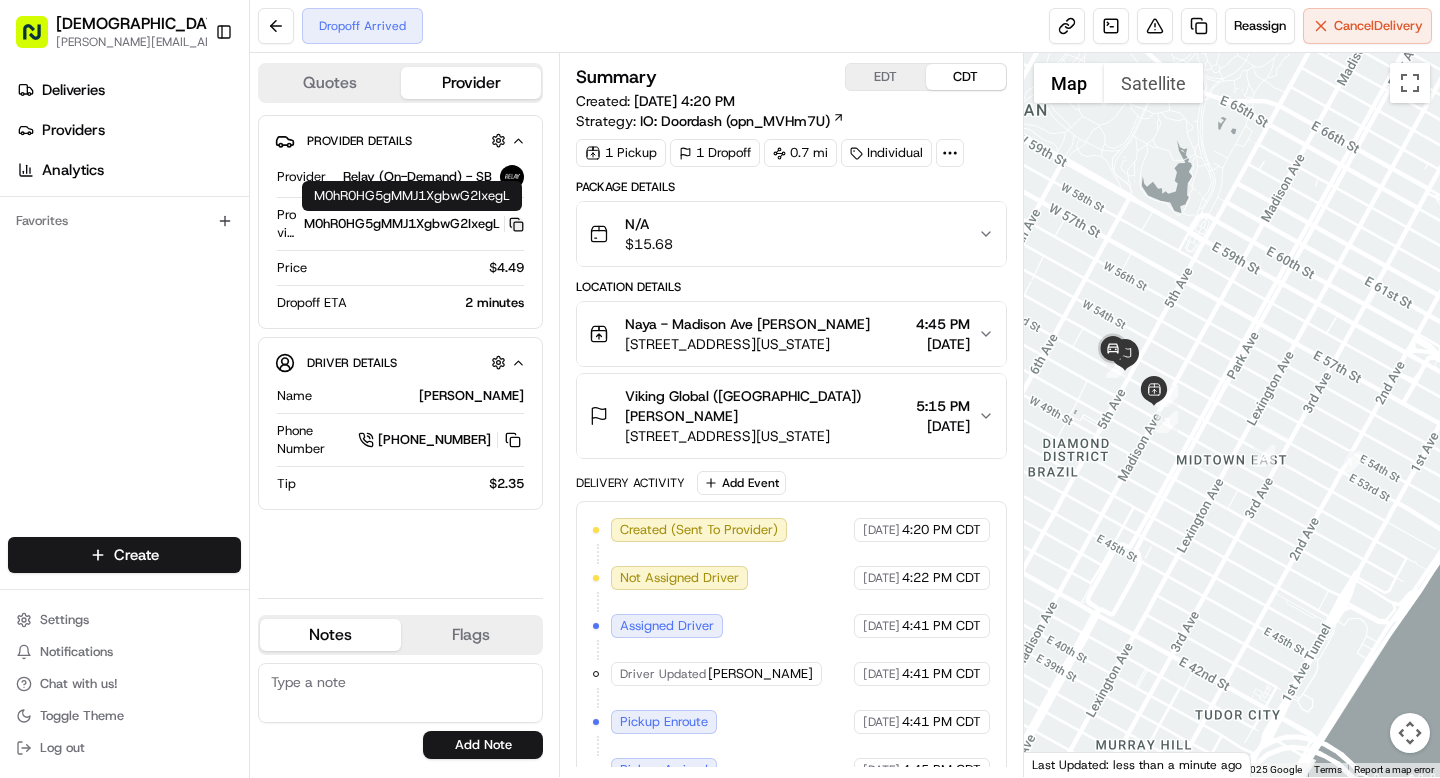 click 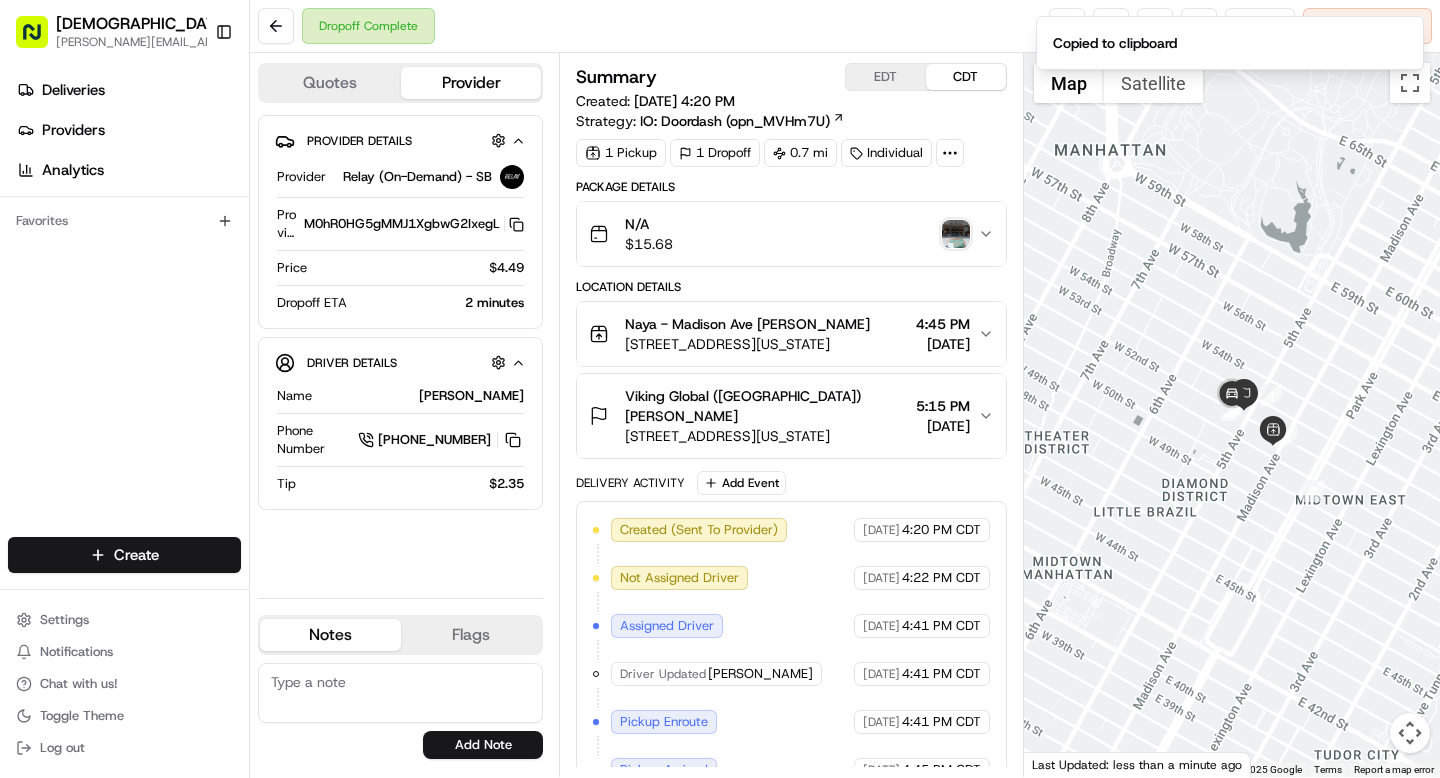 click at bounding box center [956, 234] 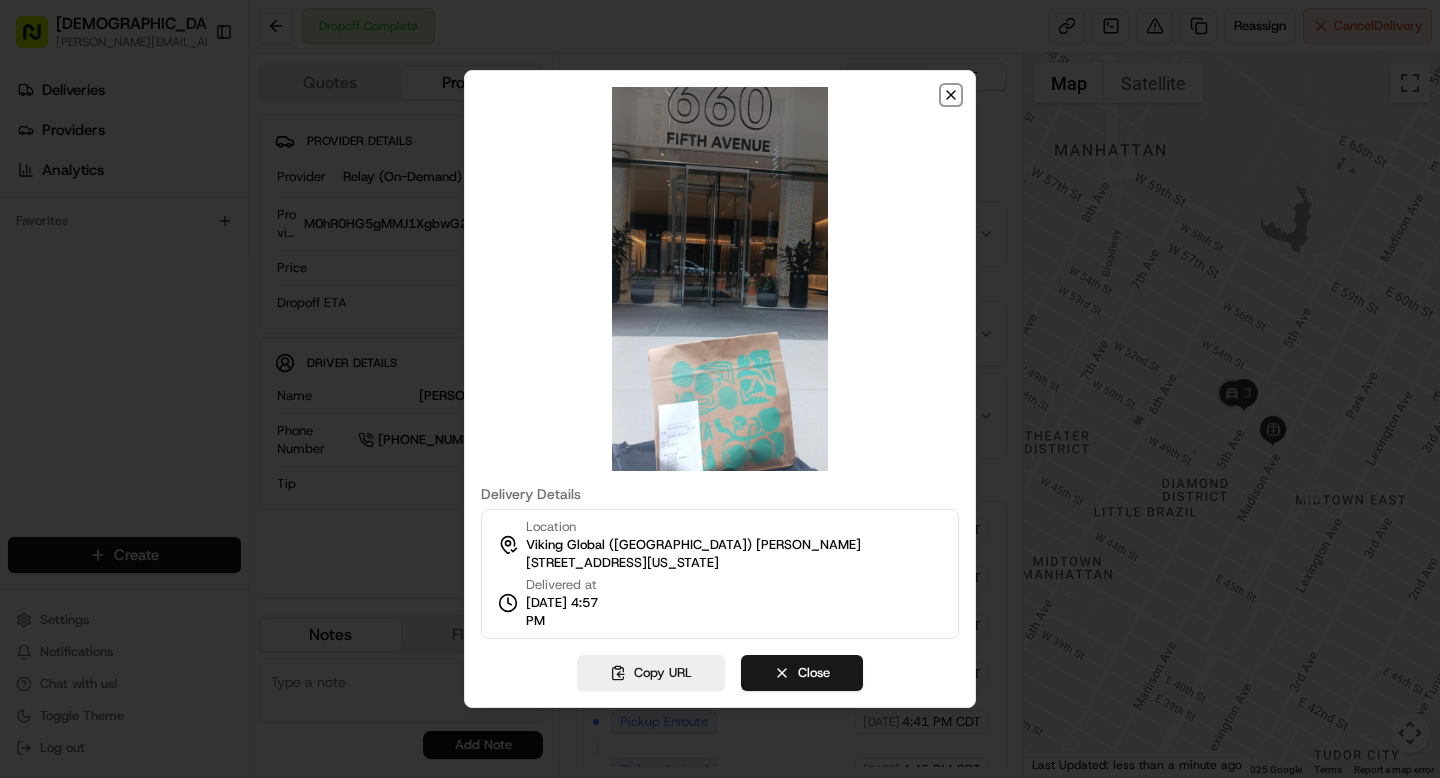 click 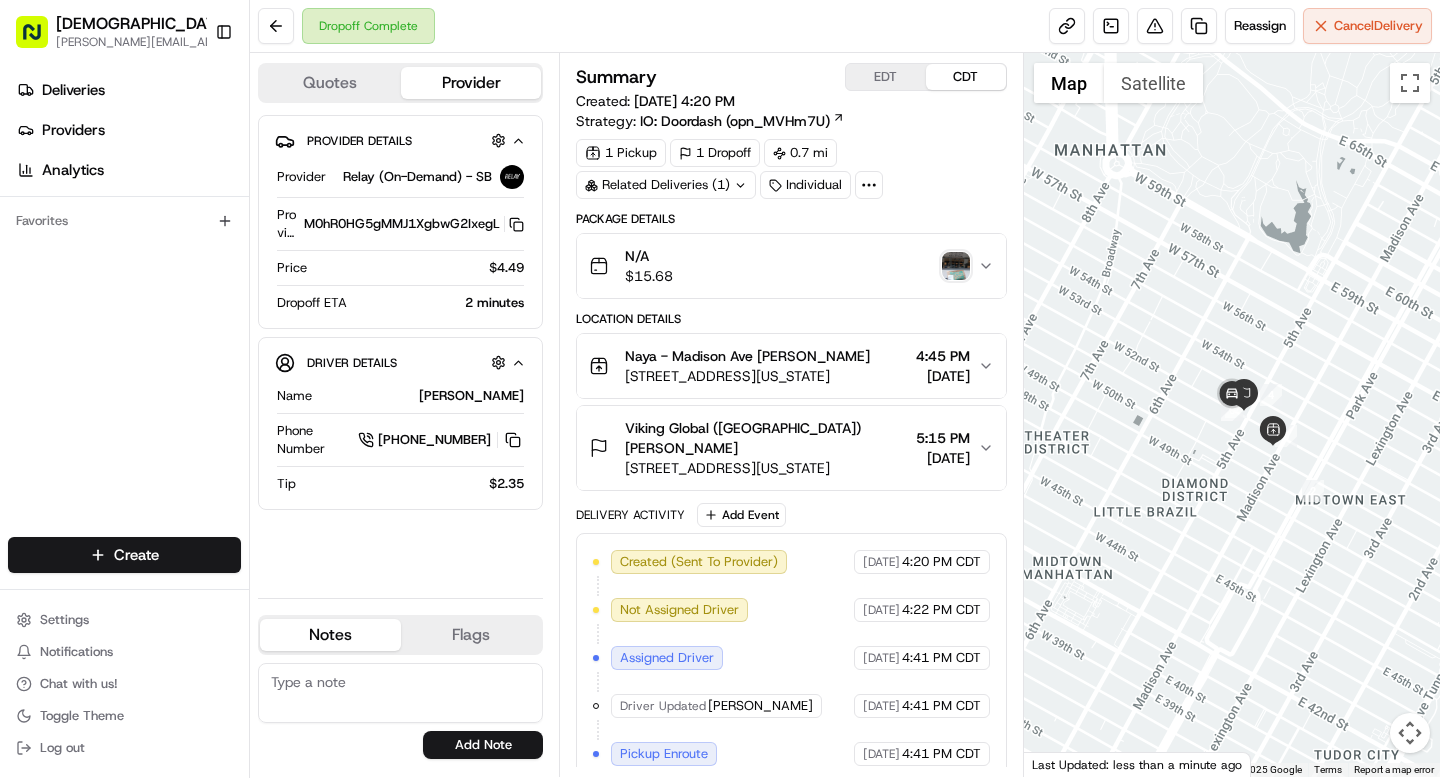 click at bounding box center (869, 185) 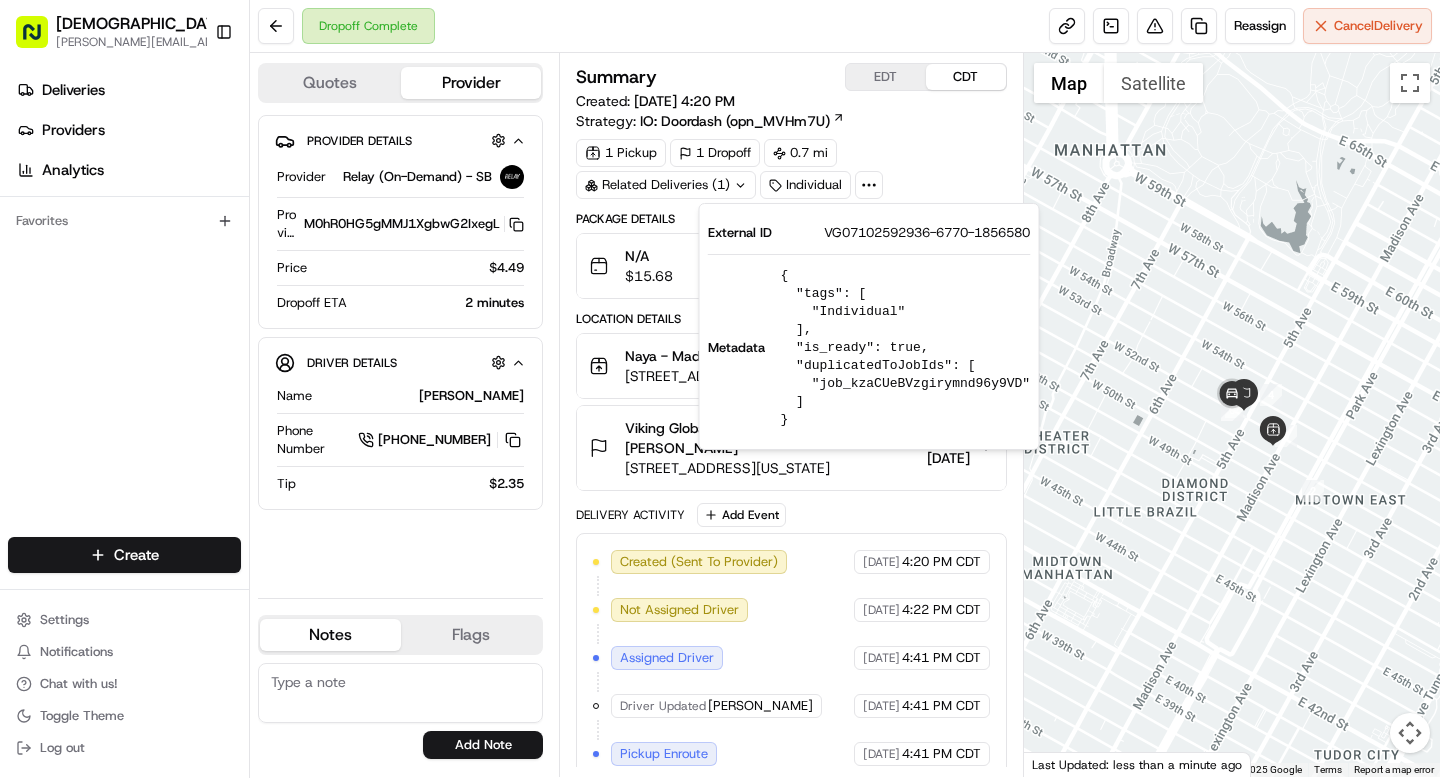 click on "VG07102592936-6770-1856580" at bounding box center (927, 233) 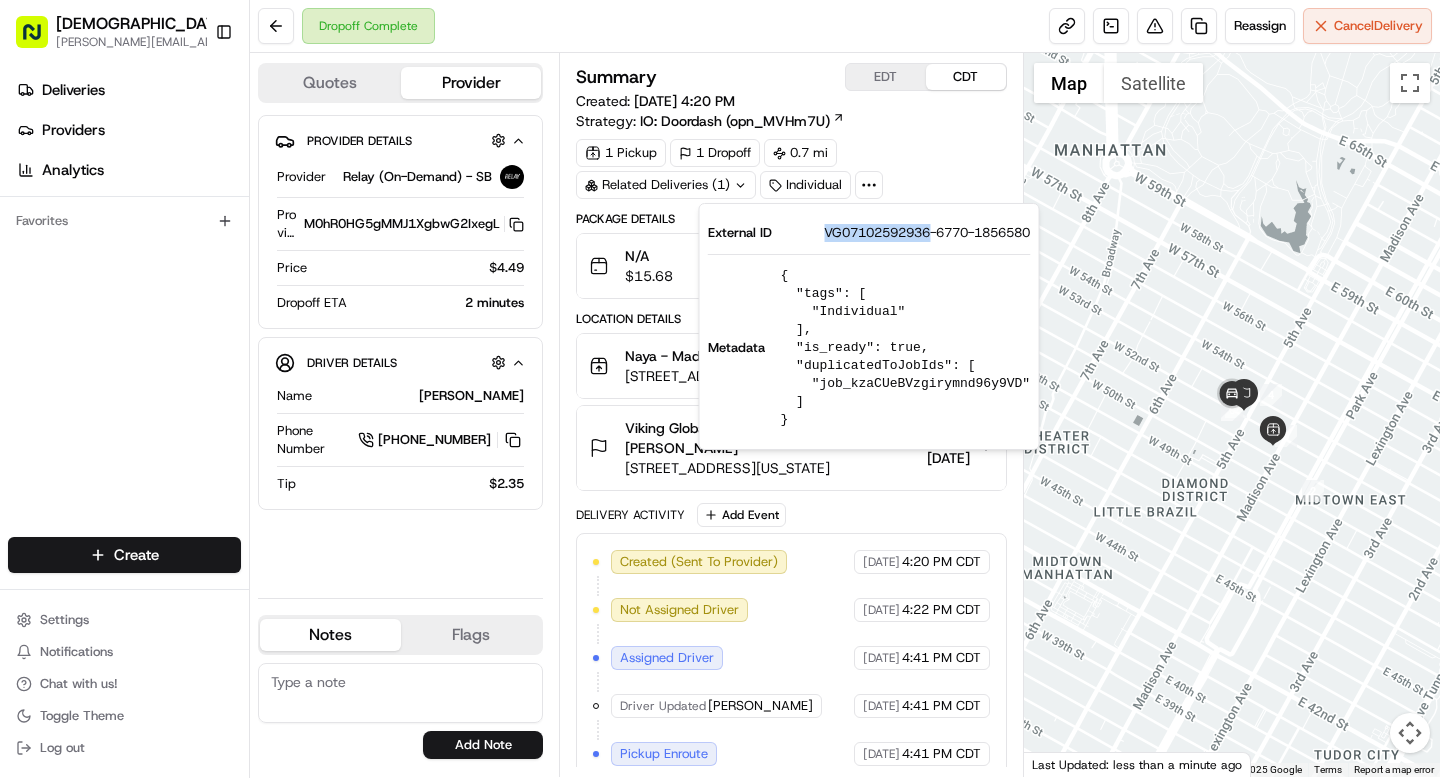 click on "VG07102592936-6770-1856580" at bounding box center [927, 233] 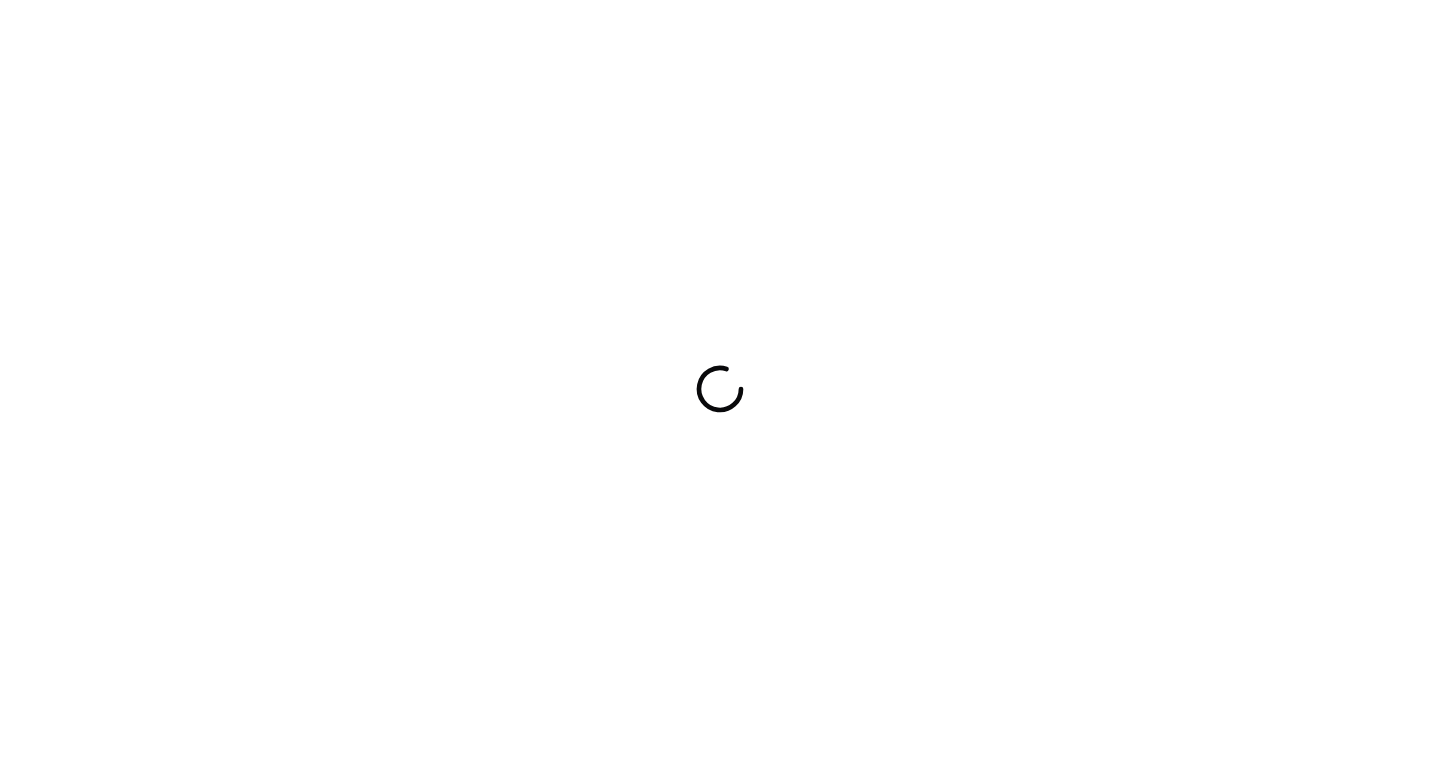 scroll, scrollTop: 0, scrollLeft: 0, axis: both 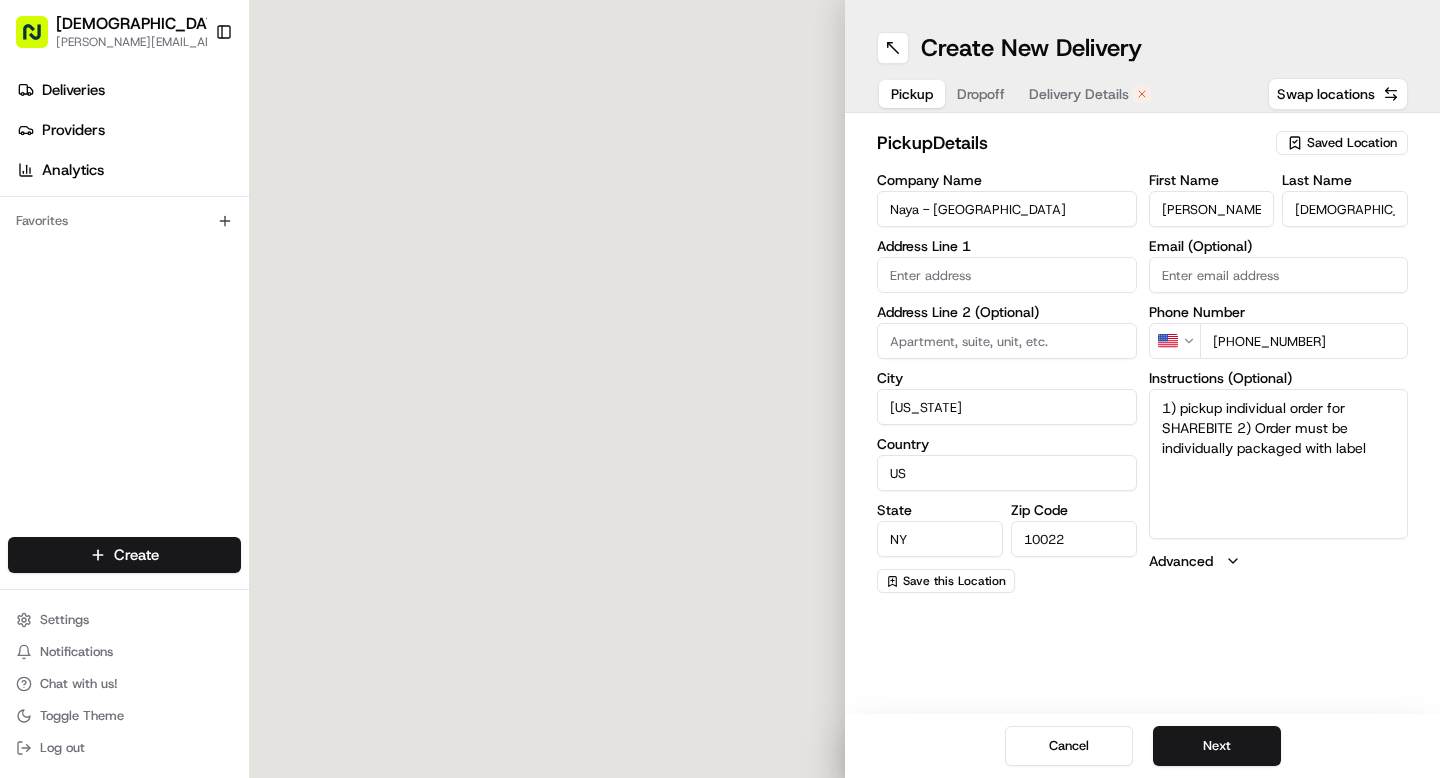 type on "[STREET_ADDRESS]" 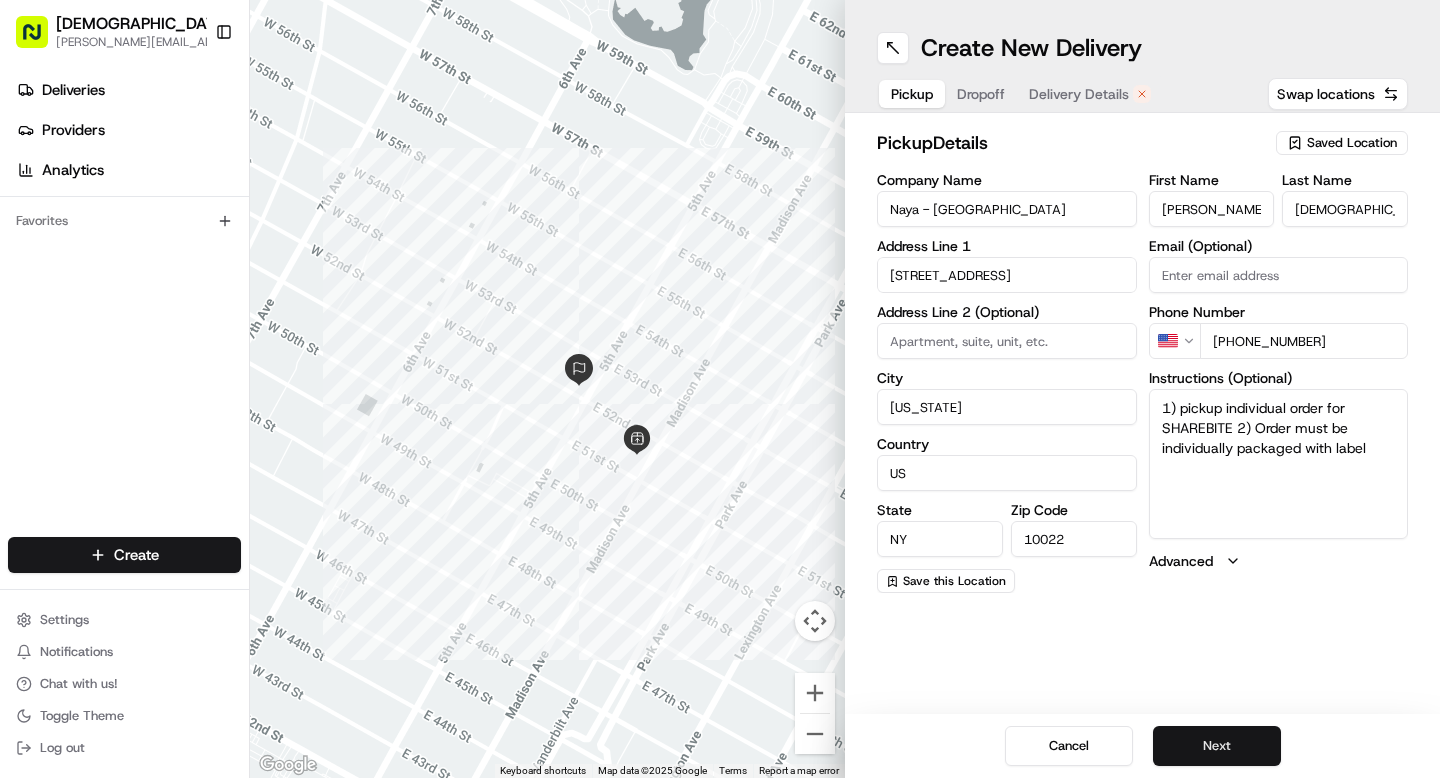 click on "Next" at bounding box center [1217, 746] 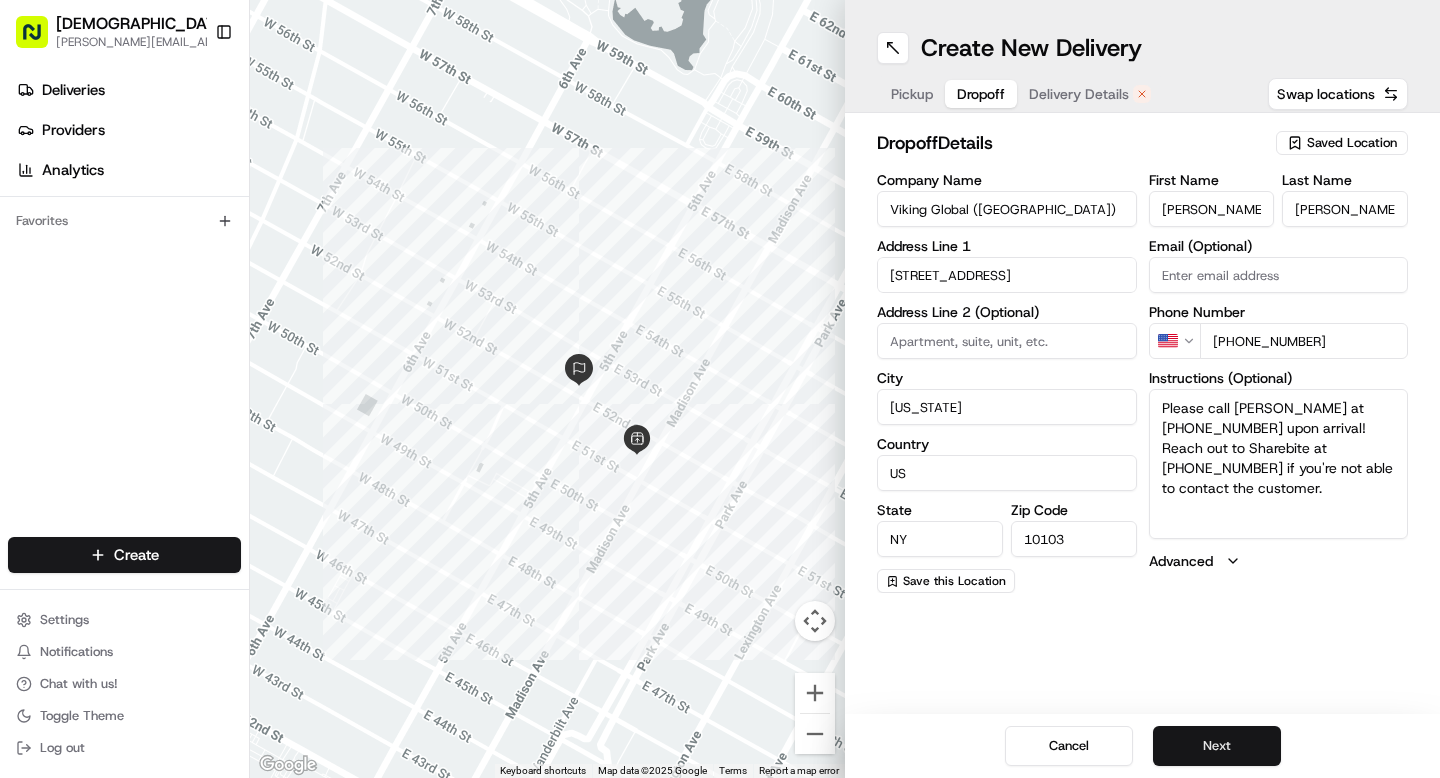 scroll, scrollTop: 0, scrollLeft: 0, axis: both 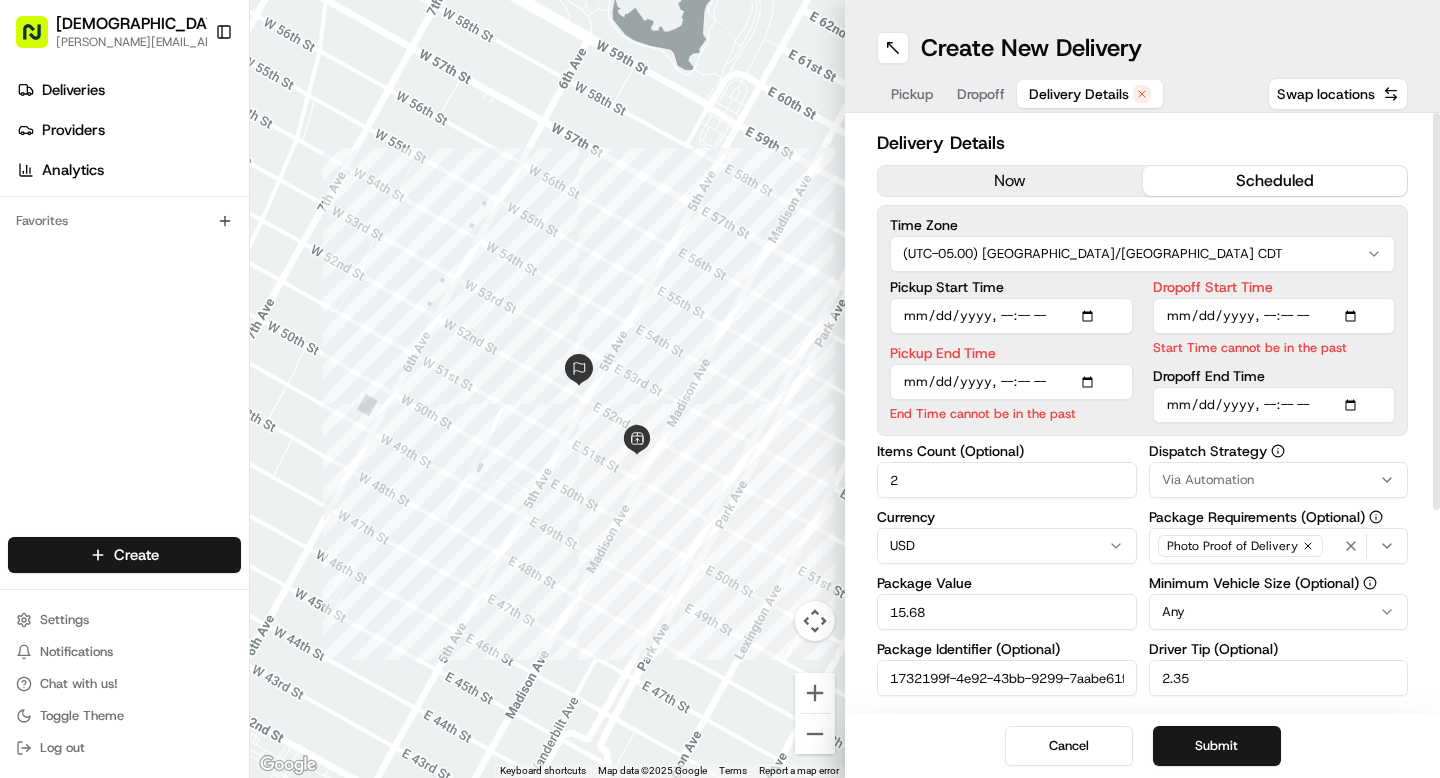 click on "now" at bounding box center (1010, 181) 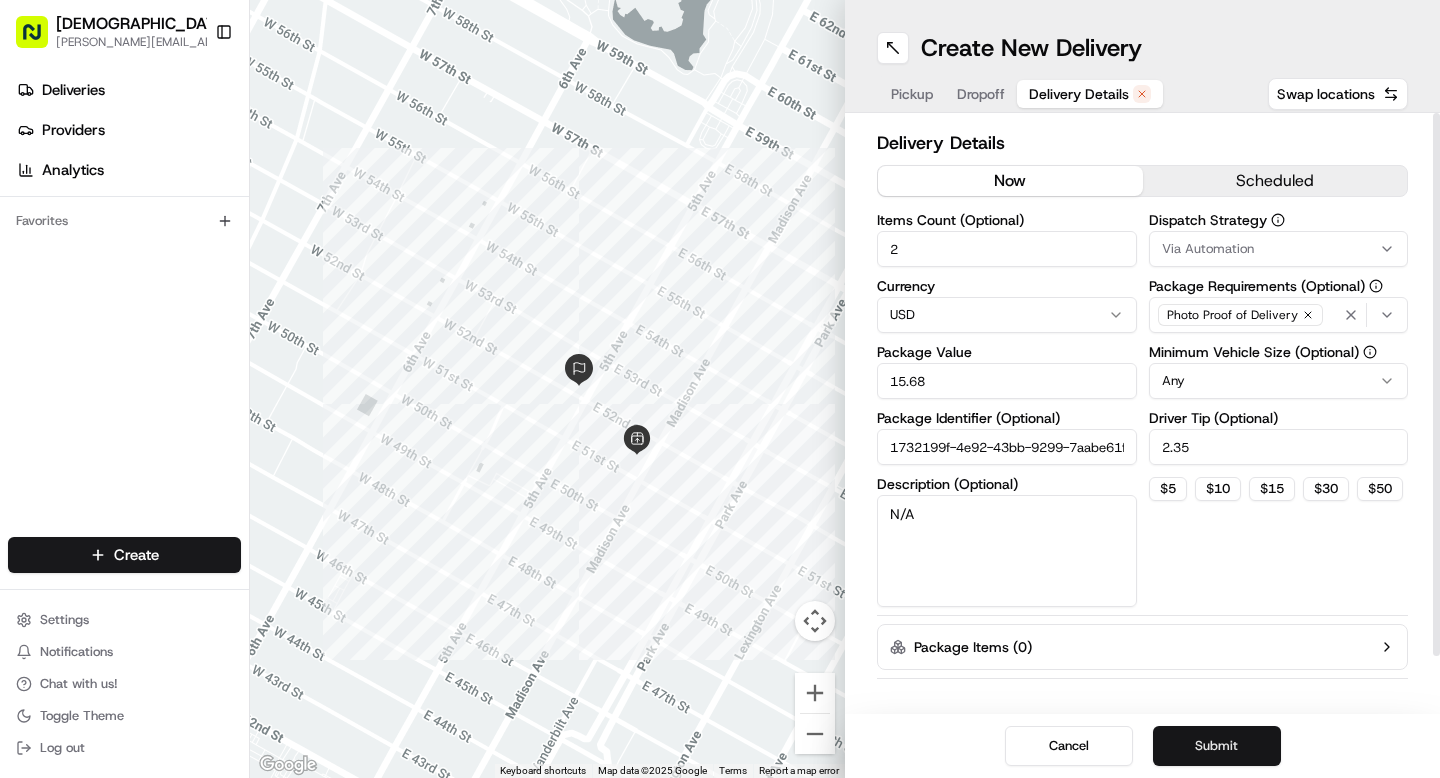 click on "Submit" at bounding box center [1217, 746] 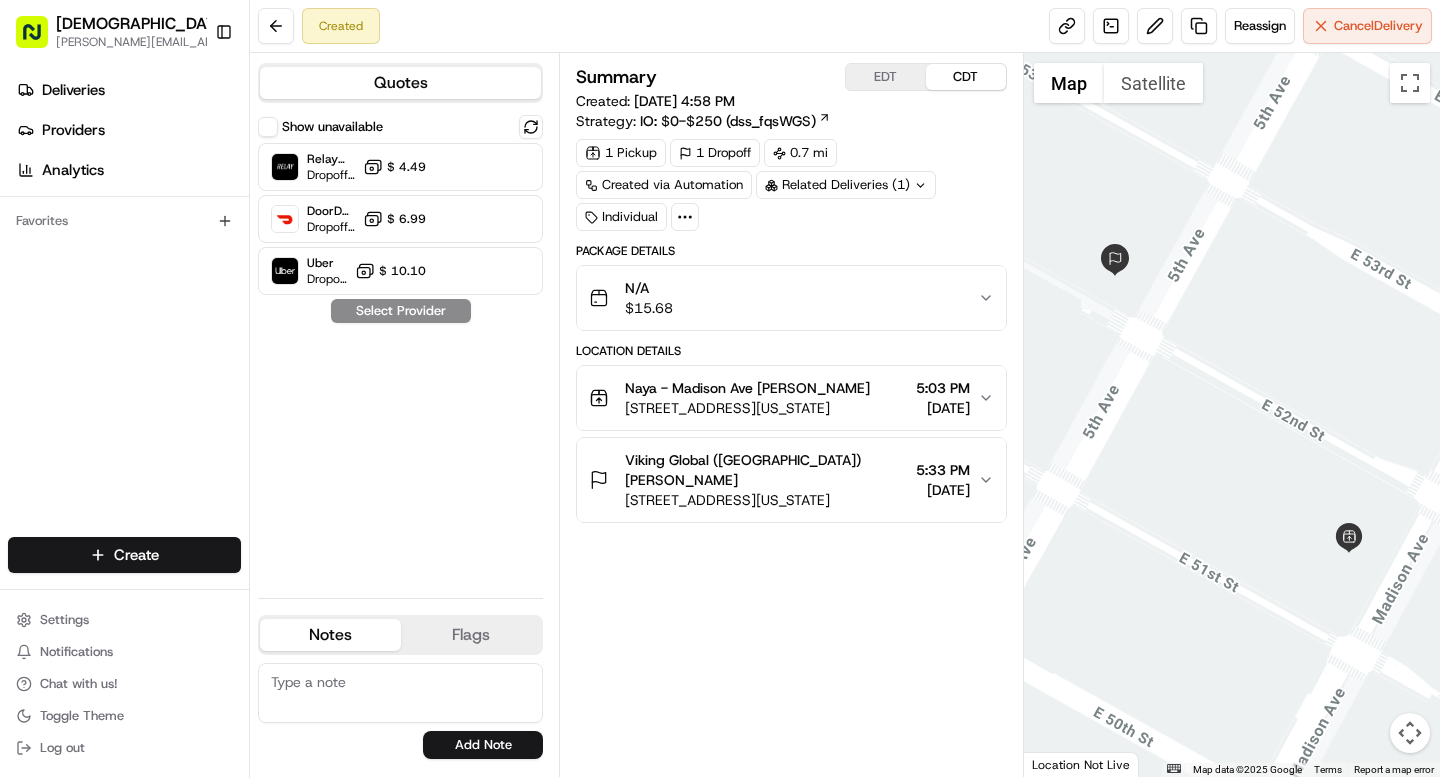 click on "Viking Global ([GEOGRAPHIC_DATA]) [PERSON_NAME]" at bounding box center (766, 470) 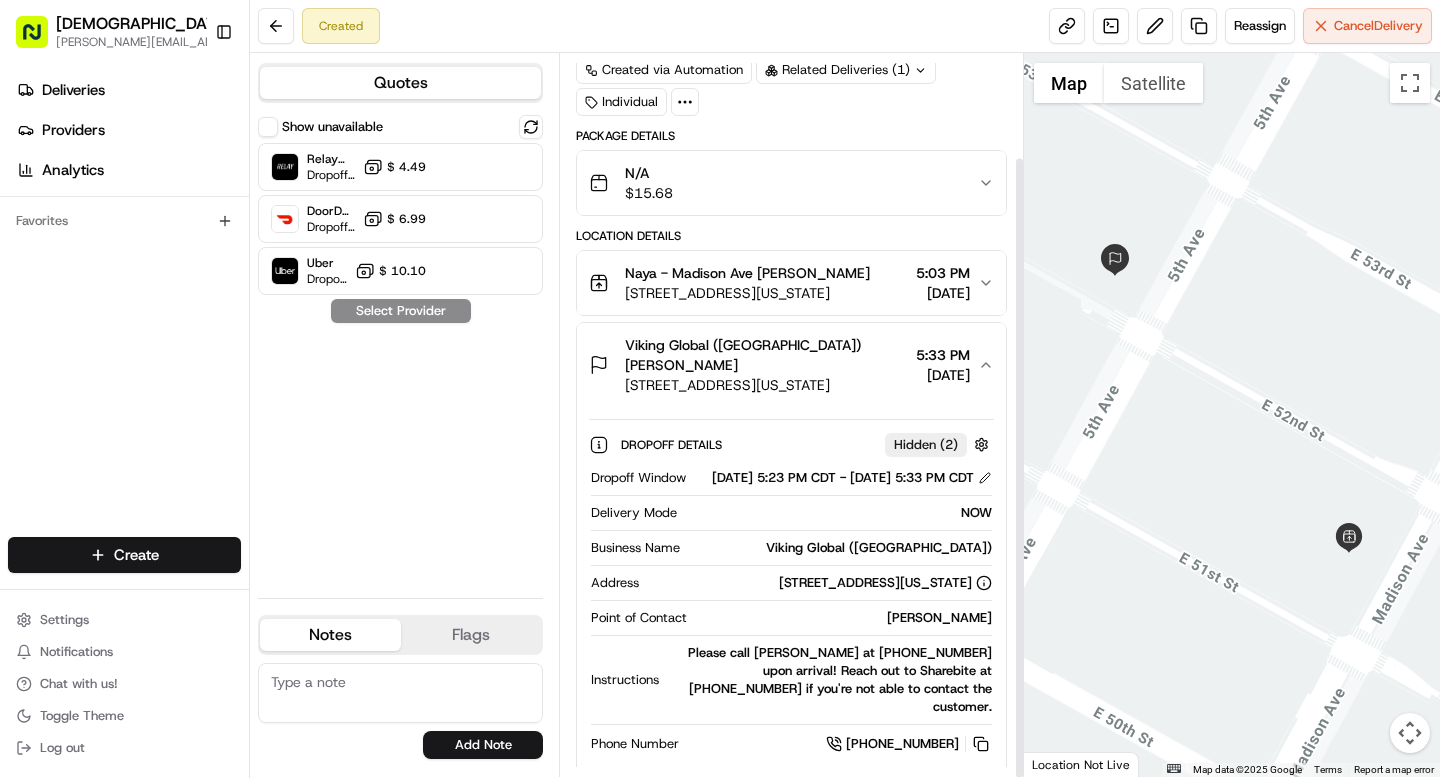scroll, scrollTop: 120, scrollLeft: 0, axis: vertical 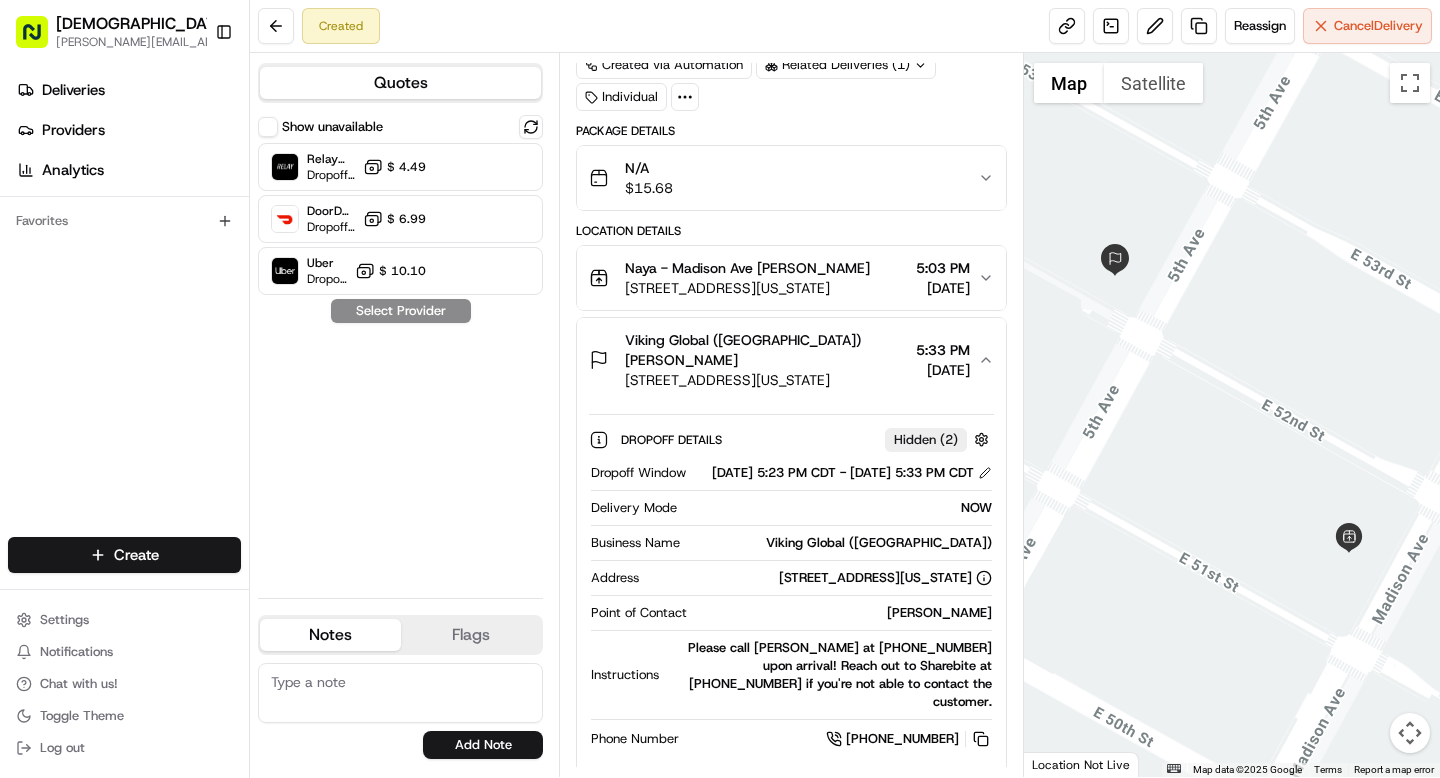 click on "[PERSON_NAME]" at bounding box center [843, 613] 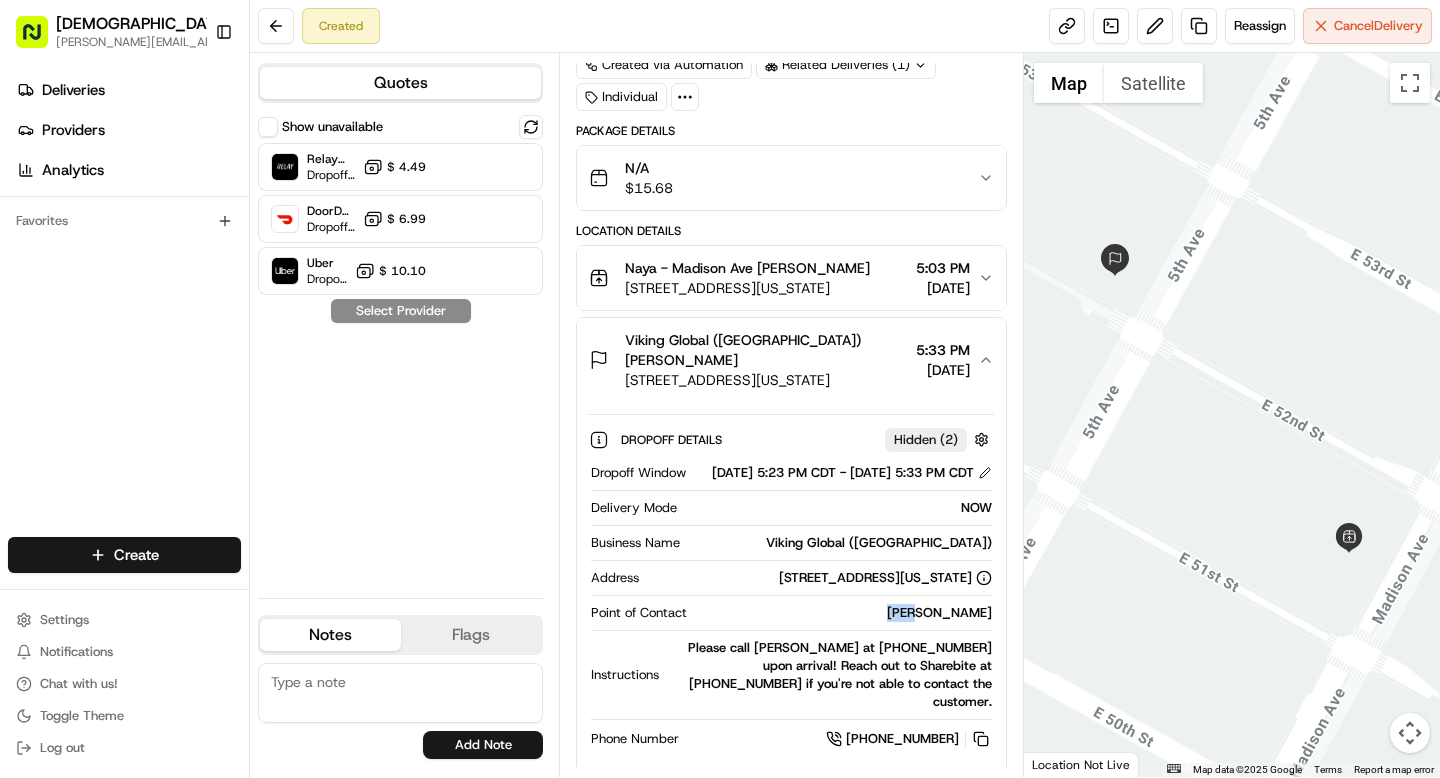 click on "[PERSON_NAME]" at bounding box center [843, 613] 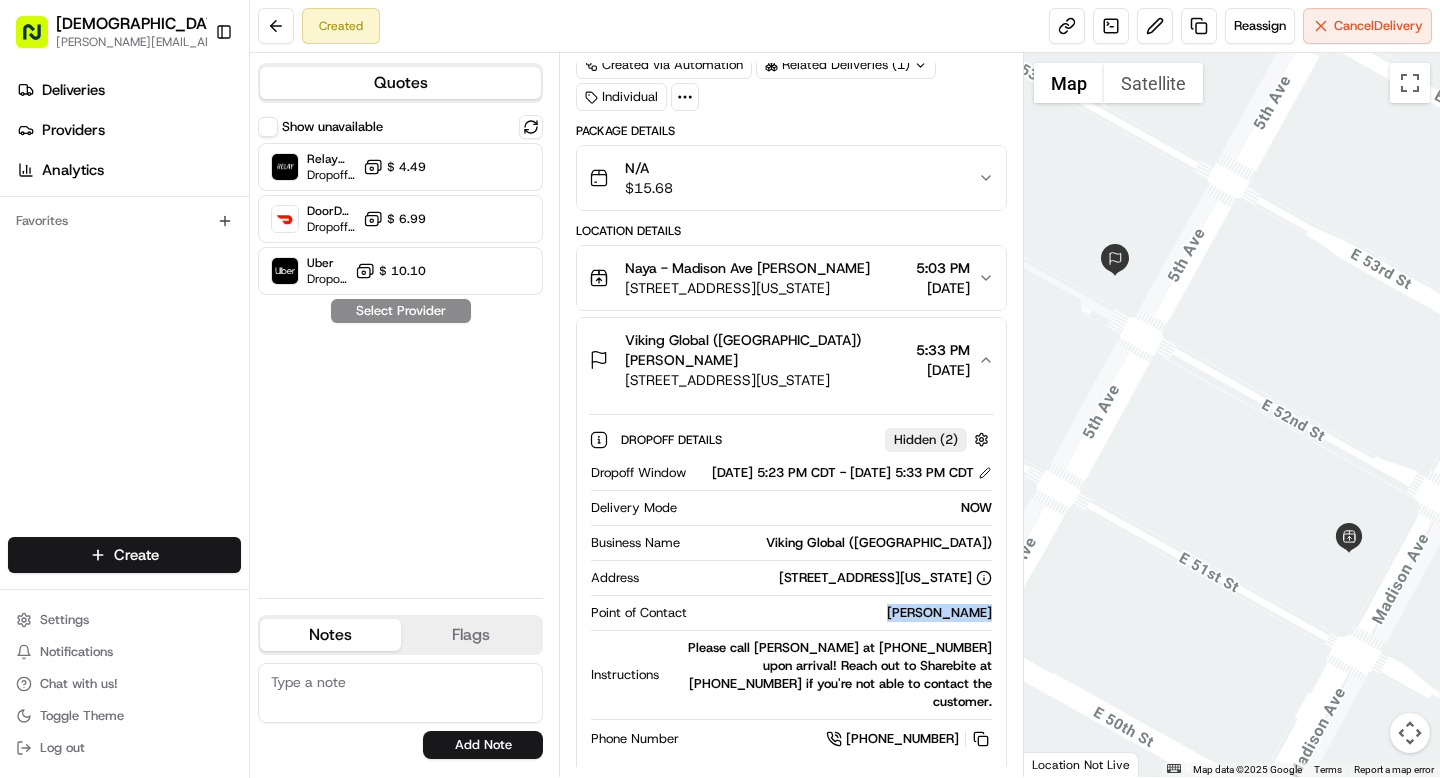 click on "Ryan Gao" at bounding box center [843, 613] 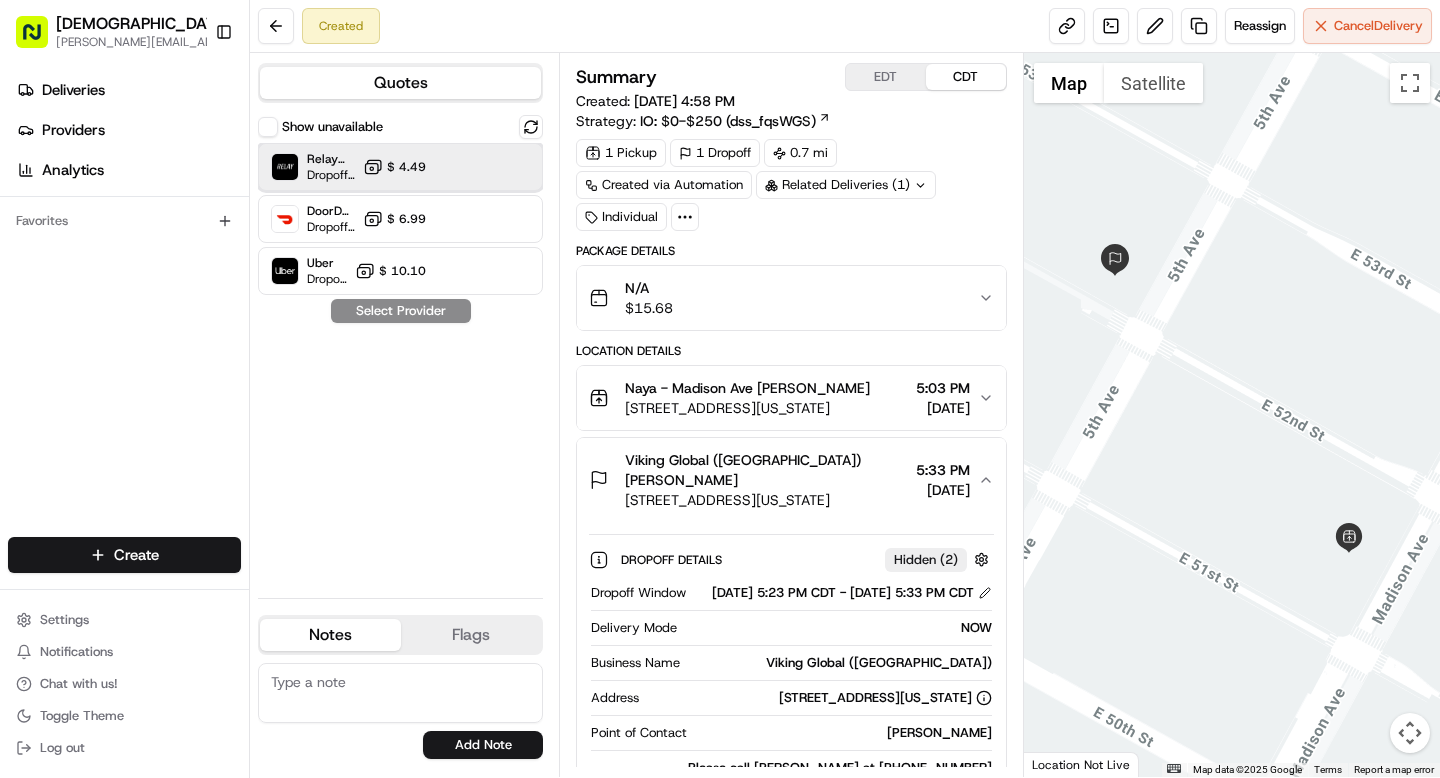 click on "Relay (On-Demand) - SB Dropoff ETA   - $   4.49" at bounding box center [400, 167] 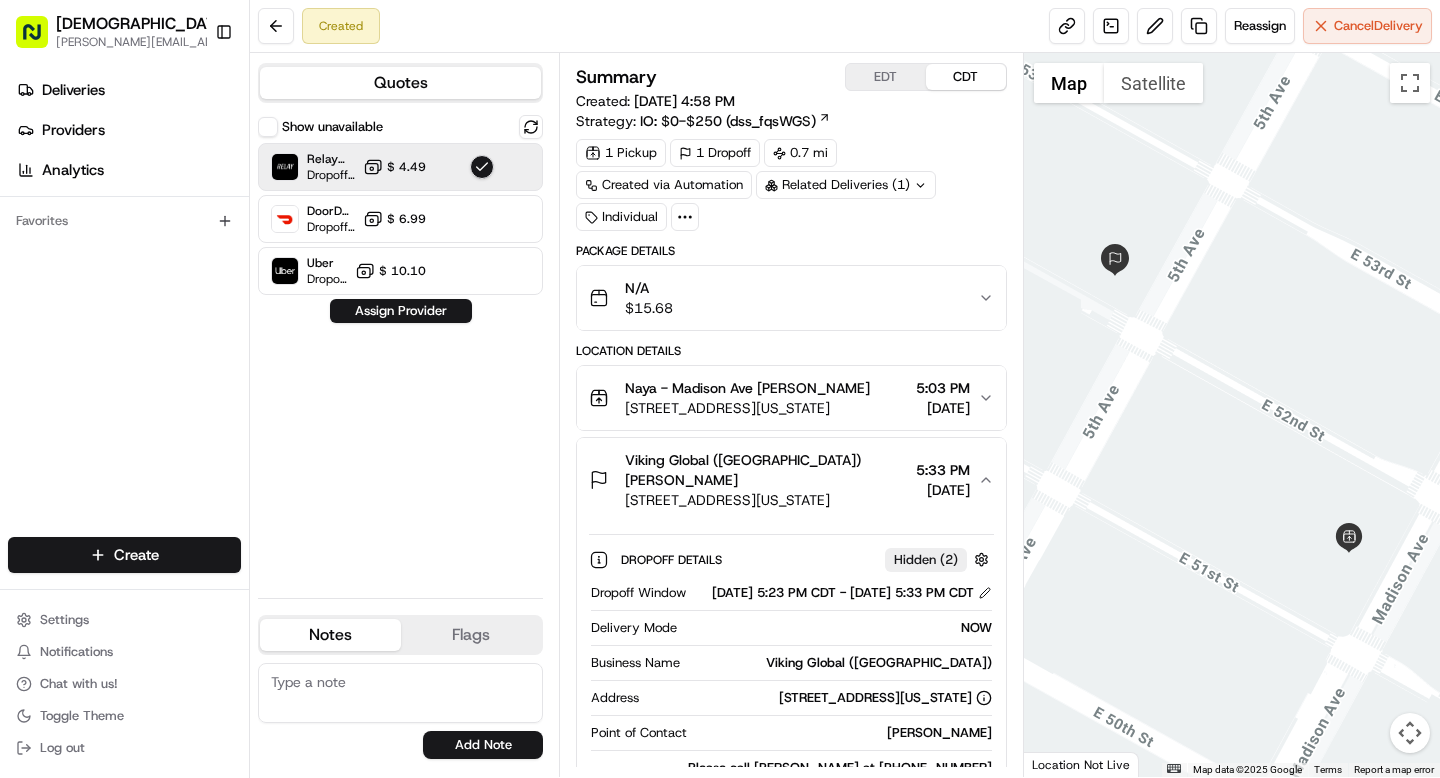 click on "Show unavailable Relay (On-Demand) - SB Dropoff ETA   - $   4.49 DoorDash Drive (SB) Dropoff ETA   30 minutes $   6.99 Uber Dropoff ETA   23 minutes $   10.10 Assign Provider" at bounding box center [400, 348] 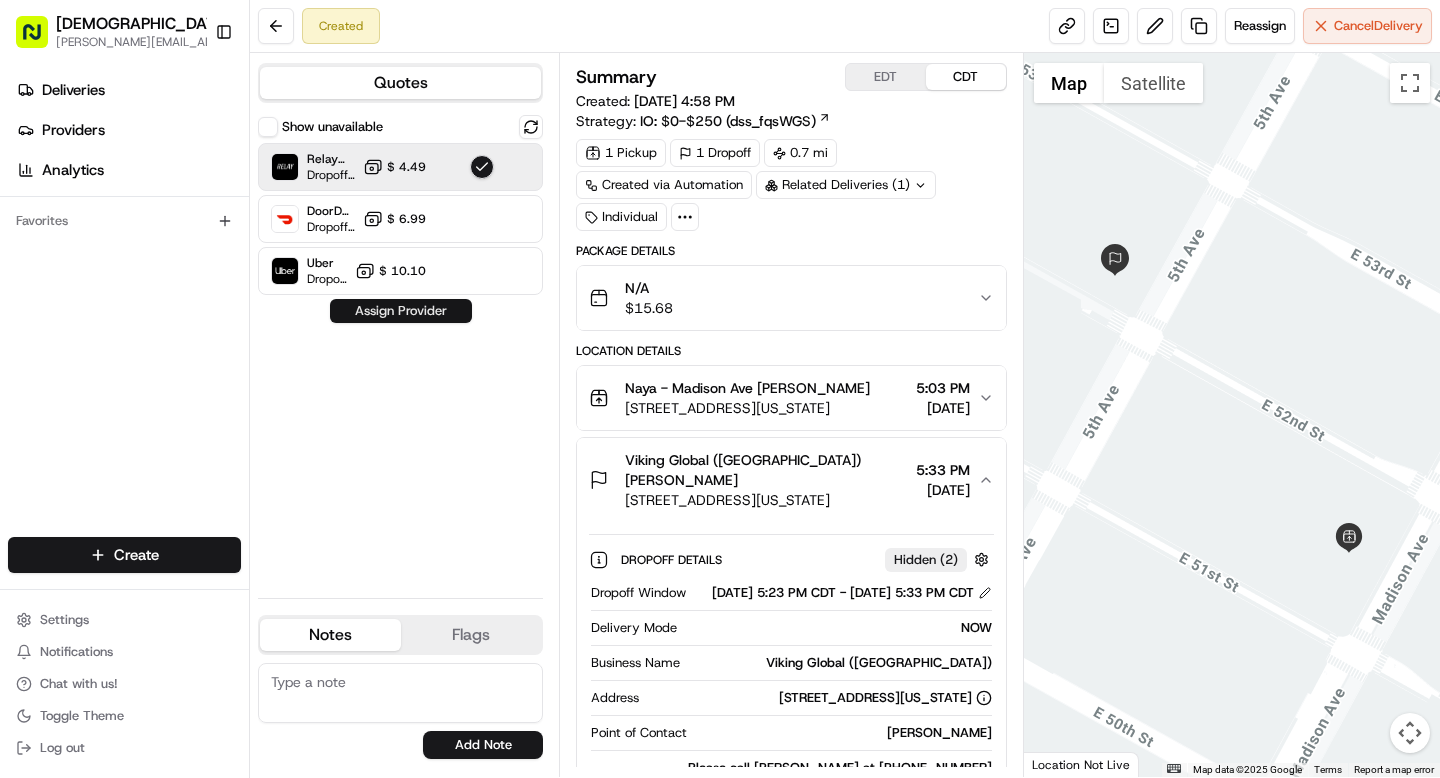 click on "Assign Provider" at bounding box center [401, 311] 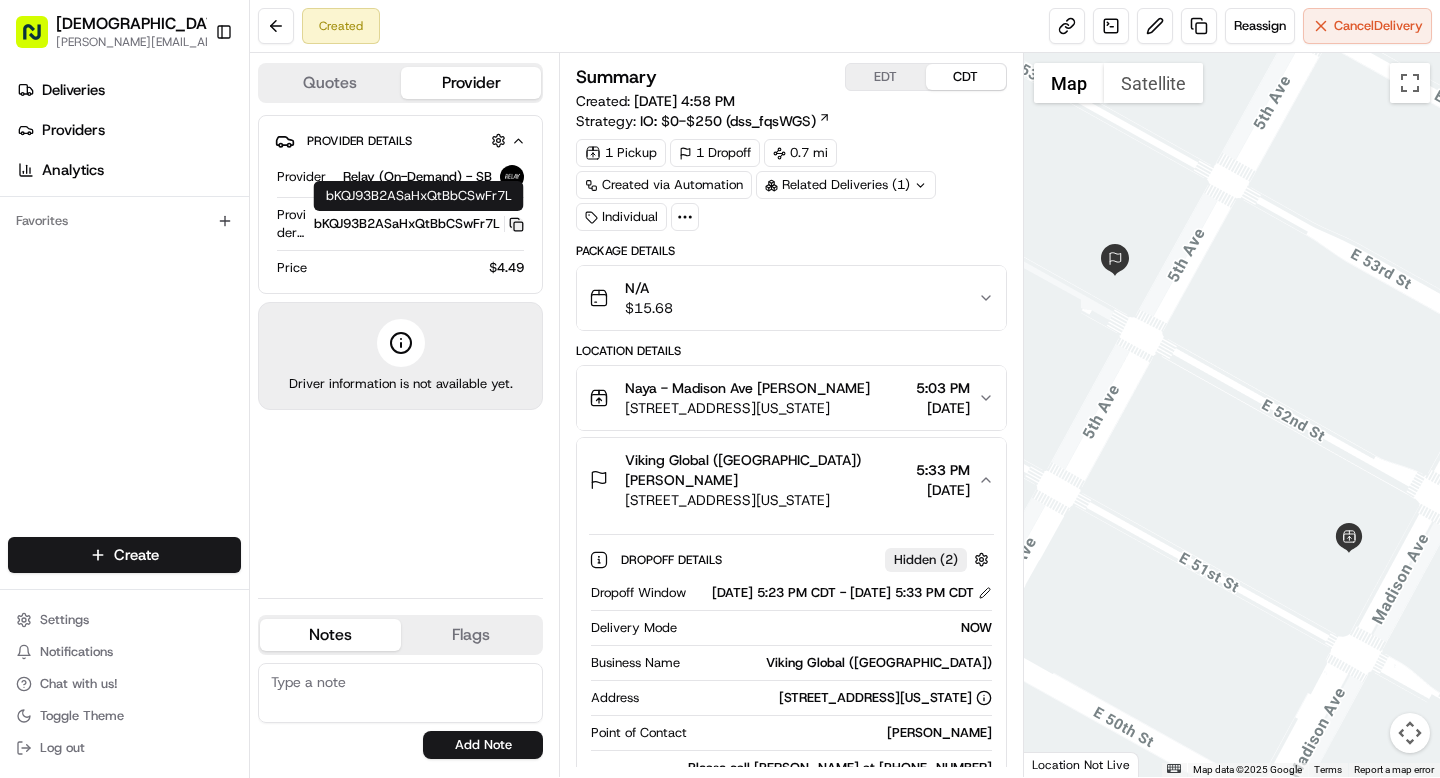 click 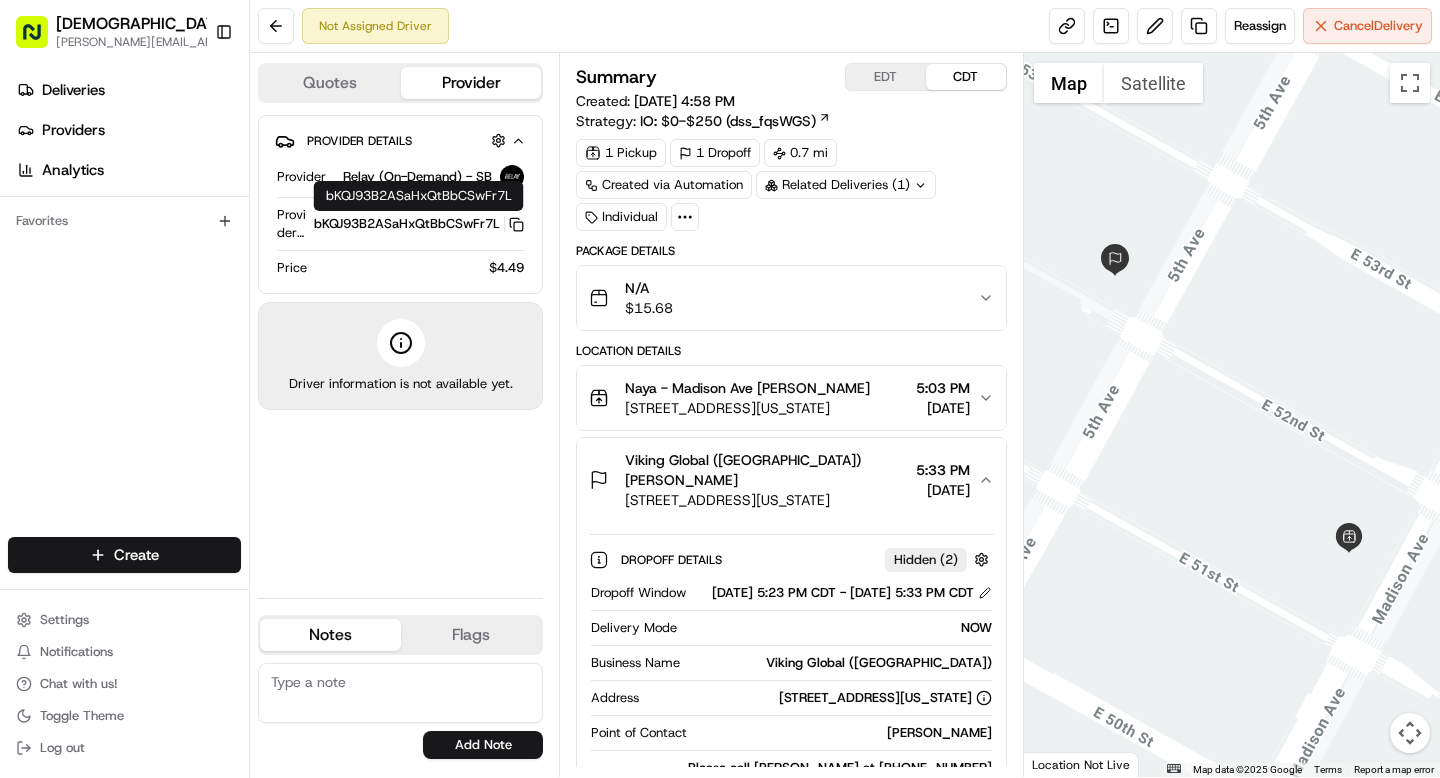 click on "Not Assigned Driver Reassign Cancel  Delivery" at bounding box center (845, 26) 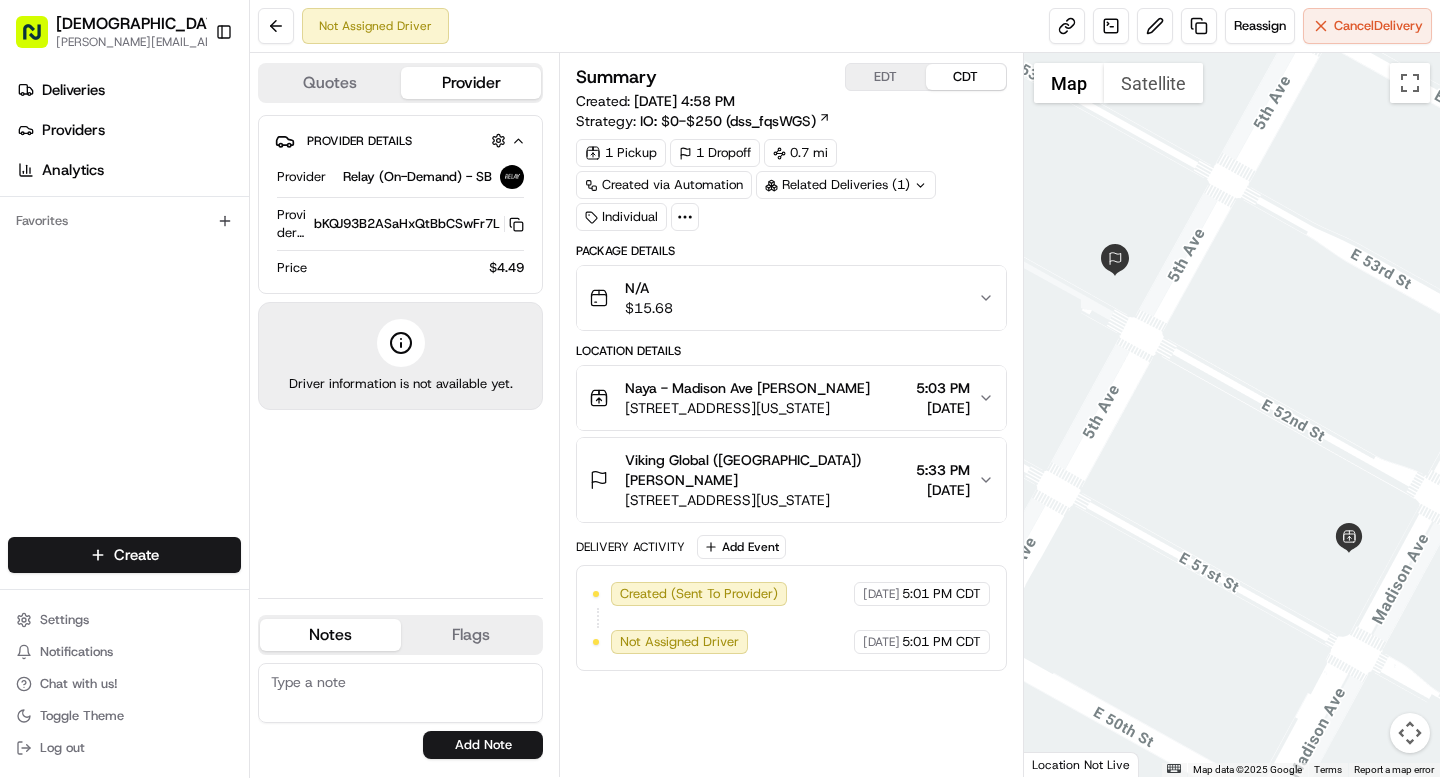 scroll, scrollTop: 0, scrollLeft: 0, axis: both 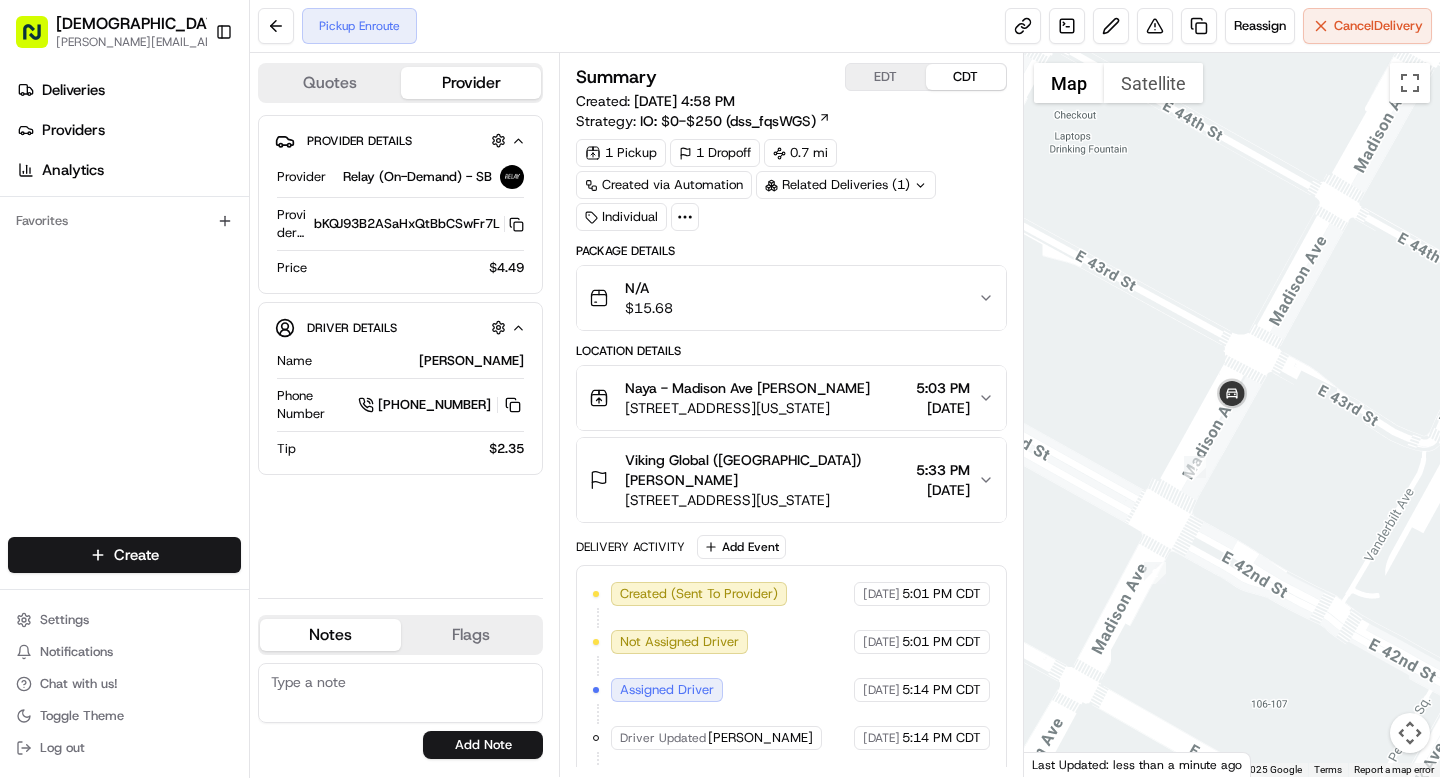click on "Pickup Enroute Reassign Cancel  Delivery" at bounding box center [845, 26] 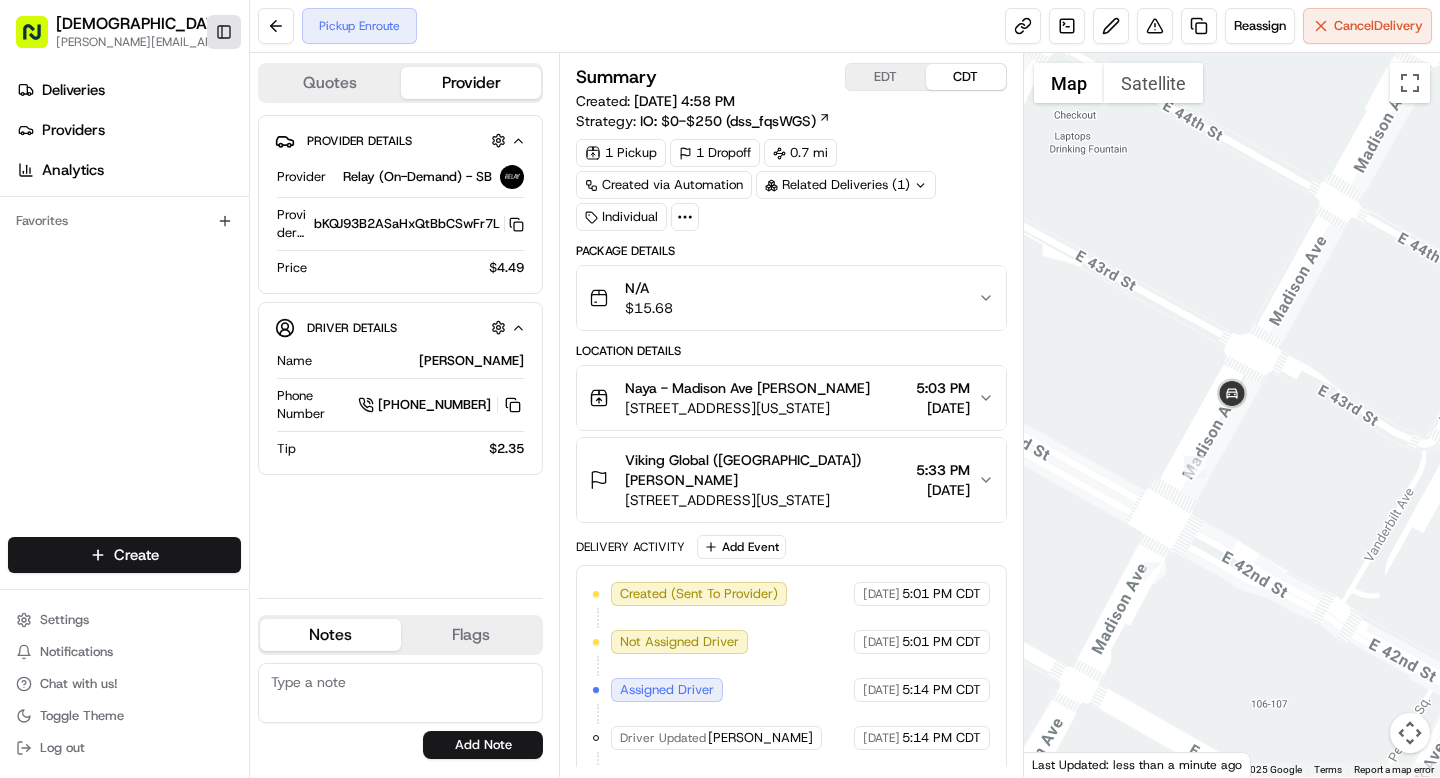 click on "Toggle Sidebar" at bounding box center (224, 32) 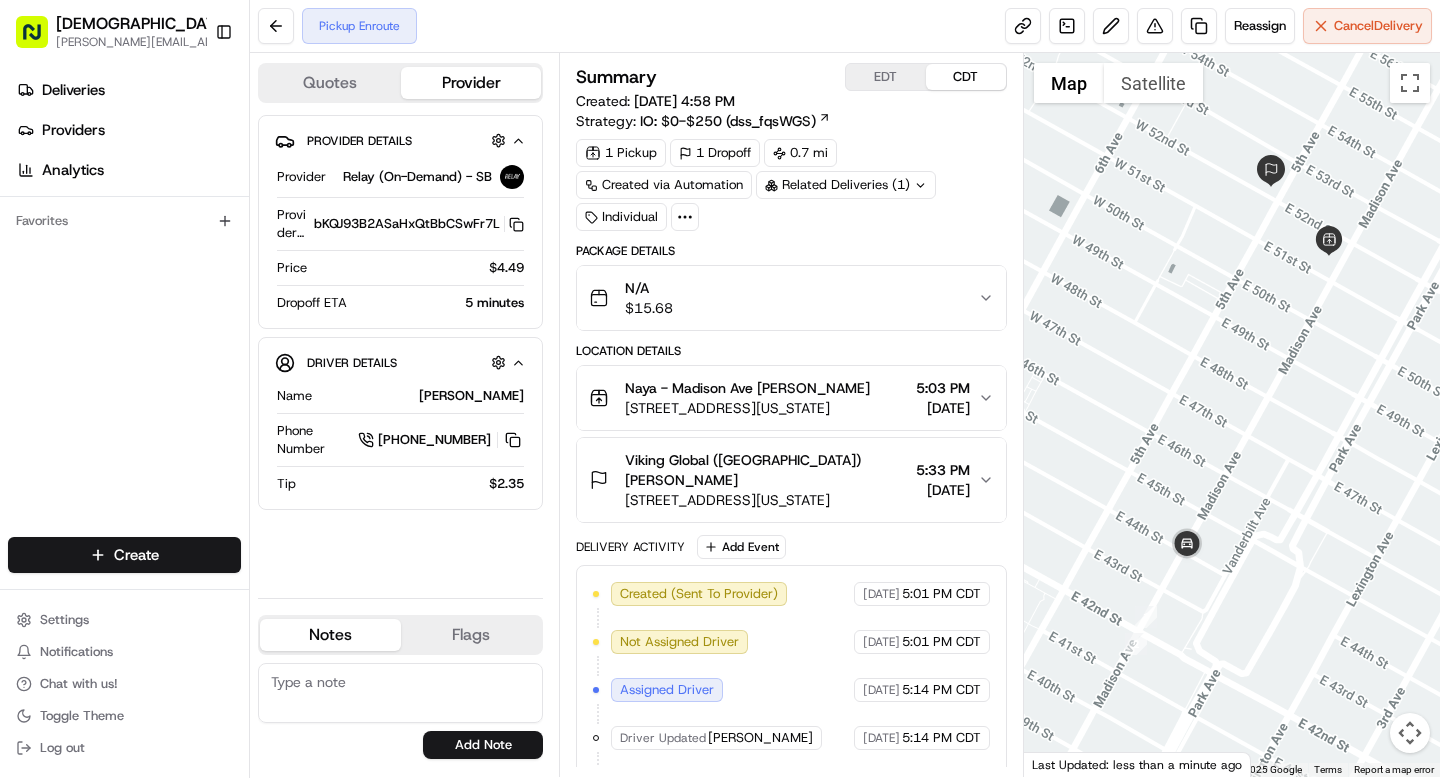 scroll, scrollTop: 0, scrollLeft: 0, axis: both 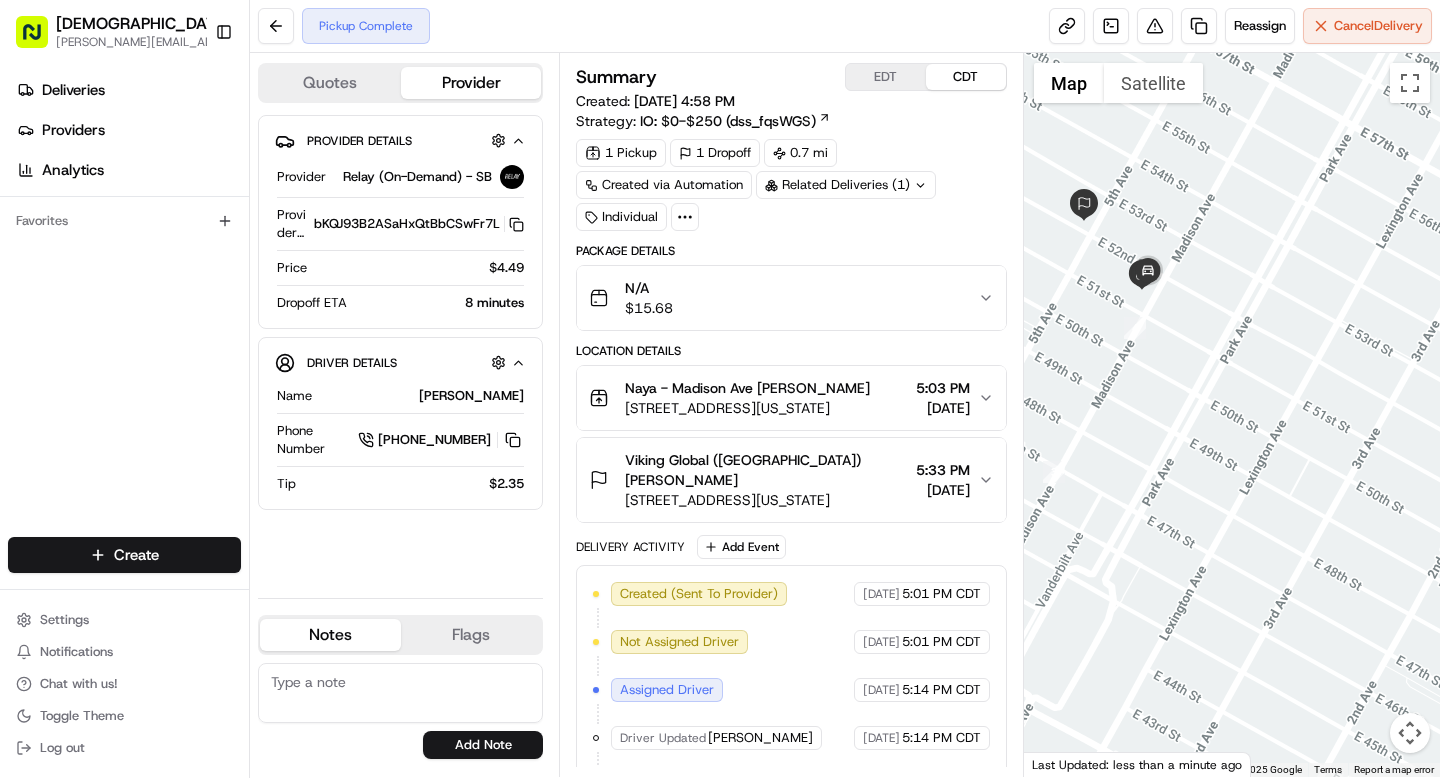 drag, startPoint x: 1107, startPoint y: 335, endPoint x: 1023, endPoint y: 211, distance: 149.77316 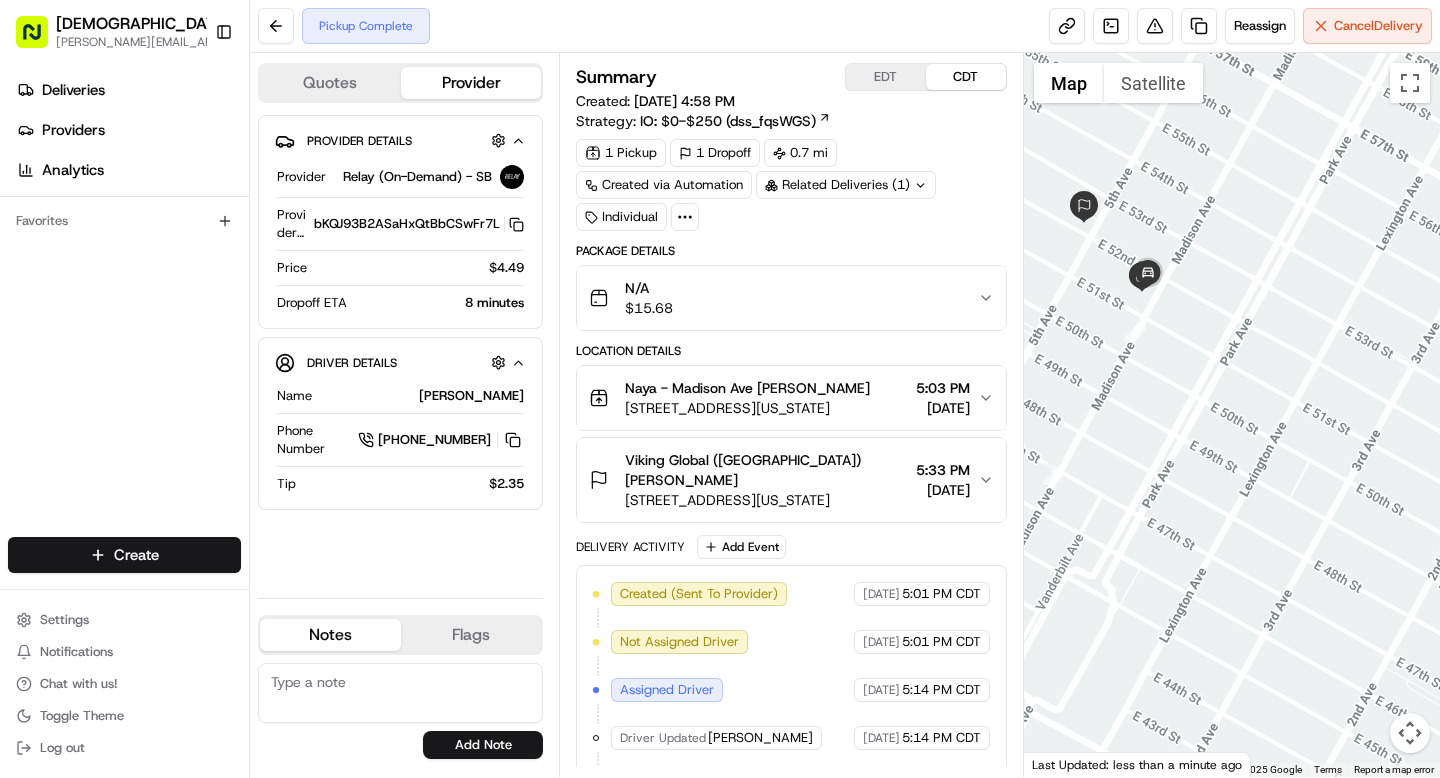 scroll, scrollTop: 124, scrollLeft: 0, axis: vertical 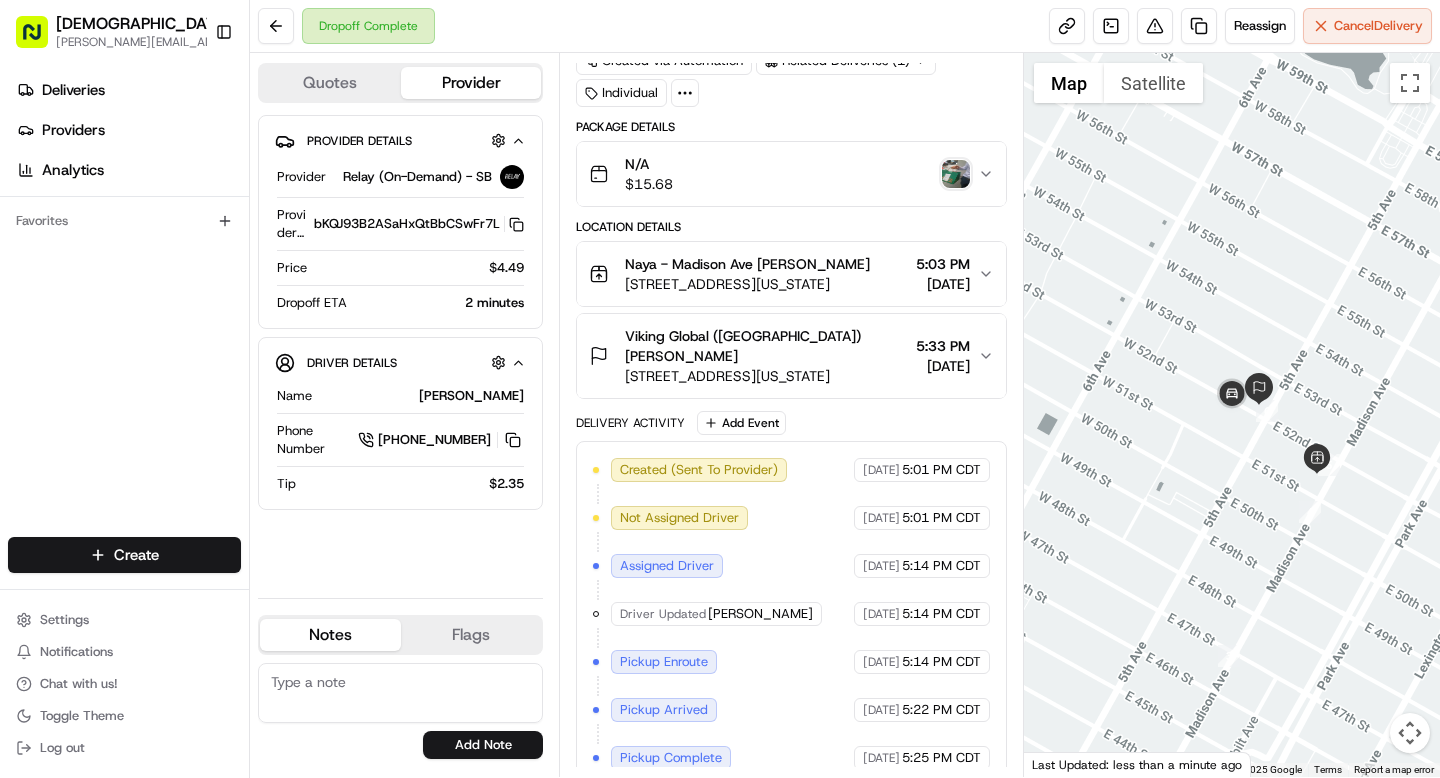 click 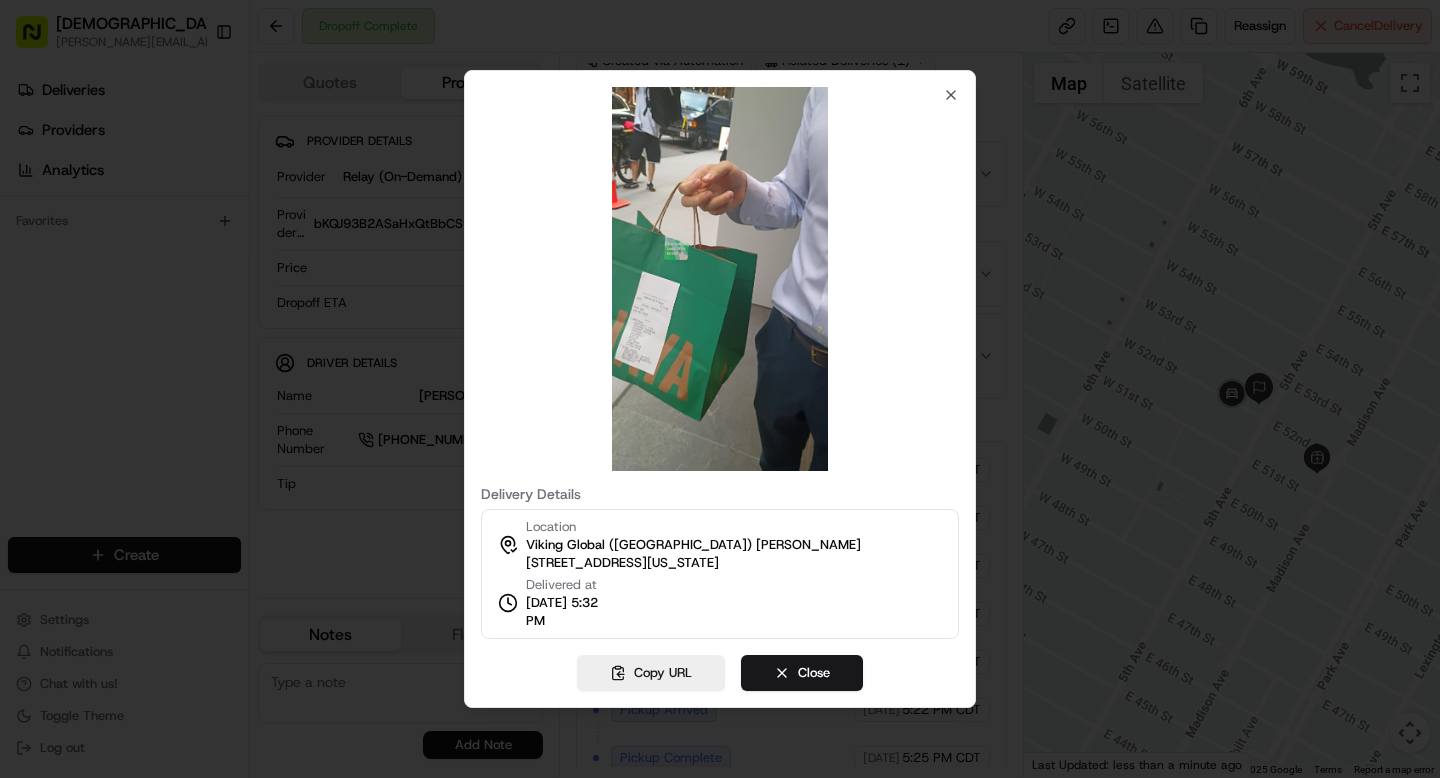 type 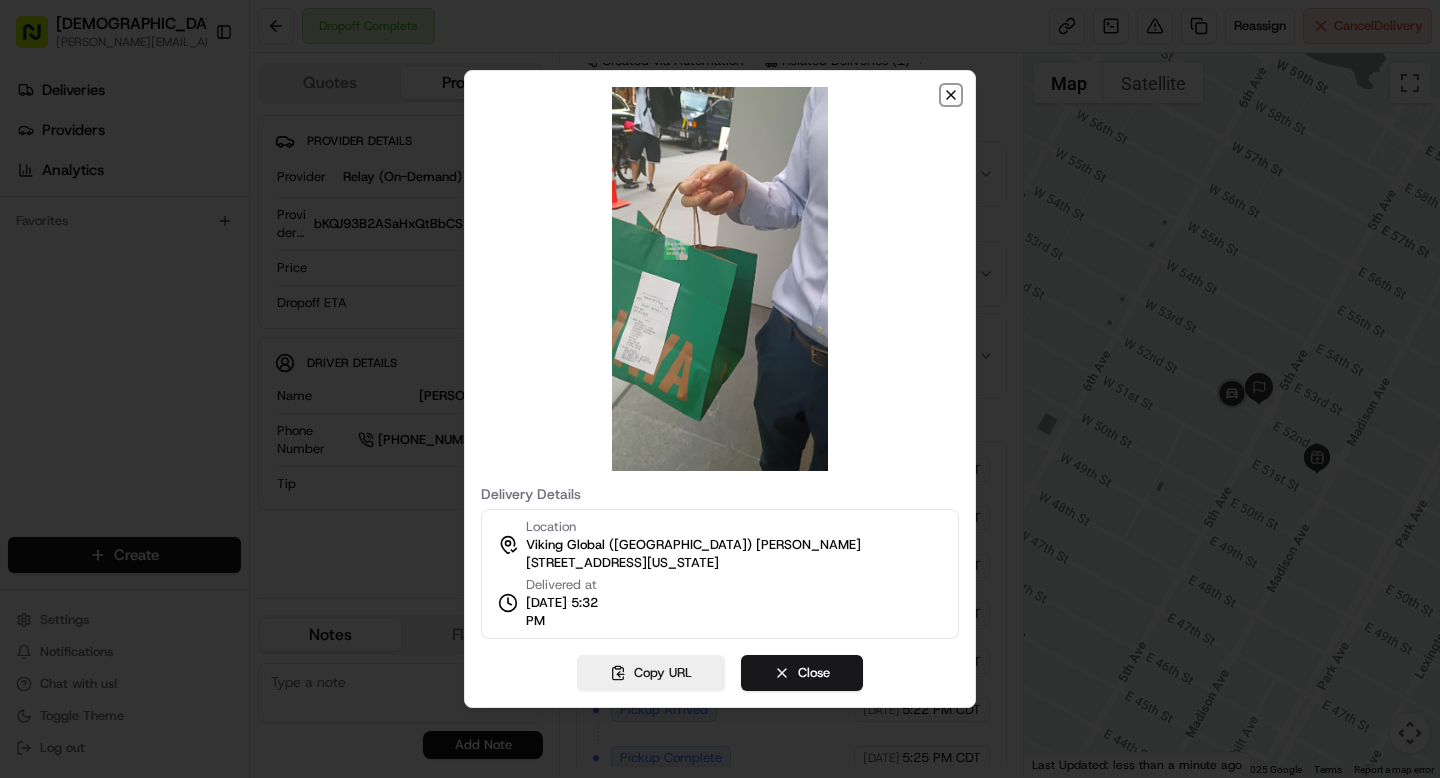 click 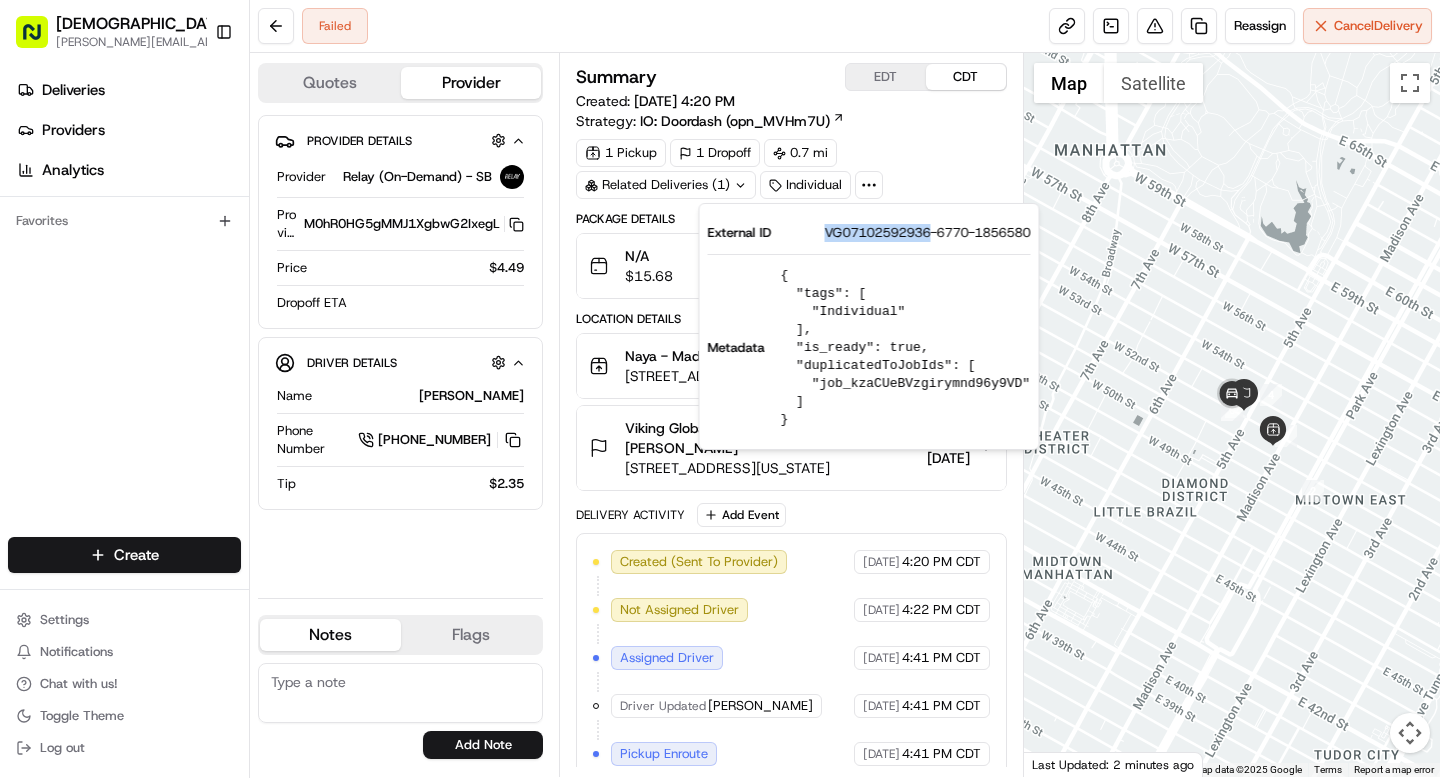 scroll, scrollTop: 0, scrollLeft: 0, axis: both 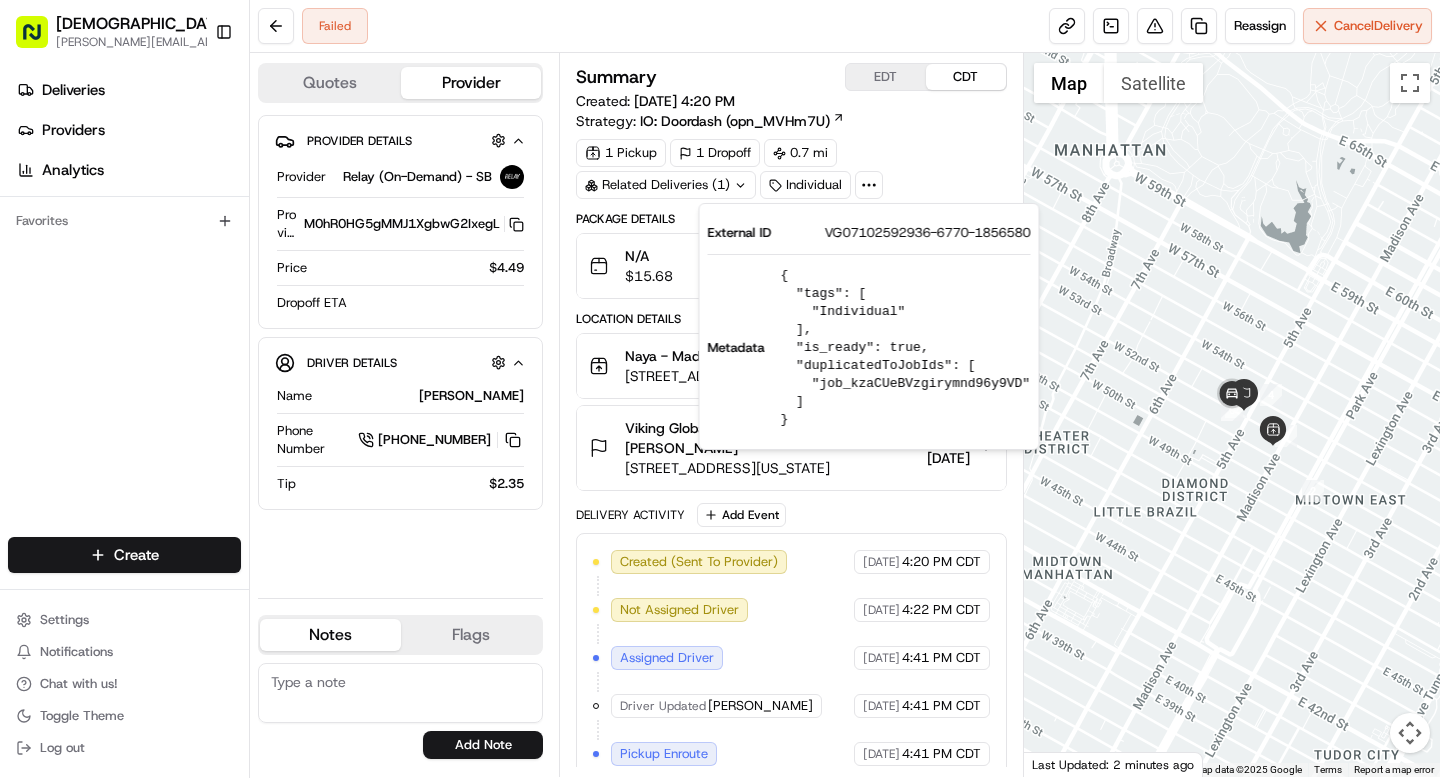 click on "Provider Details Hidden ( 2 ) Provider Relay (On-Demand) - SB   Provider Delivery ID M0hR0HG5gMMJ1XgbwG2IxegL Copy  M0hR0HG5gMMJ1XgbwG2IxegL Price $4.49 Dropoff ETA Driver Details Hidden ( 10 ) Name Antonio C. Phone Number +1 646 972 8089 Tip $2.35" at bounding box center [400, 348] 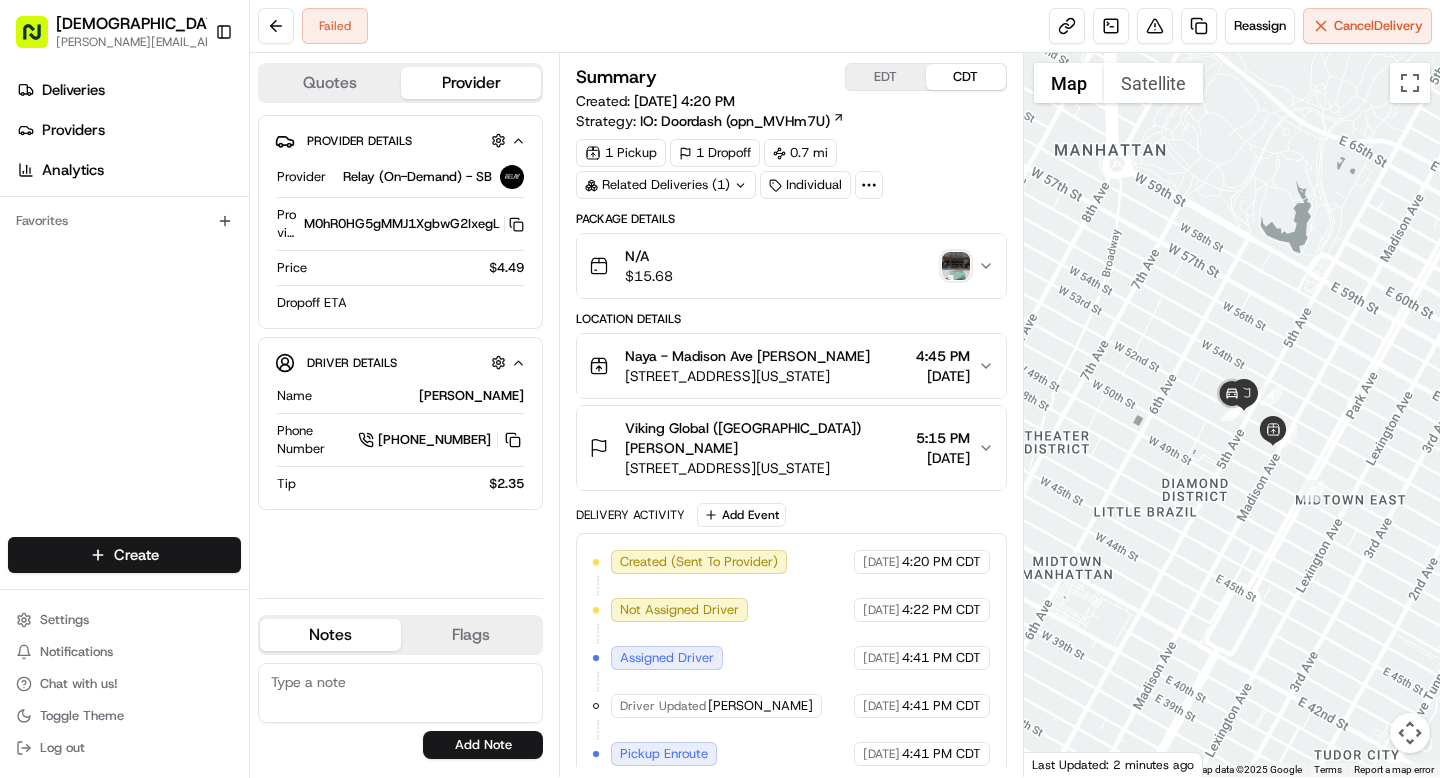click at bounding box center (400, 693) 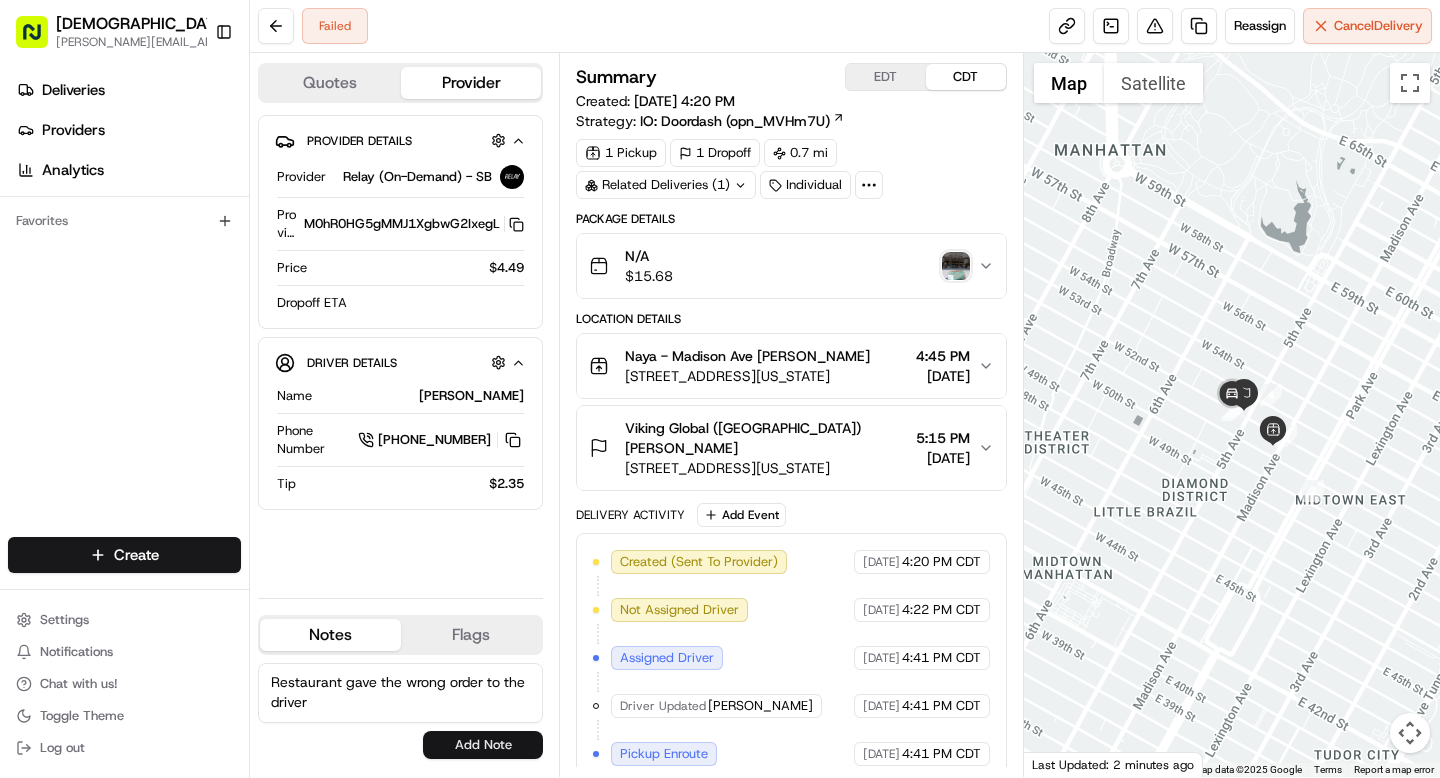 type on "Restaurant gave the wrong order to the driver" 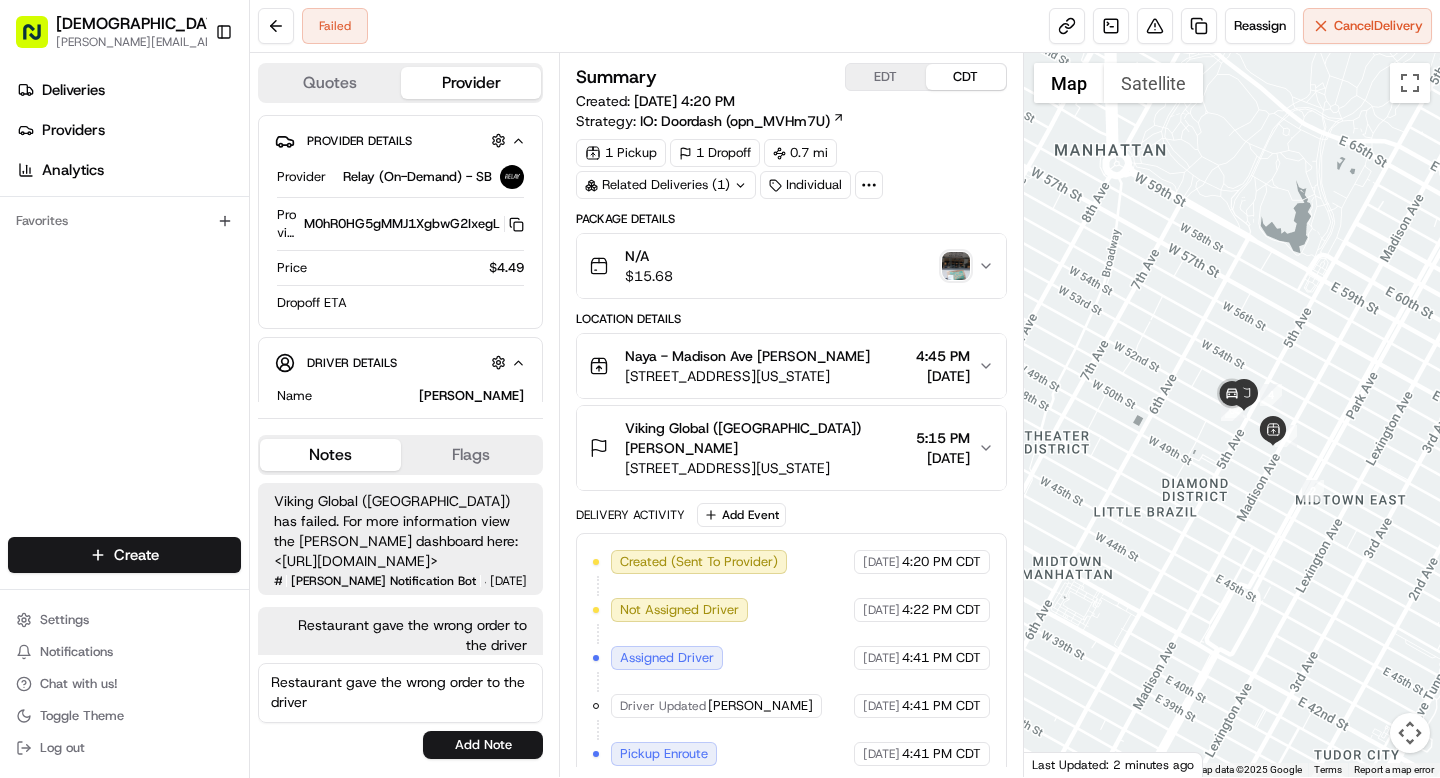 scroll, scrollTop: 44, scrollLeft: 0, axis: vertical 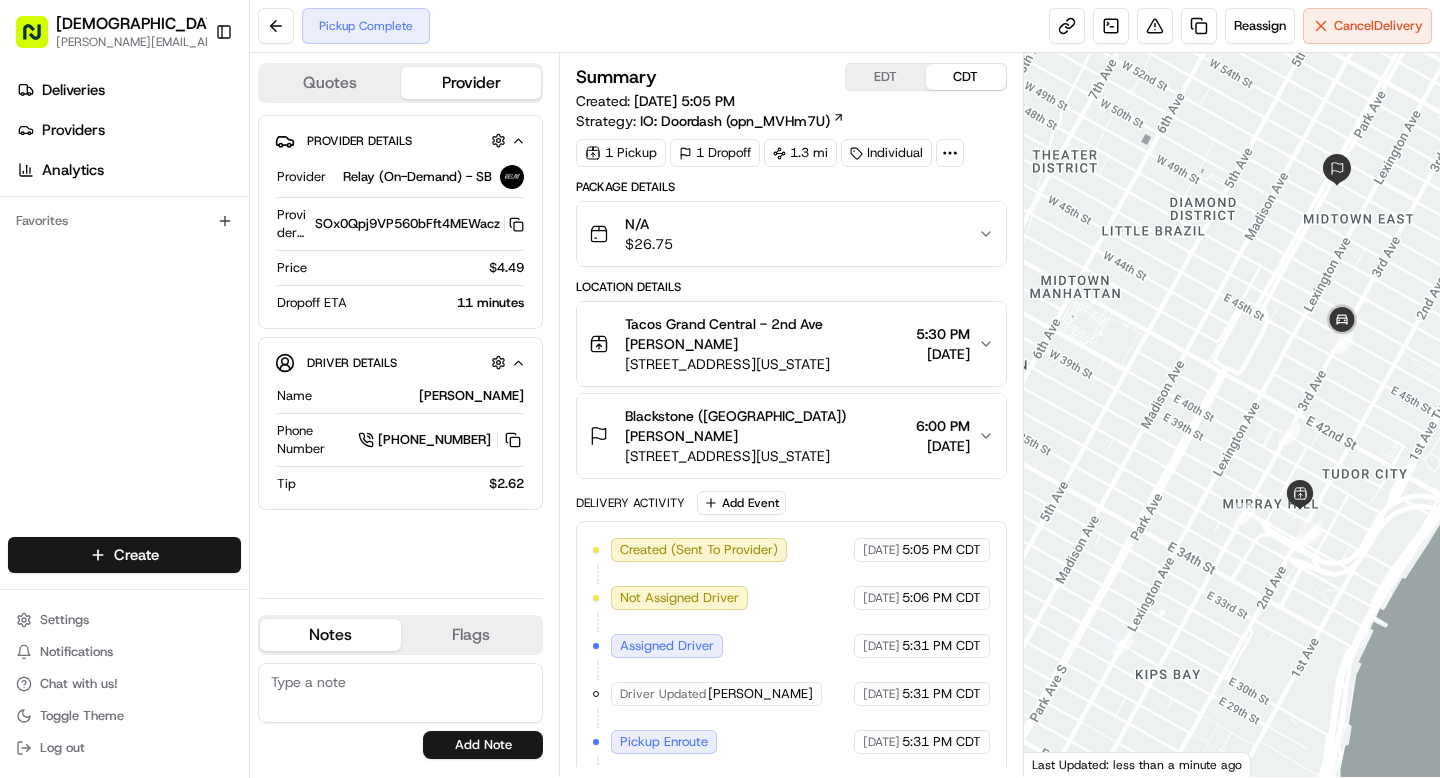 click on "345 Park Ave, New York, NY 10154" at bounding box center [766, 456] 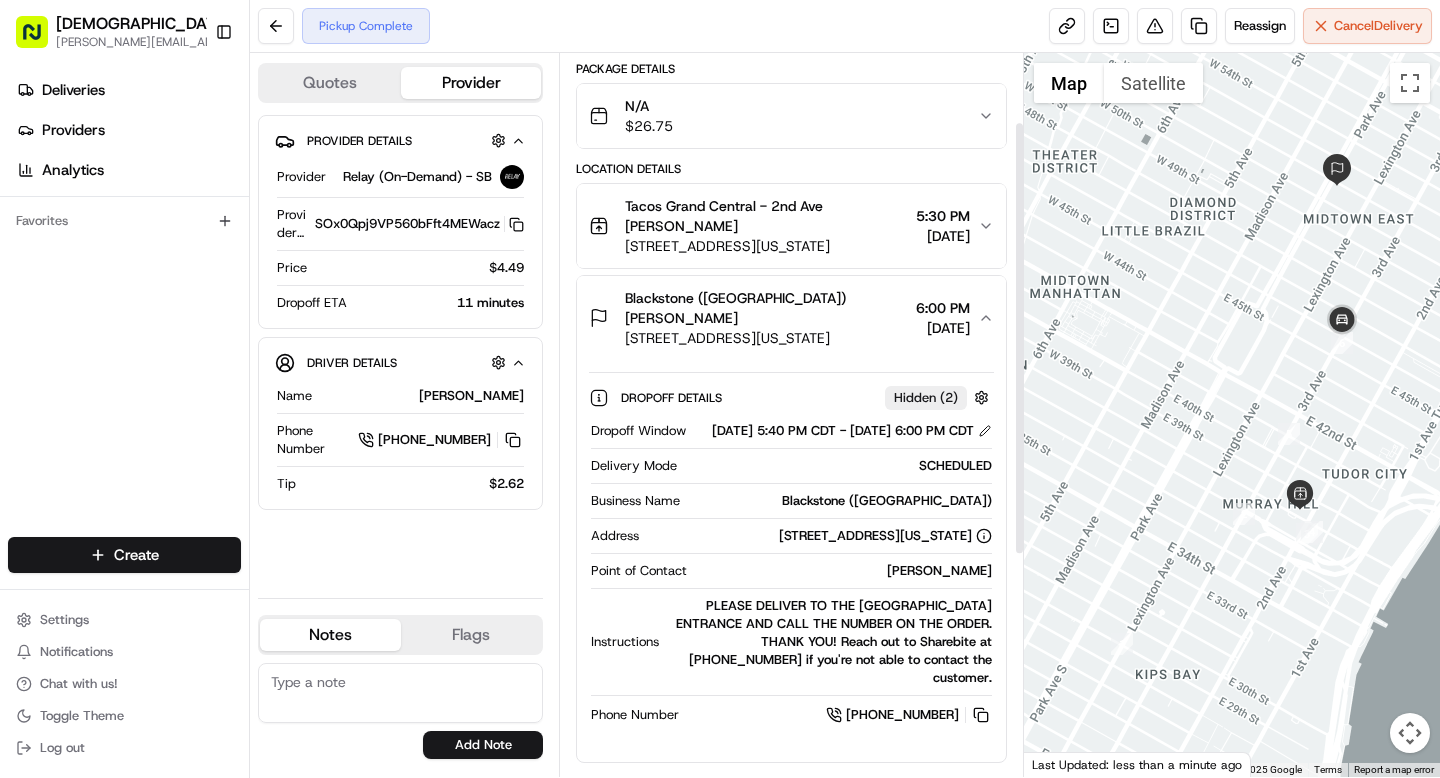 scroll, scrollTop: 143, scrollLeft: 0, axis: vertical 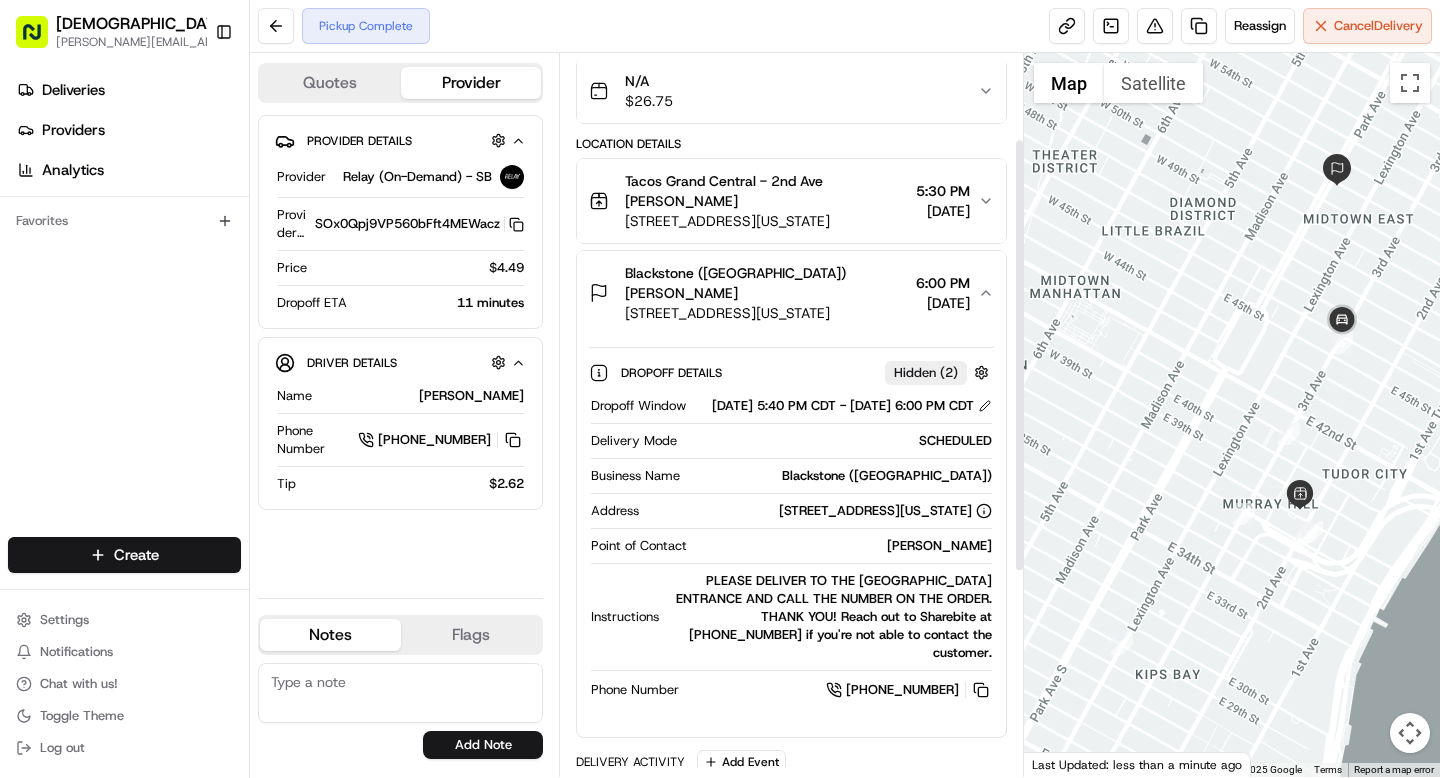 click on "Tucker Kocher" at bounding box center [843, 546] 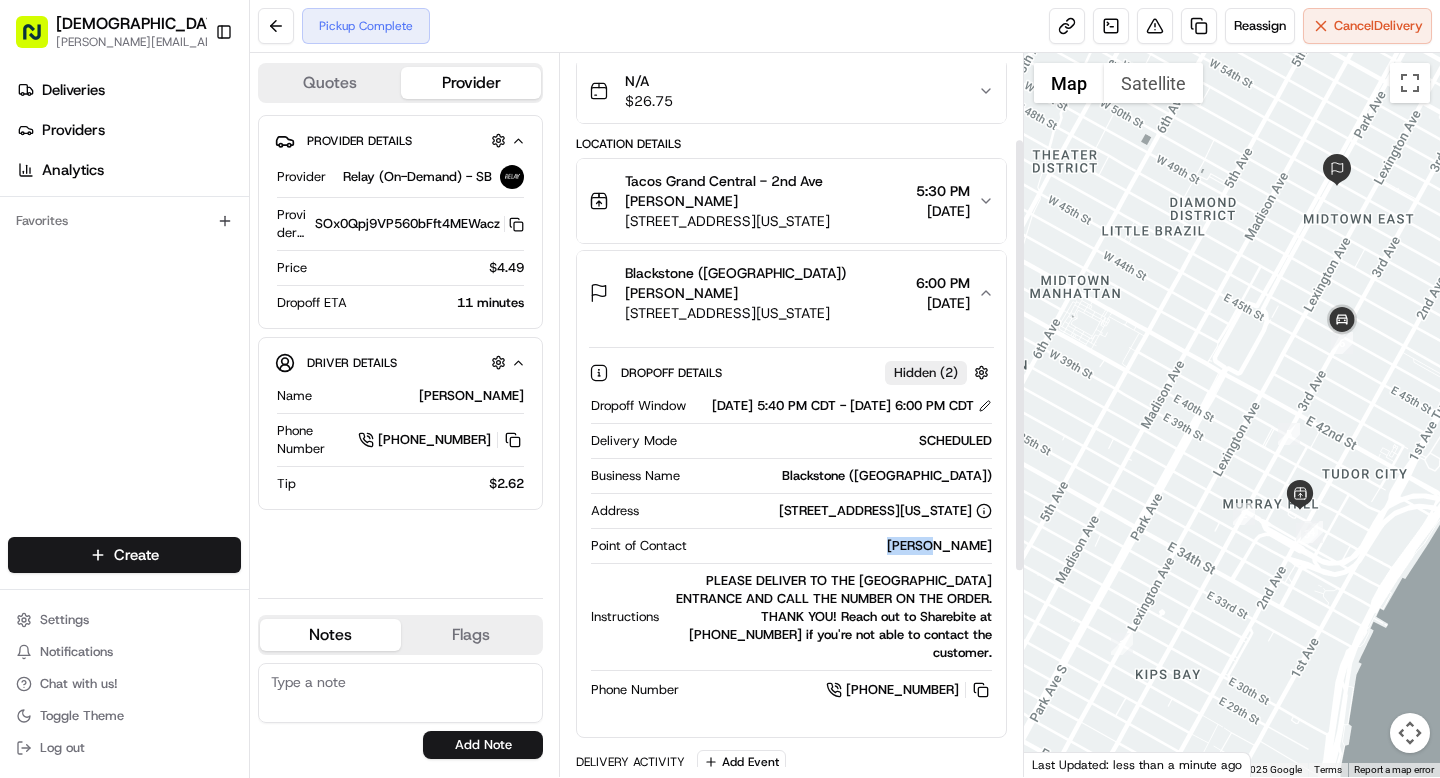 click on "Tucker Kocher" at bounding box center (843, 546) 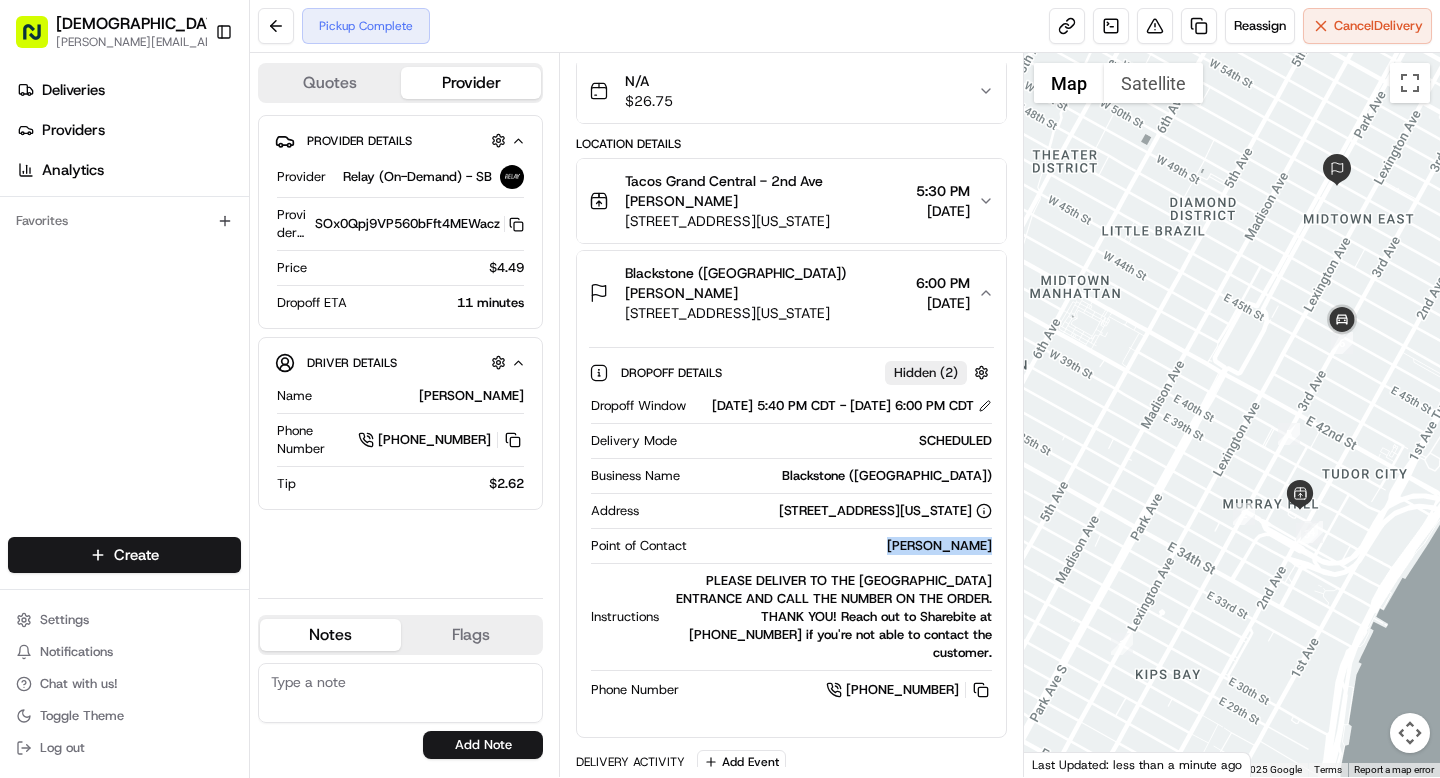 click on "Tucker Kocher" at bounding box center (843, 546) 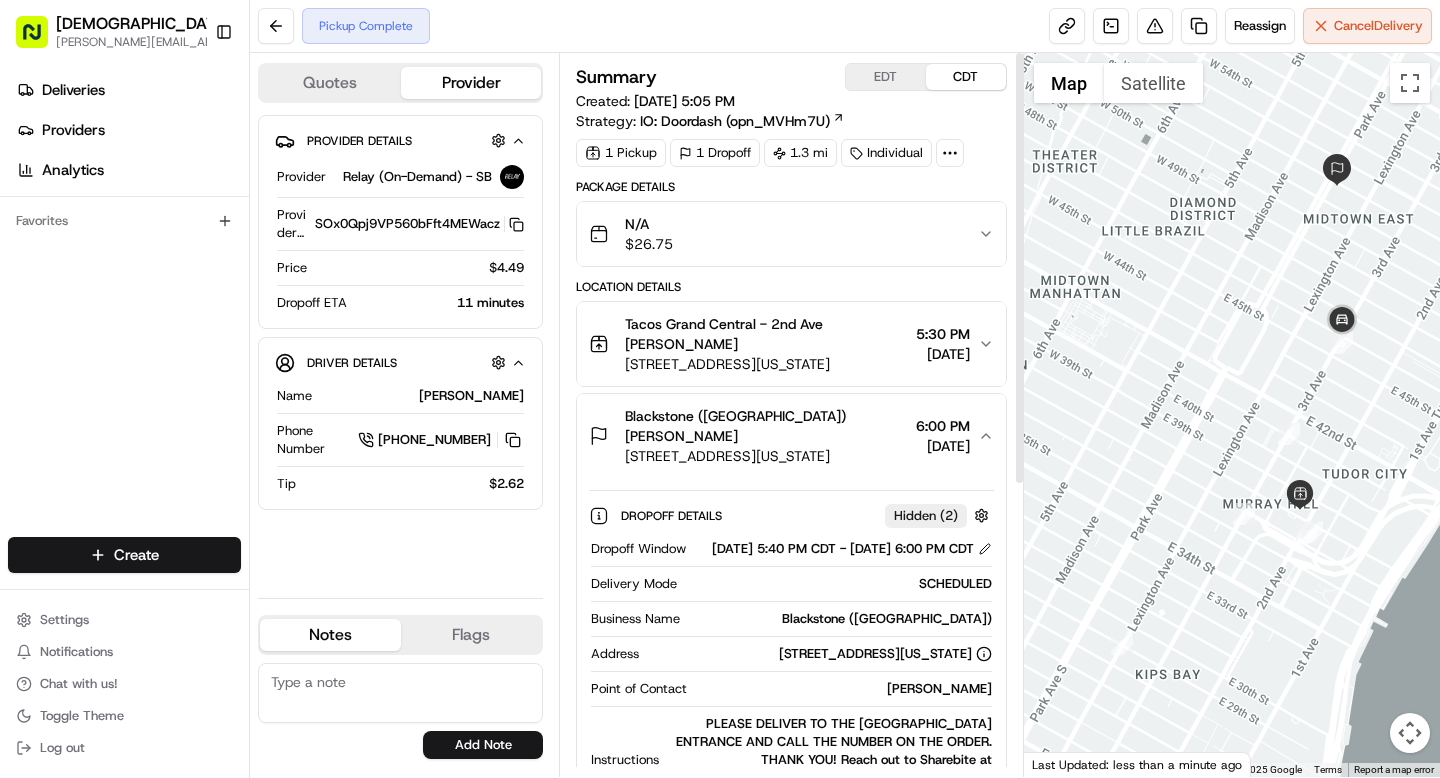 click 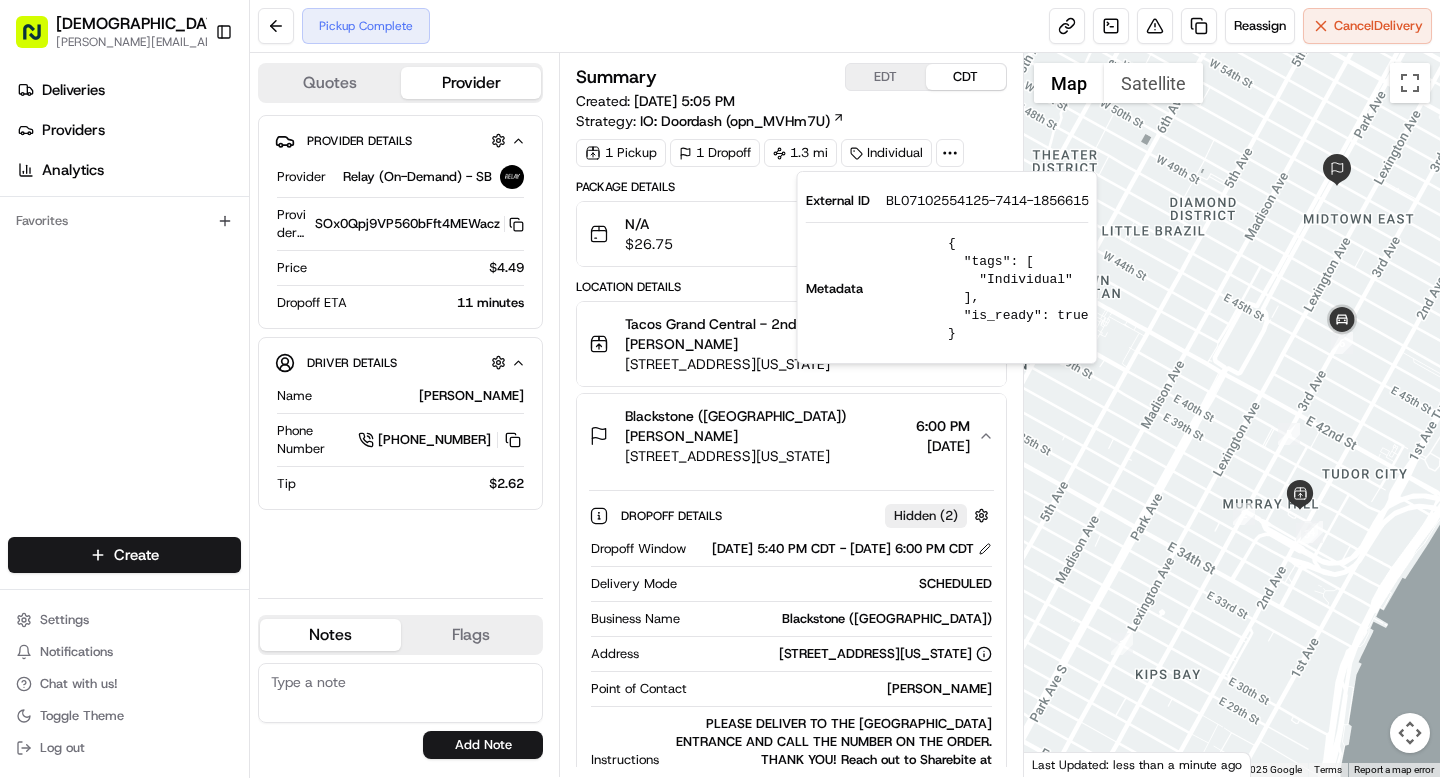 click on "BL07102554125-7414-1856615" 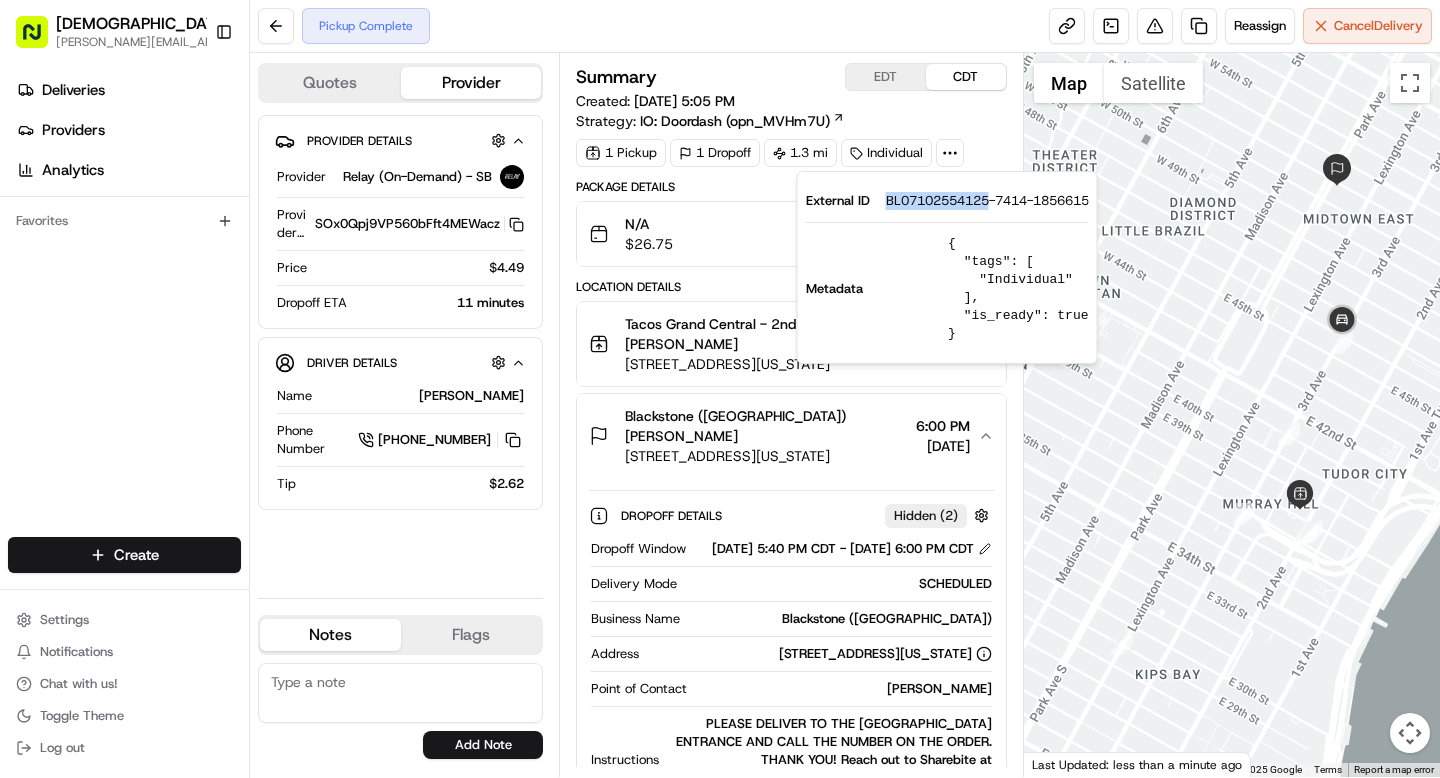 click on "BL07102554125-7414-1856615" 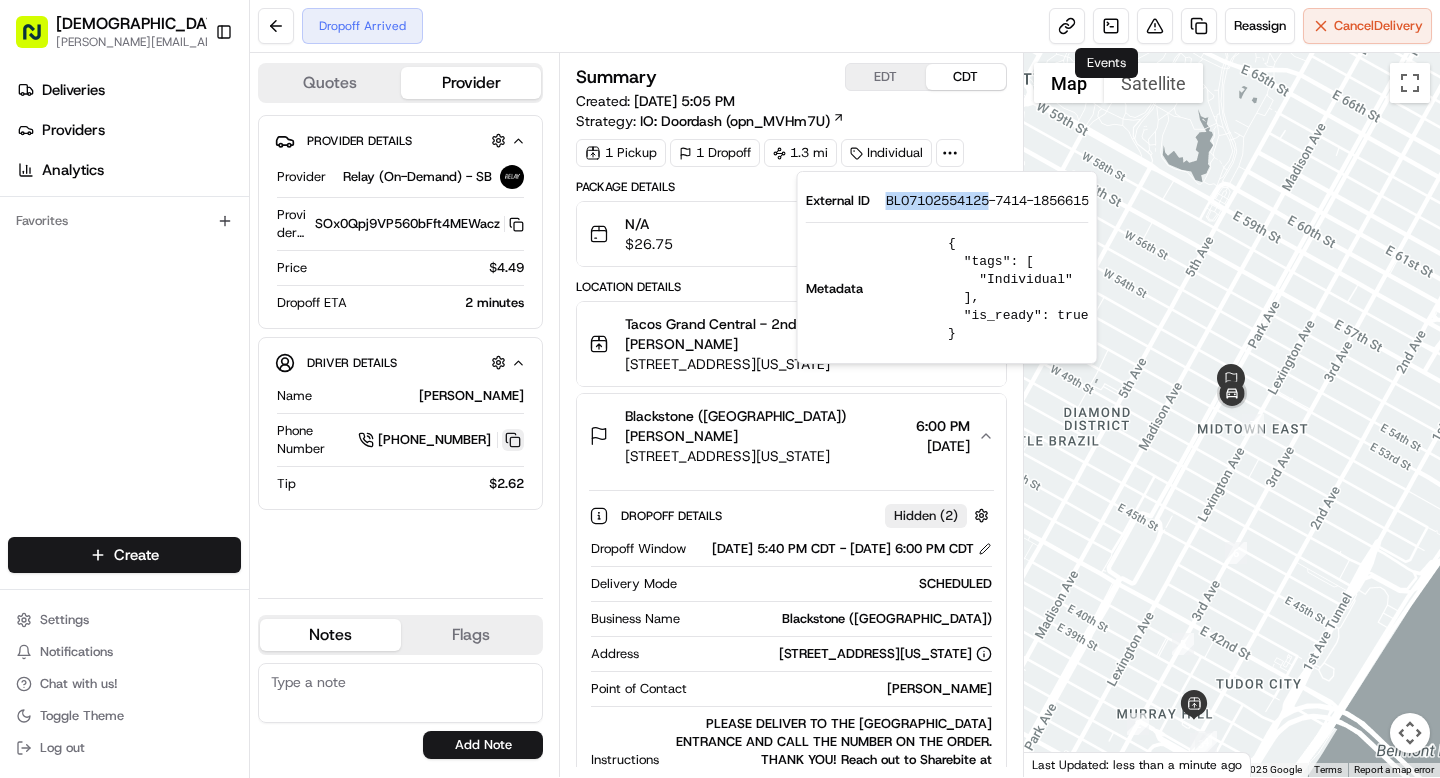 click 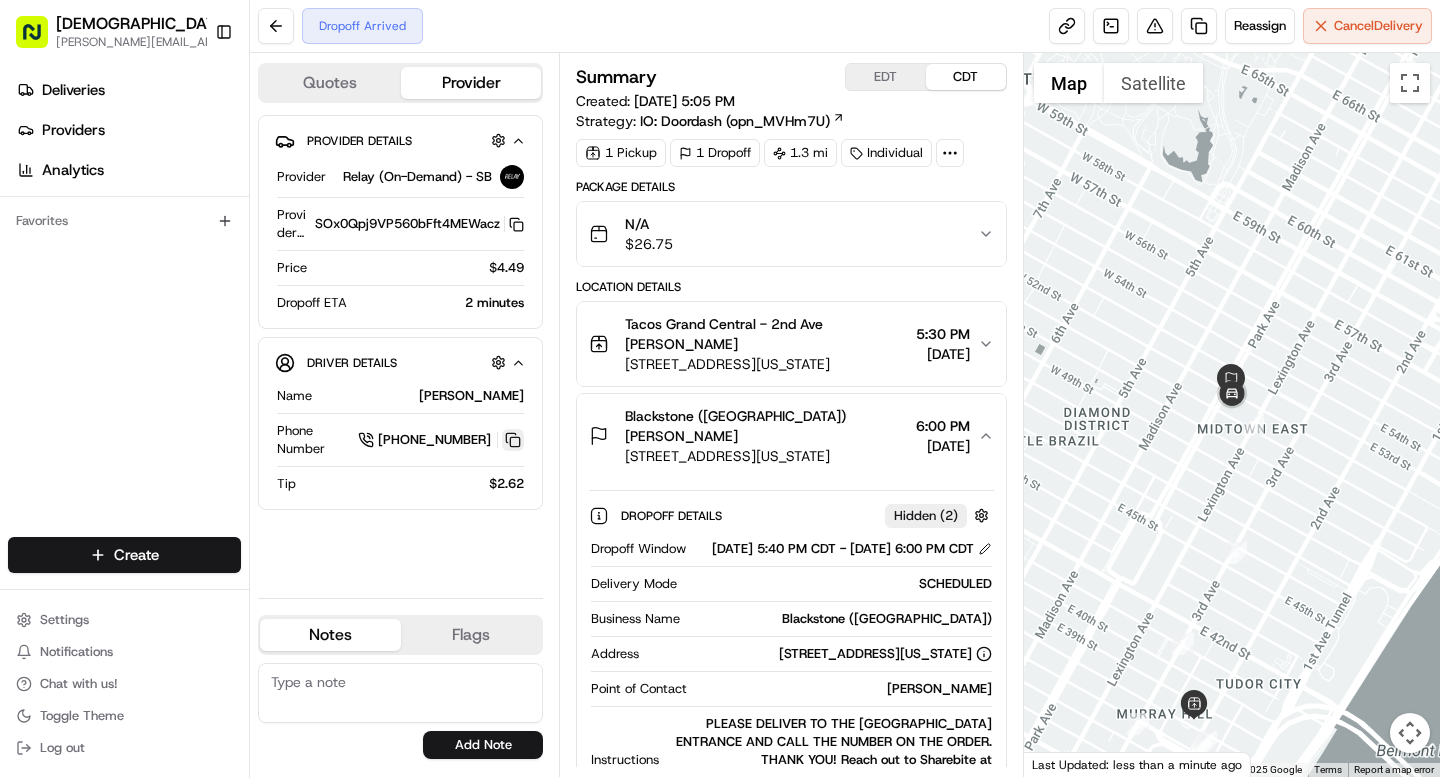 click 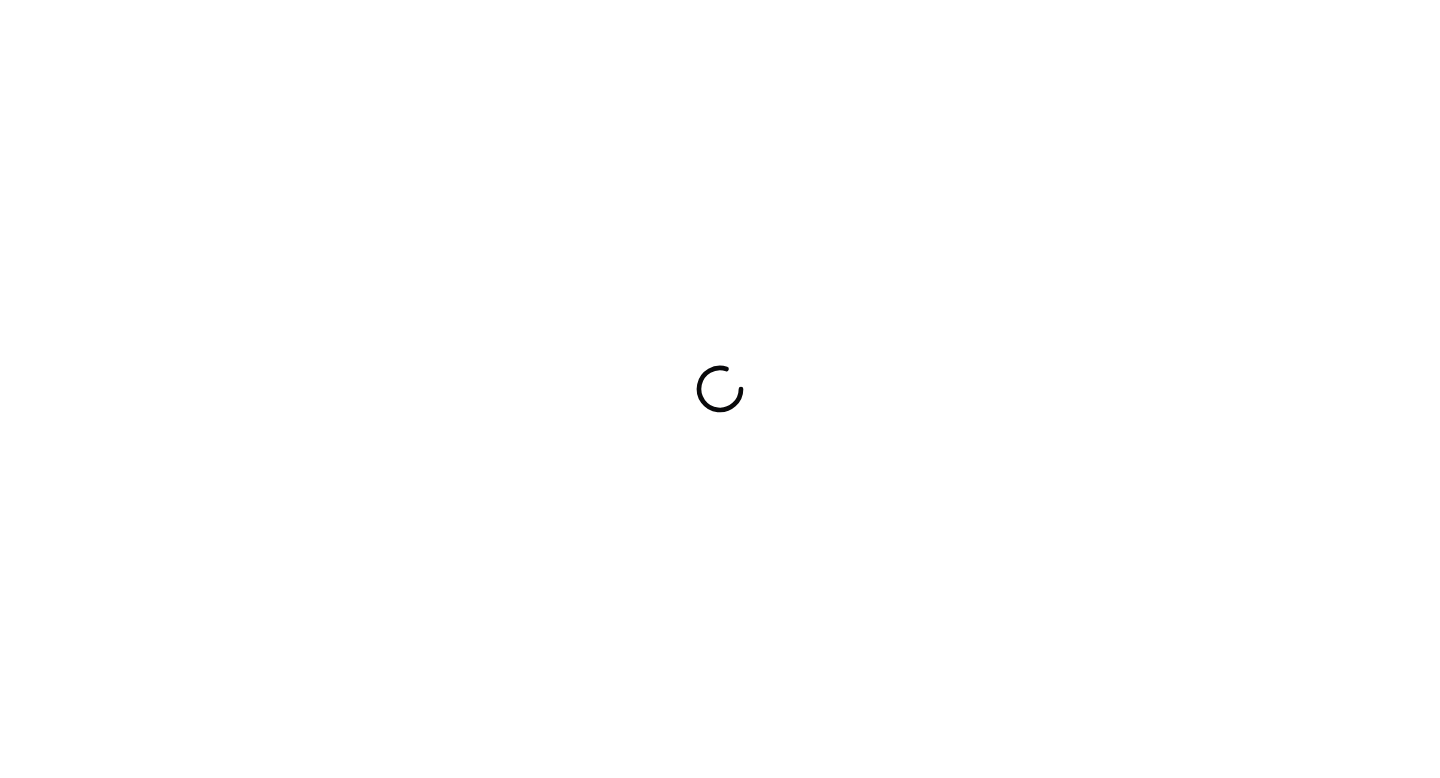 scroll, scrollTop: 0, scrollLeft: 0, axis: both 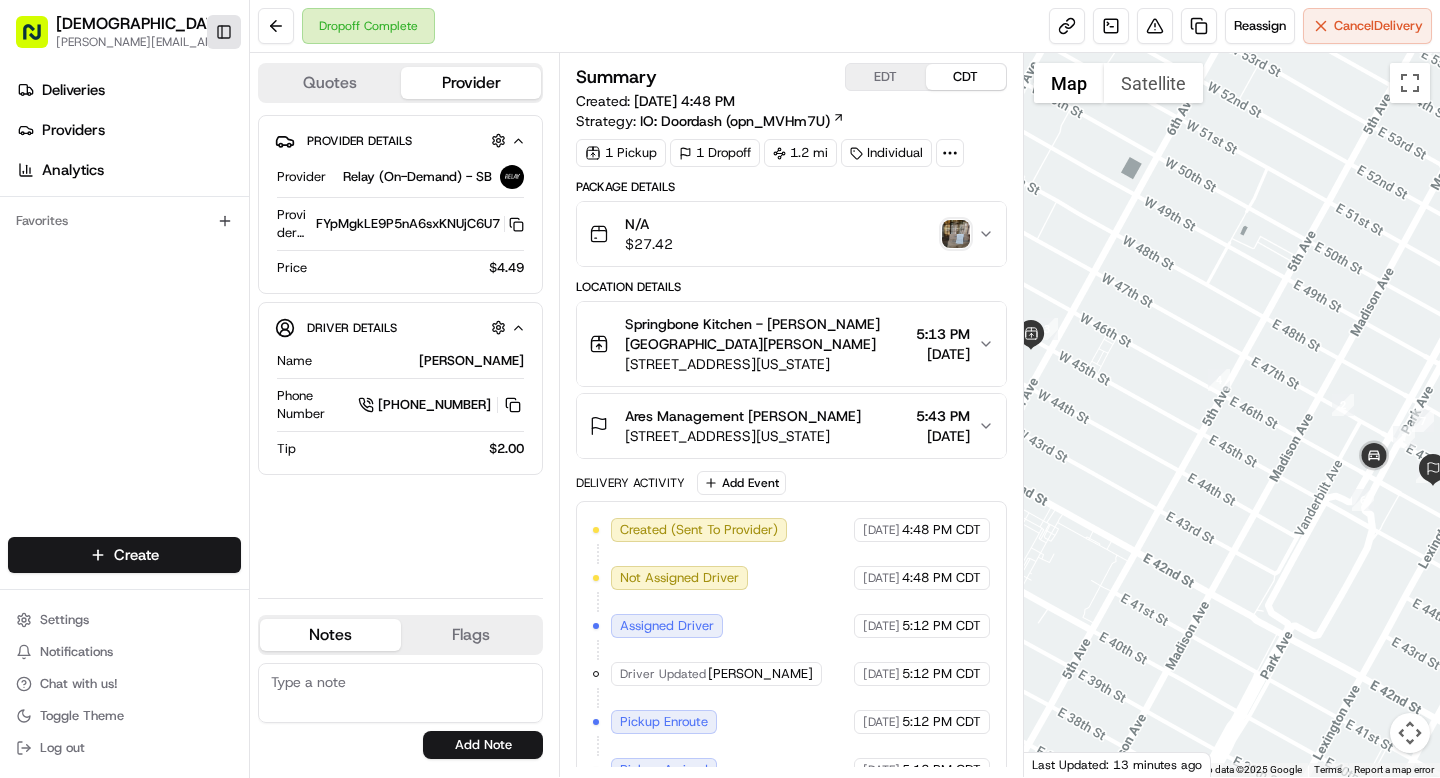 click on "Toggle Sidebar" at bounding box center (224, 32) 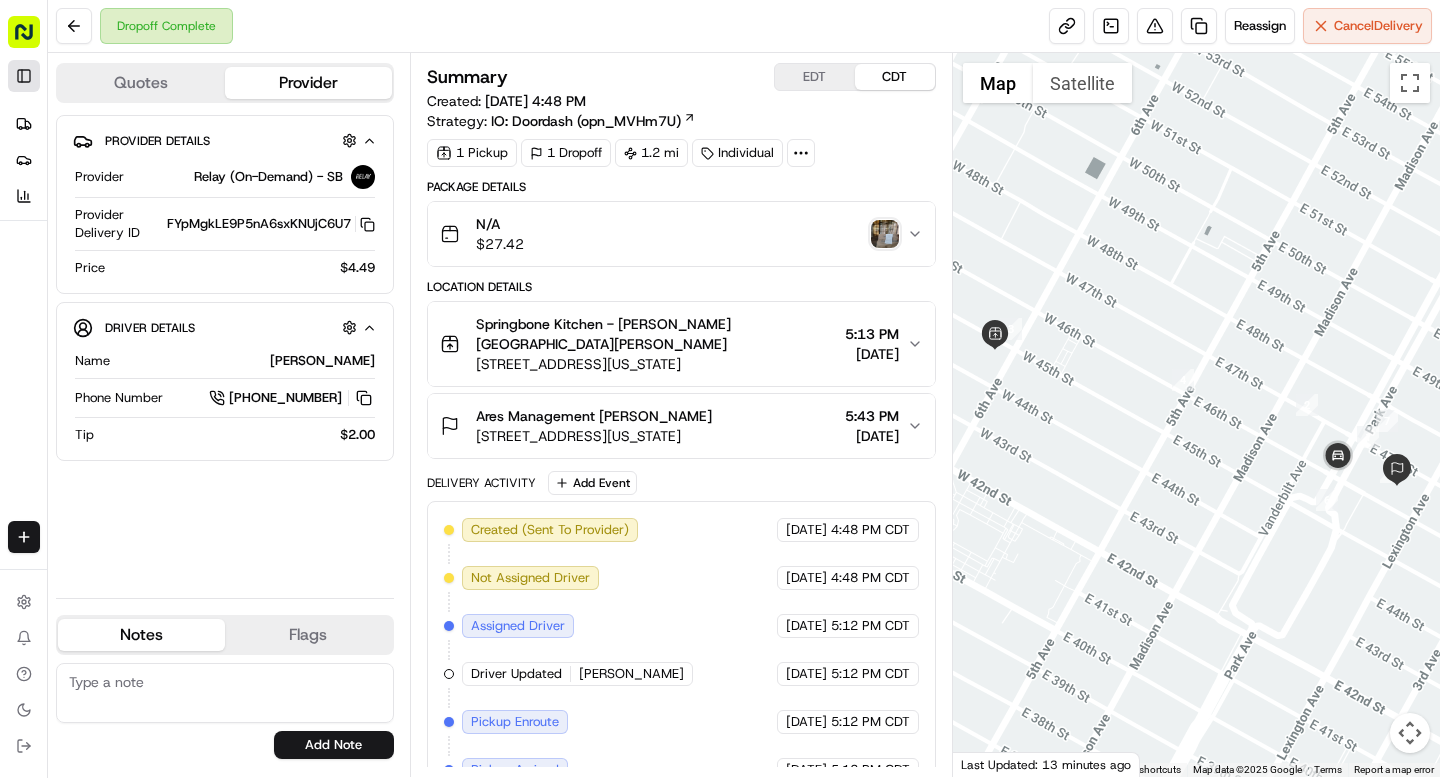 scroll, scrollTop: 0, scrollLeft: 0, axis: both 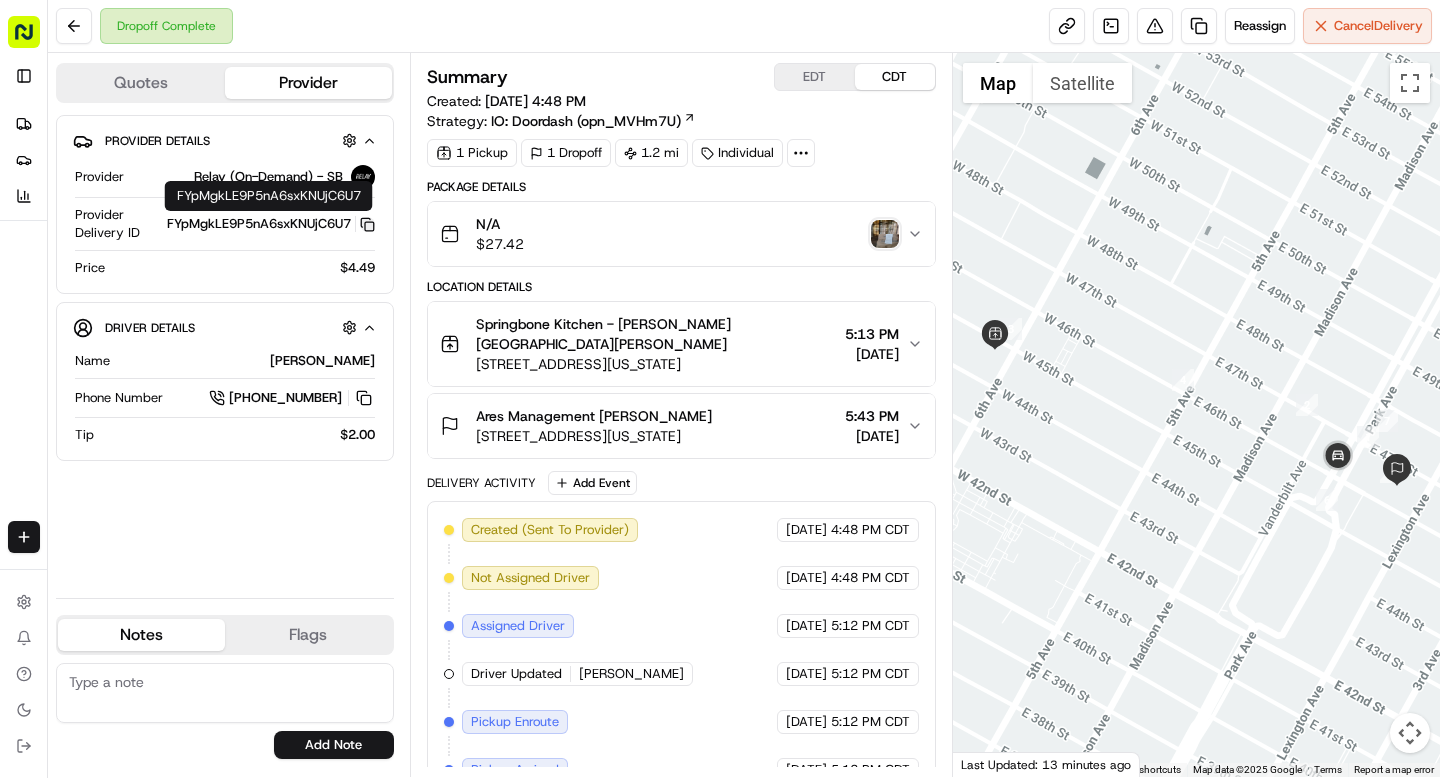click 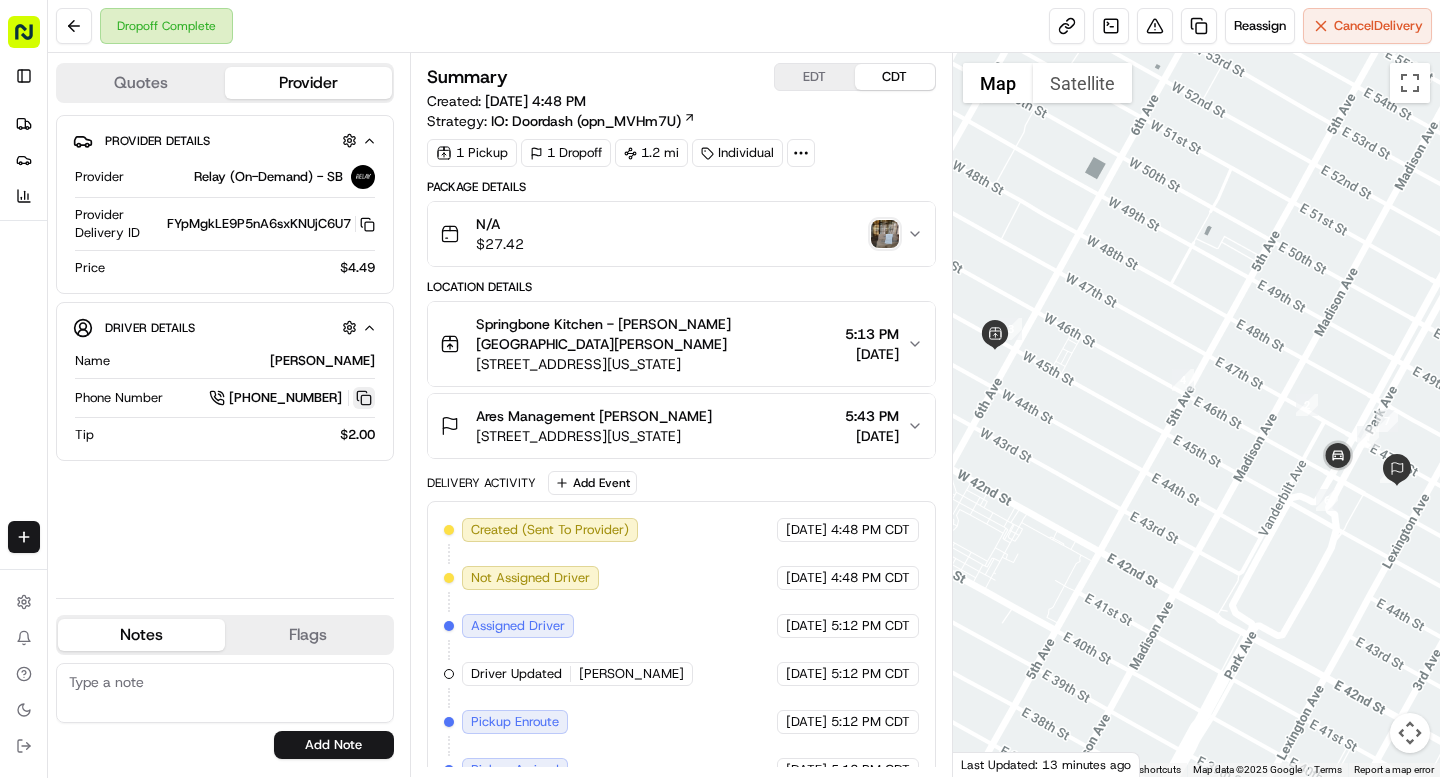 click at bounding box center [364, 398] 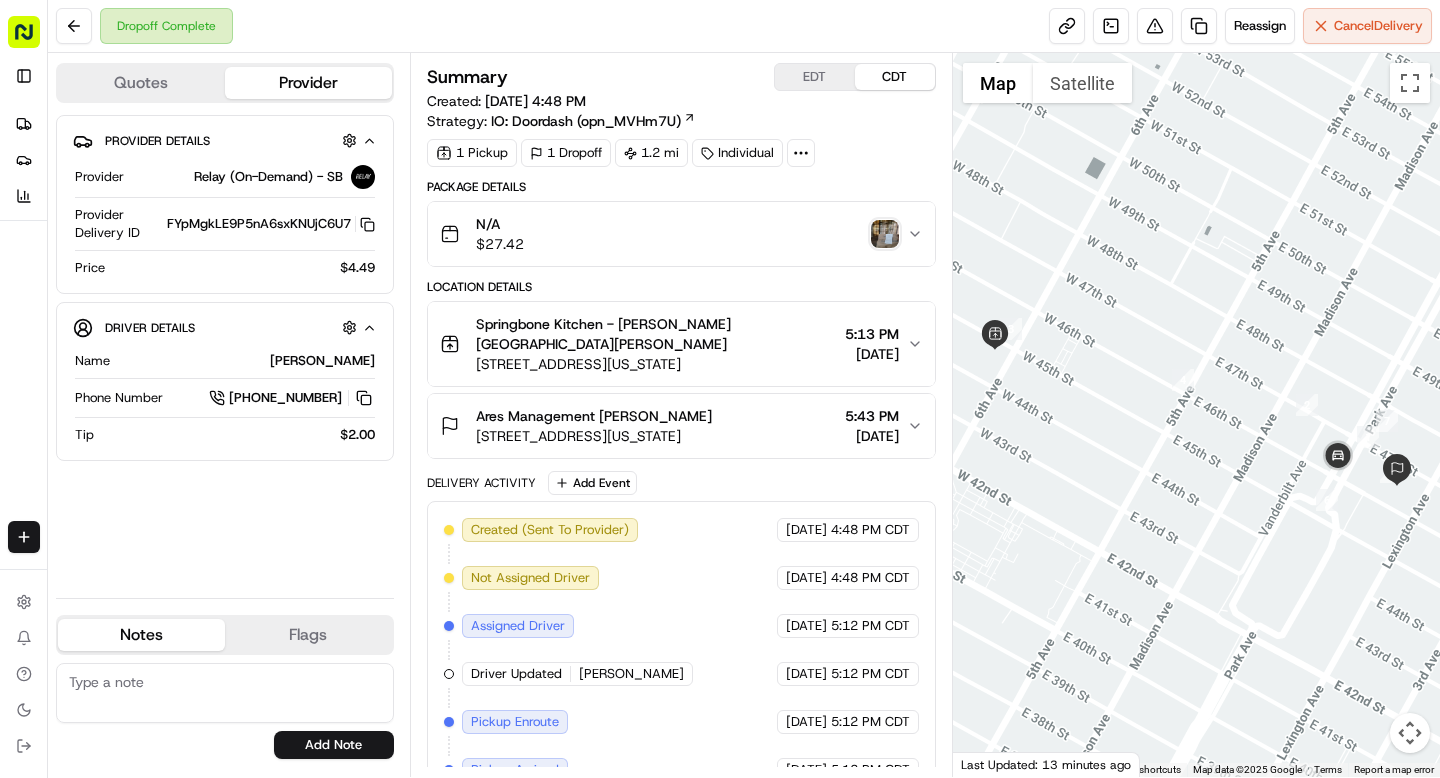 click on "Ares Management Natalia Brzozowski 245 Park Ave, New York, NY 10167 5:43 PM 07/10/2025" at bounding box center (681, 426) 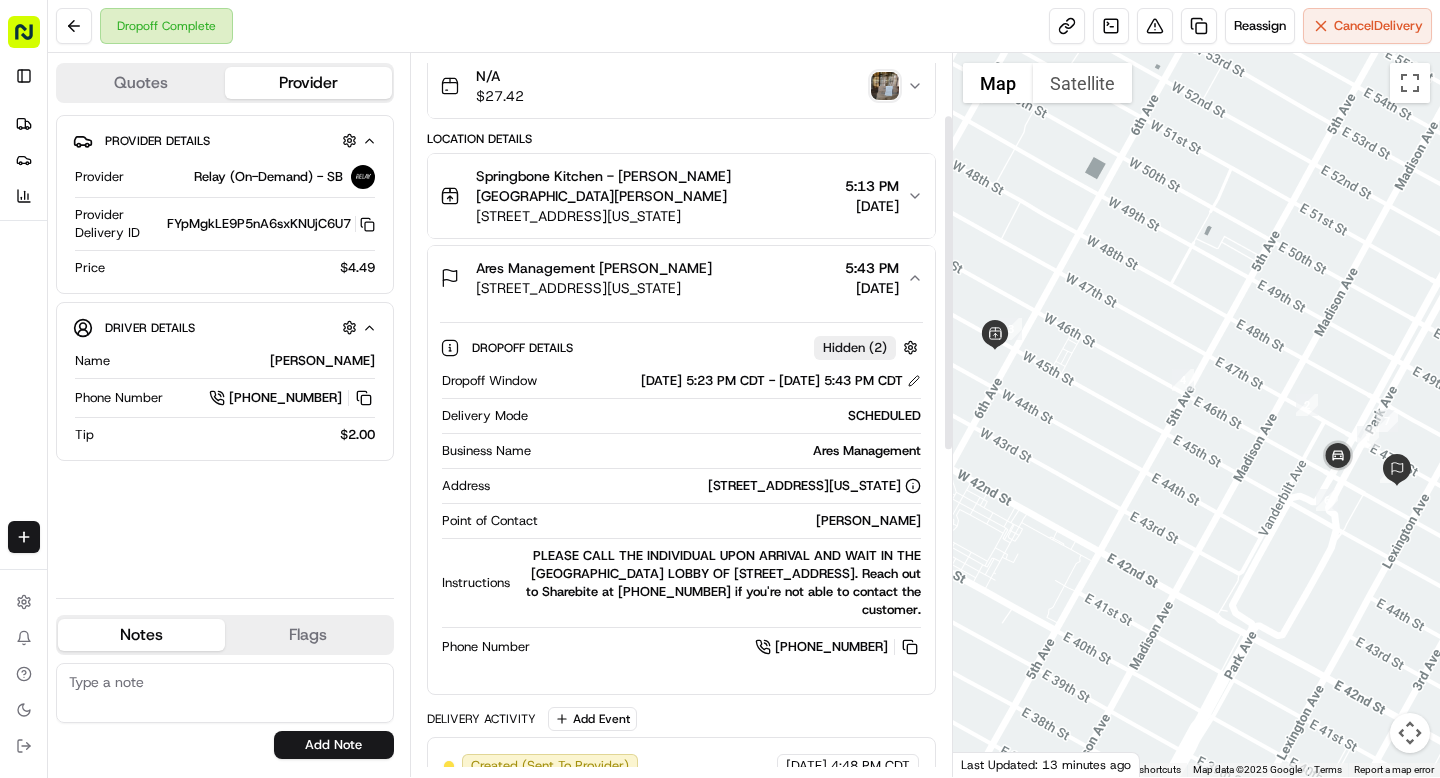 scroll, scrollTop: 154, scrollLeft: 0, axis: vertical 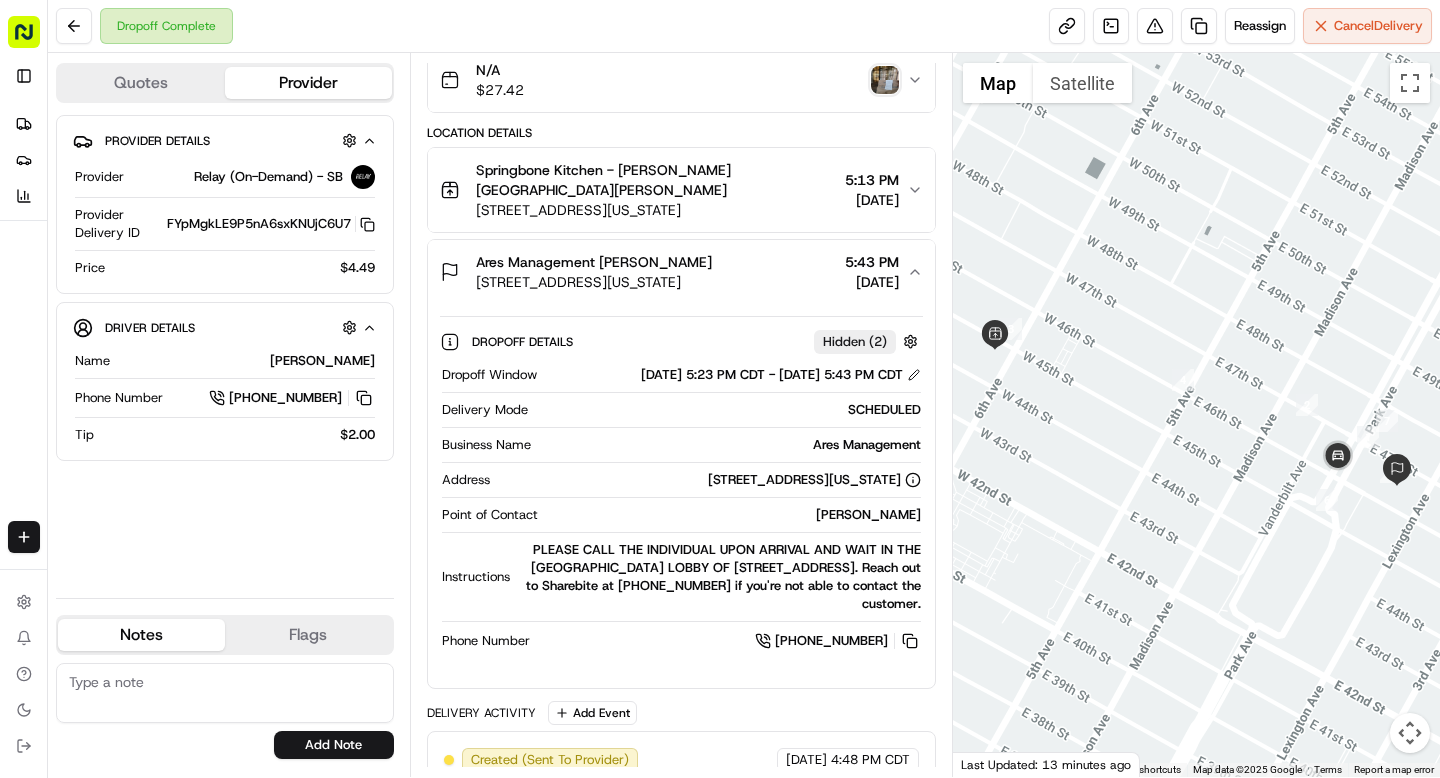 click at bounding box center (885, 80) 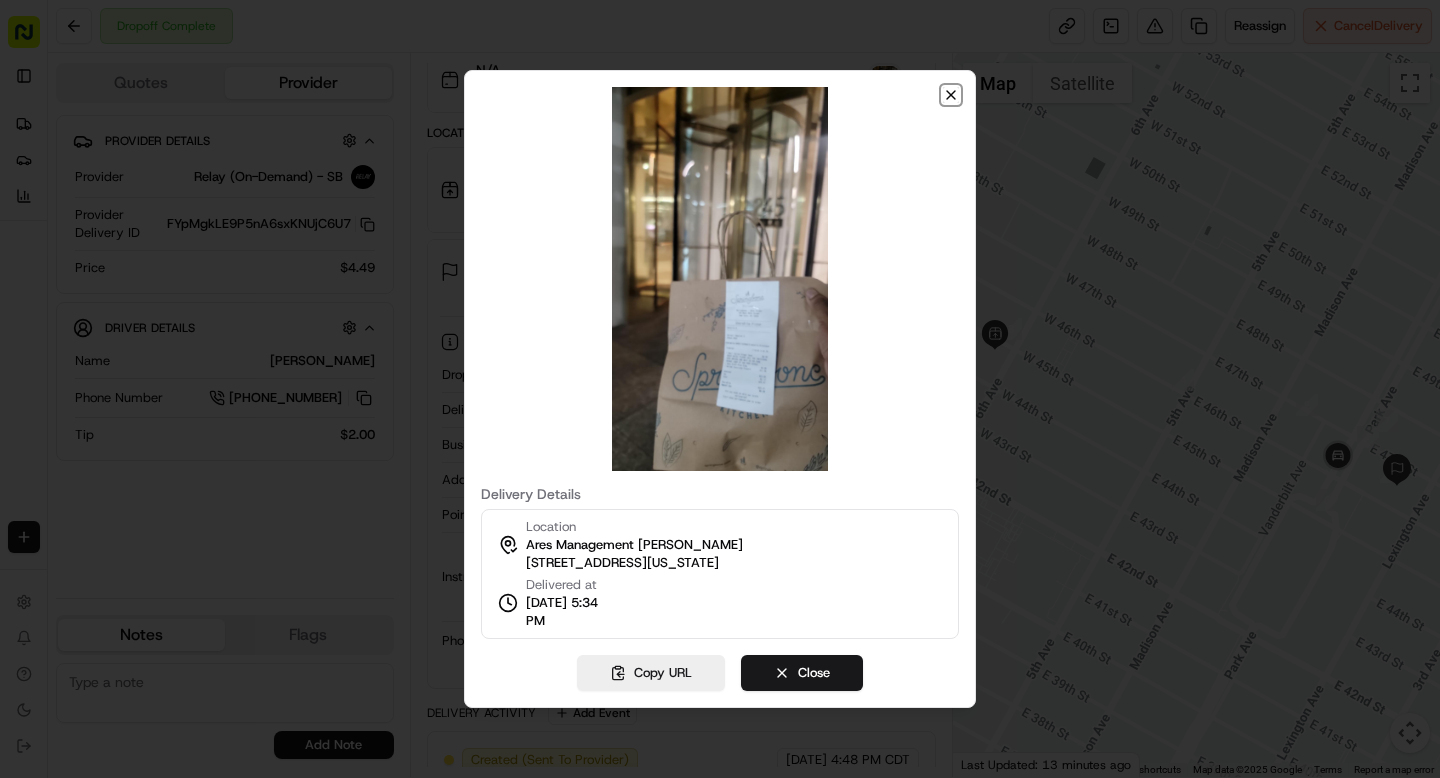 click 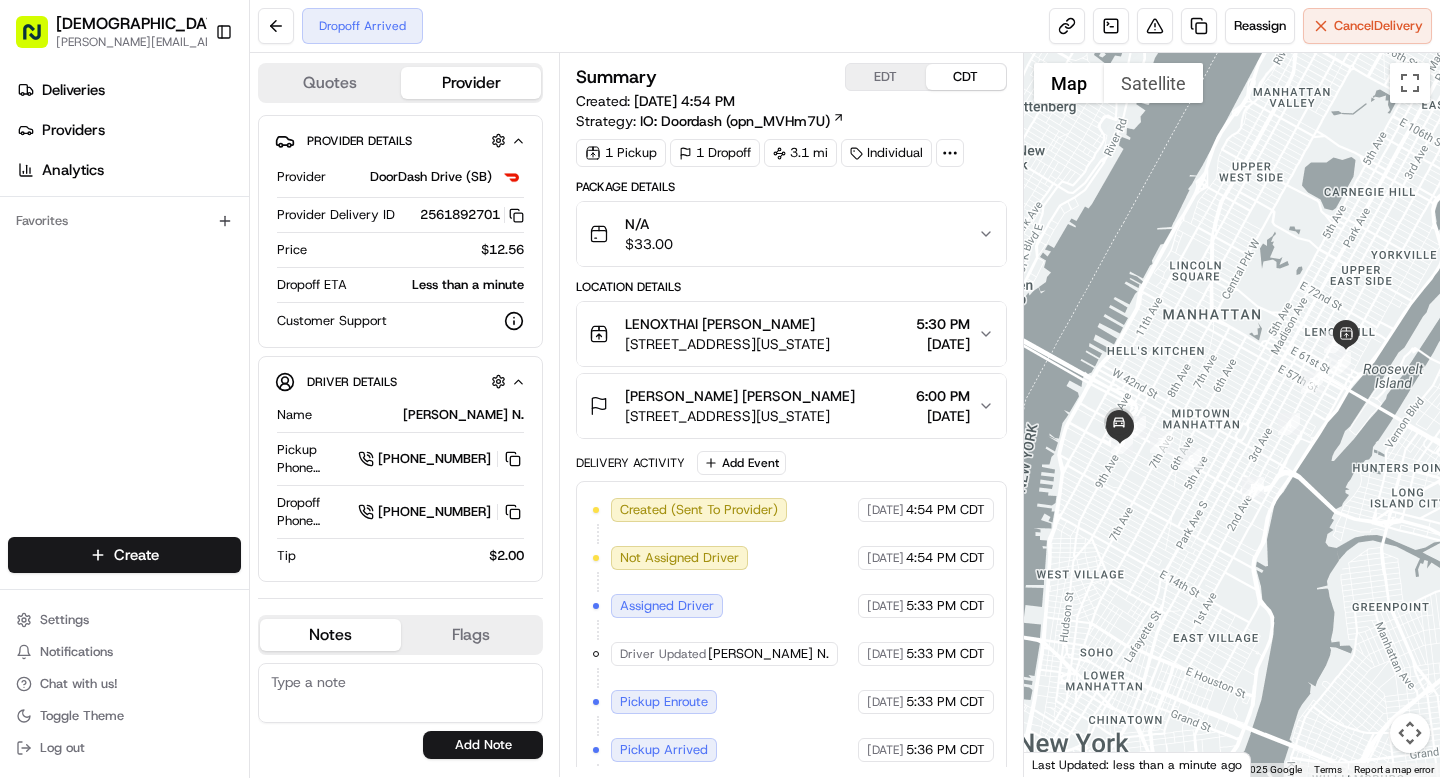 scroll, scrollTop: 0, scrollLeft: 0, axis: both 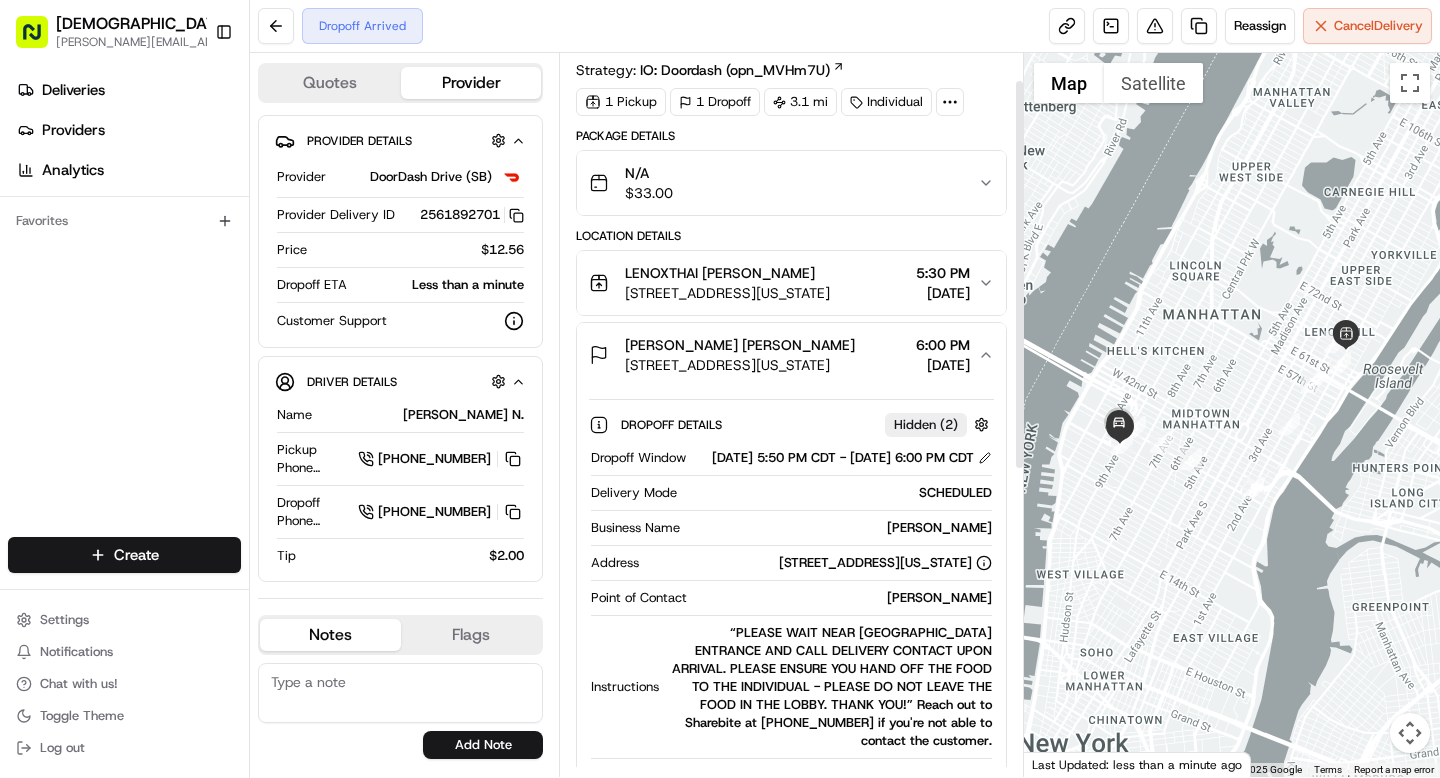click on "James Yang" at bounding box center [843, 598] 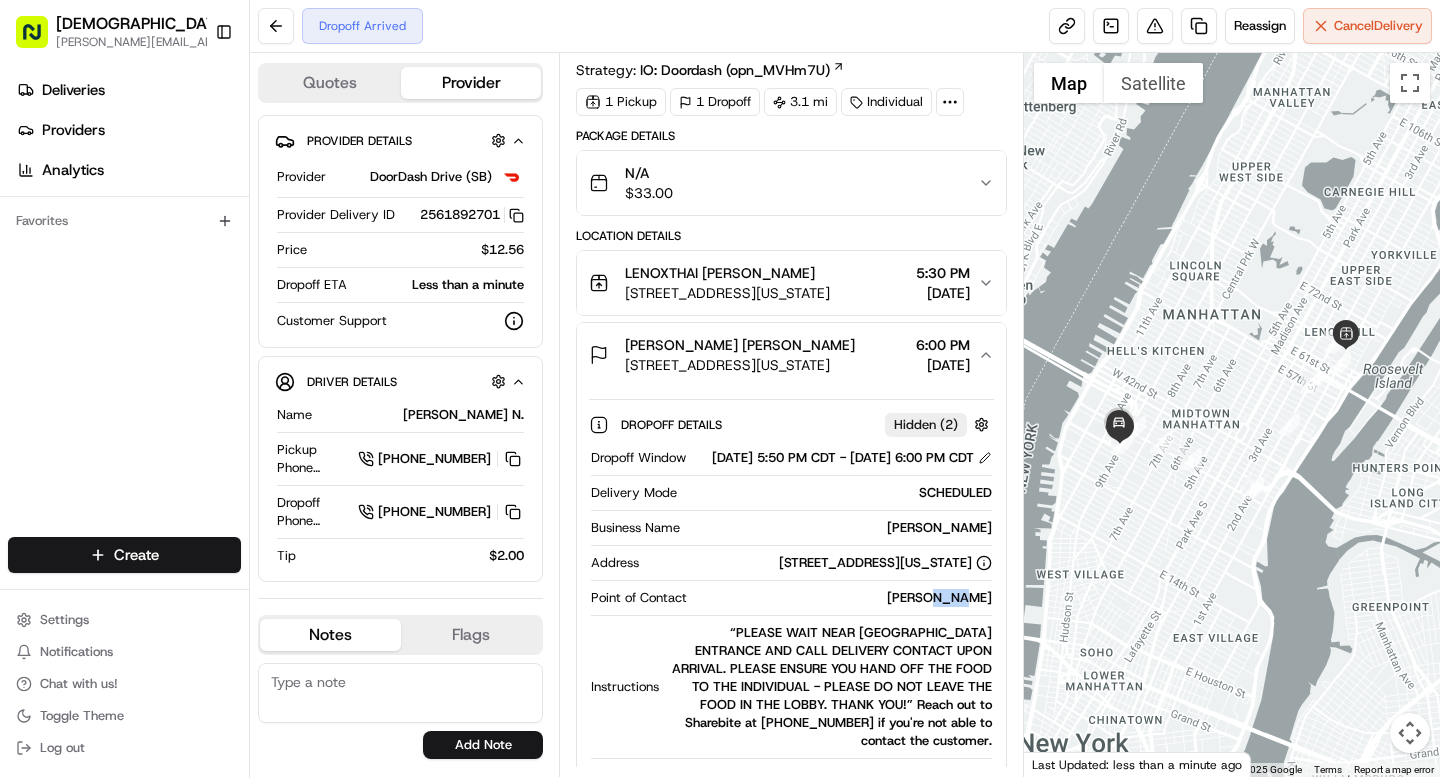 click on "James Yang" at bounding box center [843, 598] 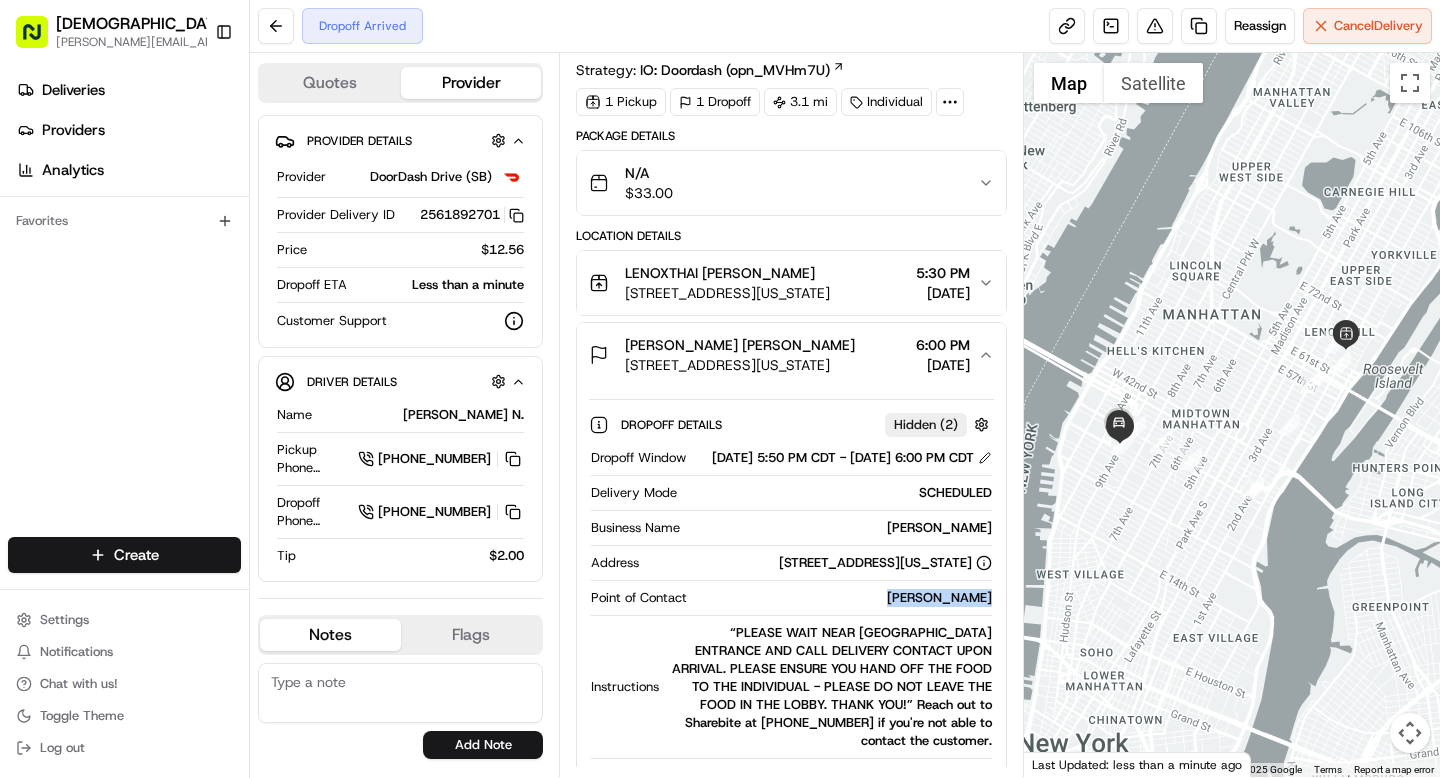 click on "James Yang" at bounding box center [843, 598] 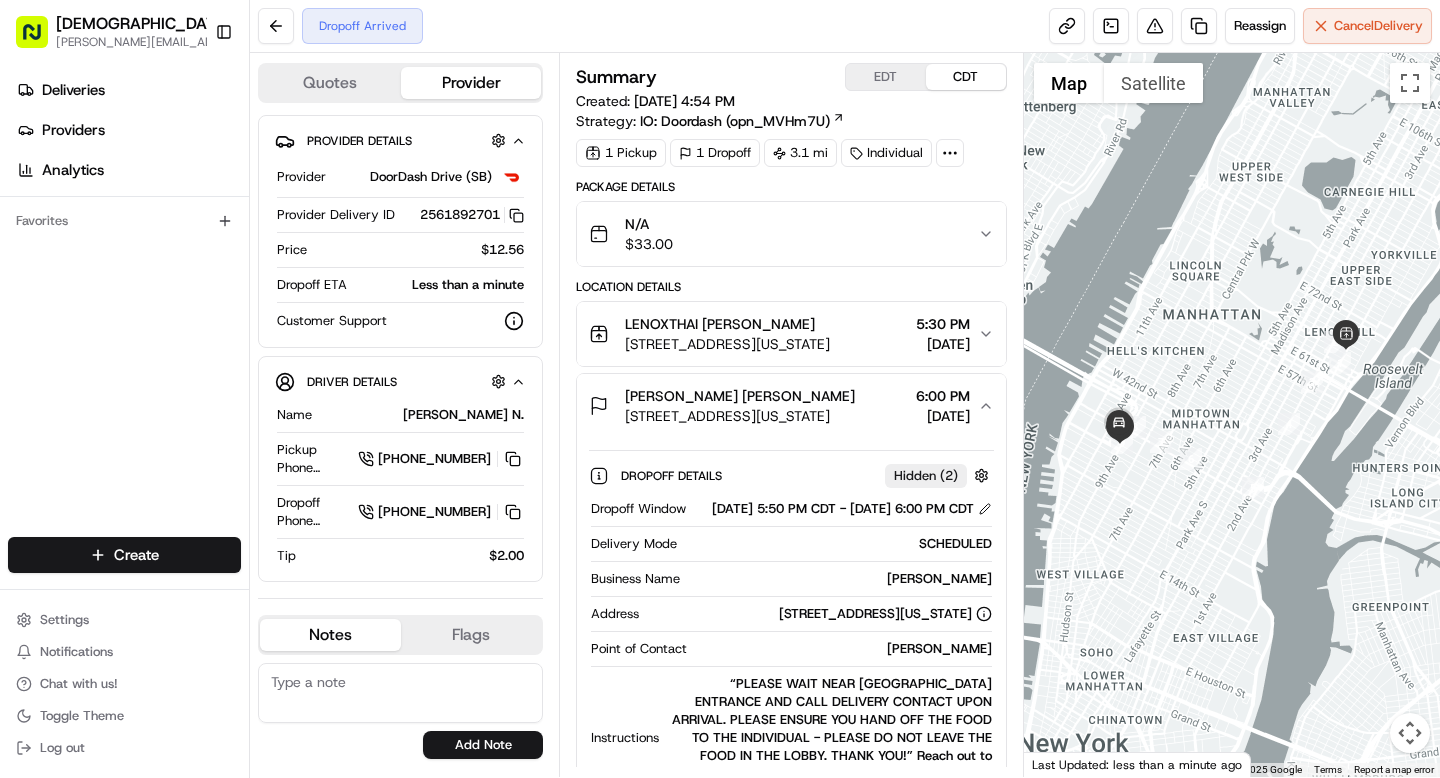 click 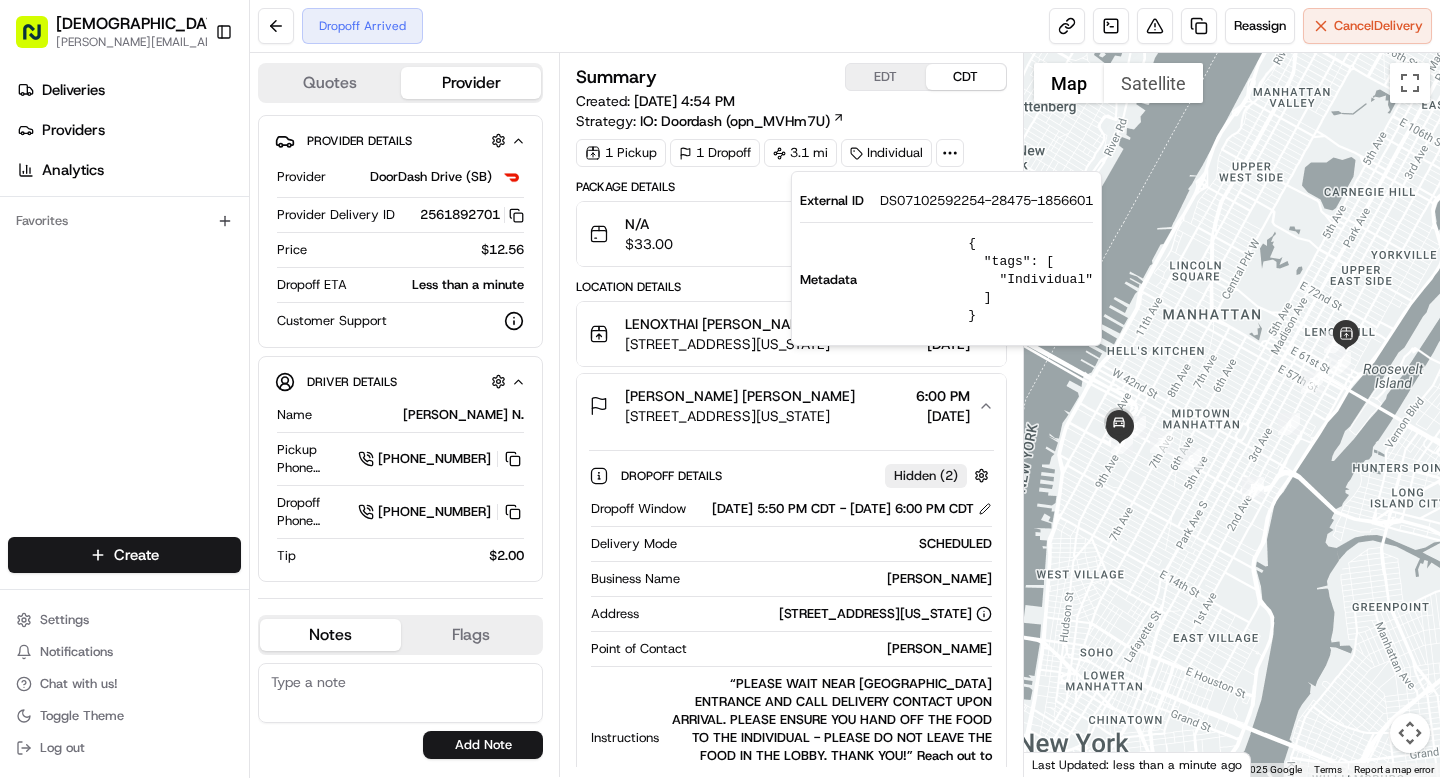 click on "DS07102592254-28475-1856601" at bounding box center (986, 201) 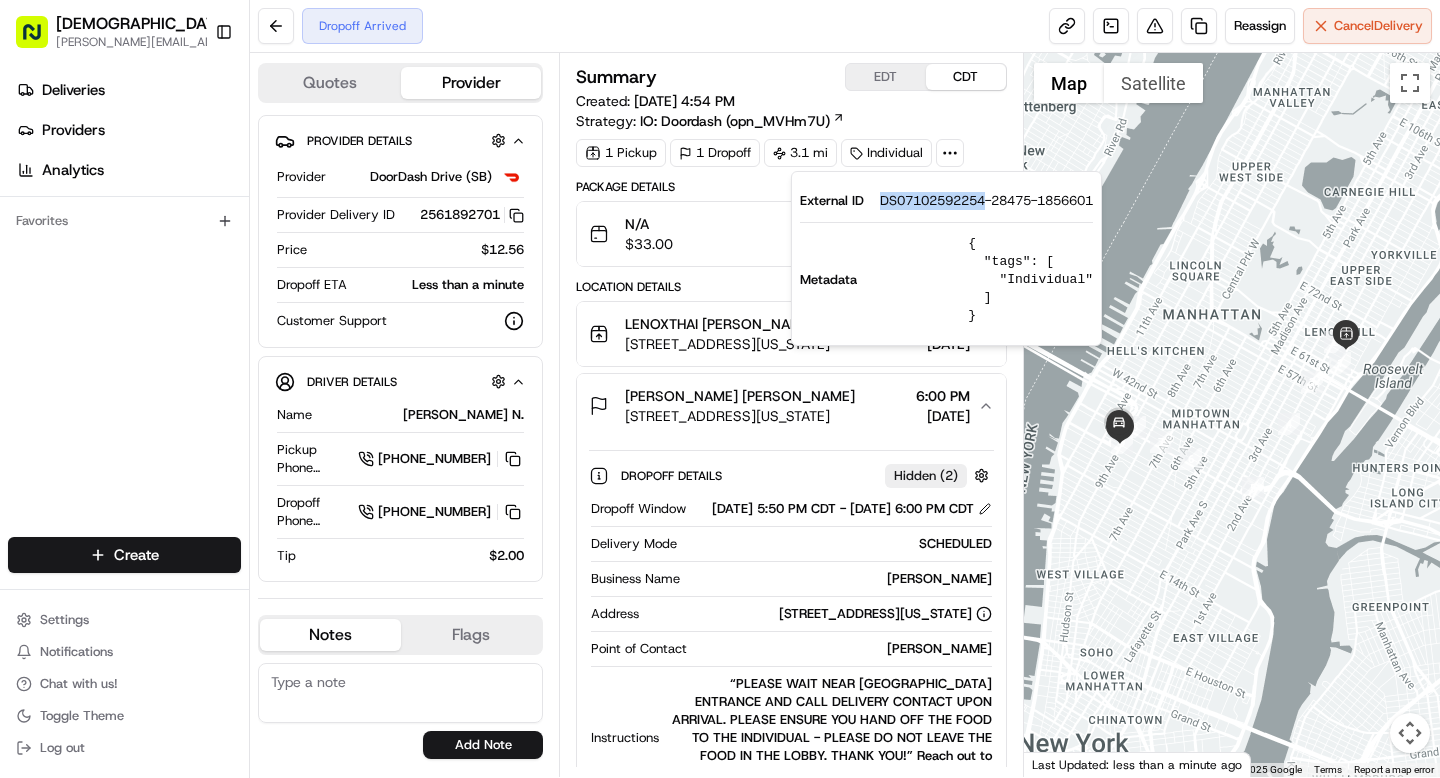 click on "DS07102592254-28475-1856601" at bounding box center (986, 201) 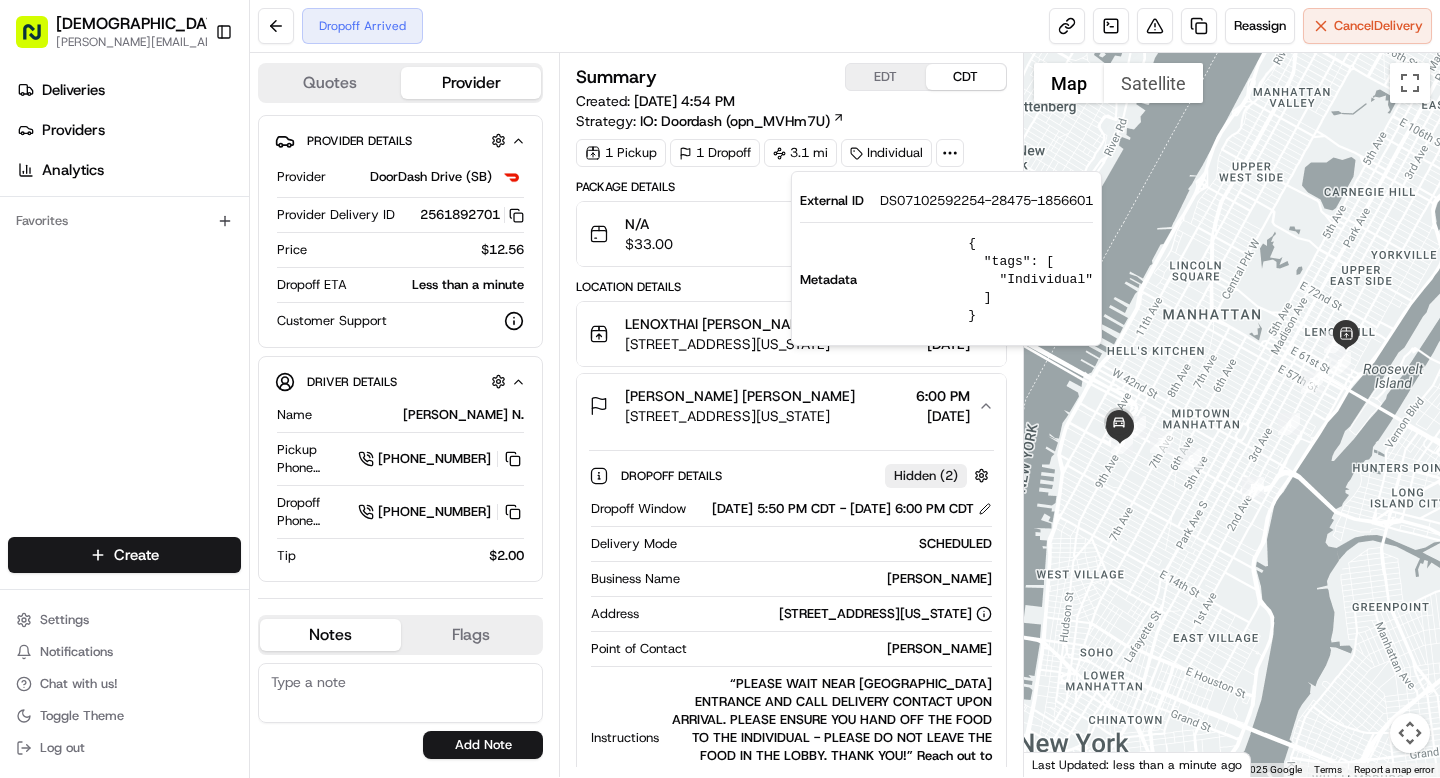 click on "Package Details" at bounding box center (791, 187) 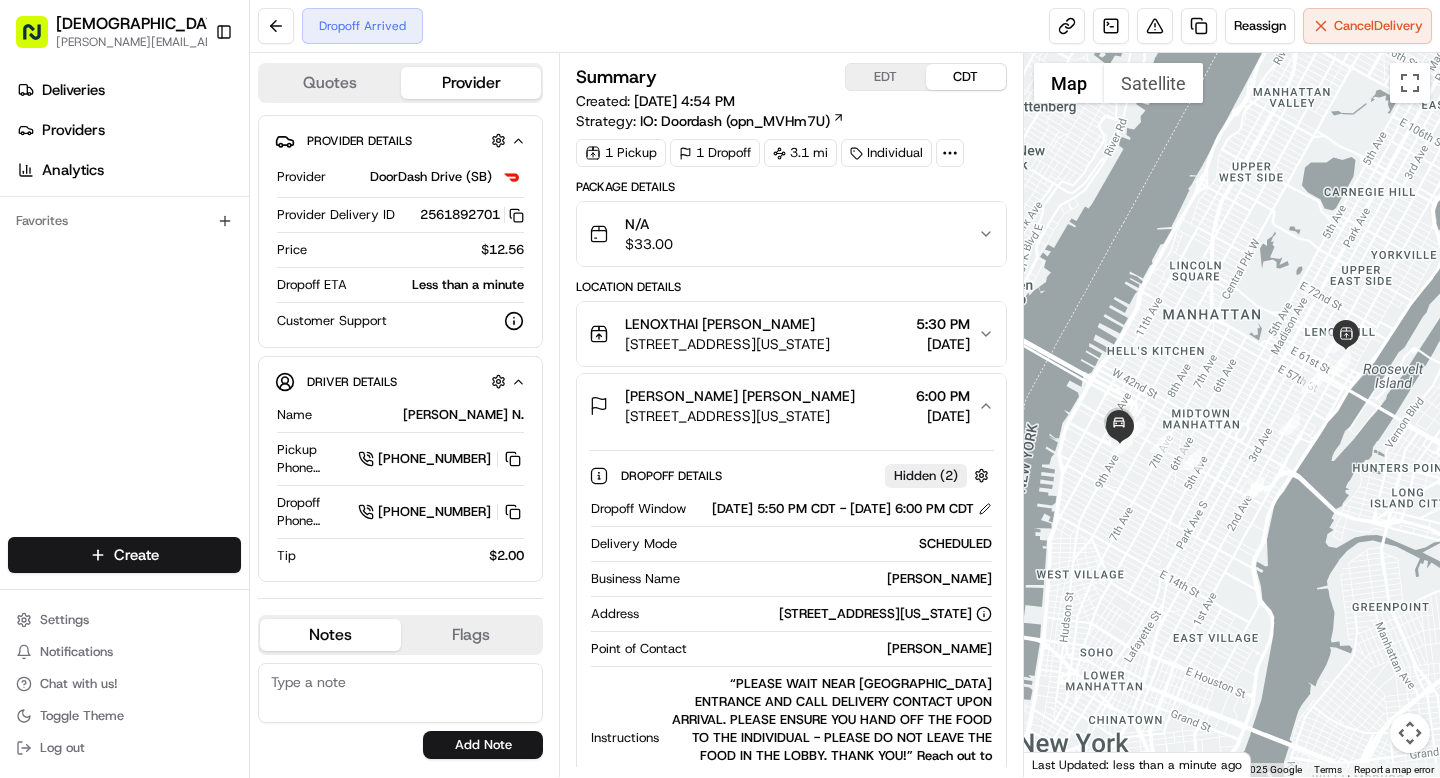 click 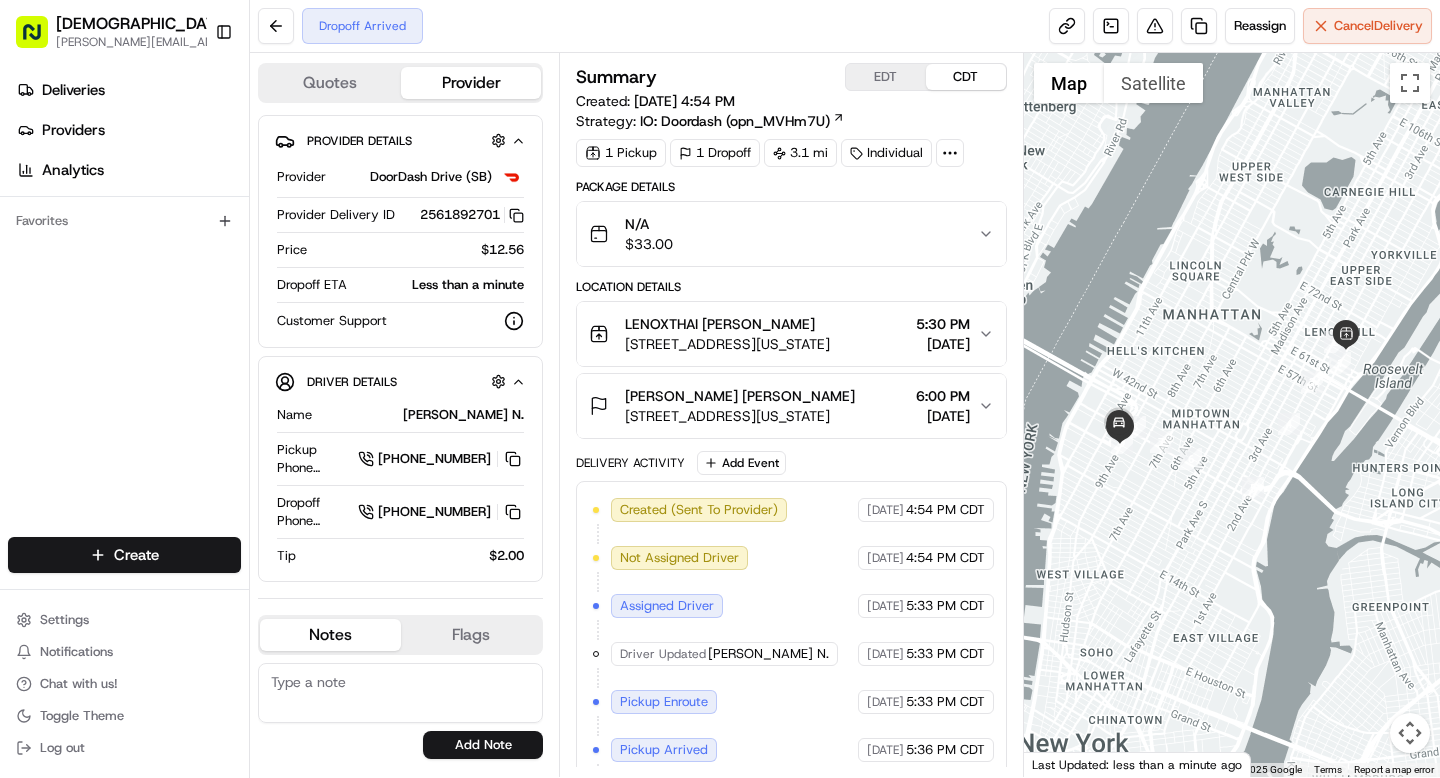 click 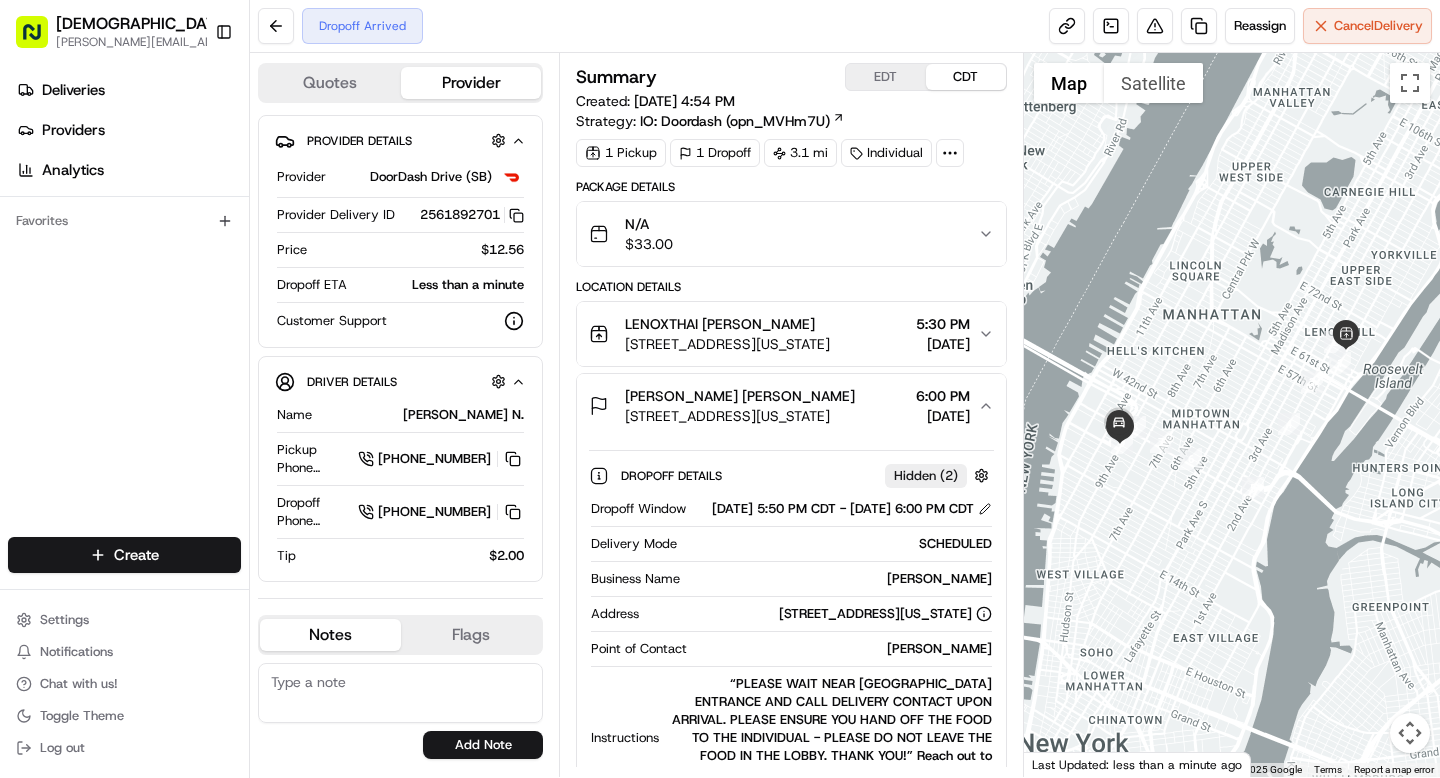 click 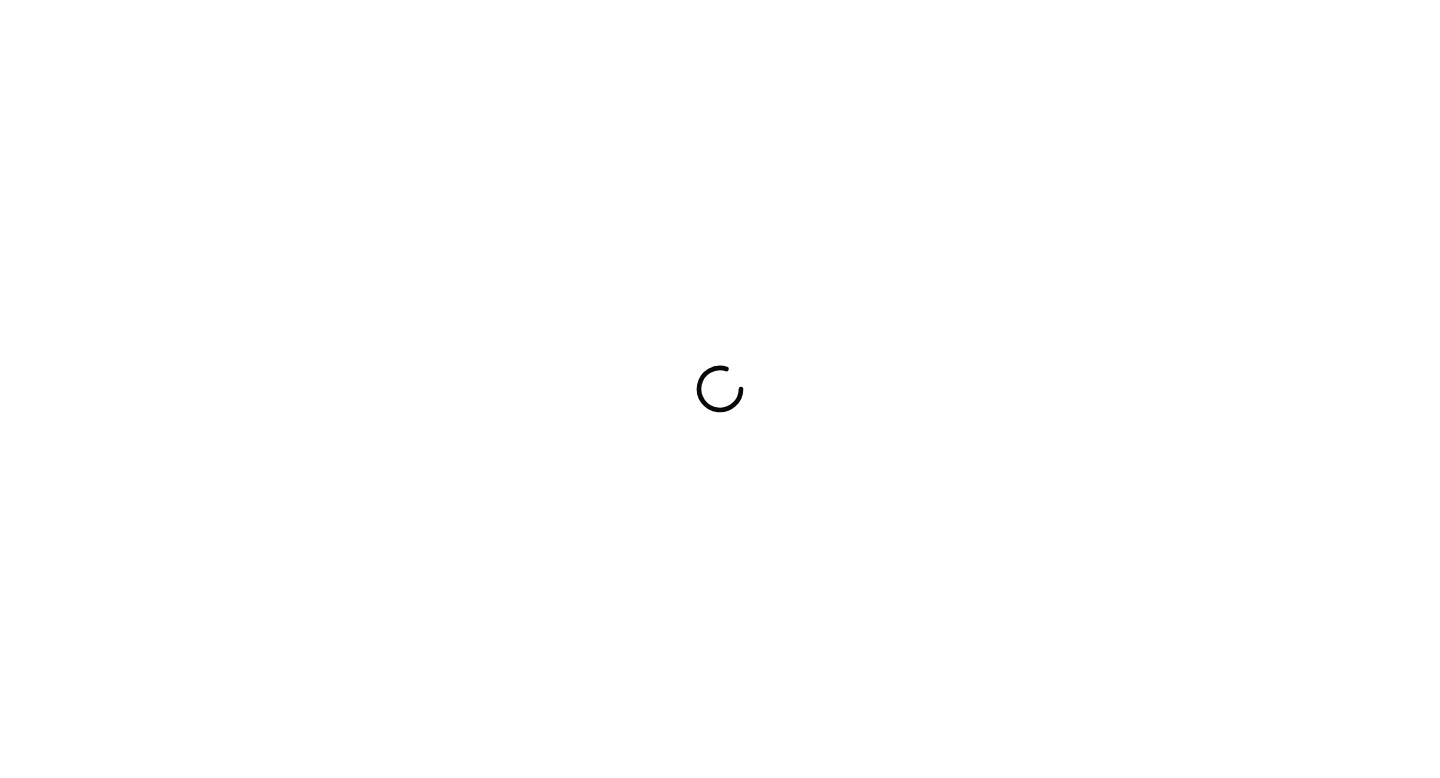 scroll, scrollTop: 0, scrollLeft: 0, axis: both 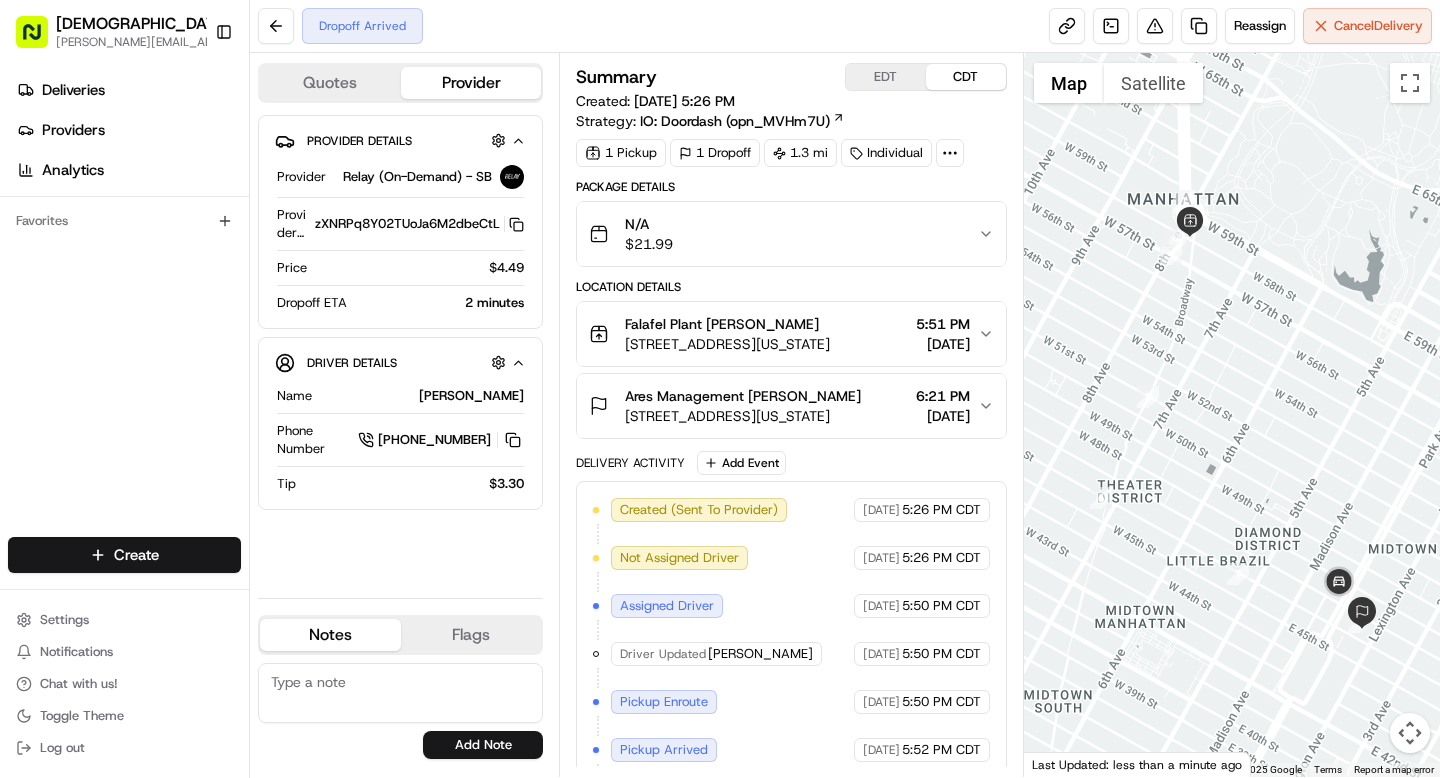 click on "6:21 PM [DATE]" at bounding box center [943, 406] 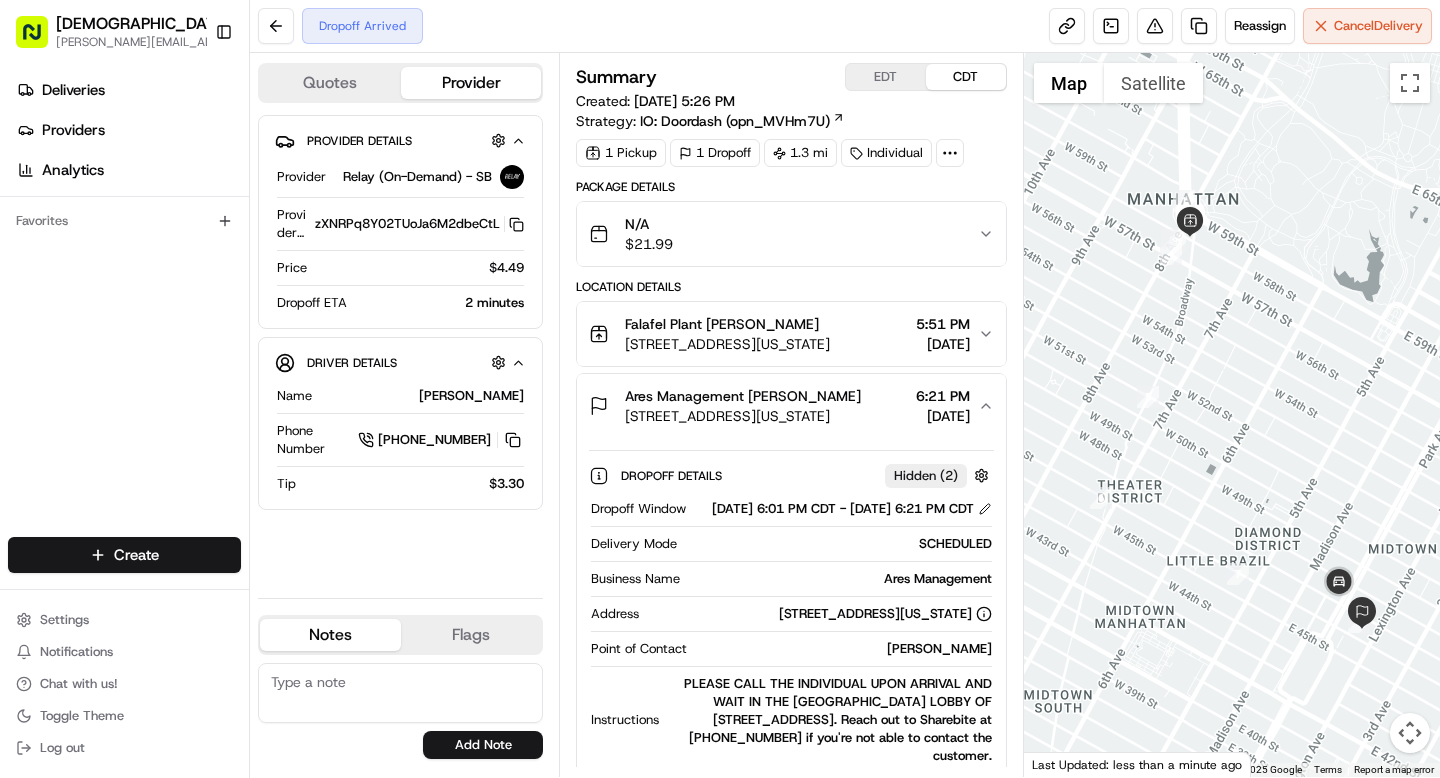 scroll, scrollTop: 104, scrollLeft: 0, axis: vertical 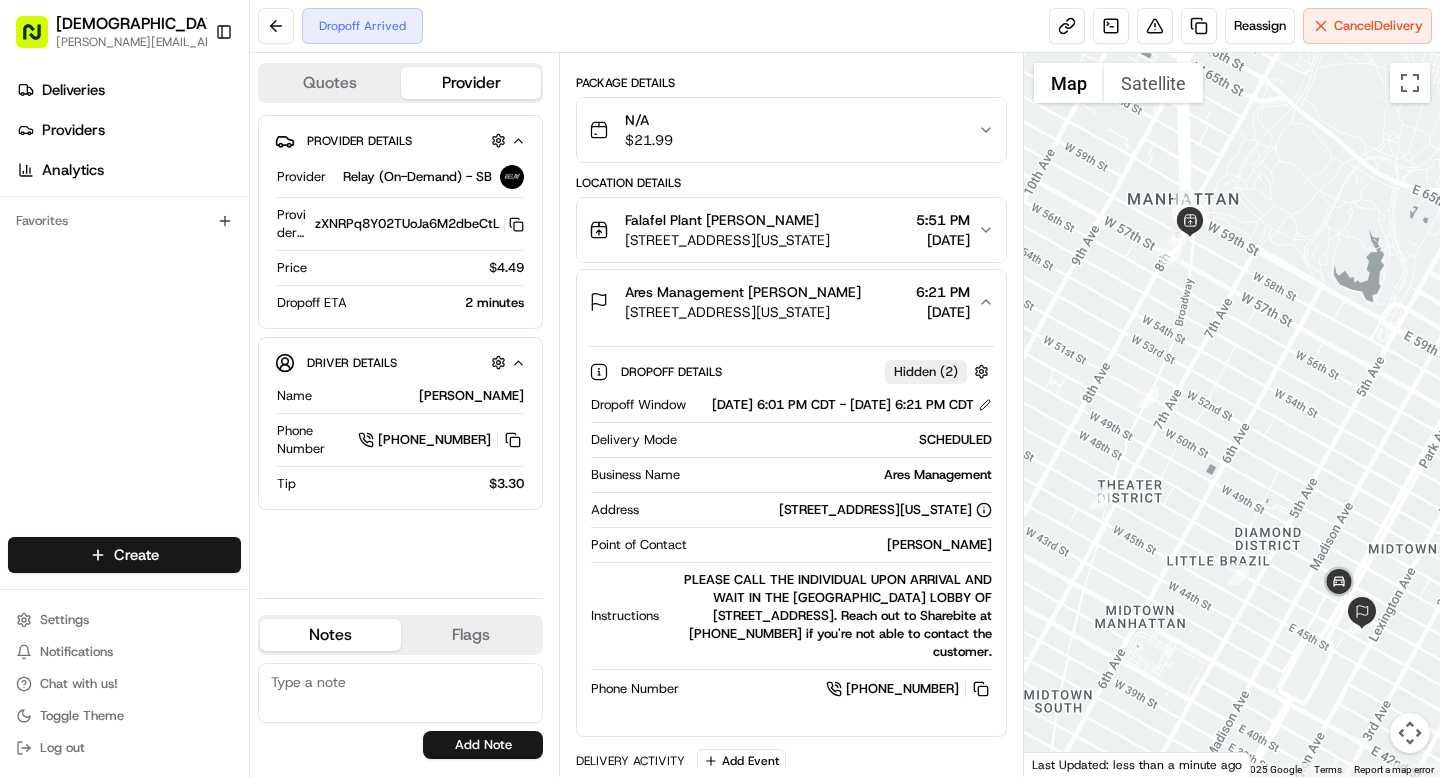 click on "Riley Kinum" at bounding box center [843, 545] 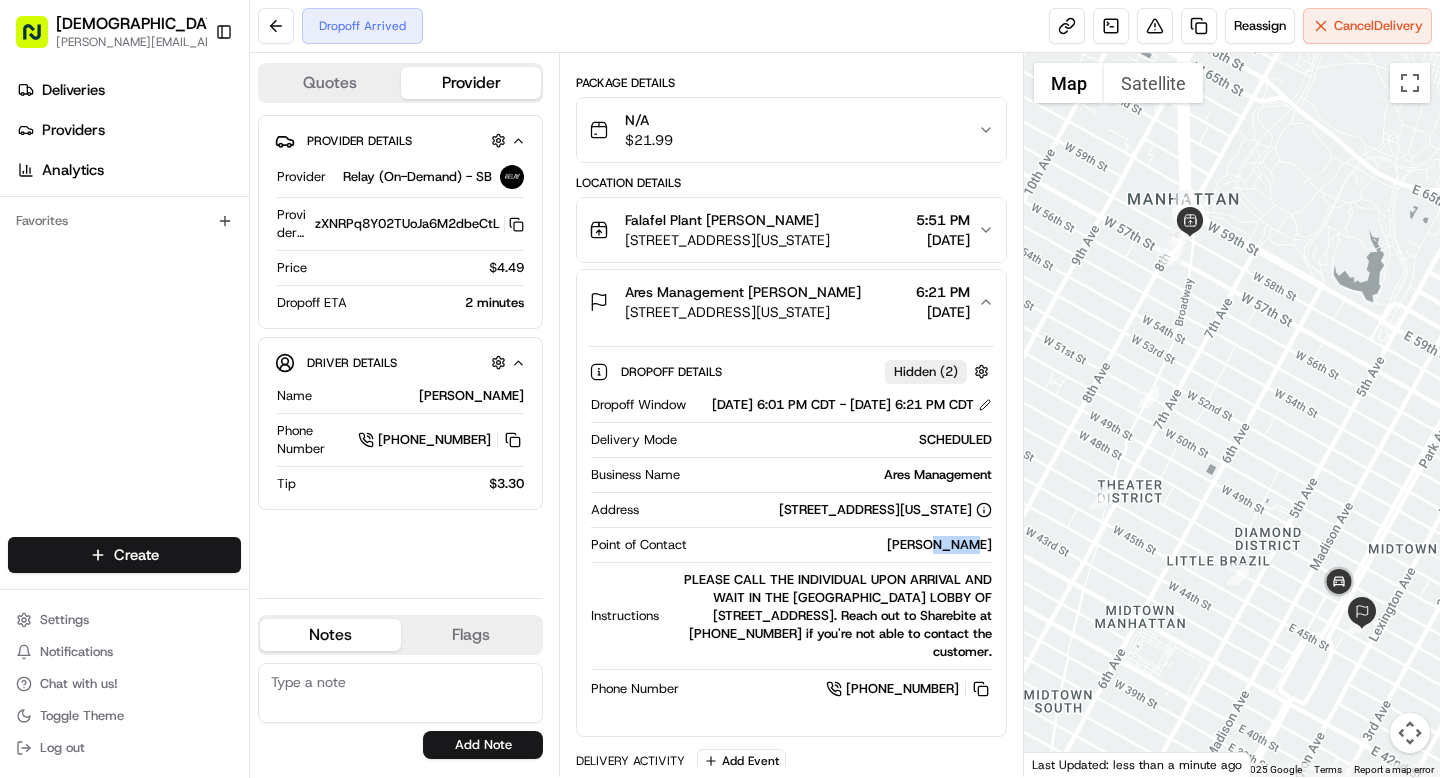 click on "Riley Kinum" at bounding box center [843, 545] 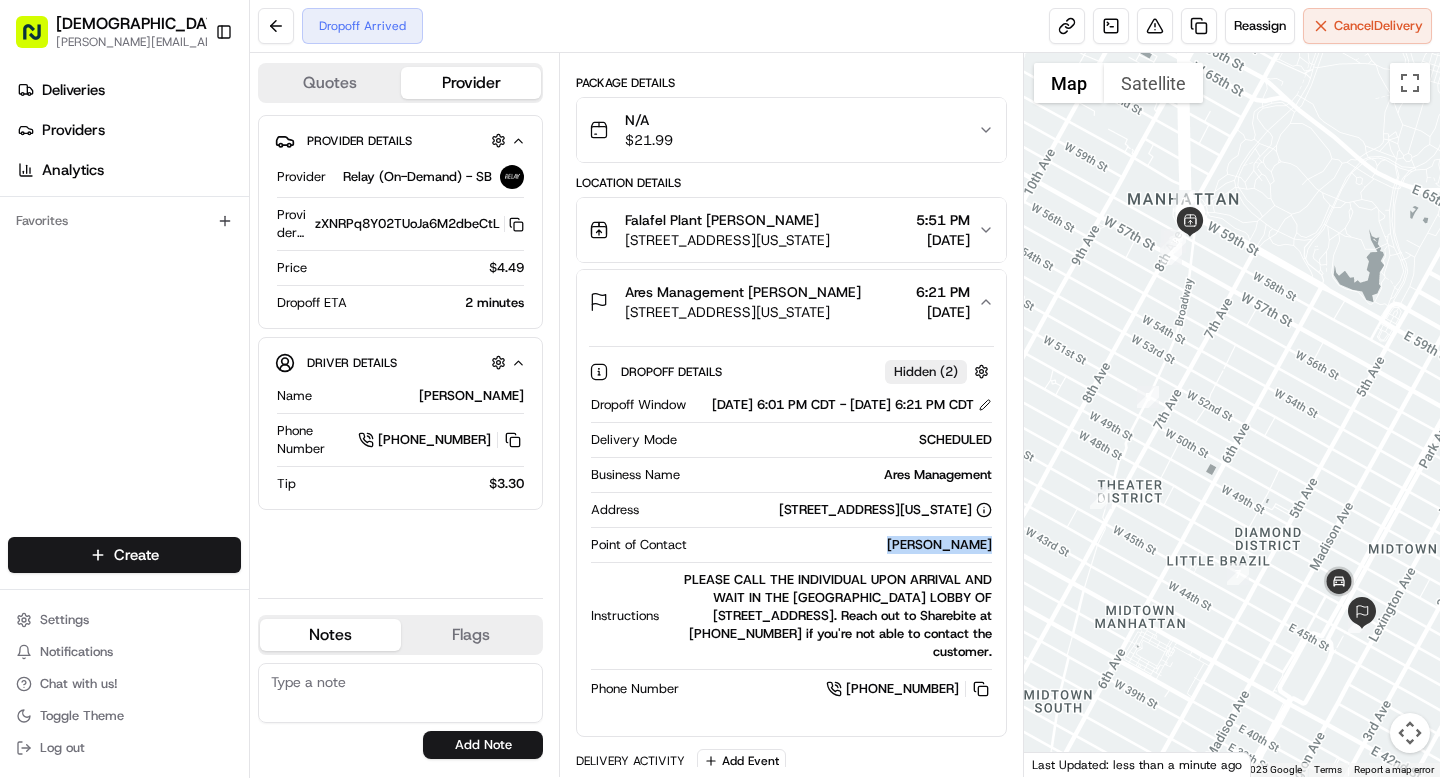 click on "Riley Kinum" at bounding box center (843, 545) 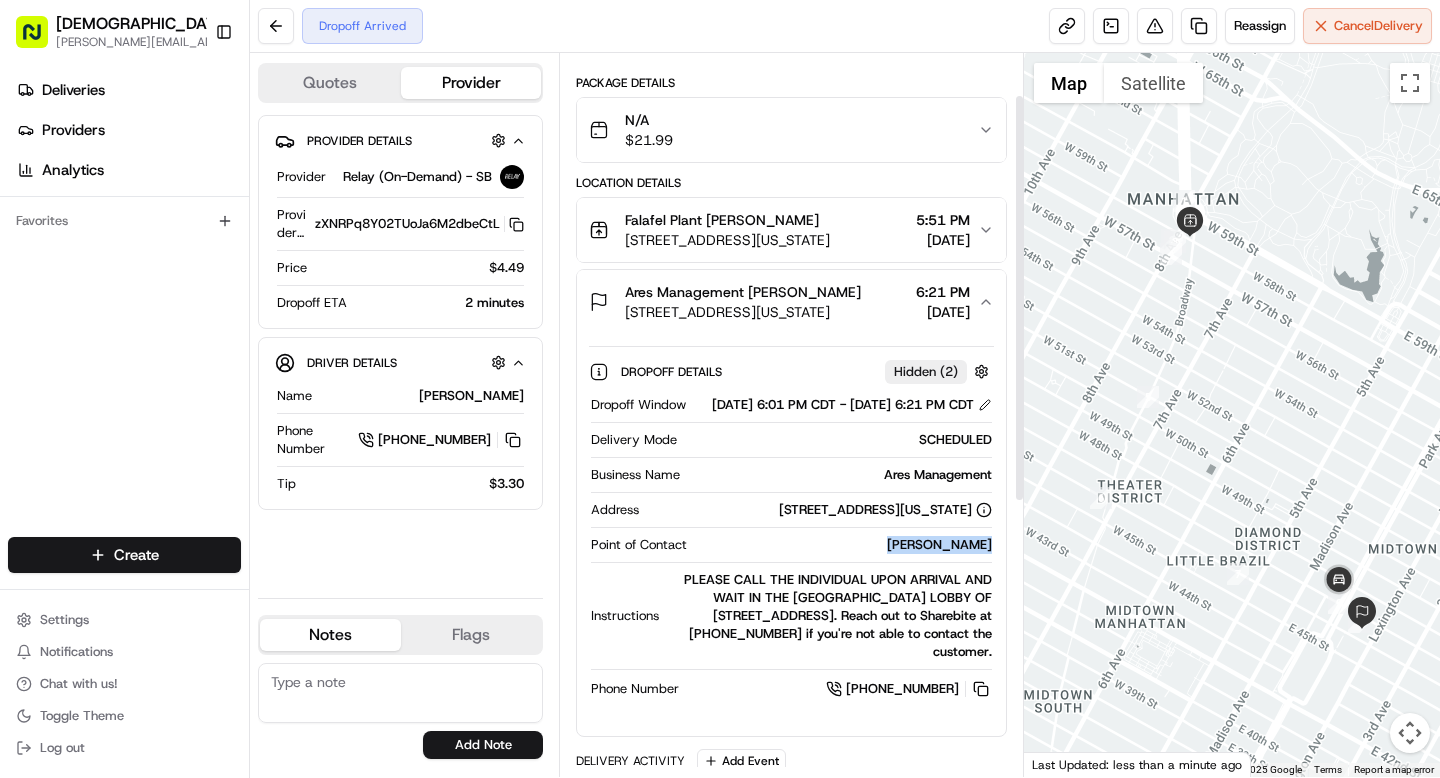 scroll, scrollTop: 0, scrollLeft: 0, axis: both 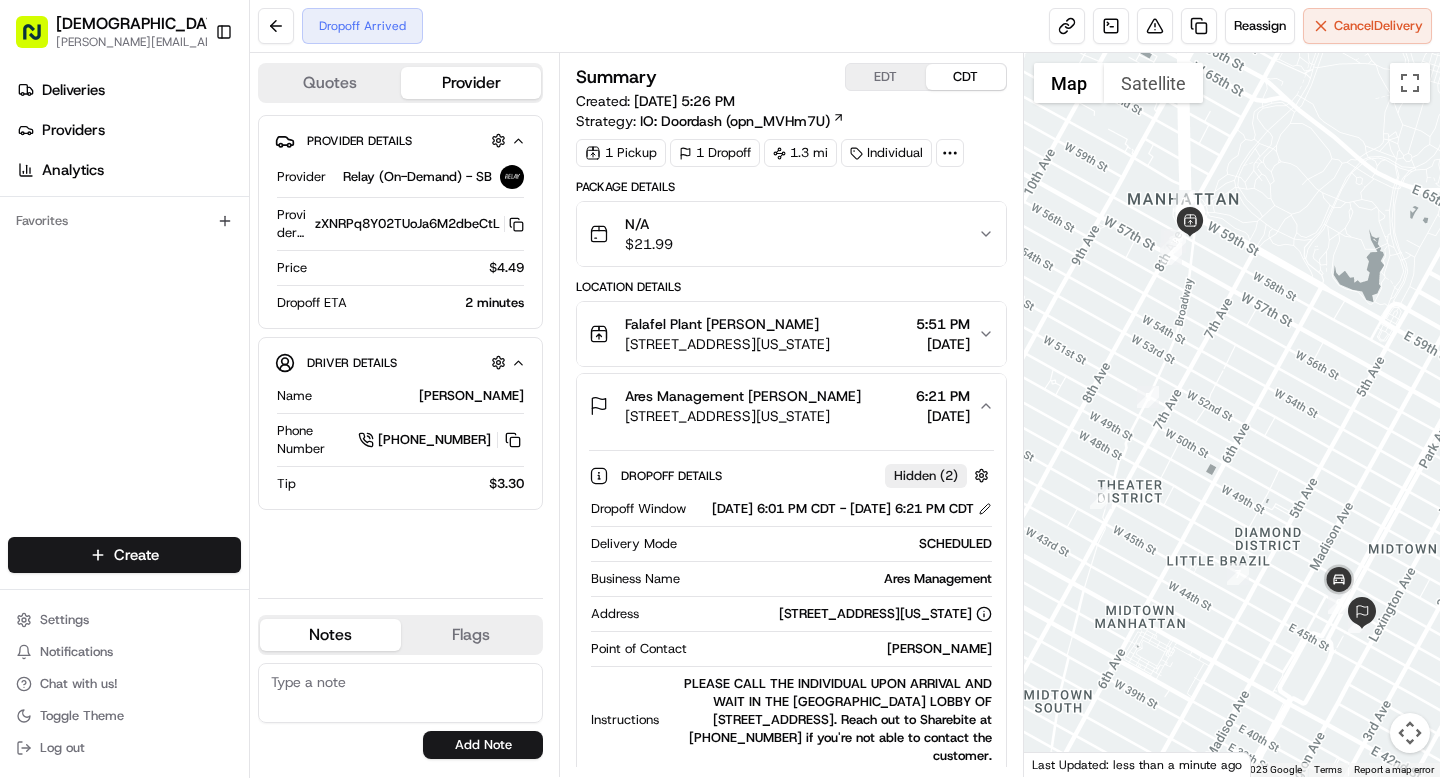 click 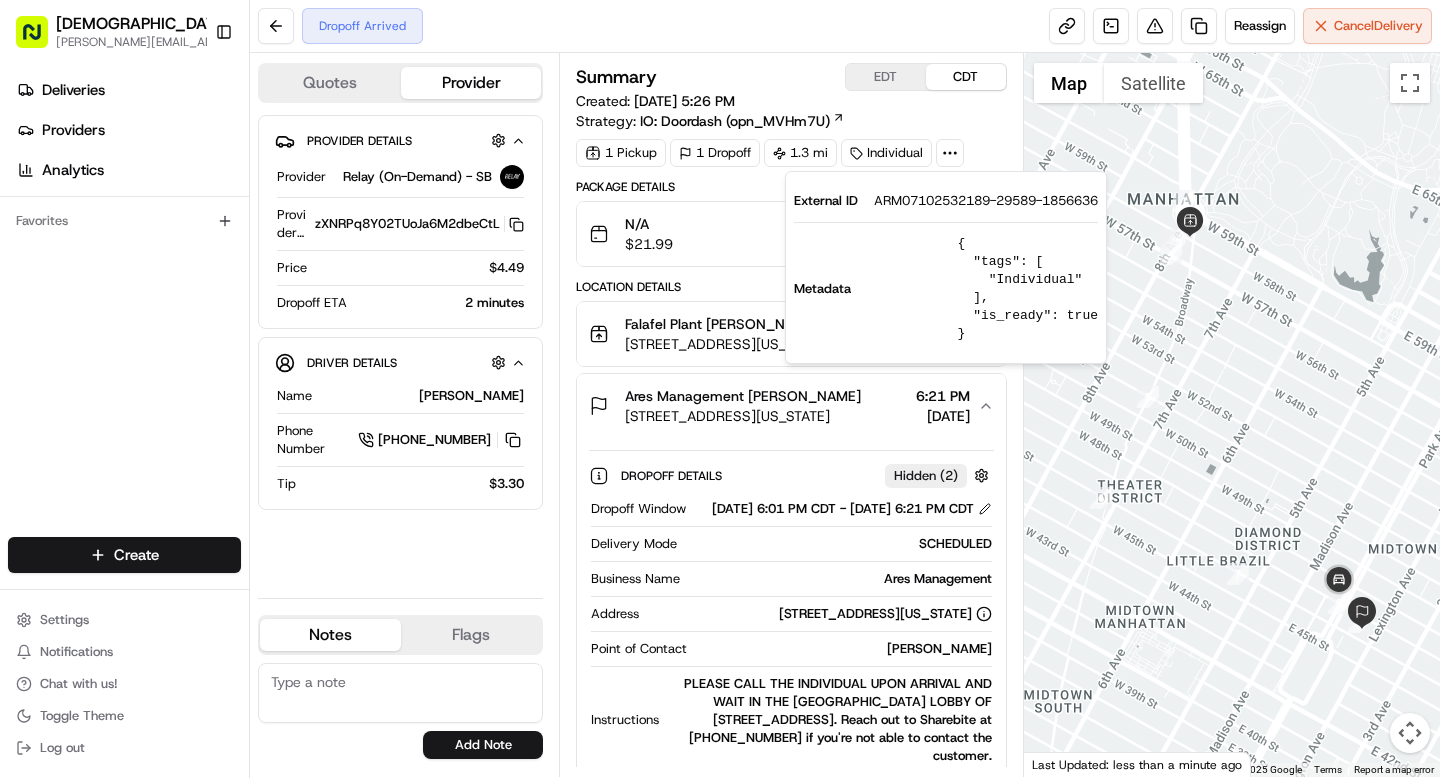 click on "ARM07102532189-29589-1856636" 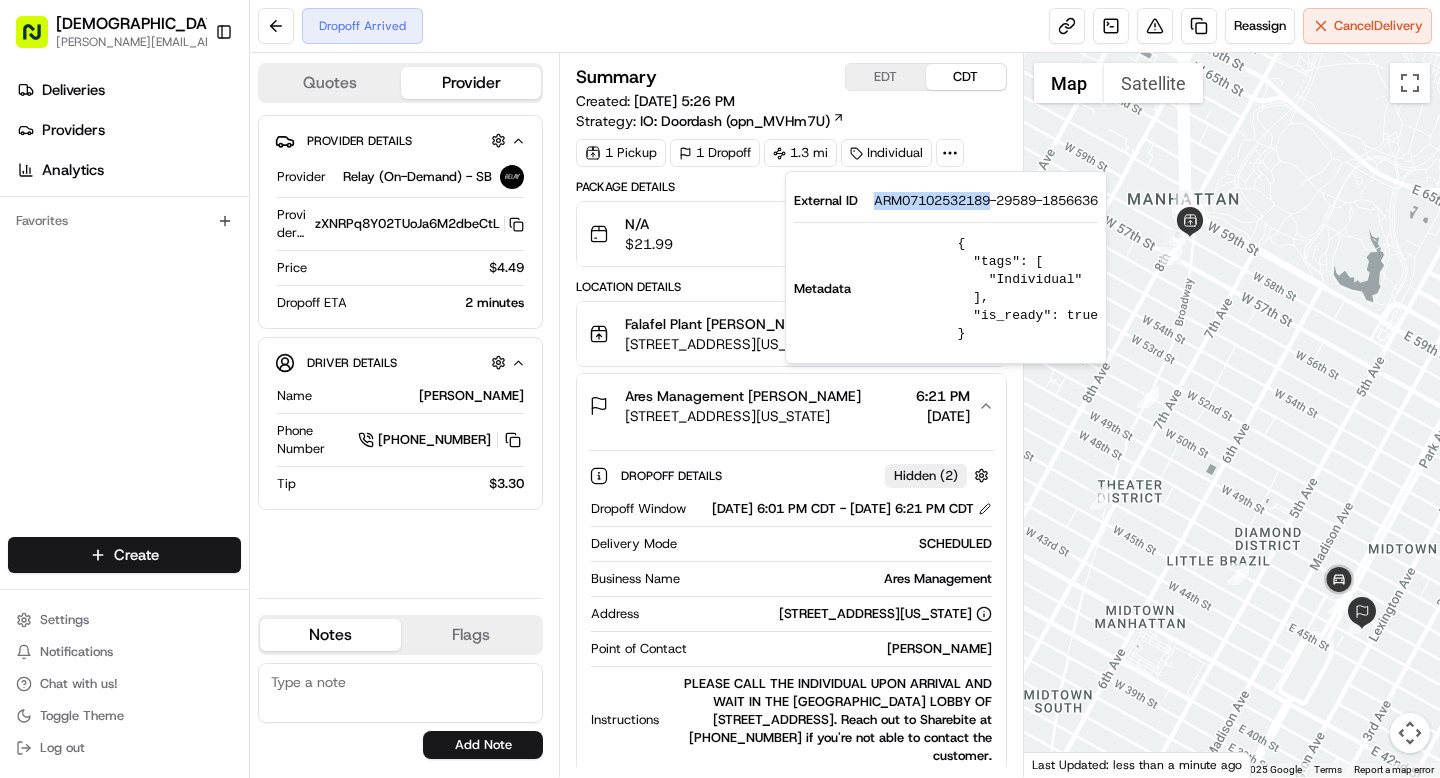click on "ARM07102532189-29589-1856636" 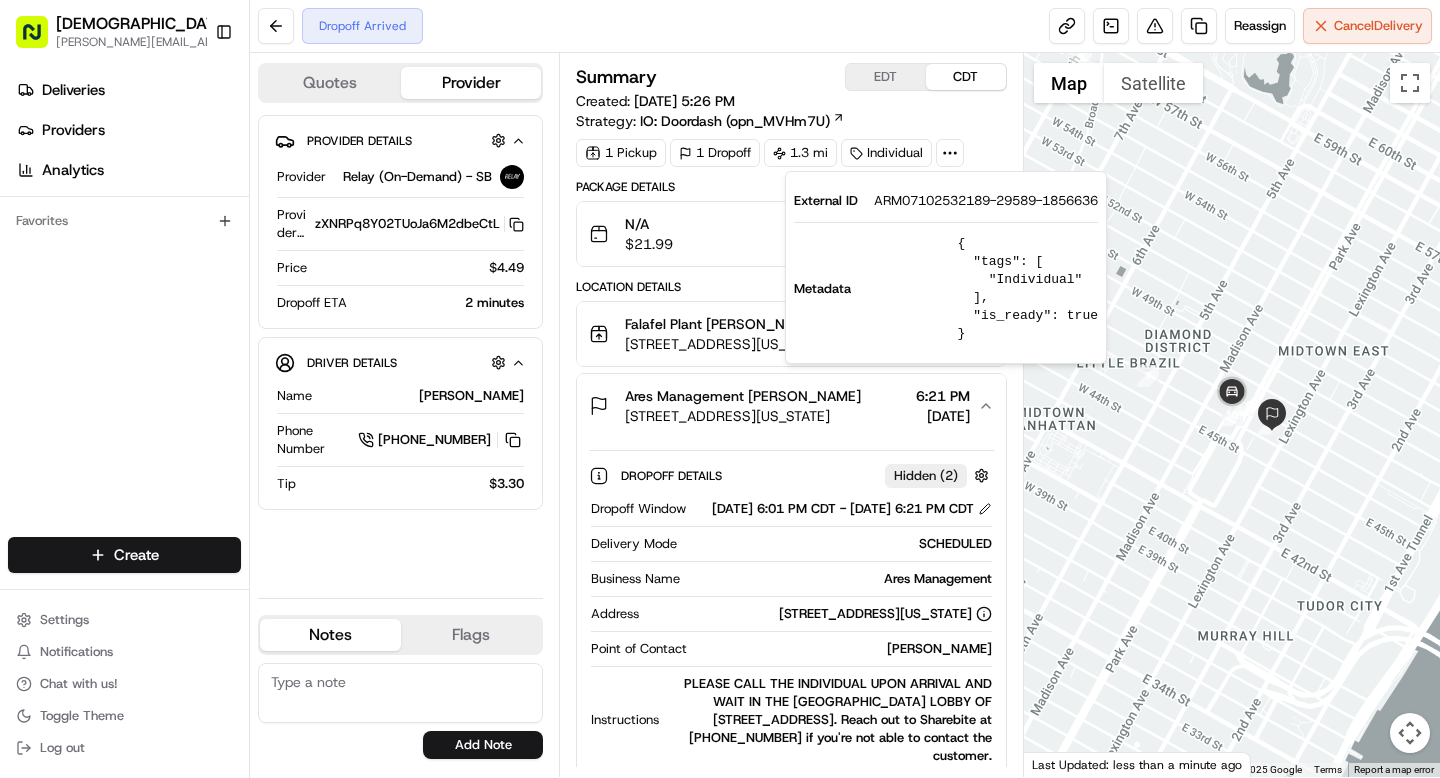 click on "Dropoff Arrived Reassign Cancel  Delivery" 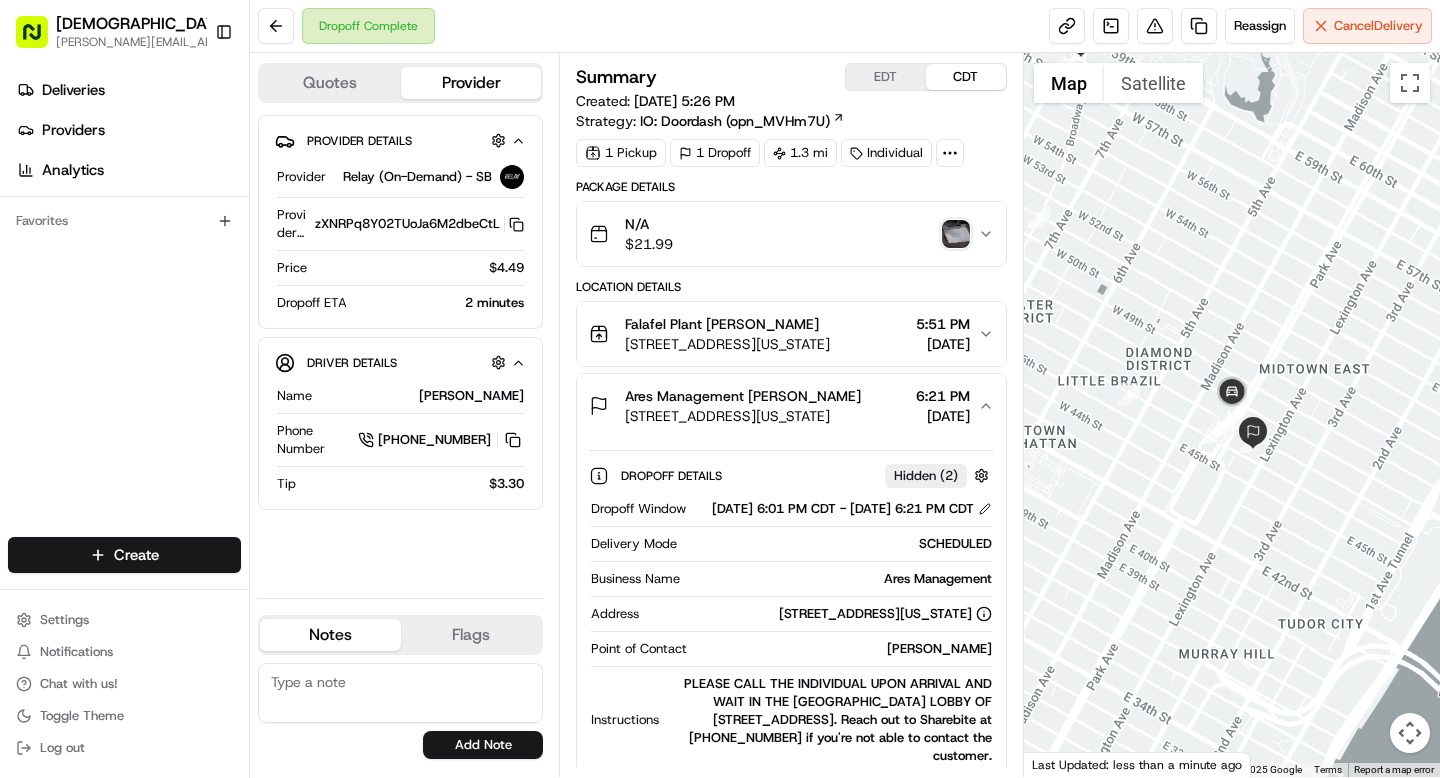 click 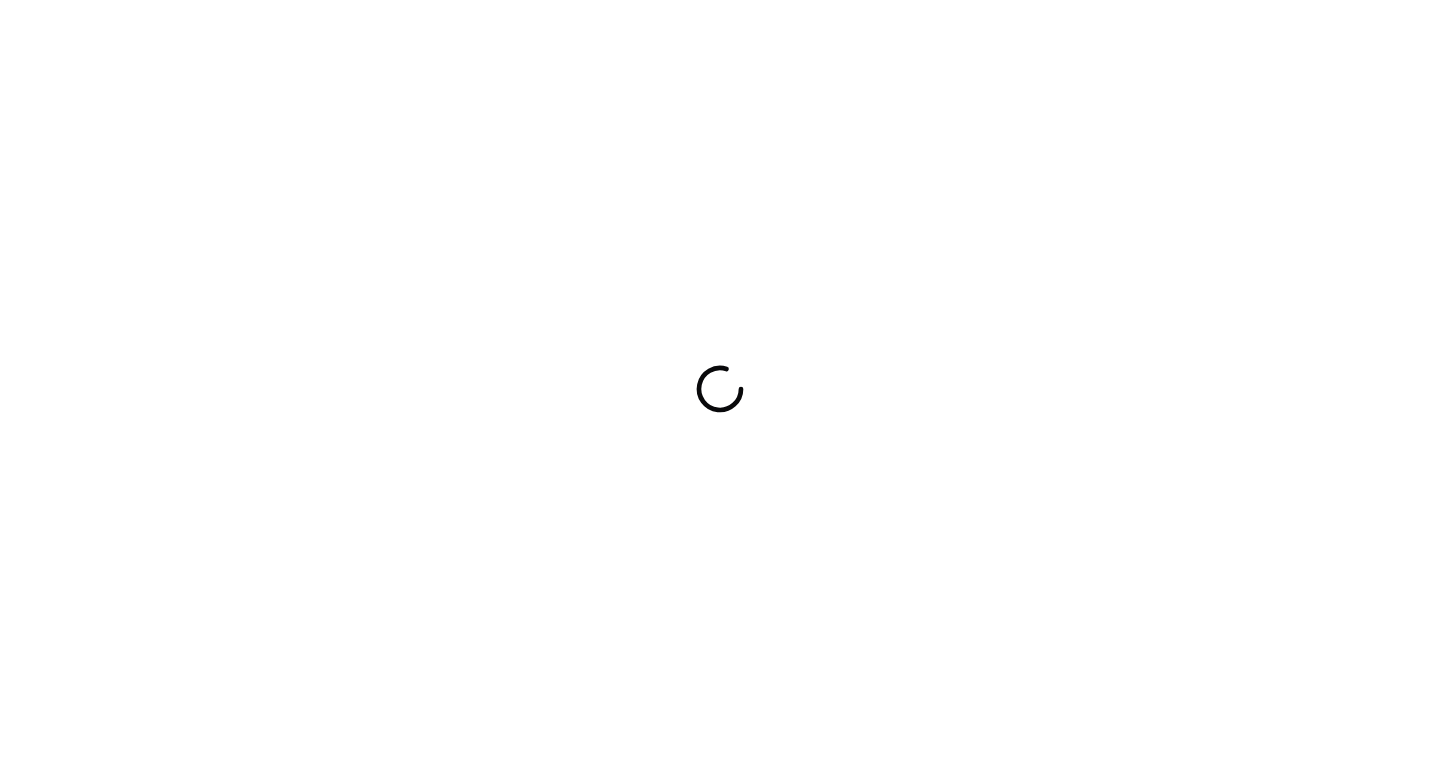 scroll, scrollTop: 0, scrollLeft: 0, axis: both 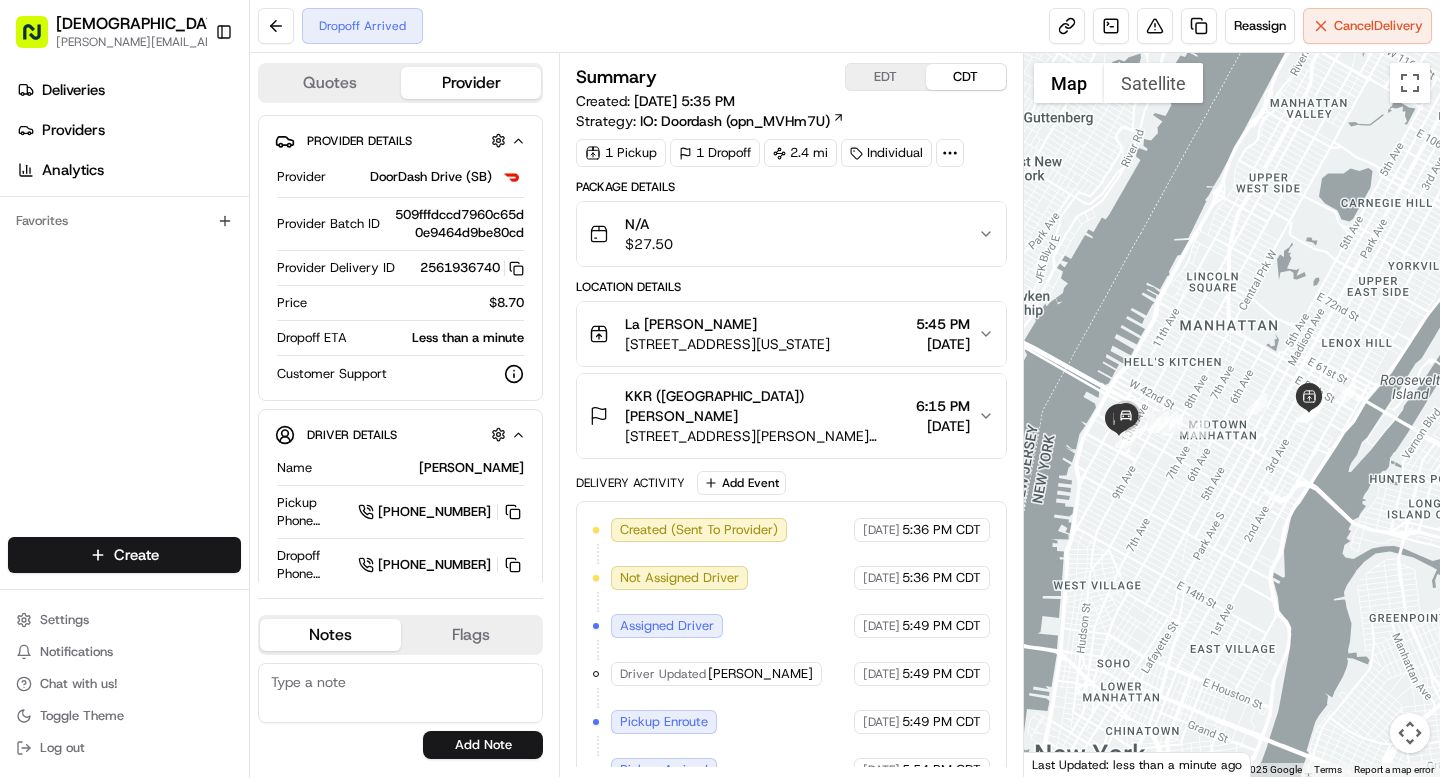 click on "[STREET_ADDRESS][PERSON_NAME][US_STATE]" at bounding box center (766, 436) 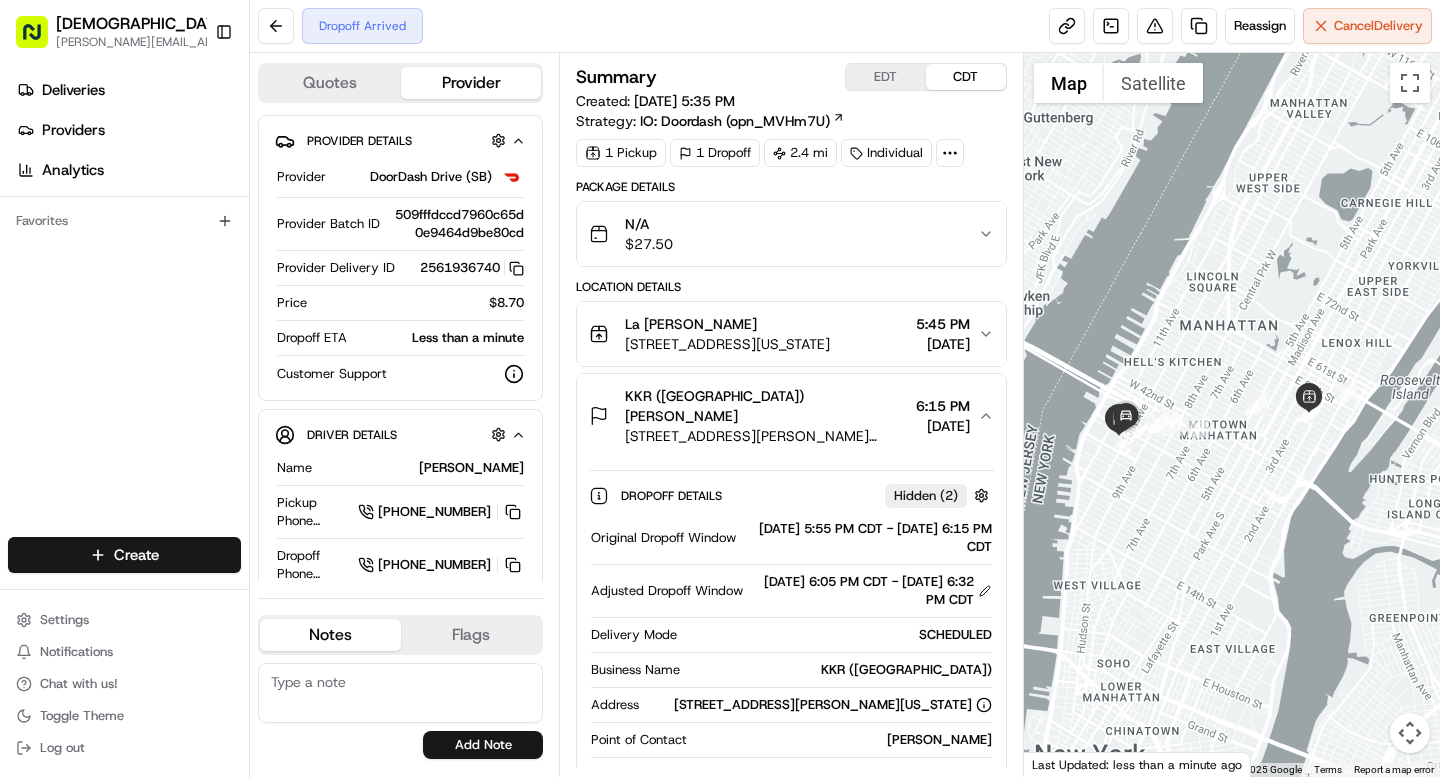 scroll, scrollTop: 0, scrollLeft: 0, axis: both 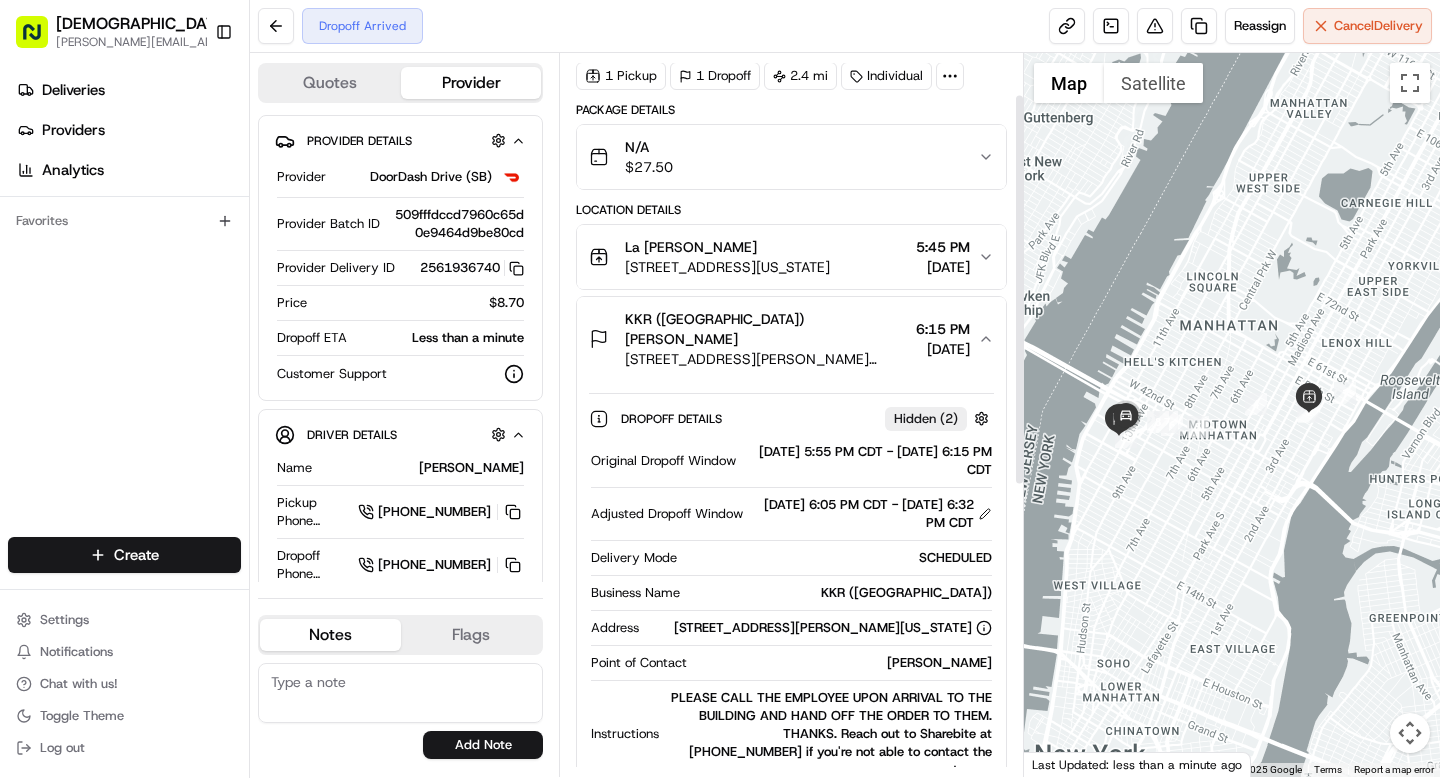 click on "Bonnie Williams" at bounding box center (843, 663) 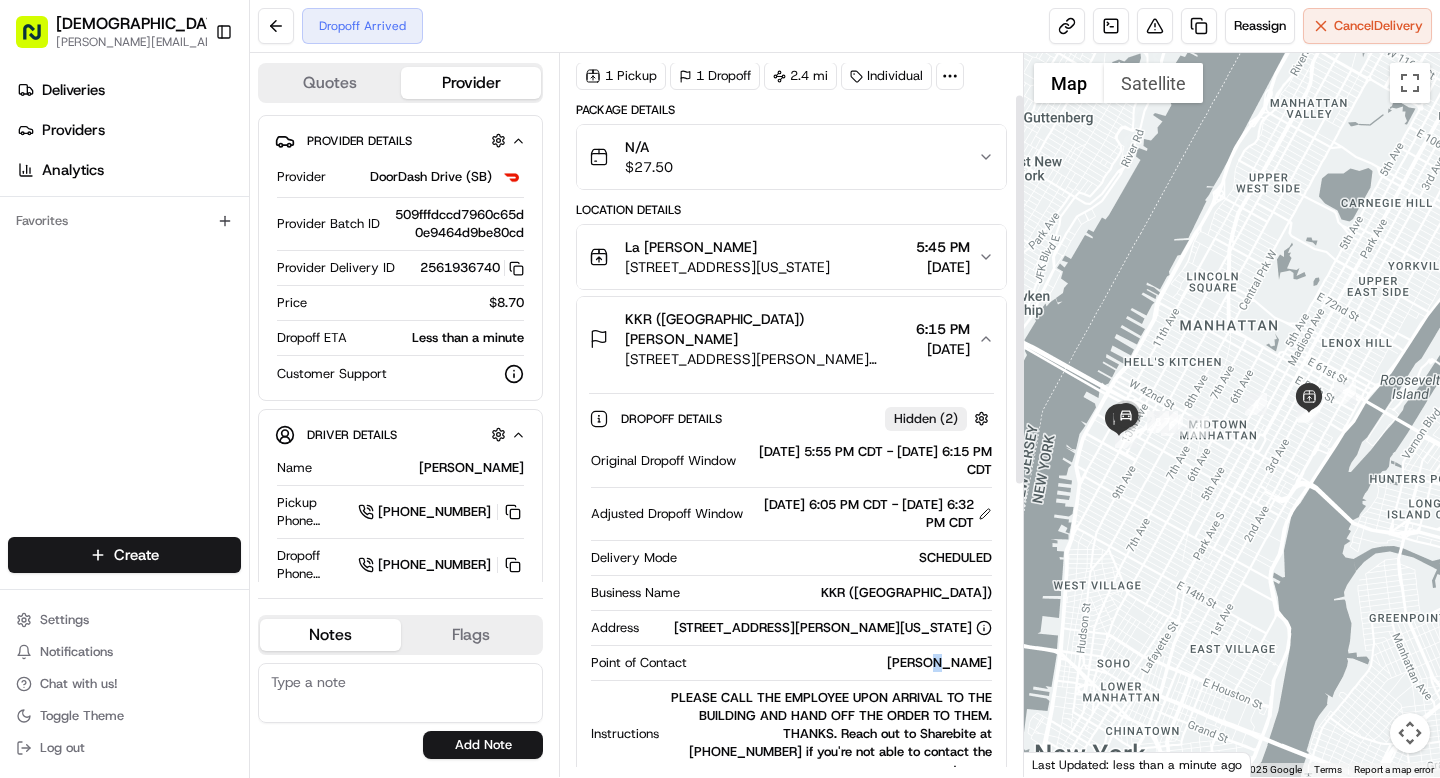 click on "Bonnie Williams" at bounding box center [843, 663] 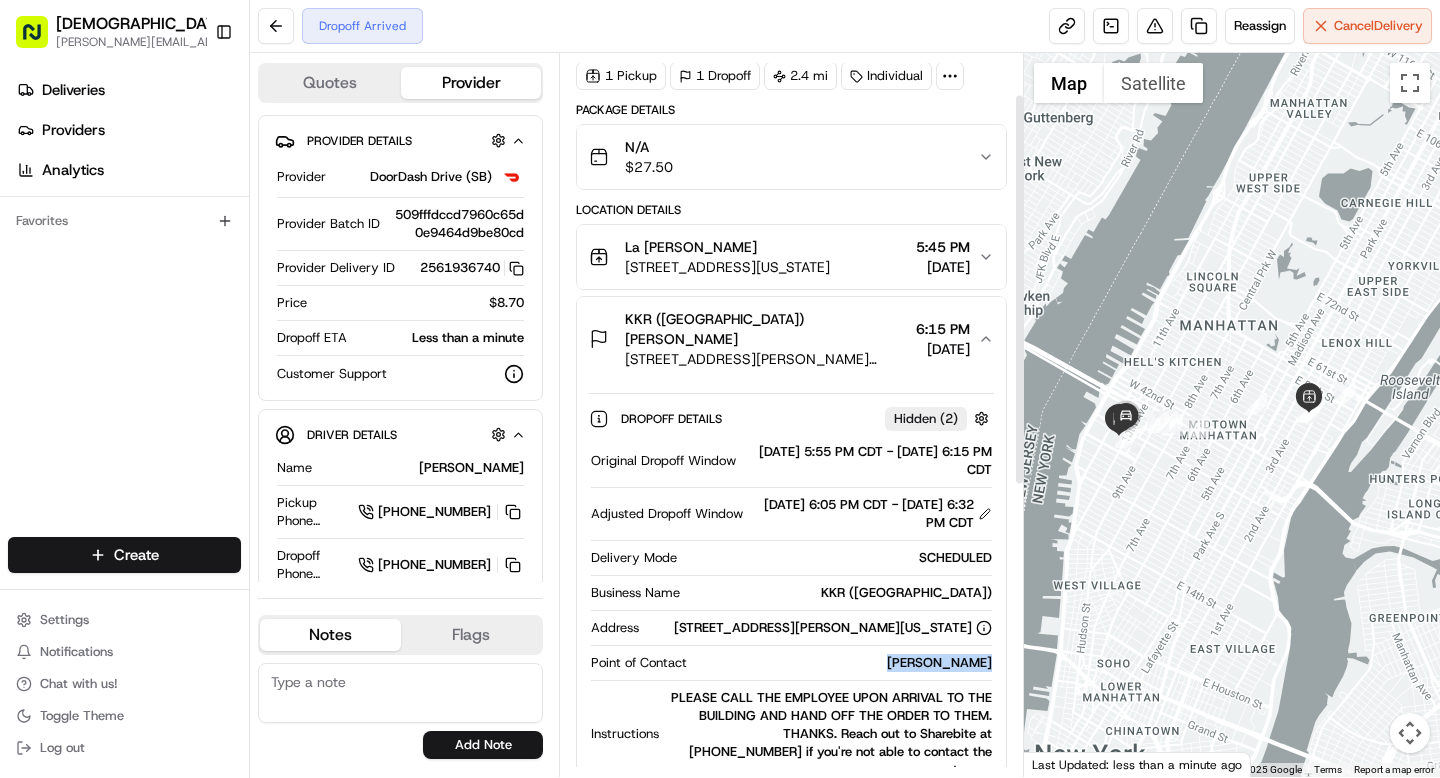 click on "Bonnie Williams" at bounding box center [843, 663] 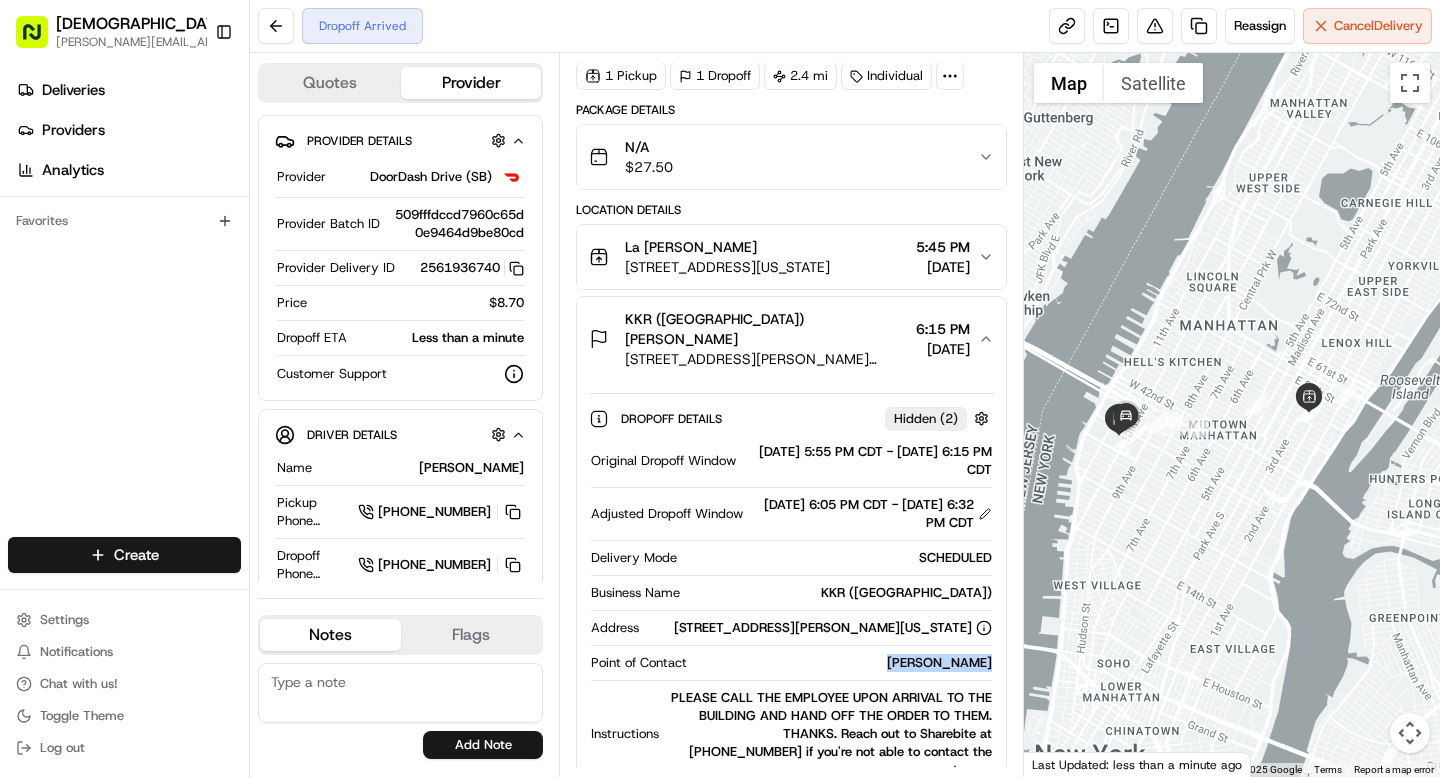 copy on "Bonnie Williams" 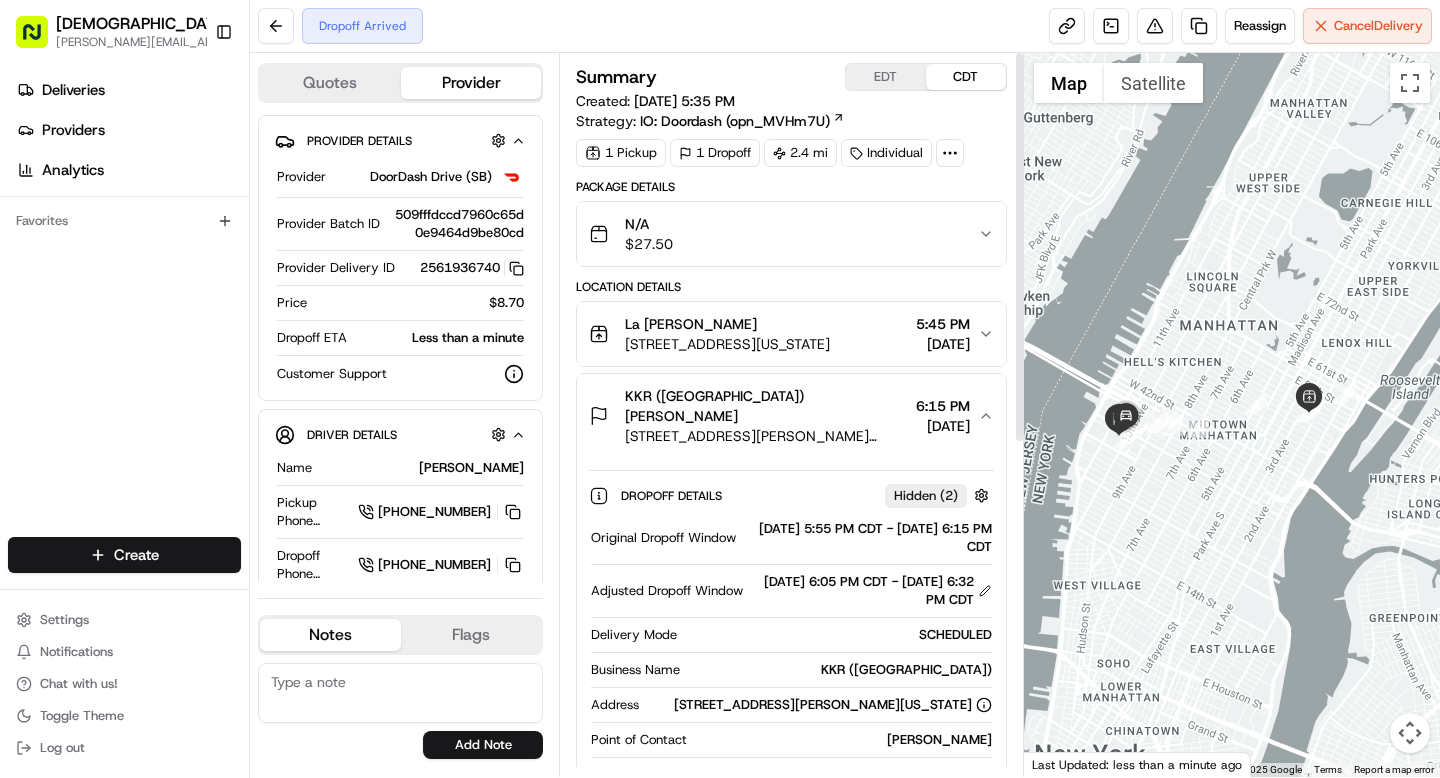 click 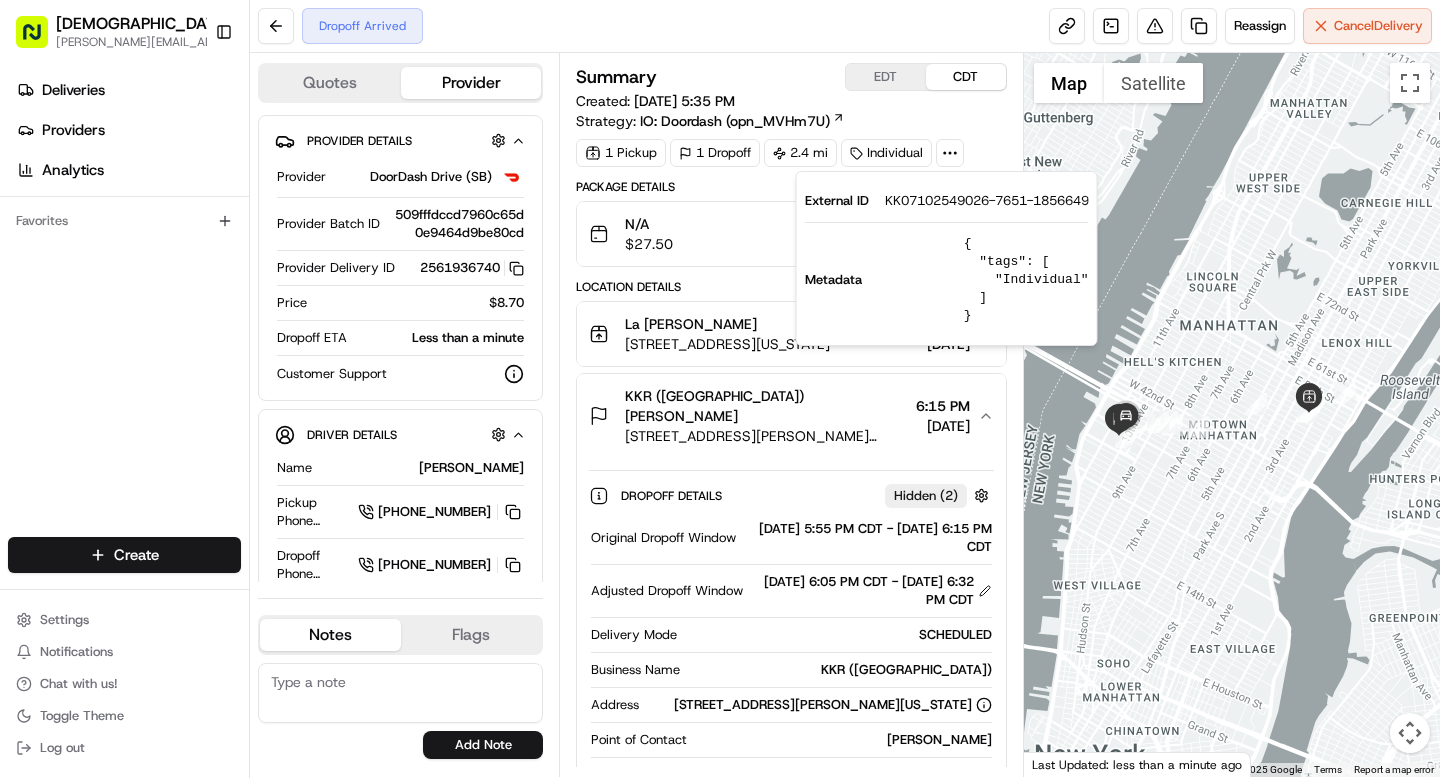 click on "KK07102549026-7651-1856649" at bounding box center [987, 201] 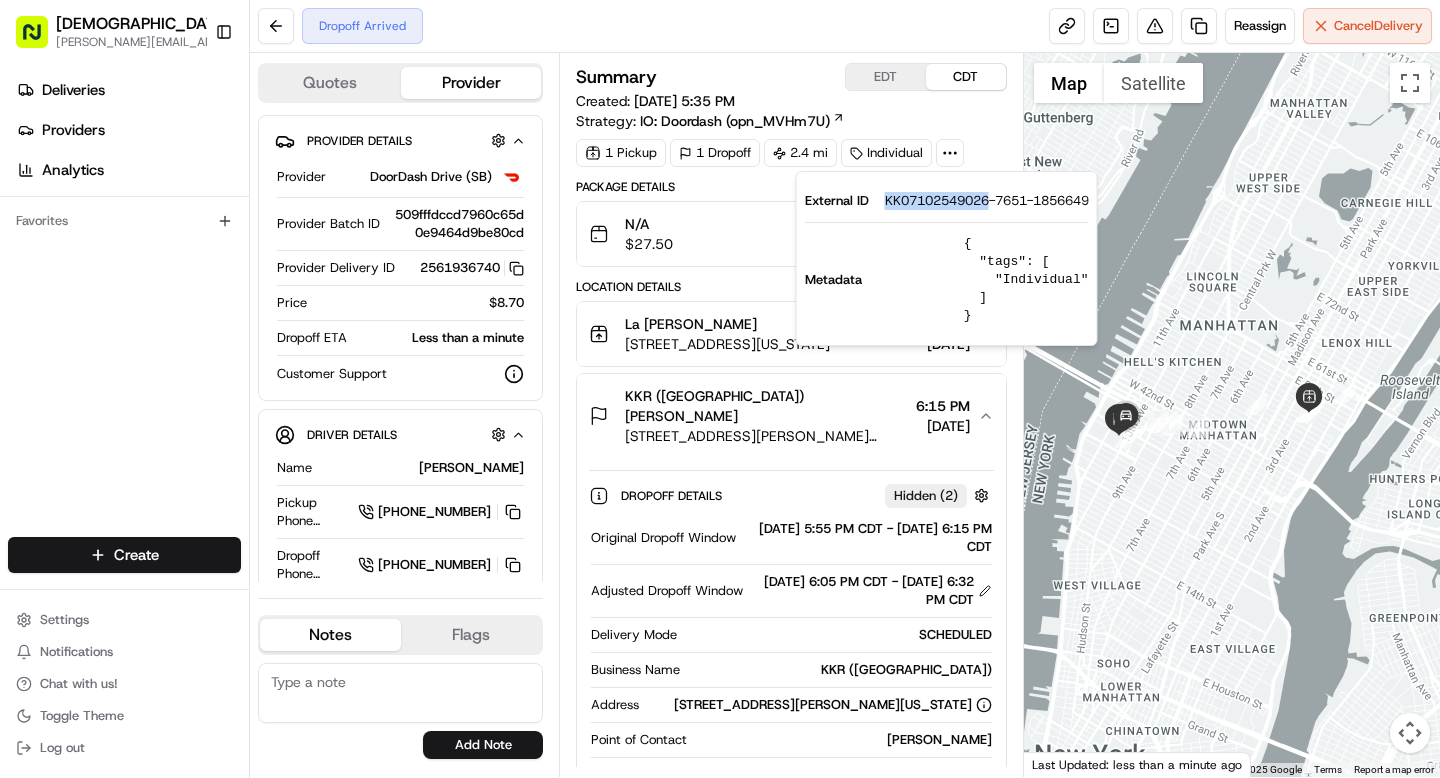 click on "KK07102549026-7651-1856649" at bounding box center (987, 201) 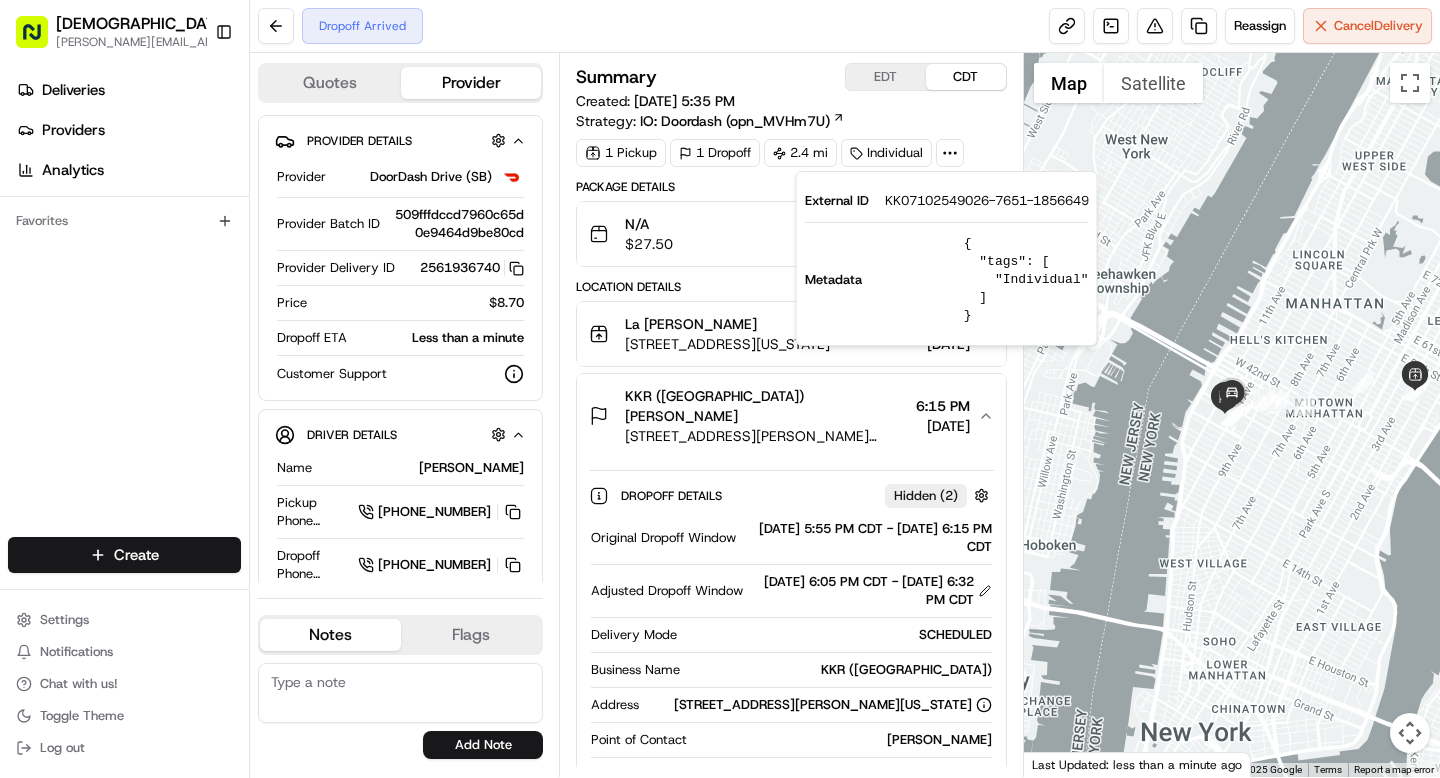 click on "Dropoff Arrived Reassign Cancel  Delivery" at bounding box center (845, 26) 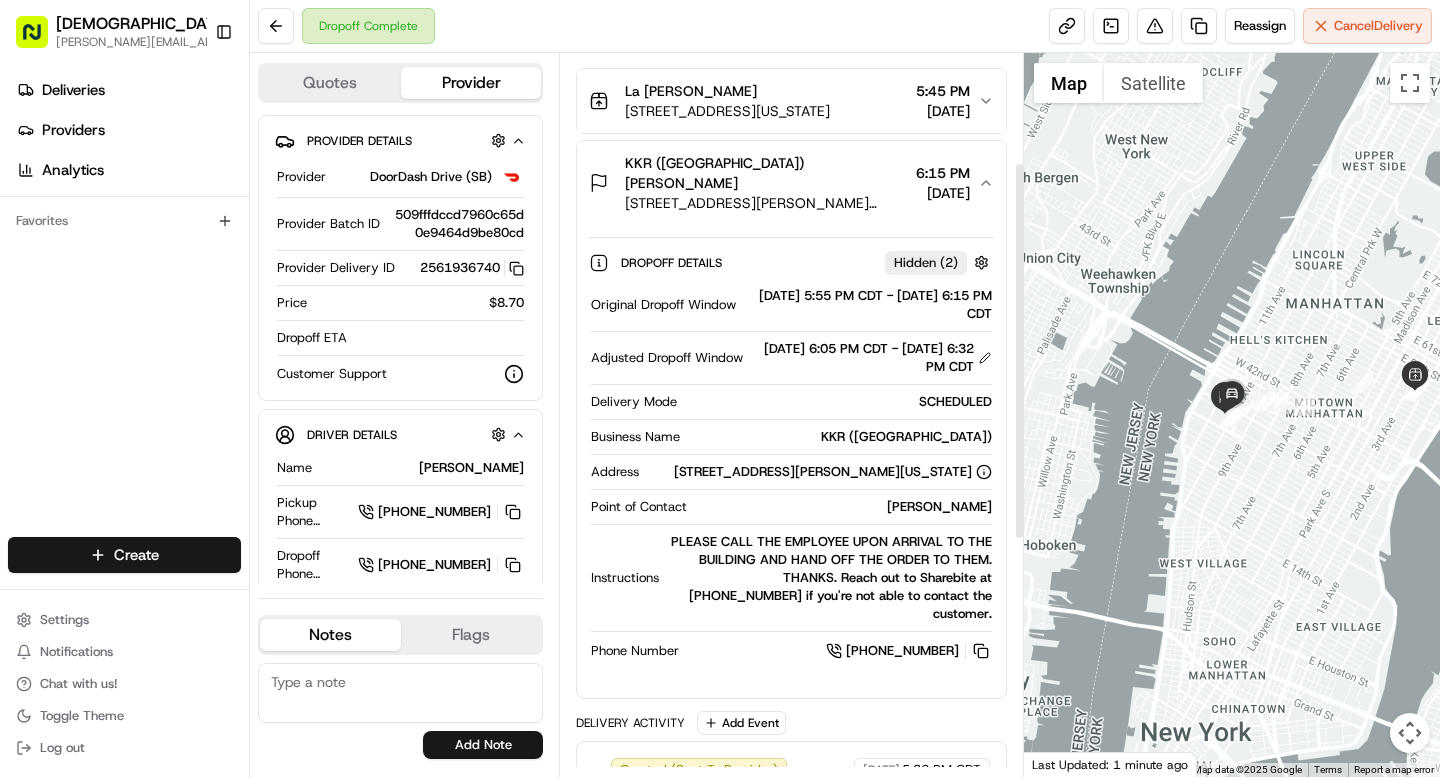 scroll, scrollTop: 0, scrollLeft: 0, axis: both 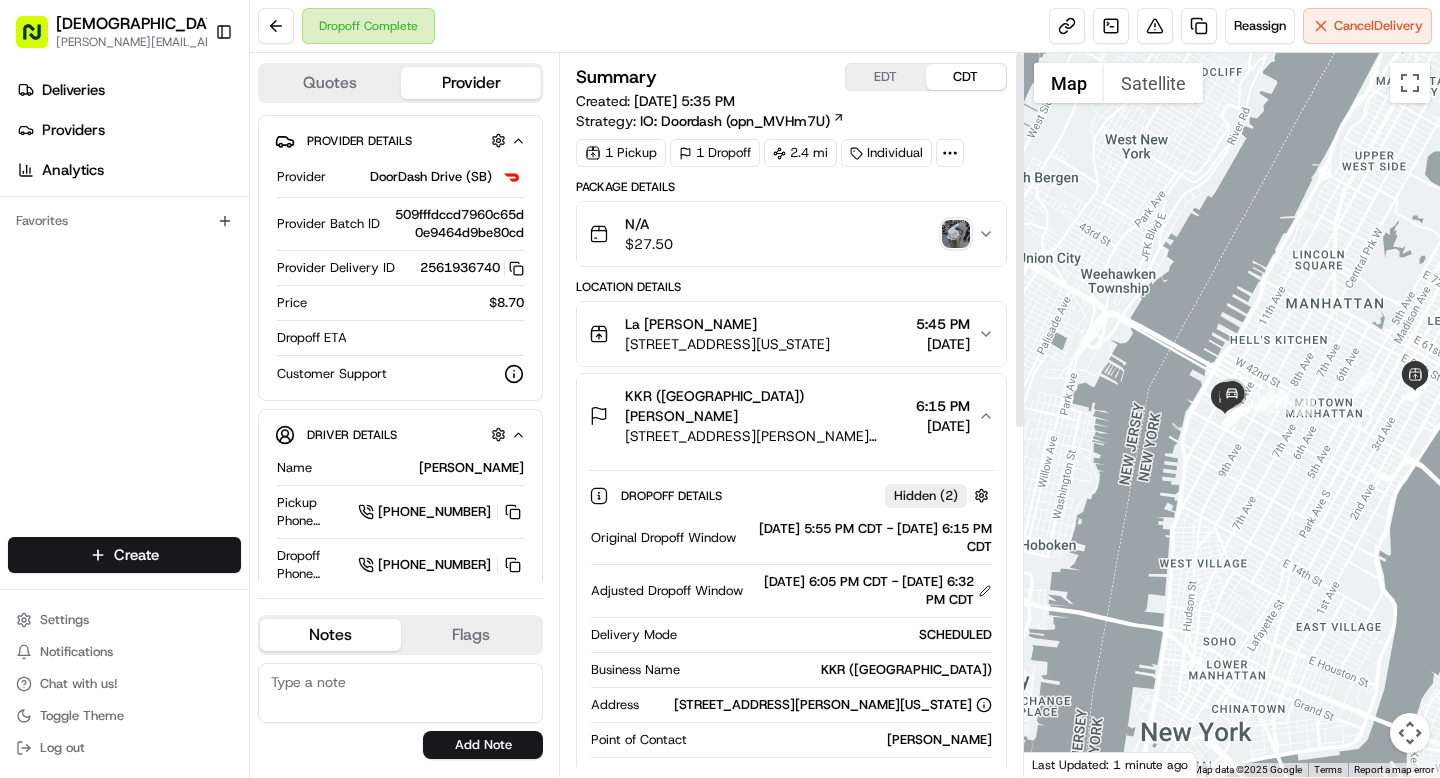 click 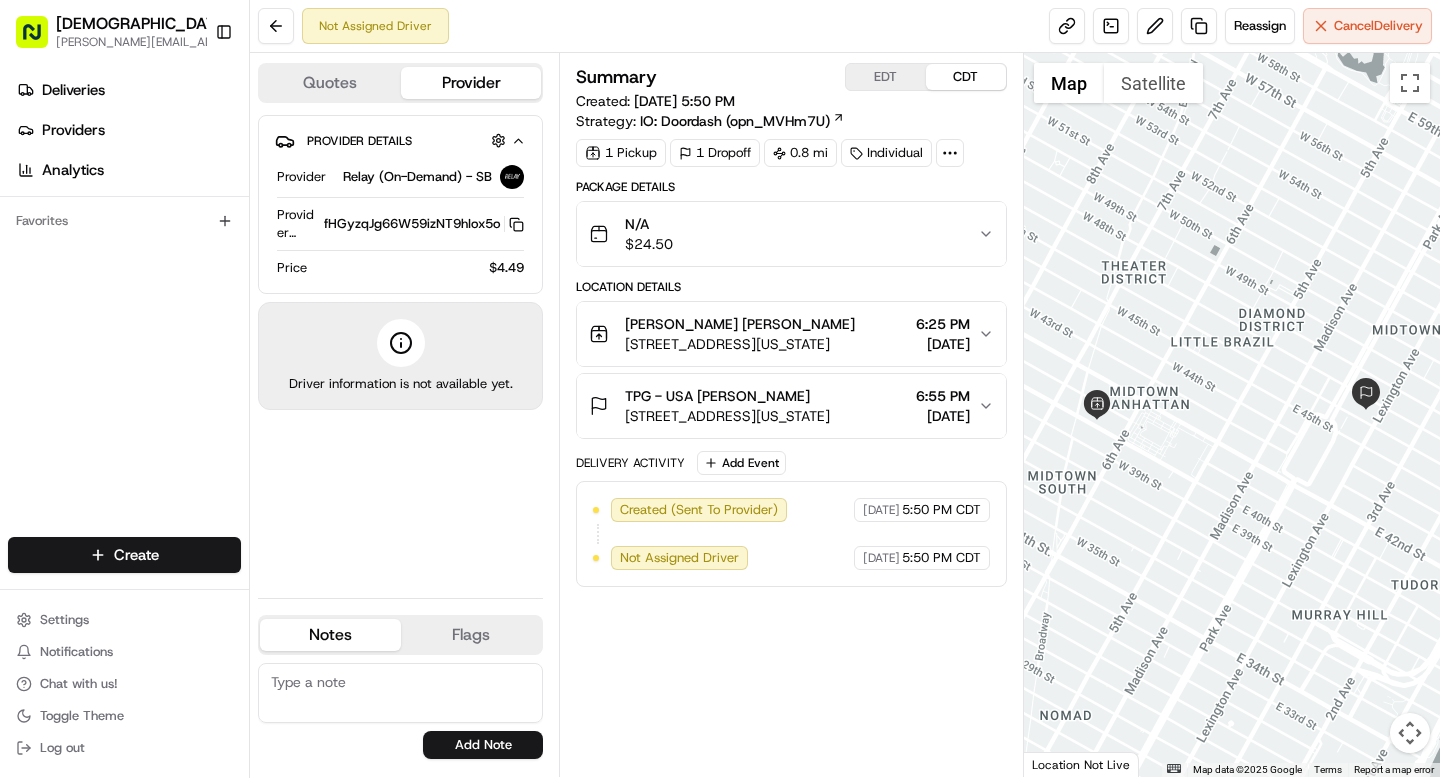 scroll, scrollTop: 0, scrollLeft: 0, axis: both 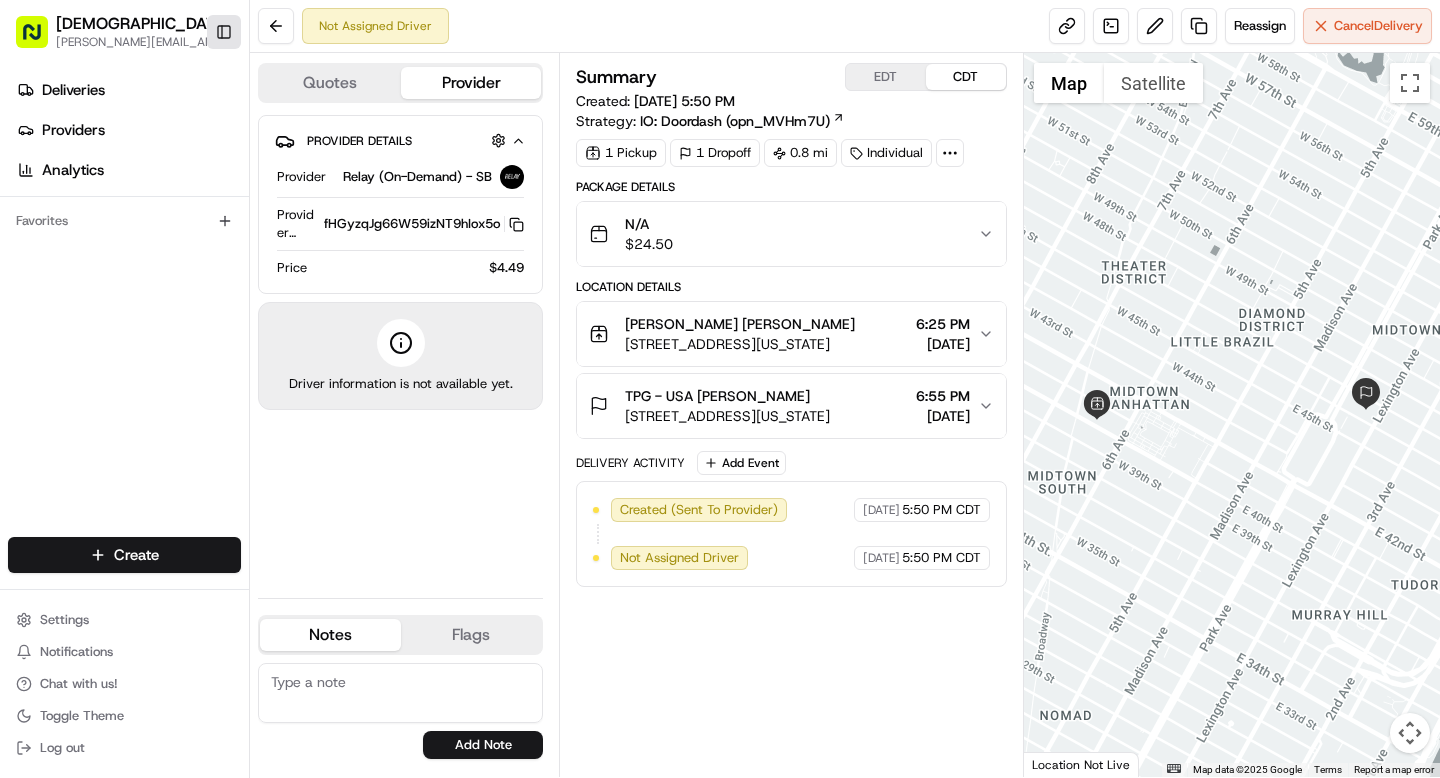 click on "Toggle Sidebar" at bounding box center [224, 32] 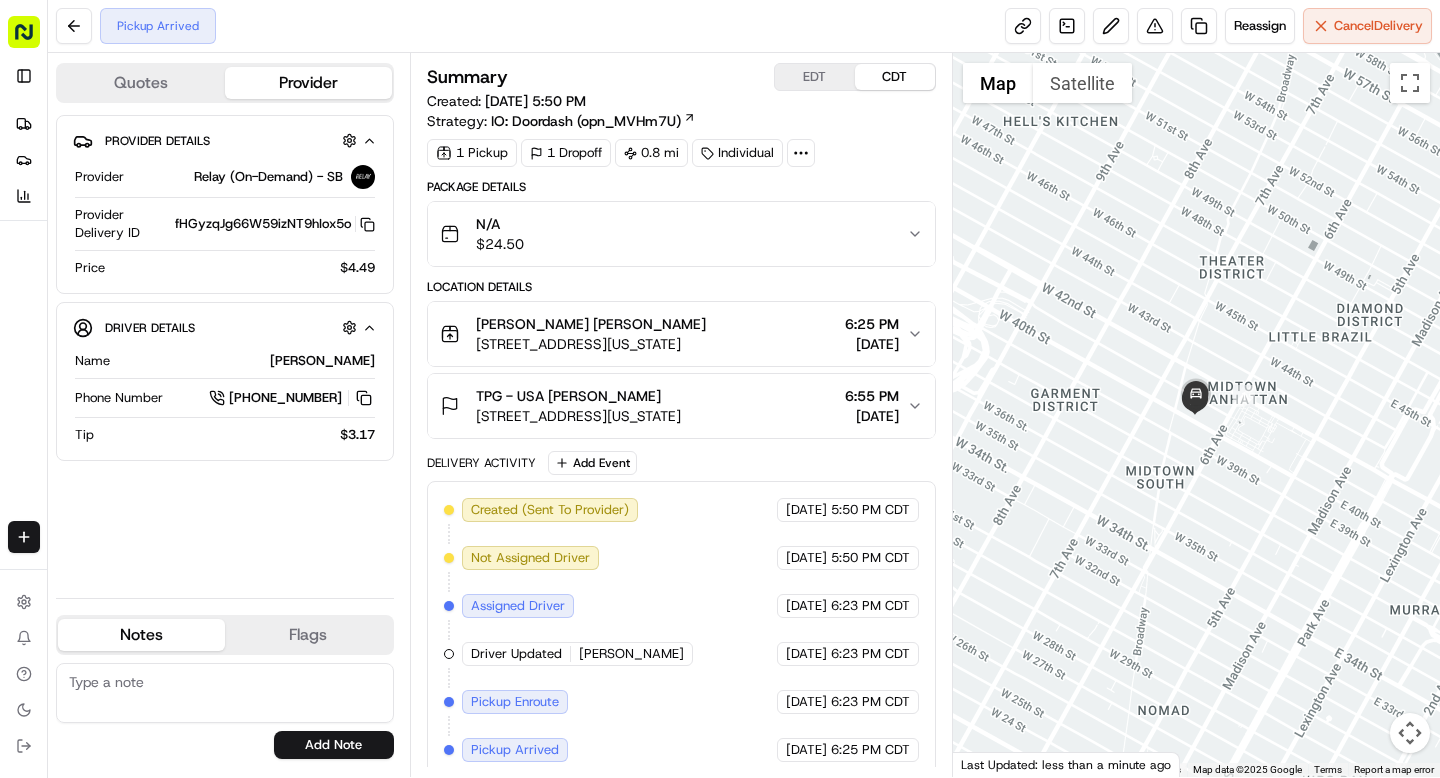 scroll, scrollTop: 12, scrollLeft: 0, axis: vertical 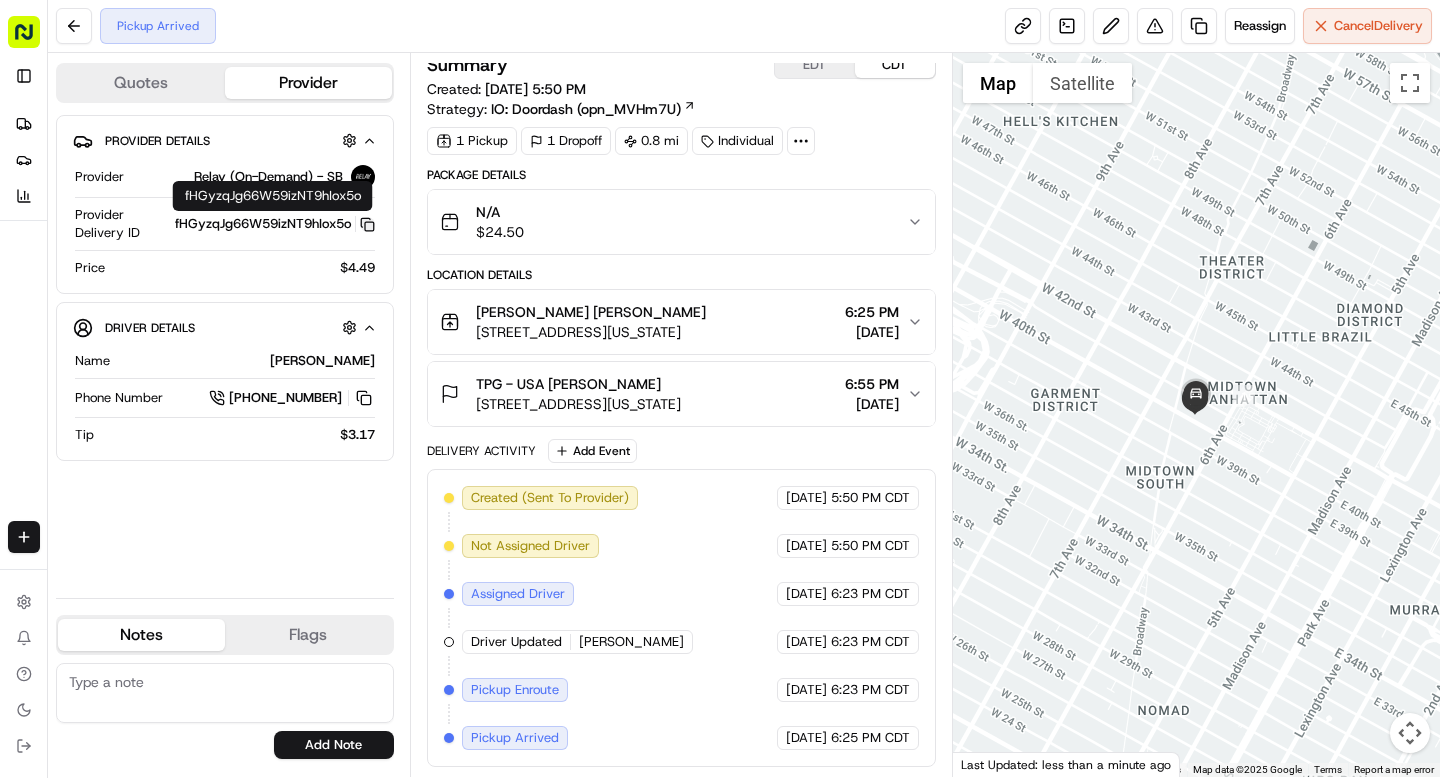 click 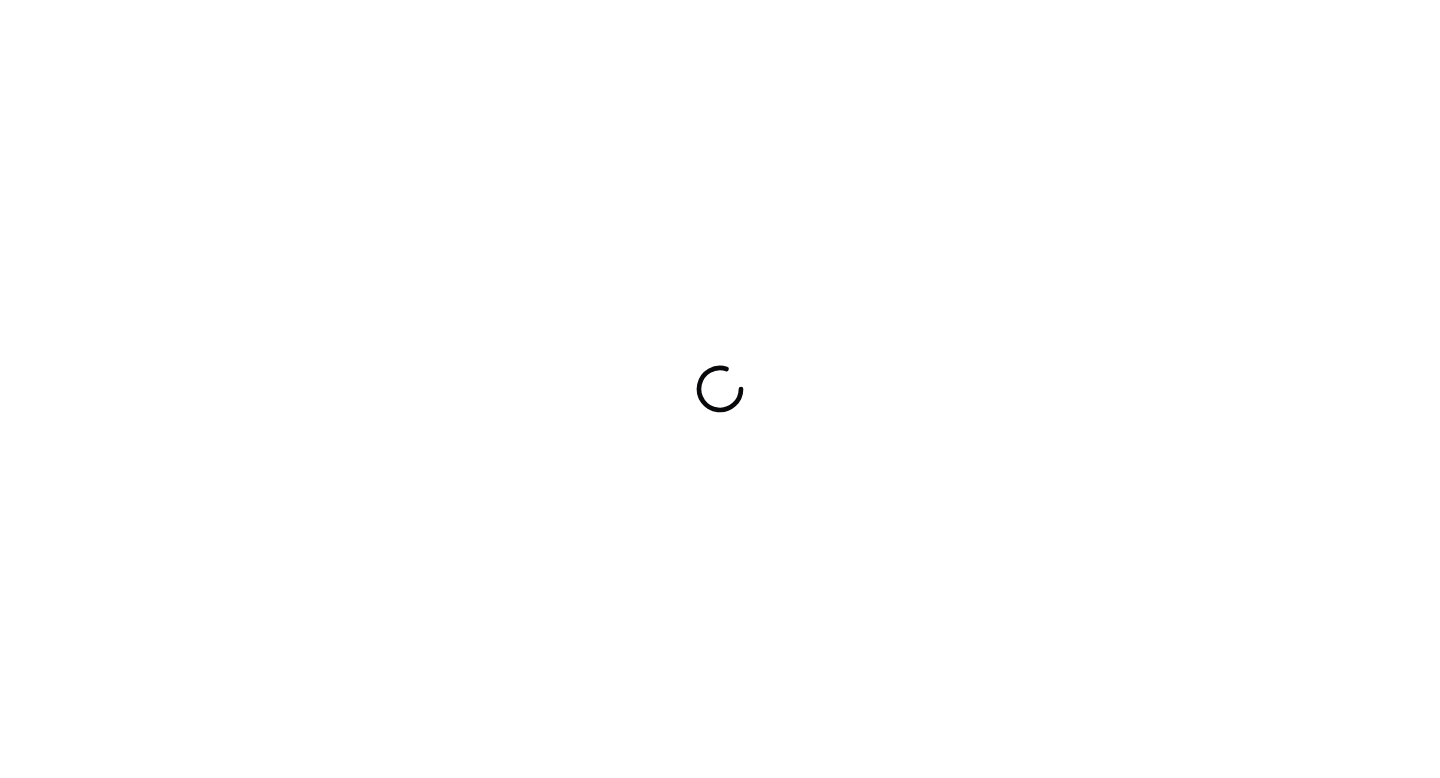 scroll, scrollTop: 0, scrollLeft: 0, axis: both 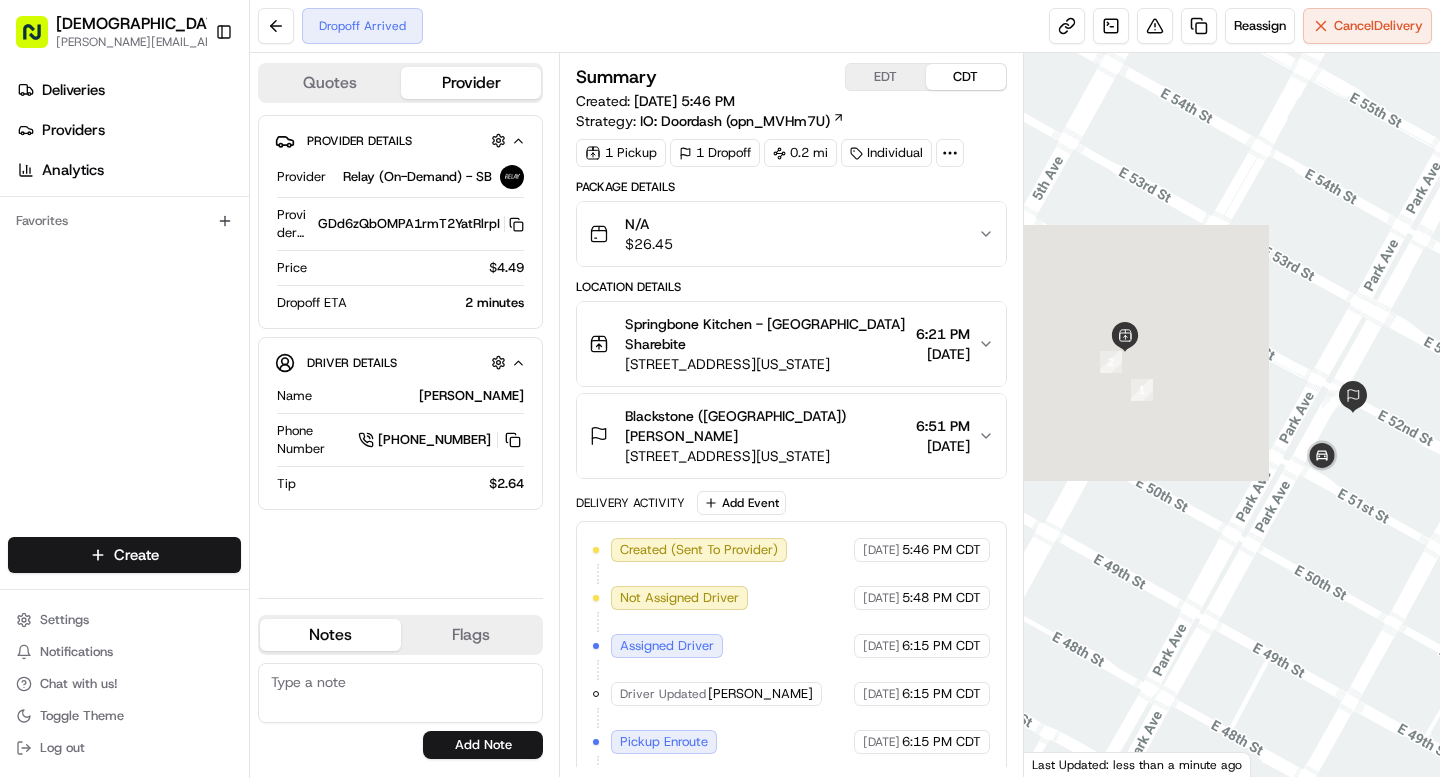 click on "[STREET_ADDRESS][US_STATE]" at bounding box center [766, 456] 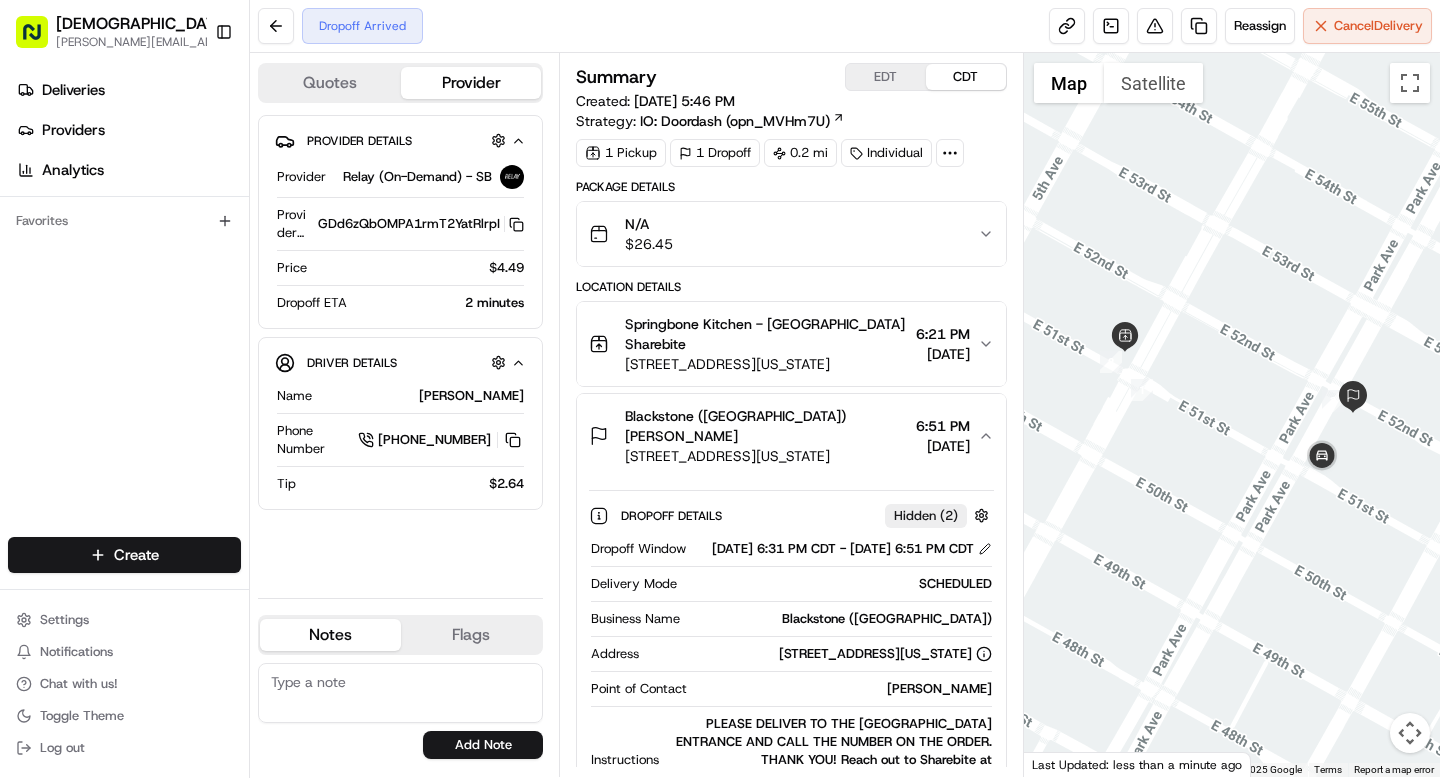 click on "[PERSON_NAME]" at bounding box center [843, 689] 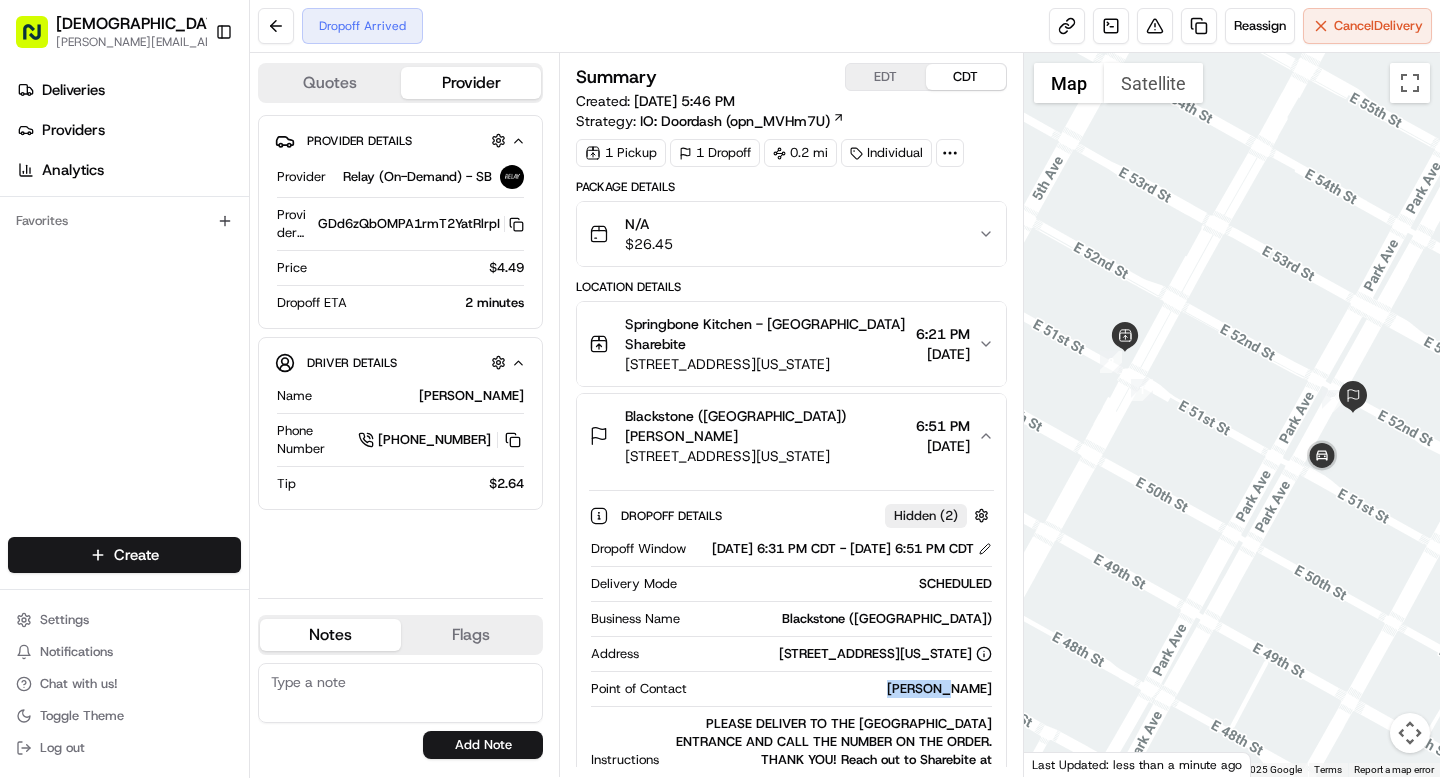 click on "Caroline Martin" at bounding box center (843, 689) 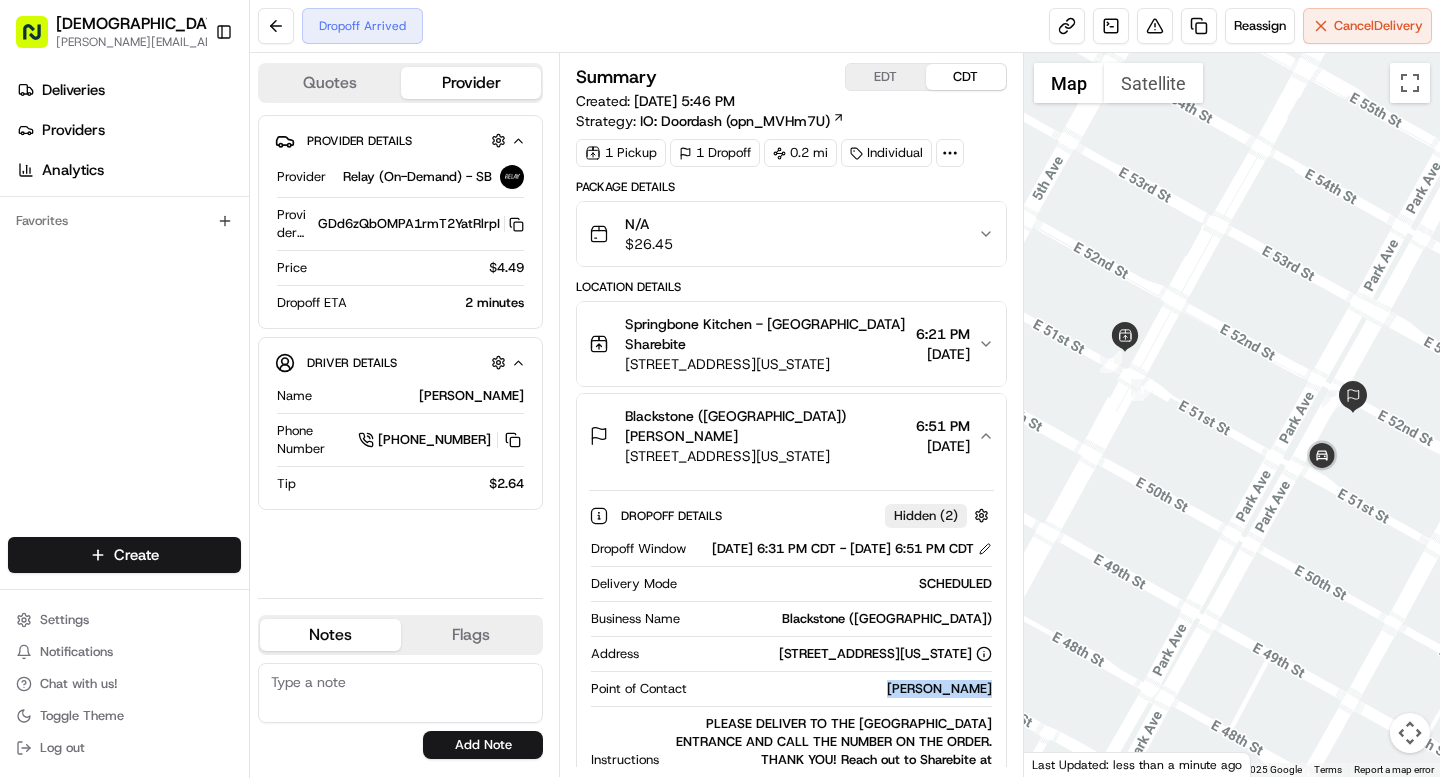 click on "Caroline Martin" at bounding box center [843, 689] 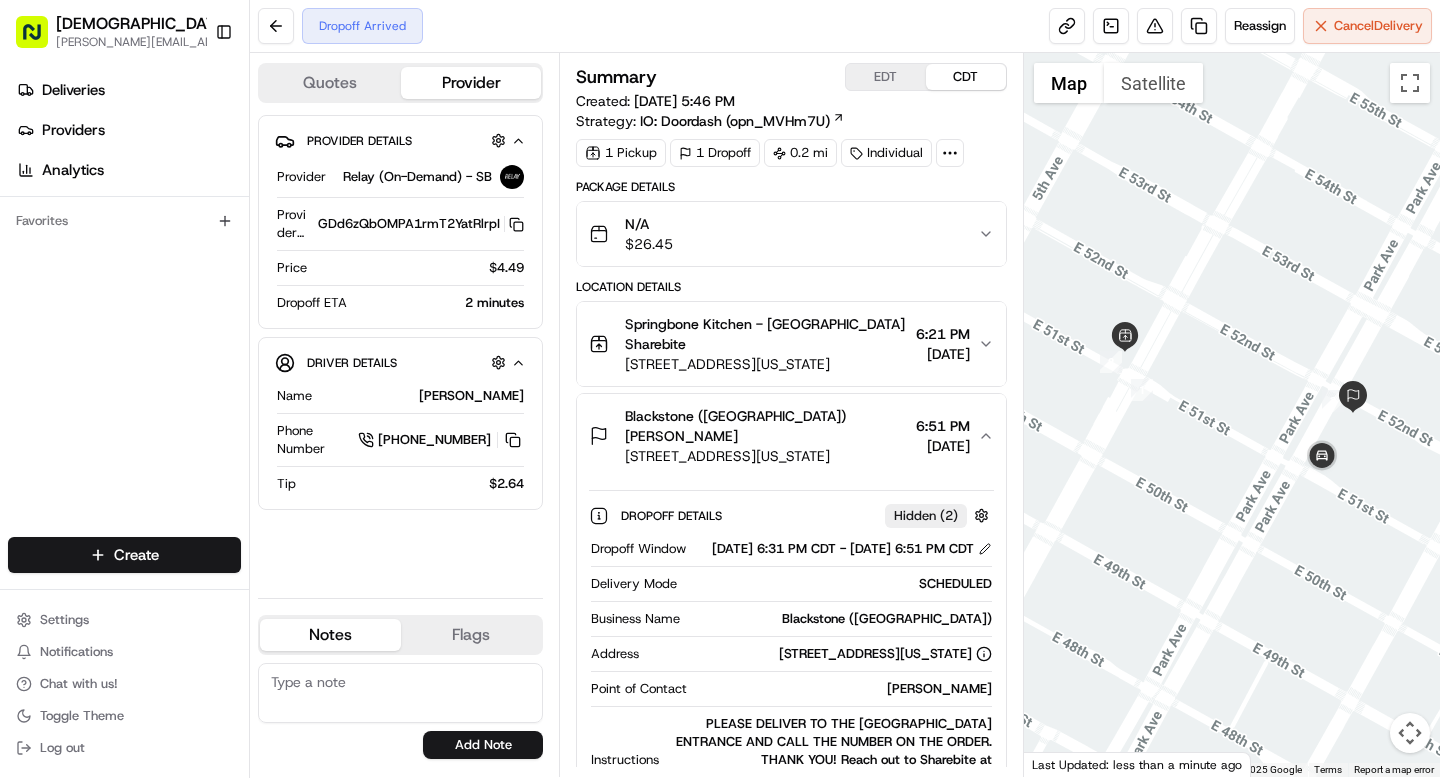 click 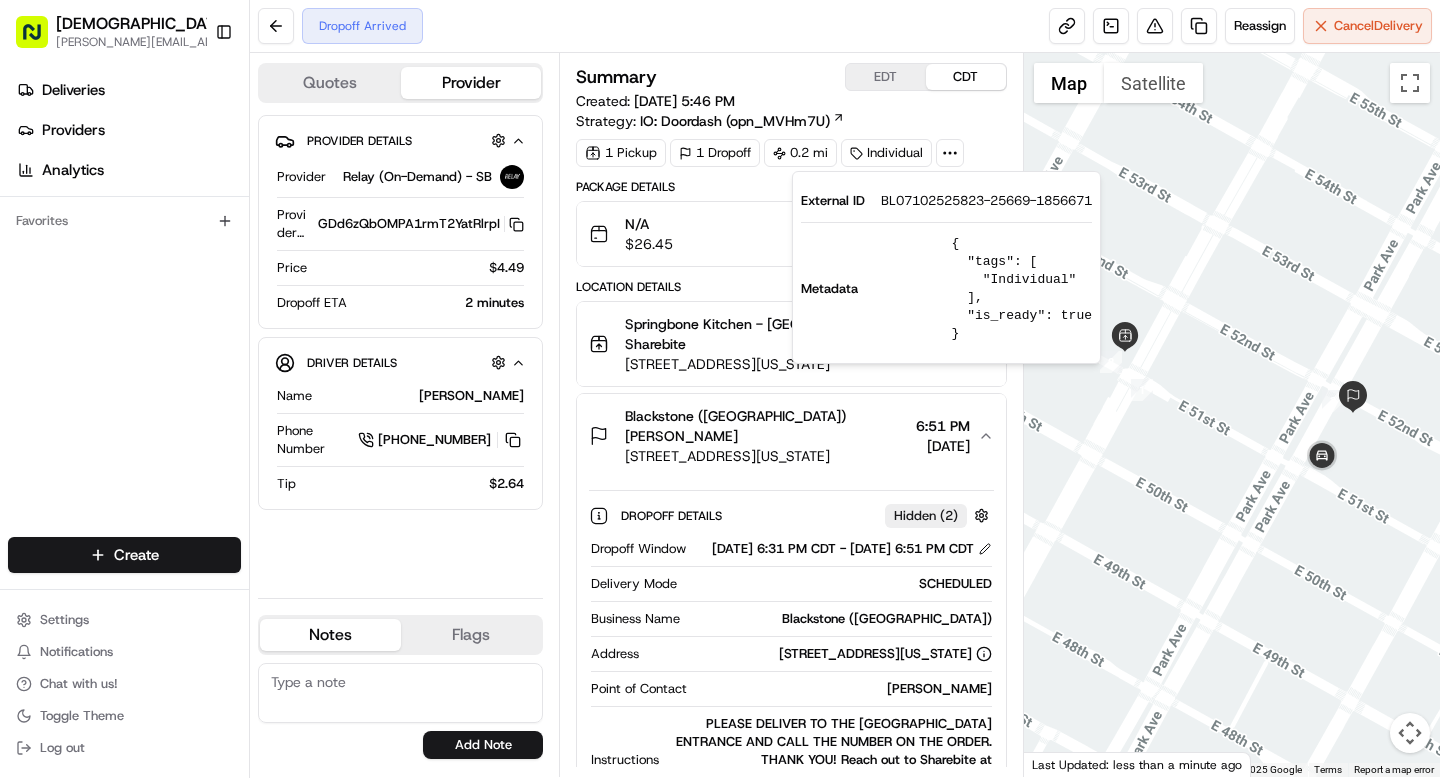 click on "BL07102525823-25669-1856671" at bounding box center (986, 201) 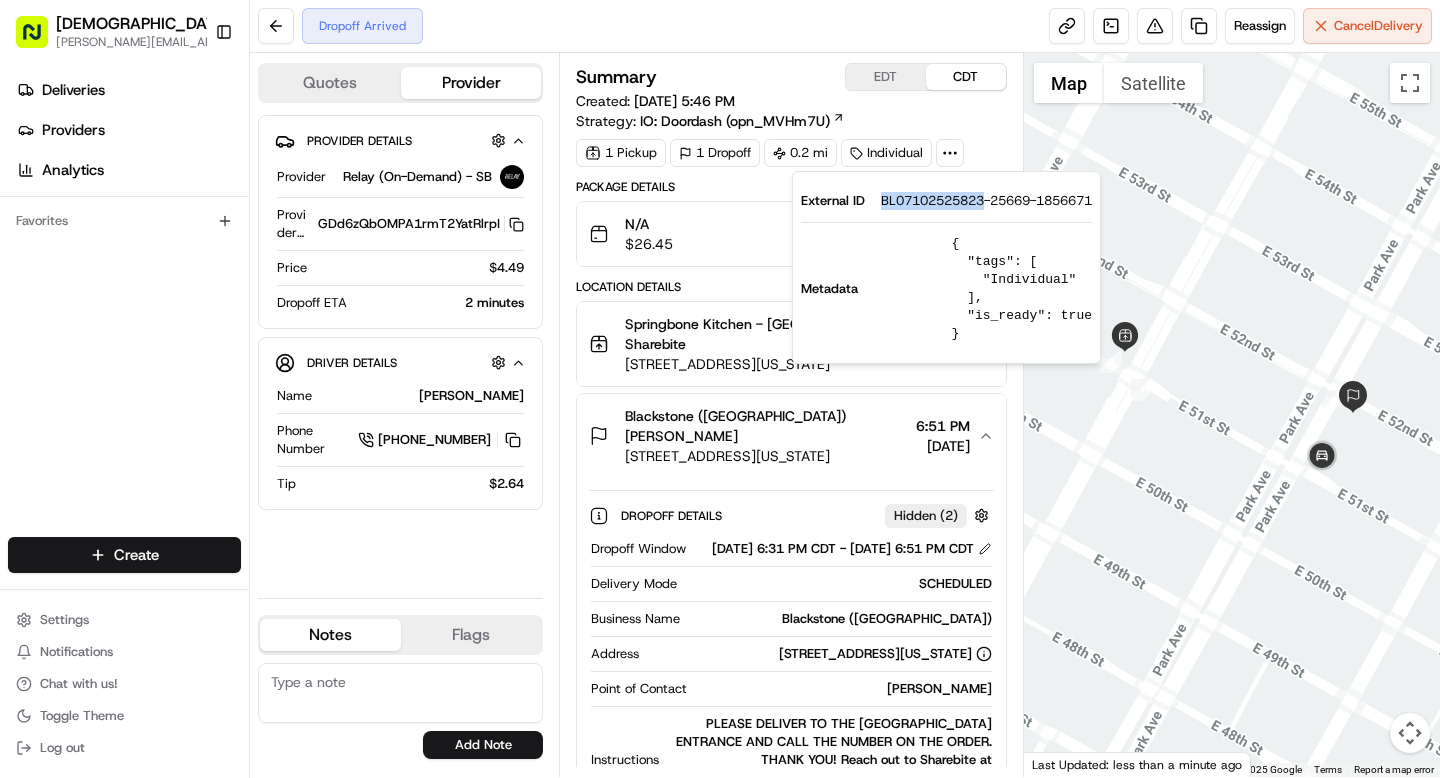 click on "BL07102525823-25669-1856671" at bounding box center [986, 201] 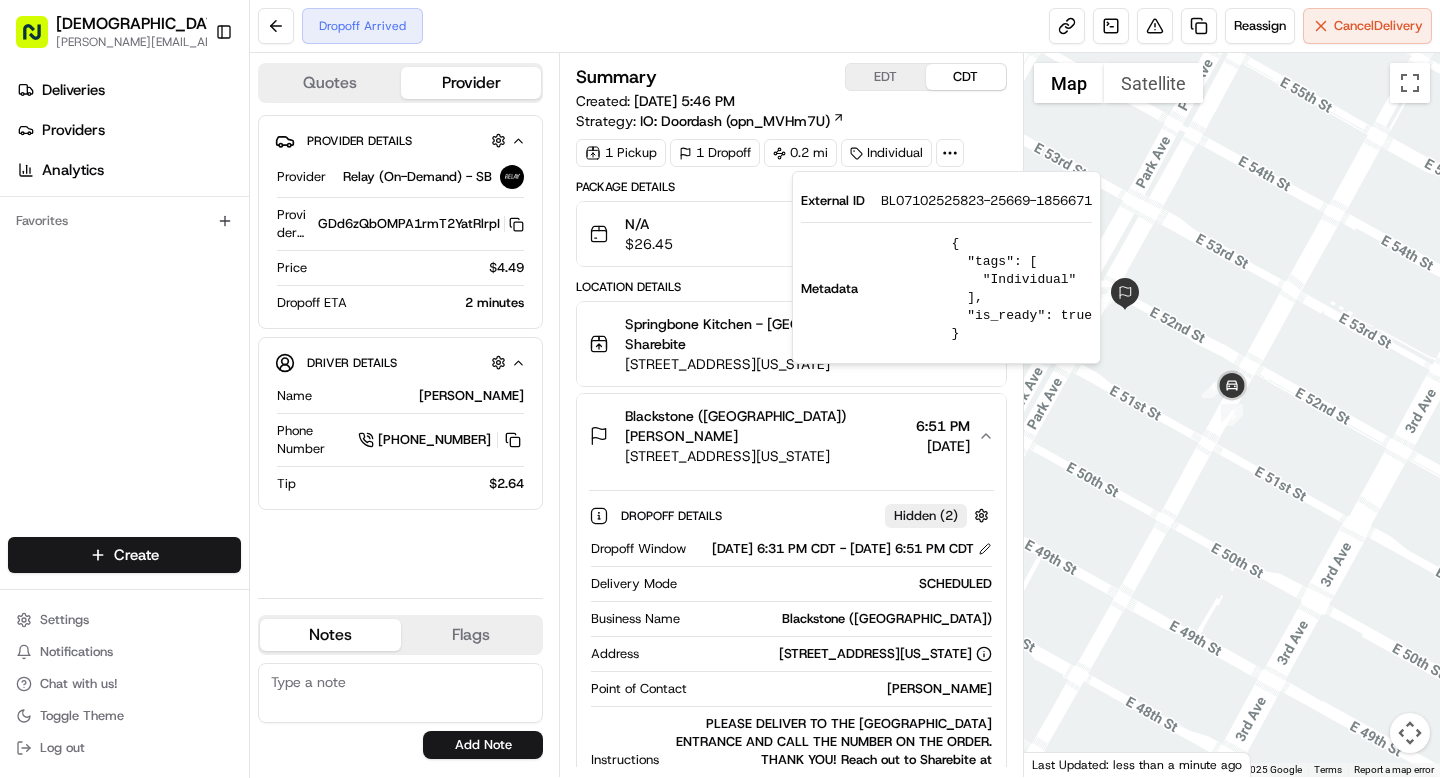 click on "Dropoff Arrived Reassign Cancel  Delivery" at bounding box center (845, 26) 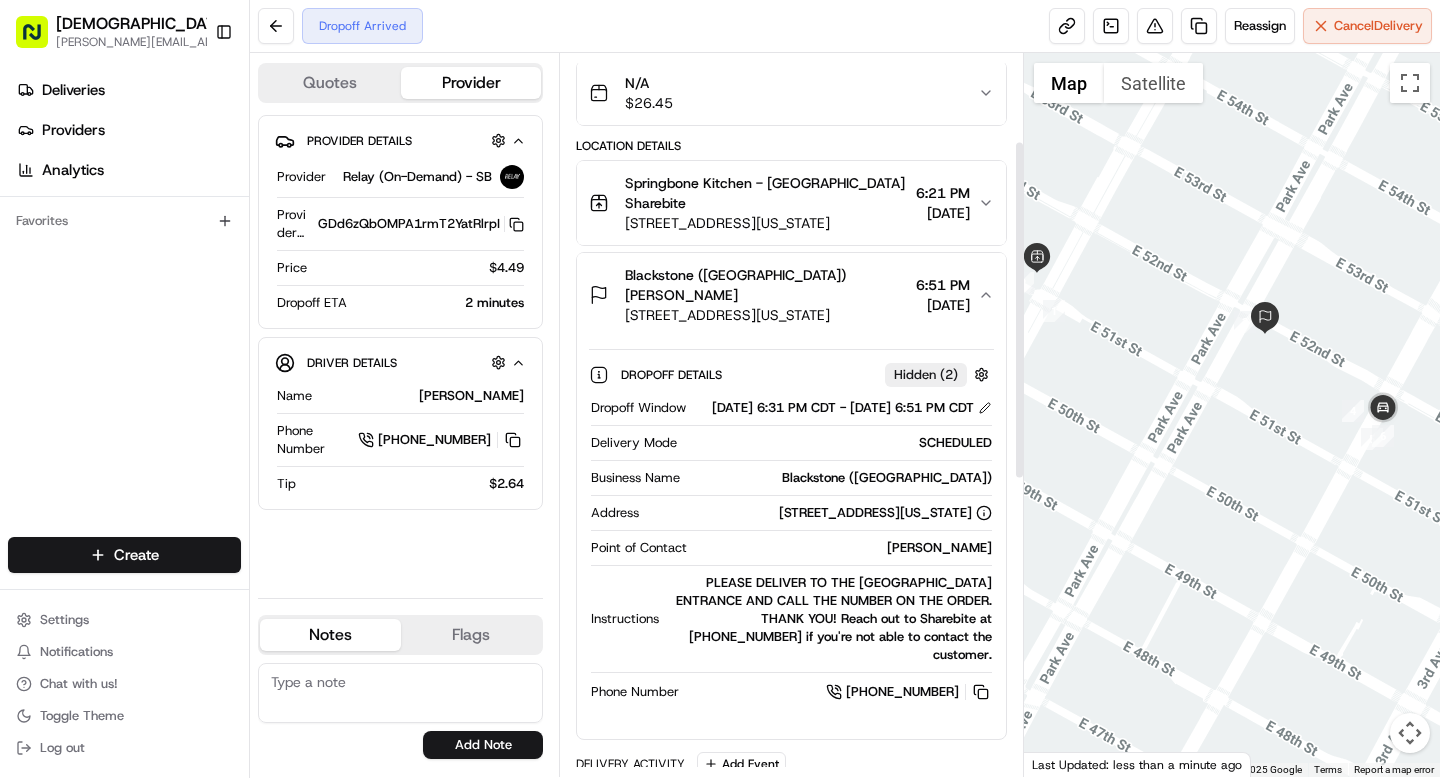 scroll, scrollTop: 96, scrollLeft: 0, axis: vertical 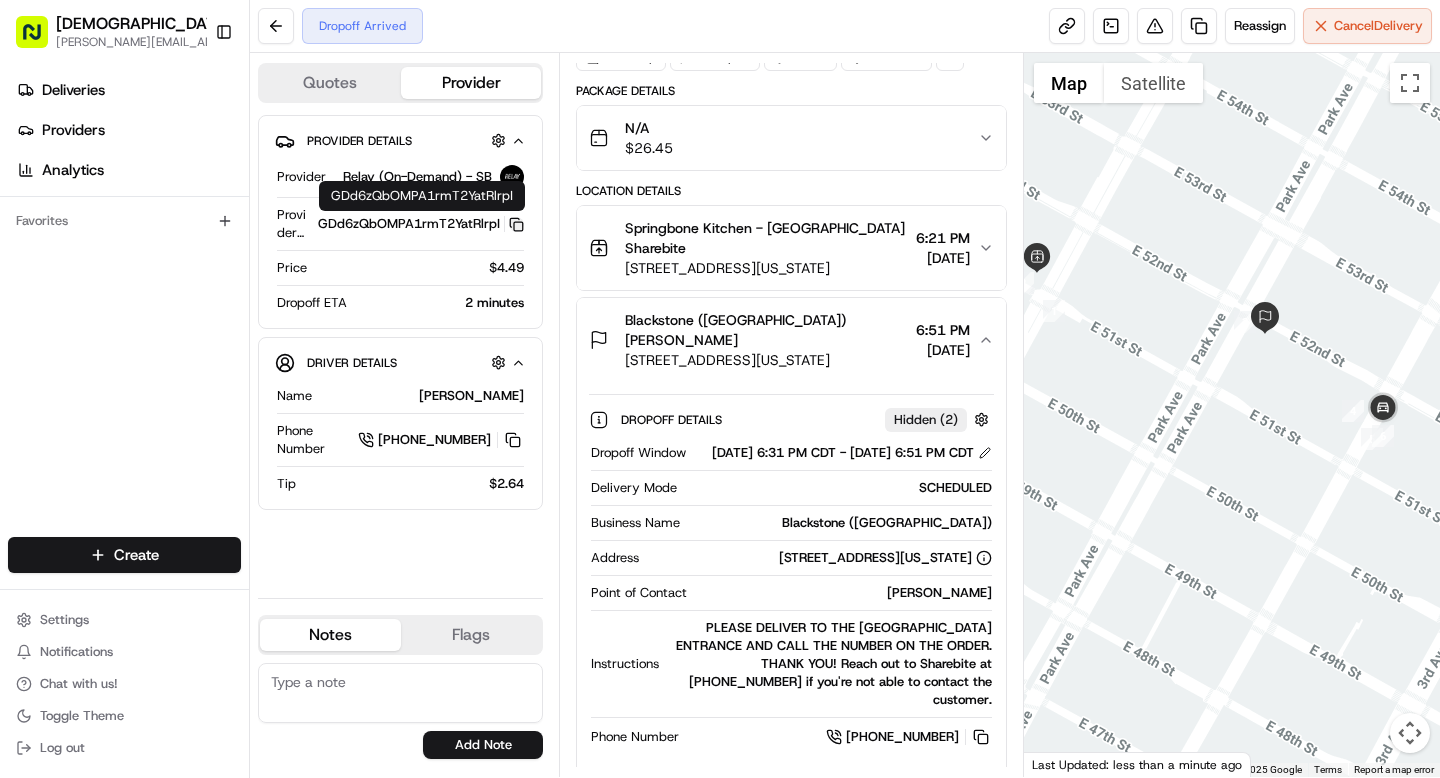 click 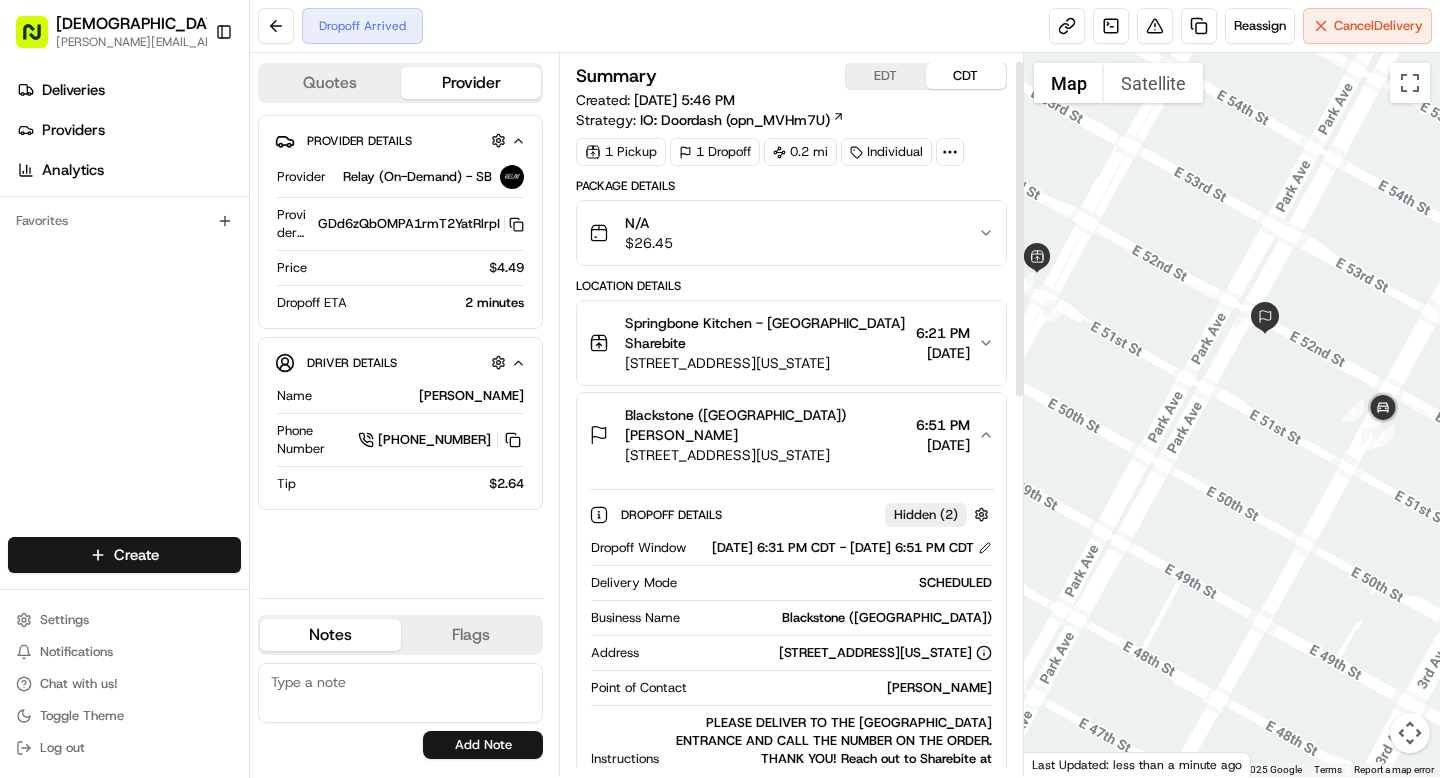 scroll, scrollTop: 0, scrollLeft: 0, axis: both 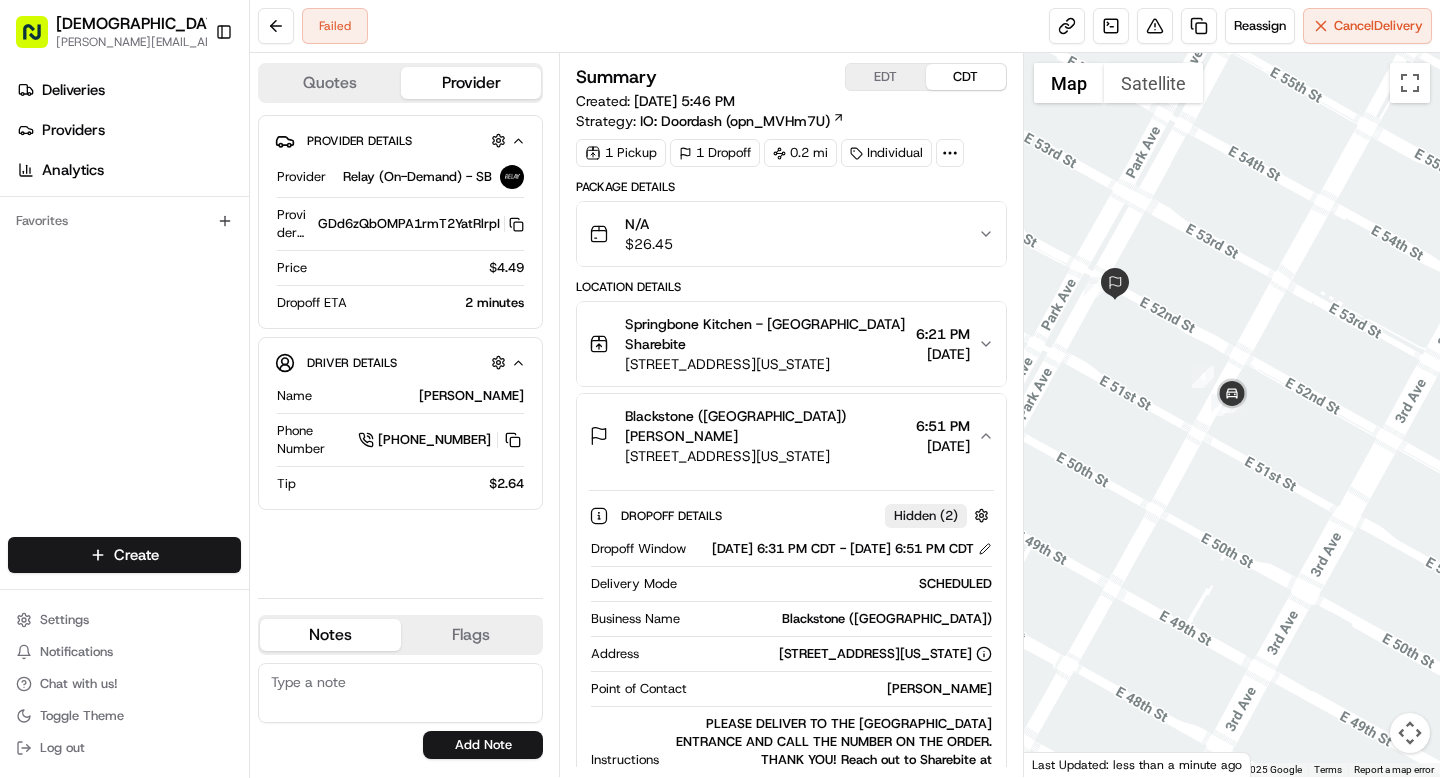 click at bounding box center [1232, 415] 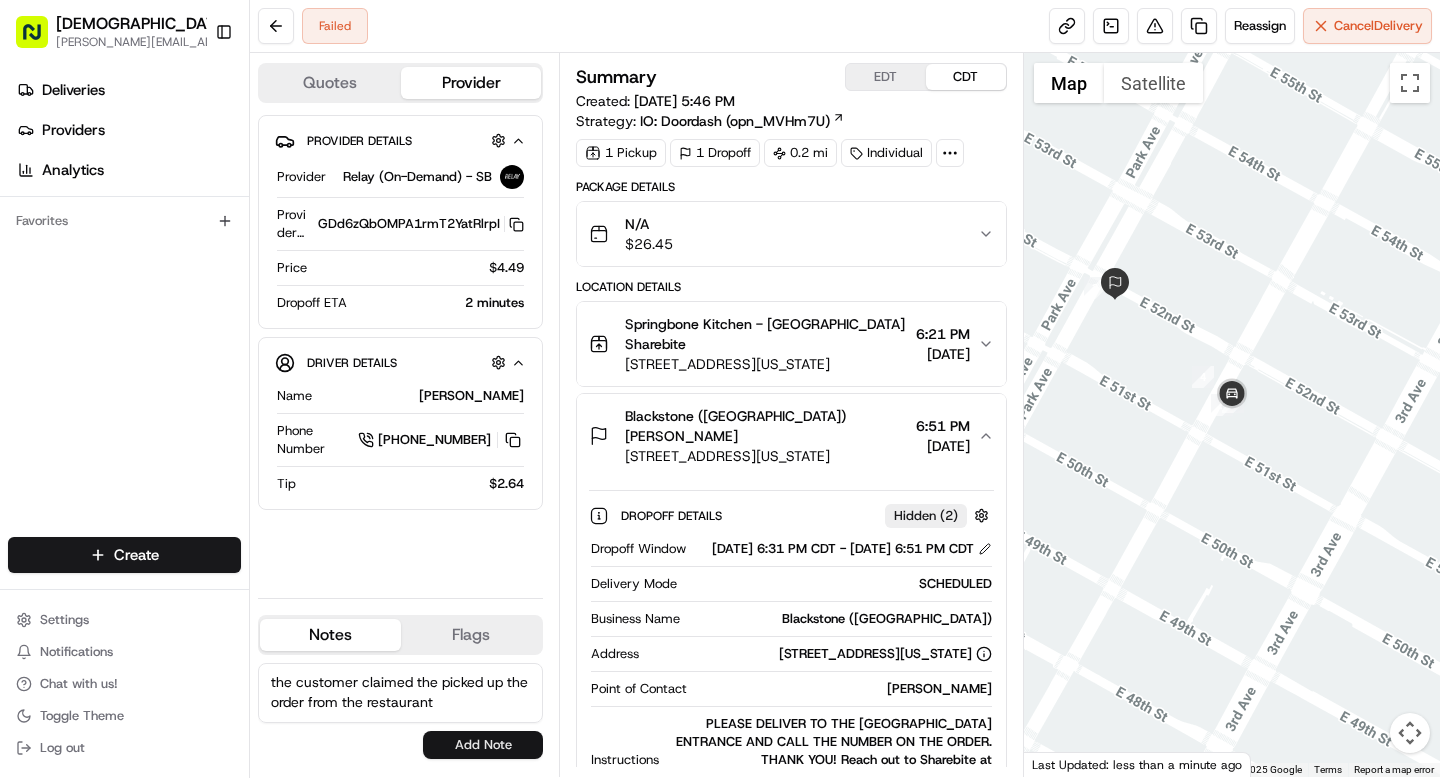 type on "the customer claimed the picked up the order from the restaurant" 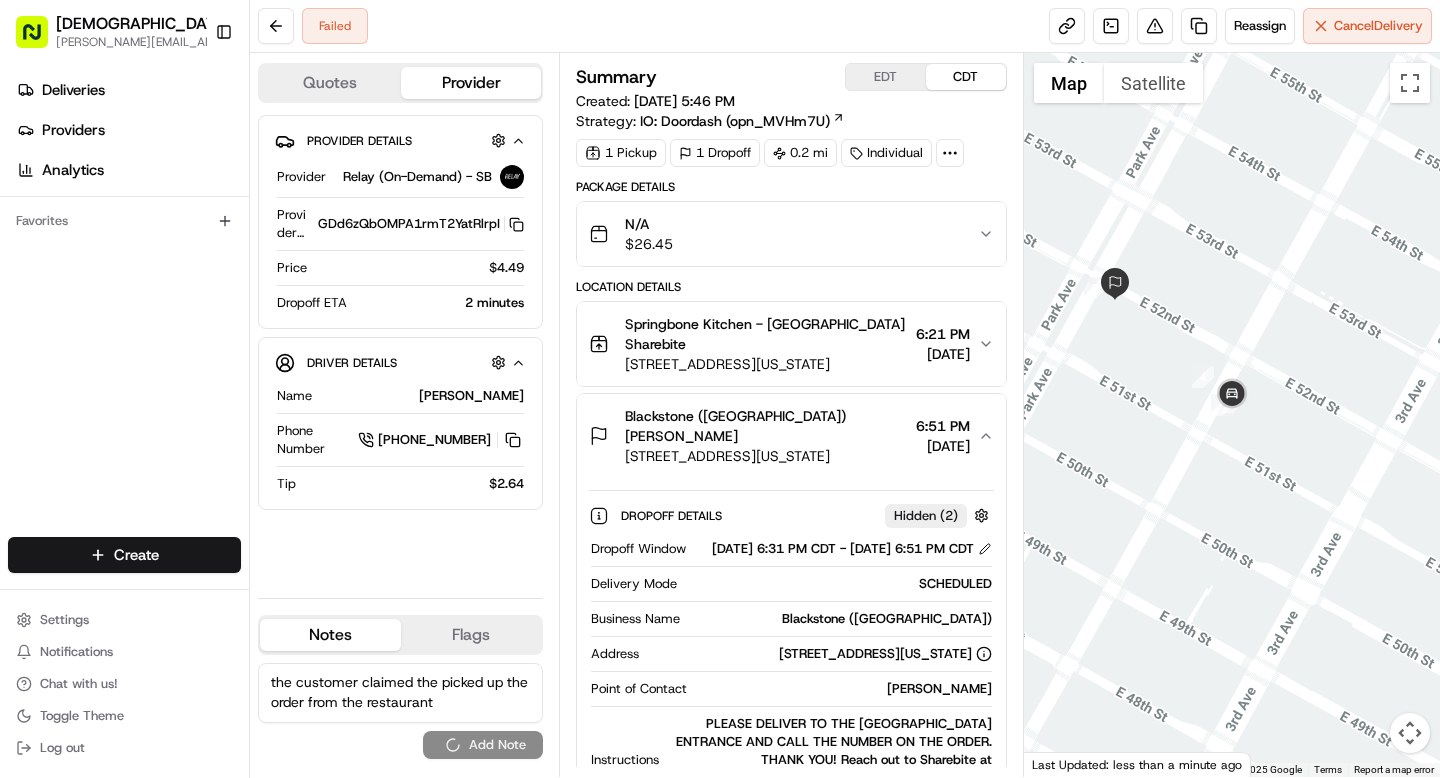 type 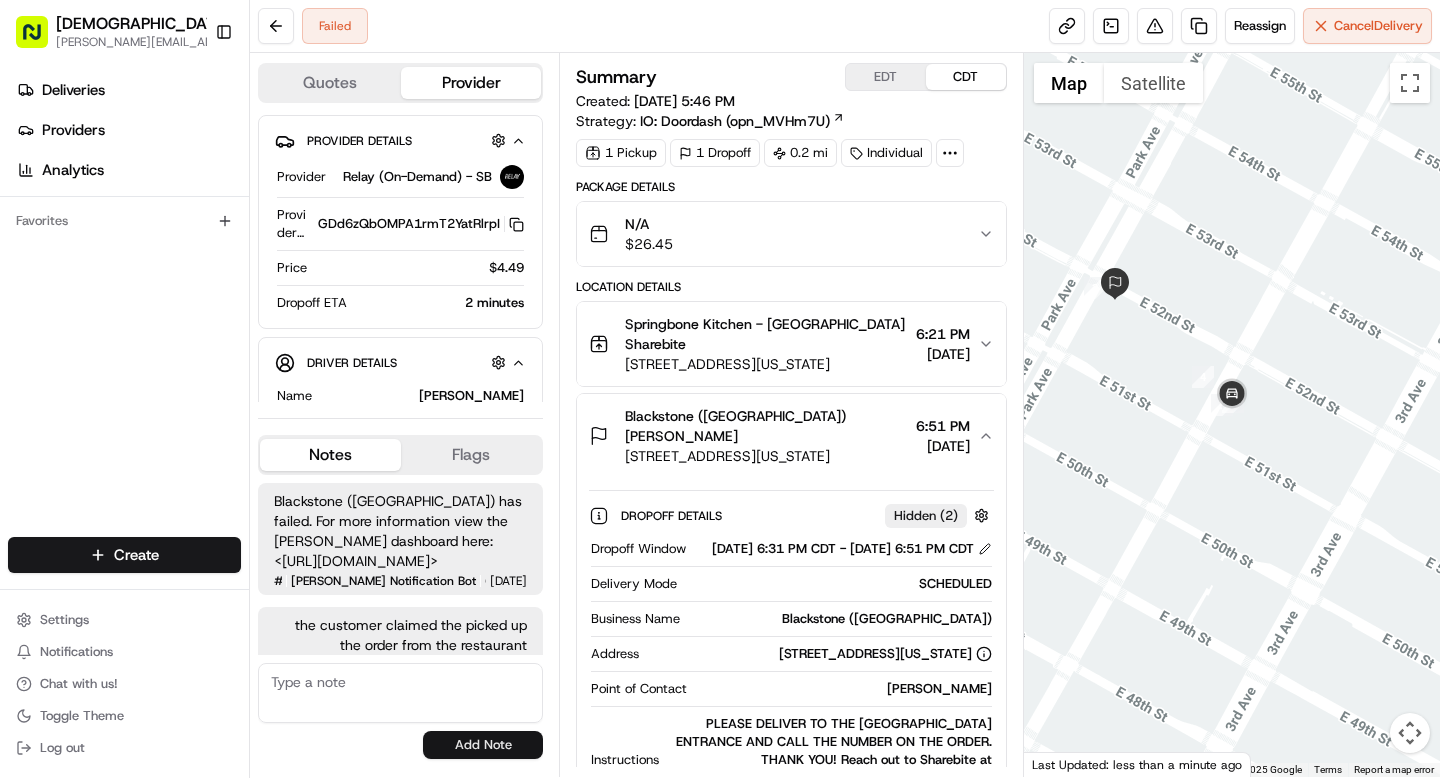scroll, scrollTop: 44, scrollLeft: 0, axis: vertical 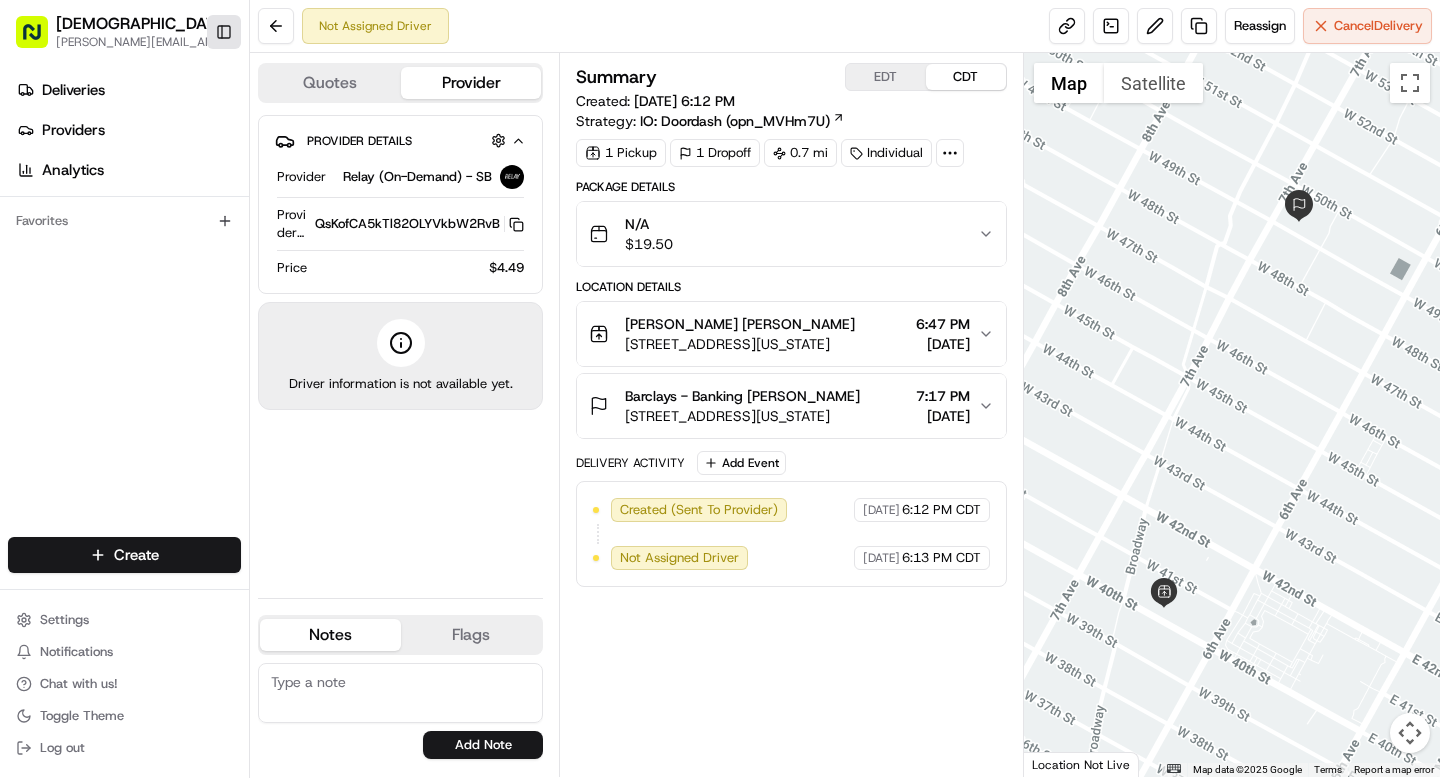 click on "Toggle Sidebar" at bounding box center (224, 32) 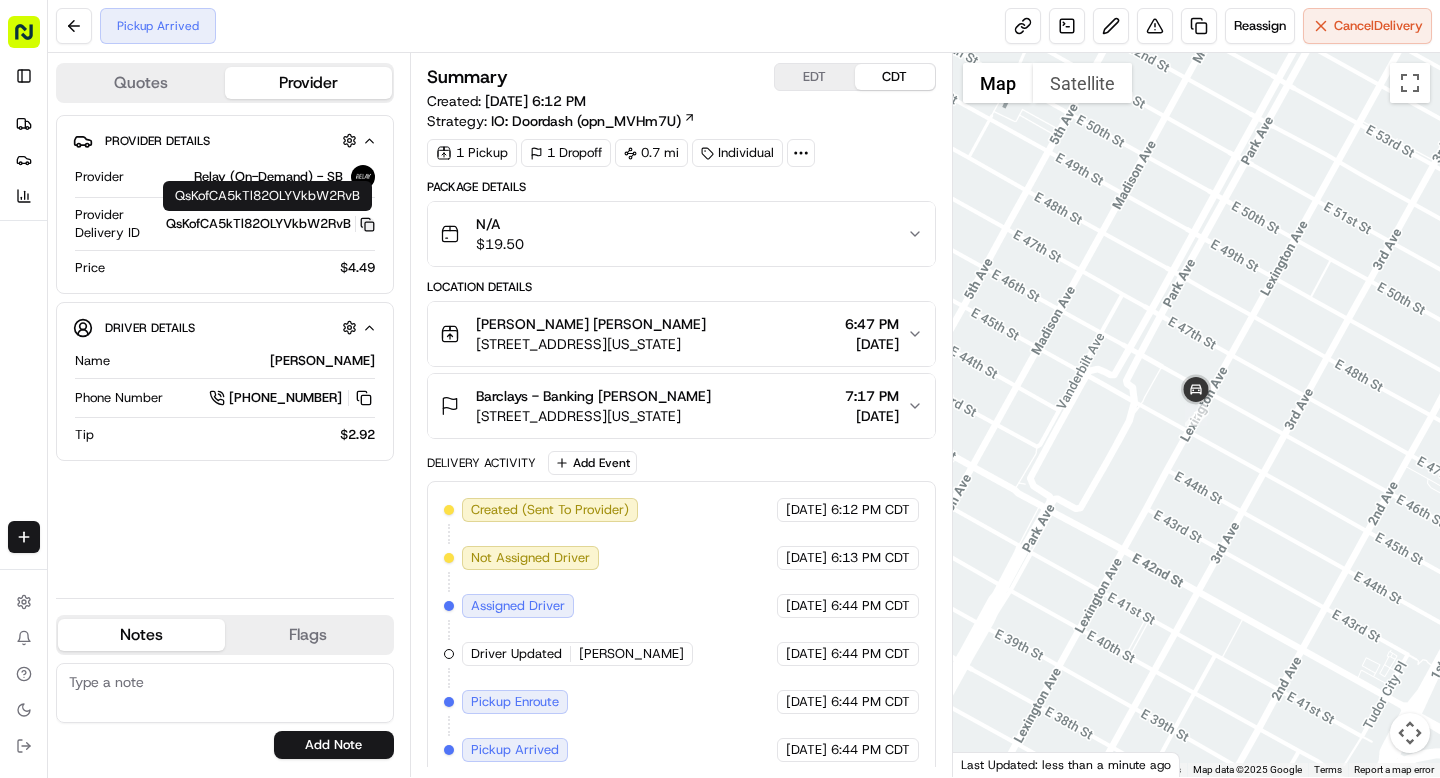 click 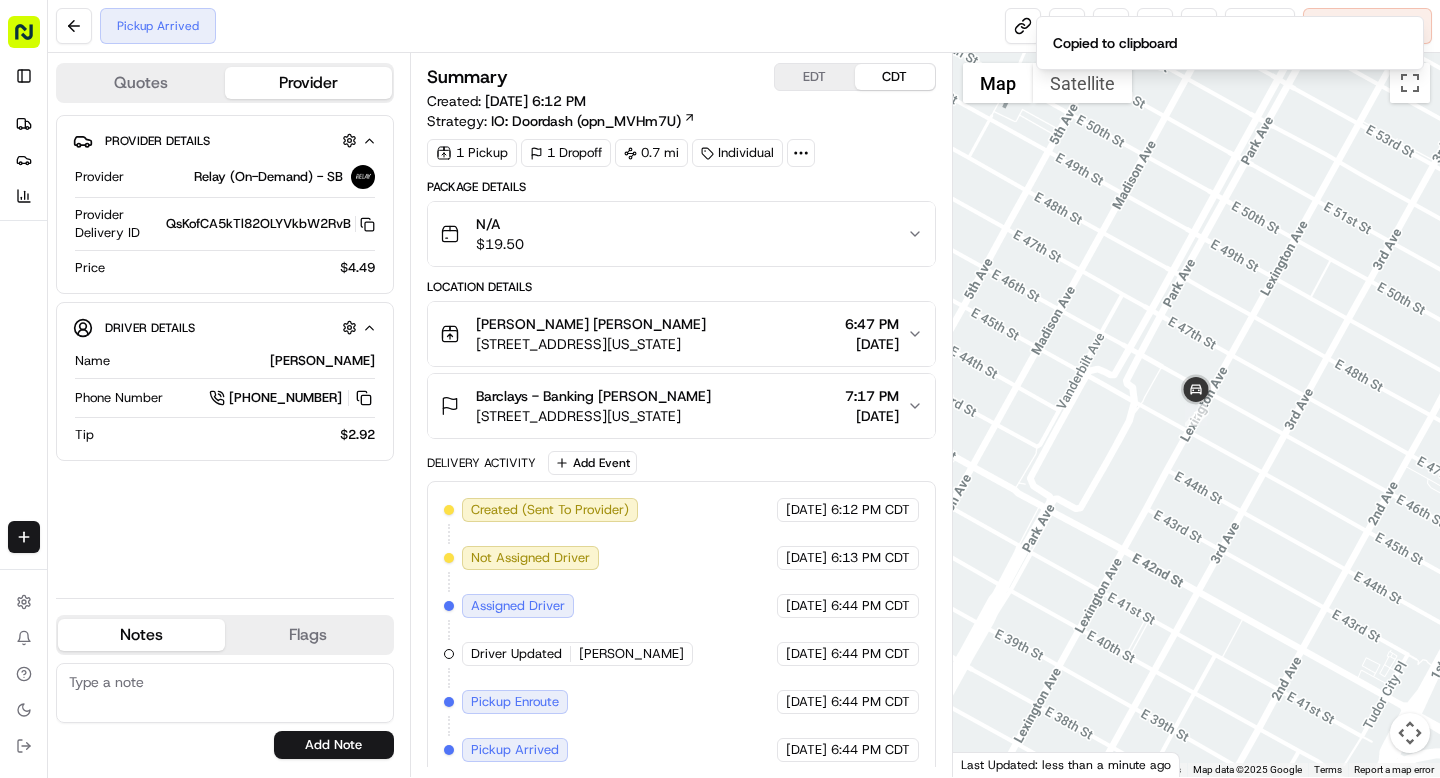 scroll, scrollTop: 12, scrollLeft: 0, axis: vertical 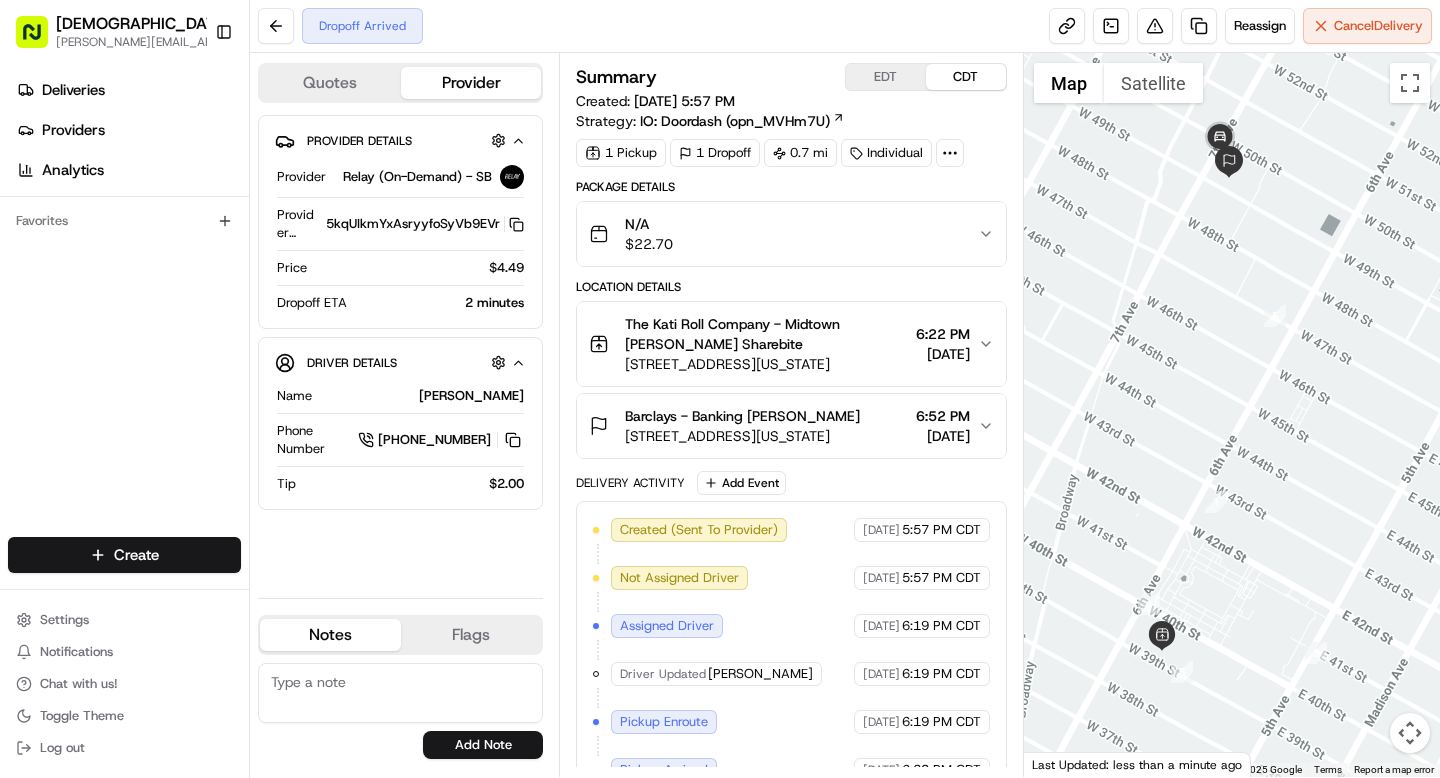 click 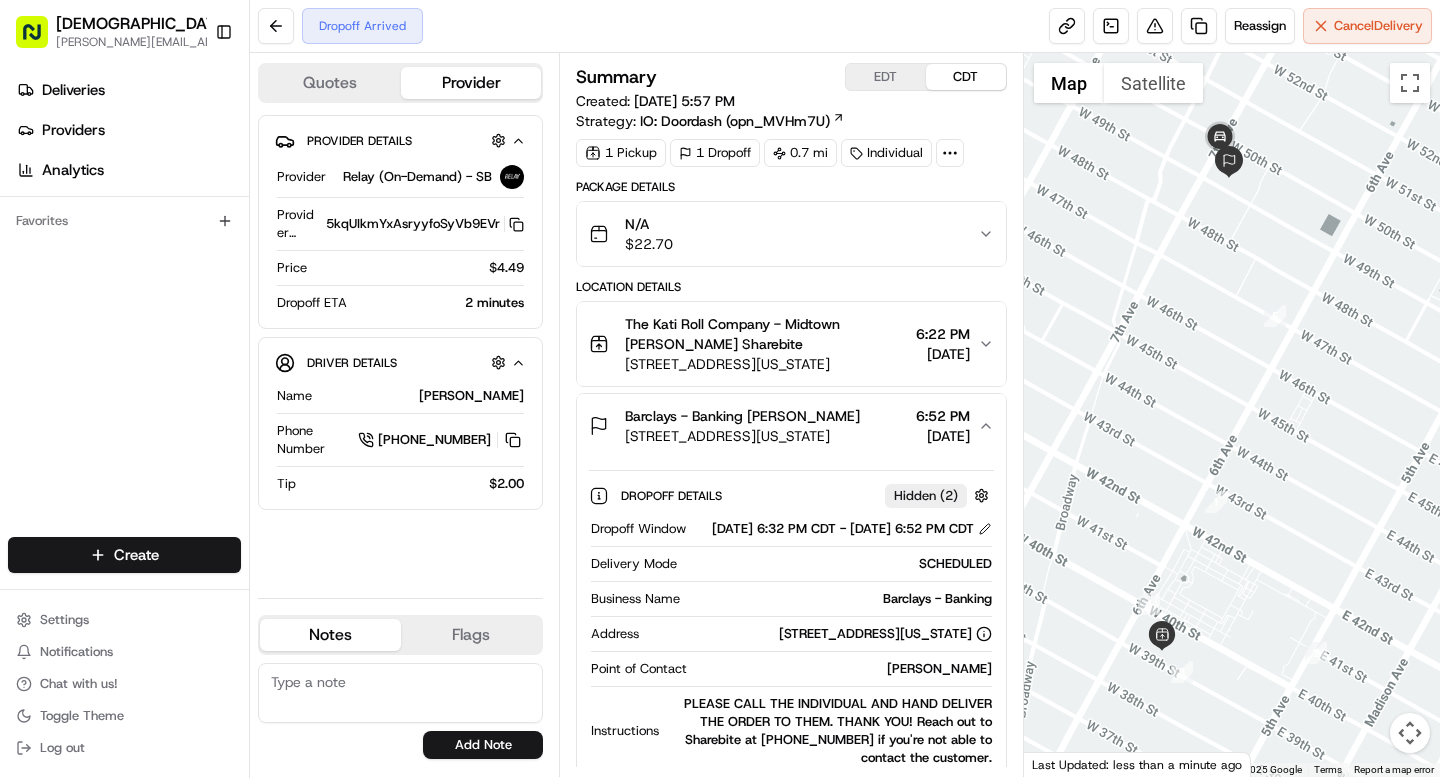 click on "Mahesh Dadlani" at bounding box center (843, 669) 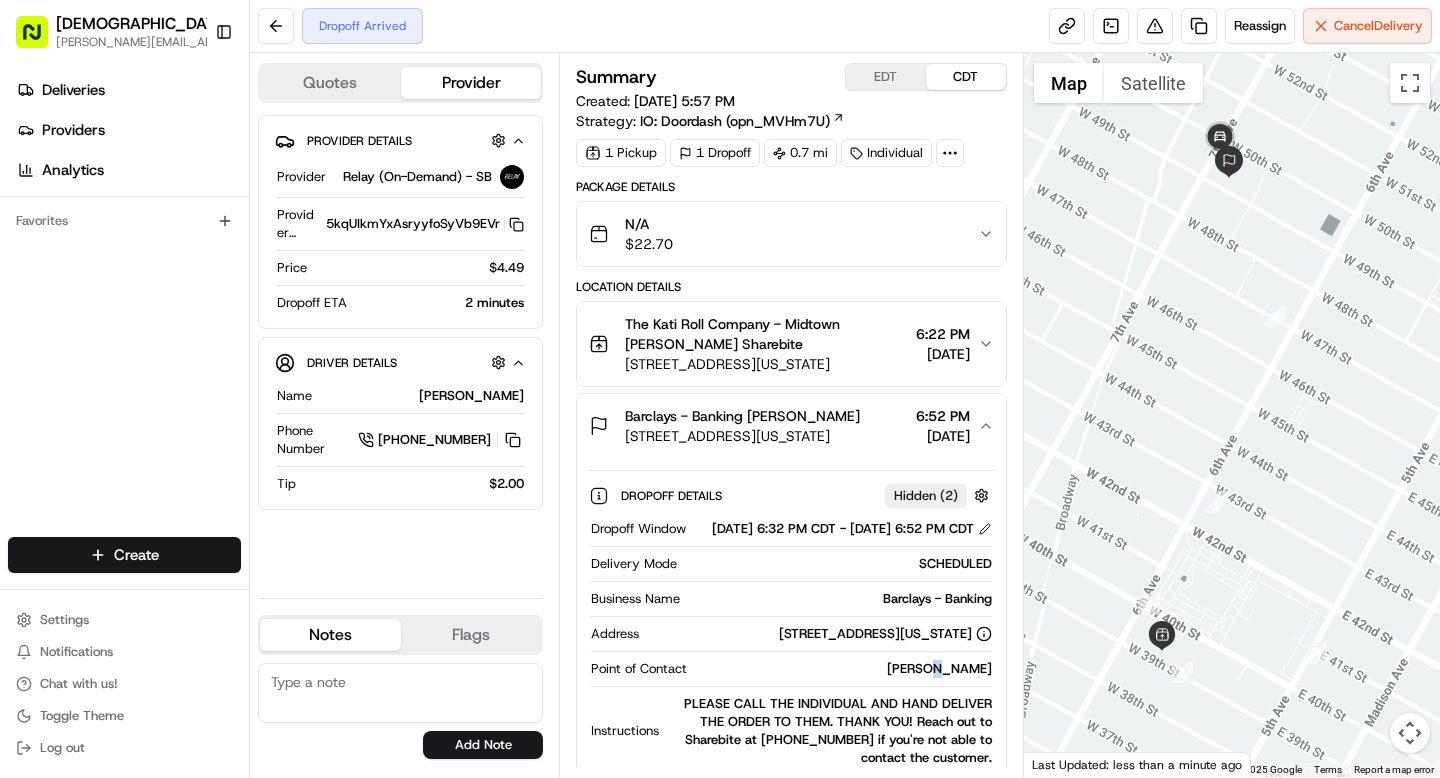 click on "Mahesh Dadlani" at bounding box center (843, 669) 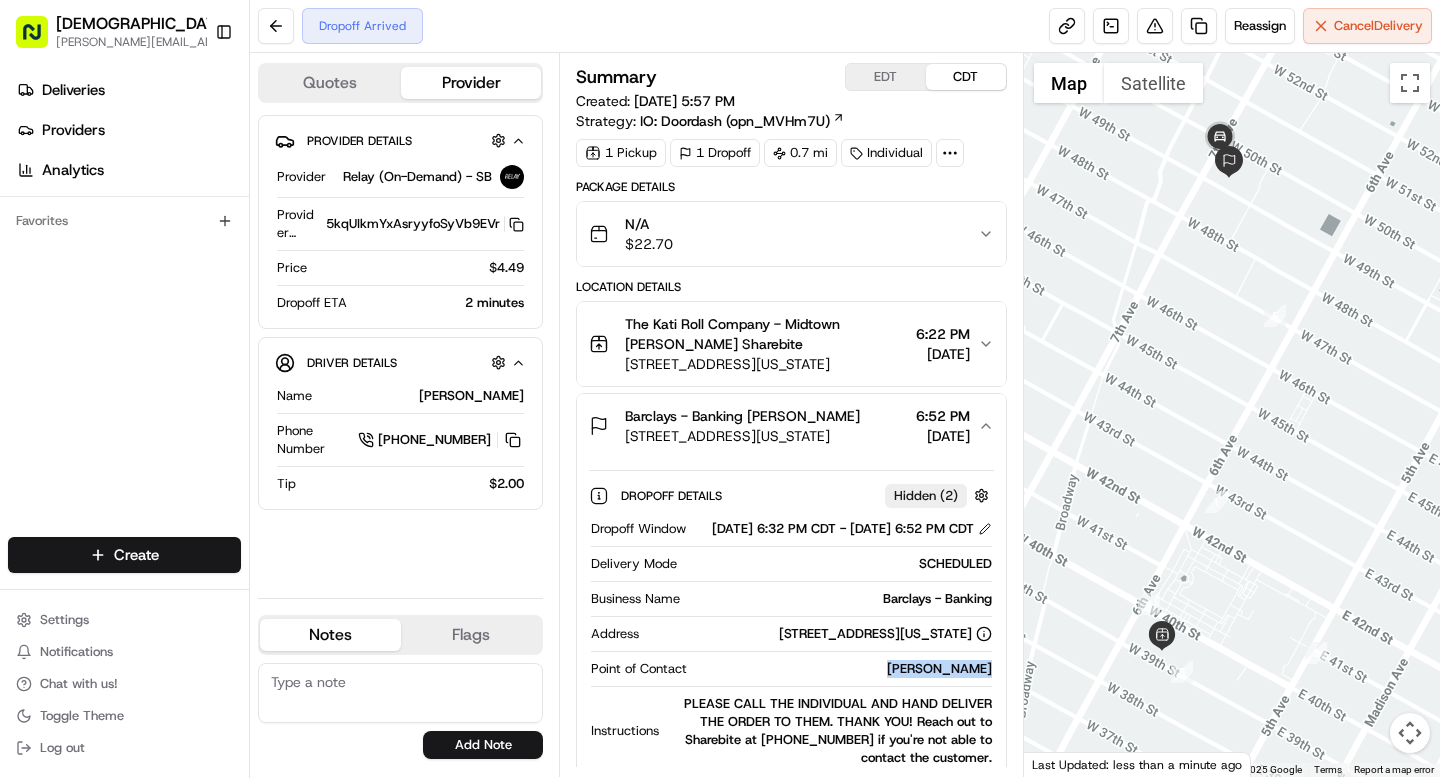 click on "Mahesh Dadlani" at bounding box center (843, 669) 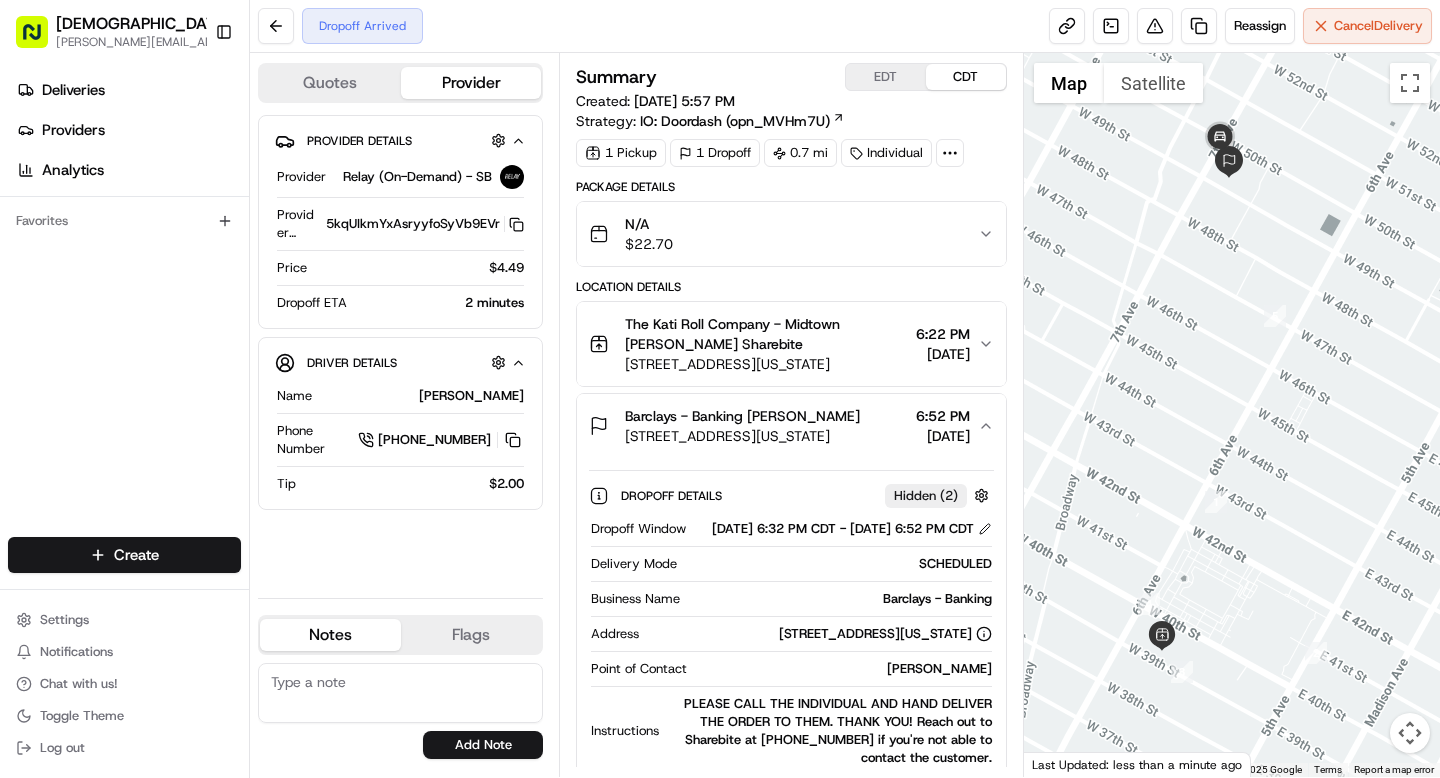 click 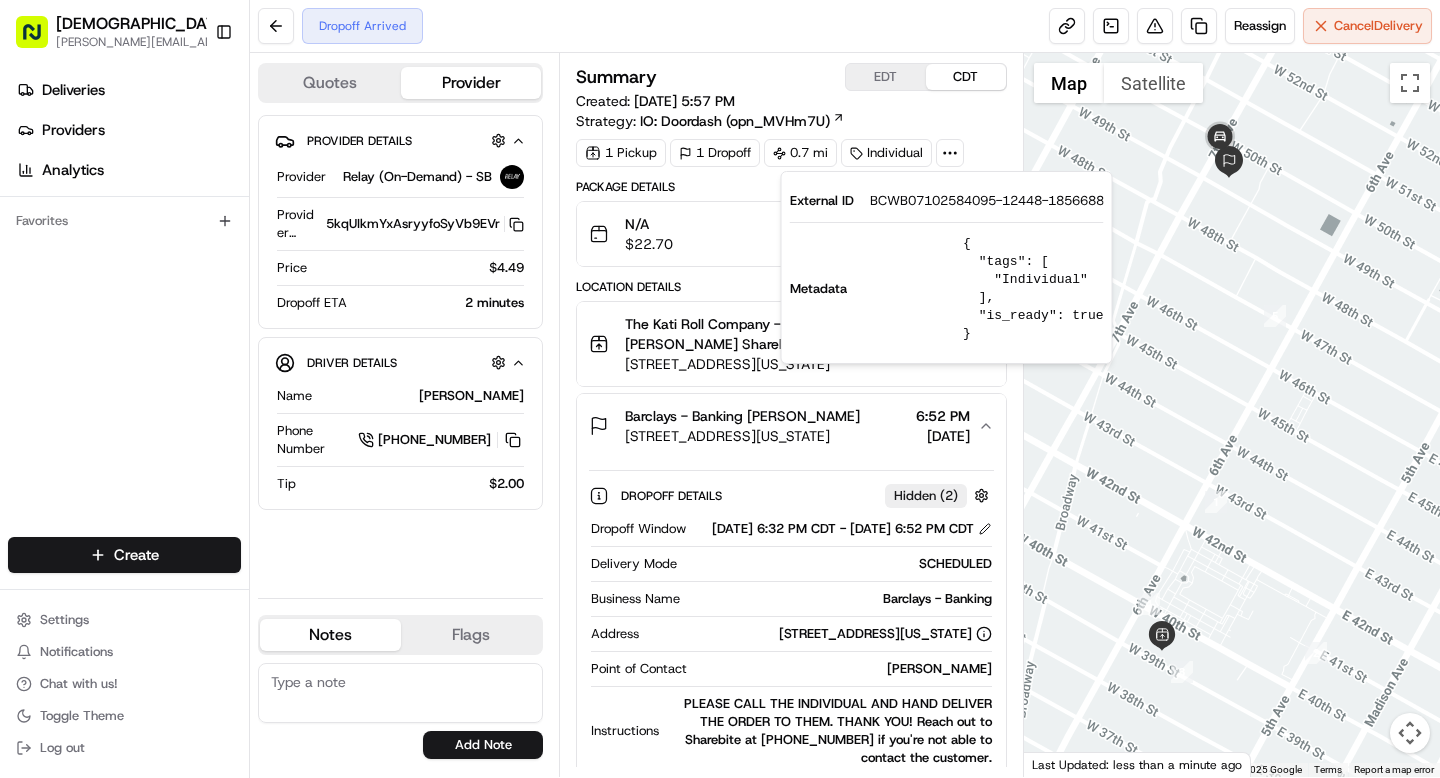 click on "BCWB07102584095-12448-1856688" at bounding box center (987, 201) 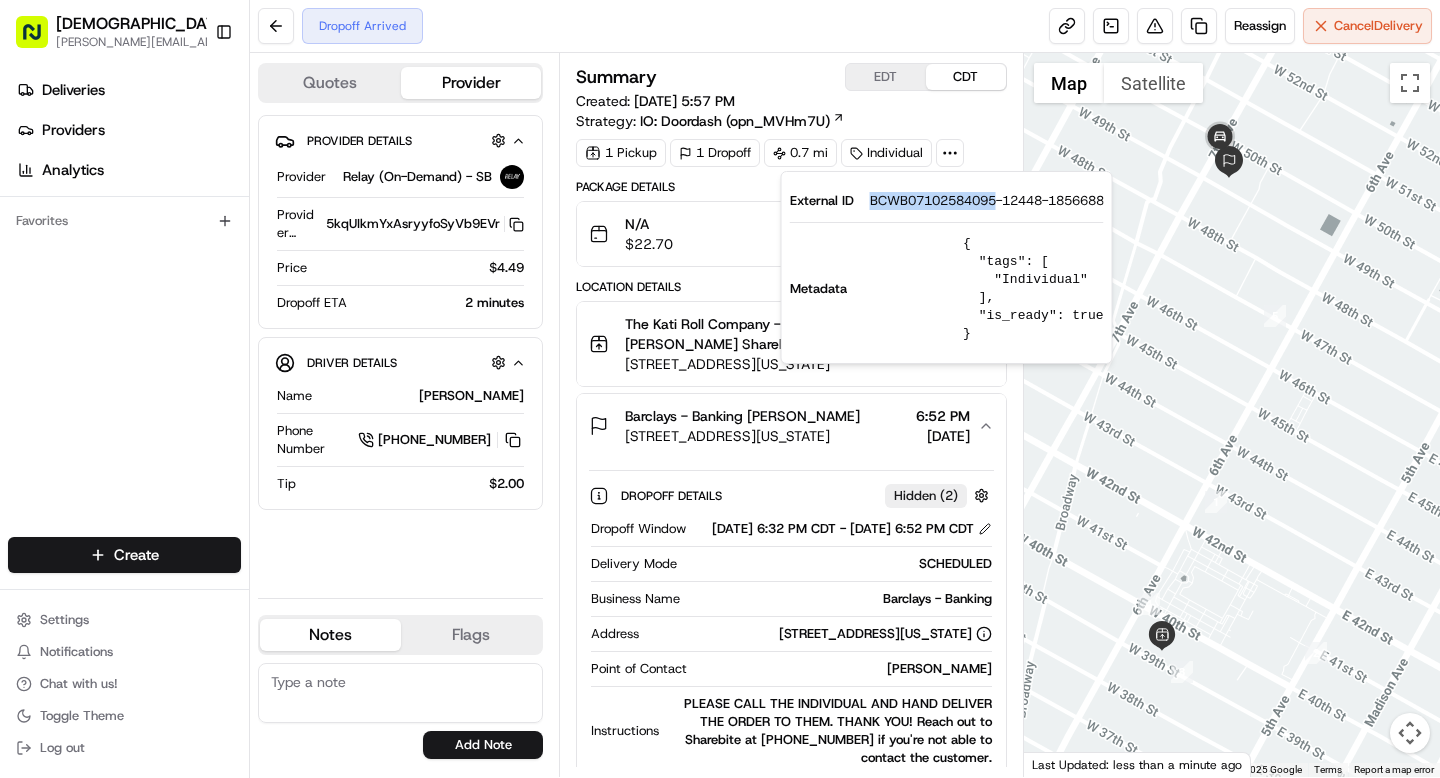 click on "BCWB07102584095-12448-1856688" at bounding box center [987, 201] 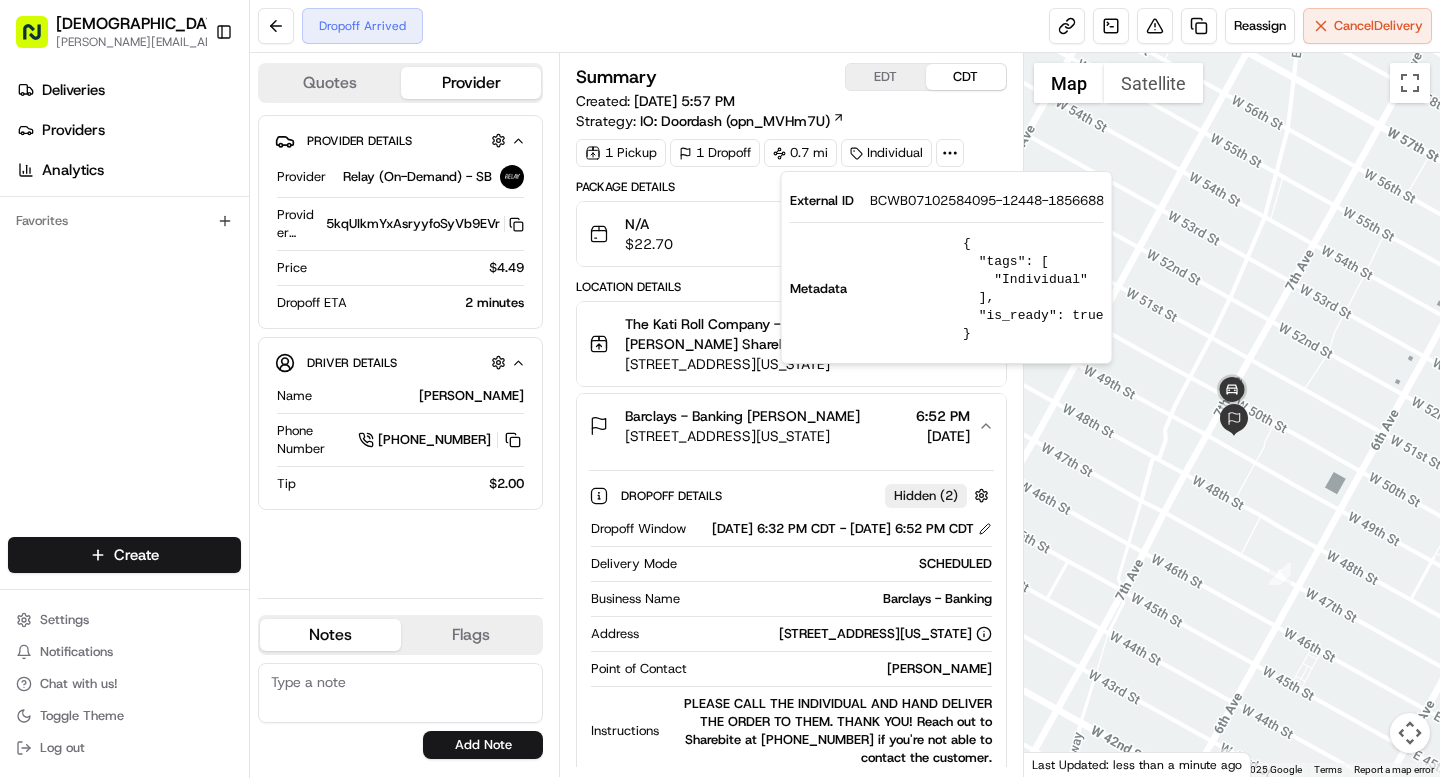 click on "Dropoff Arrived Reassign Cancel  Delivery" at bounding box center [845, 26] 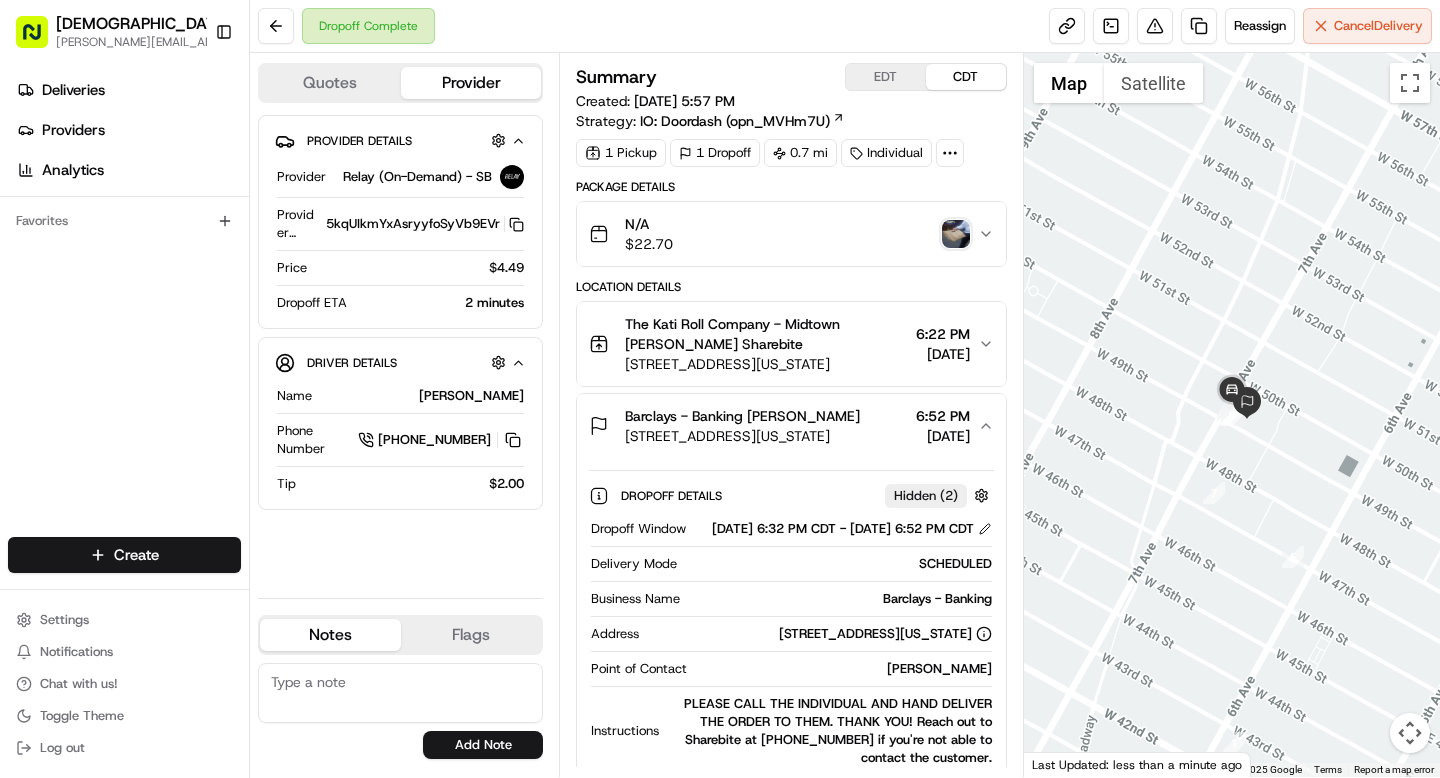 click at bounding box center (956, 234) 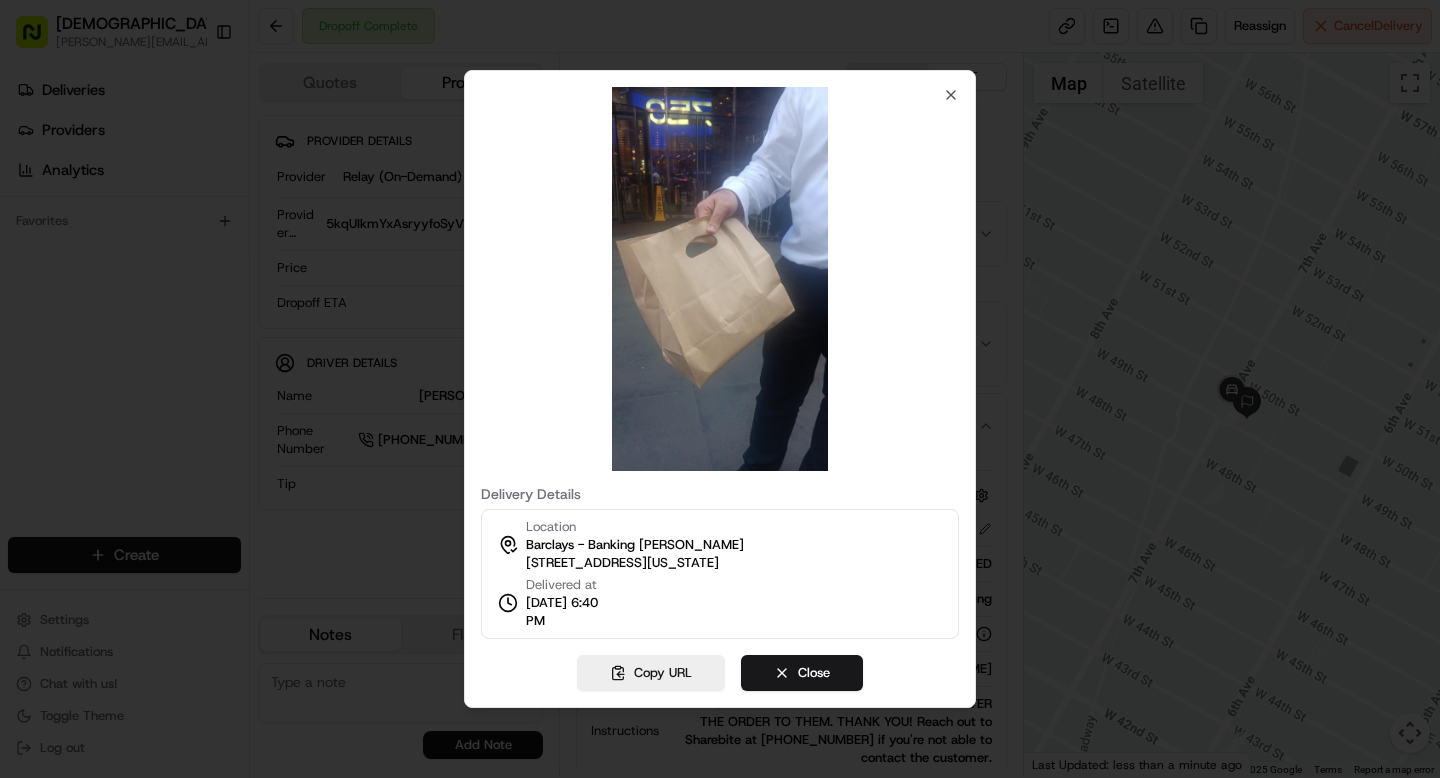 type 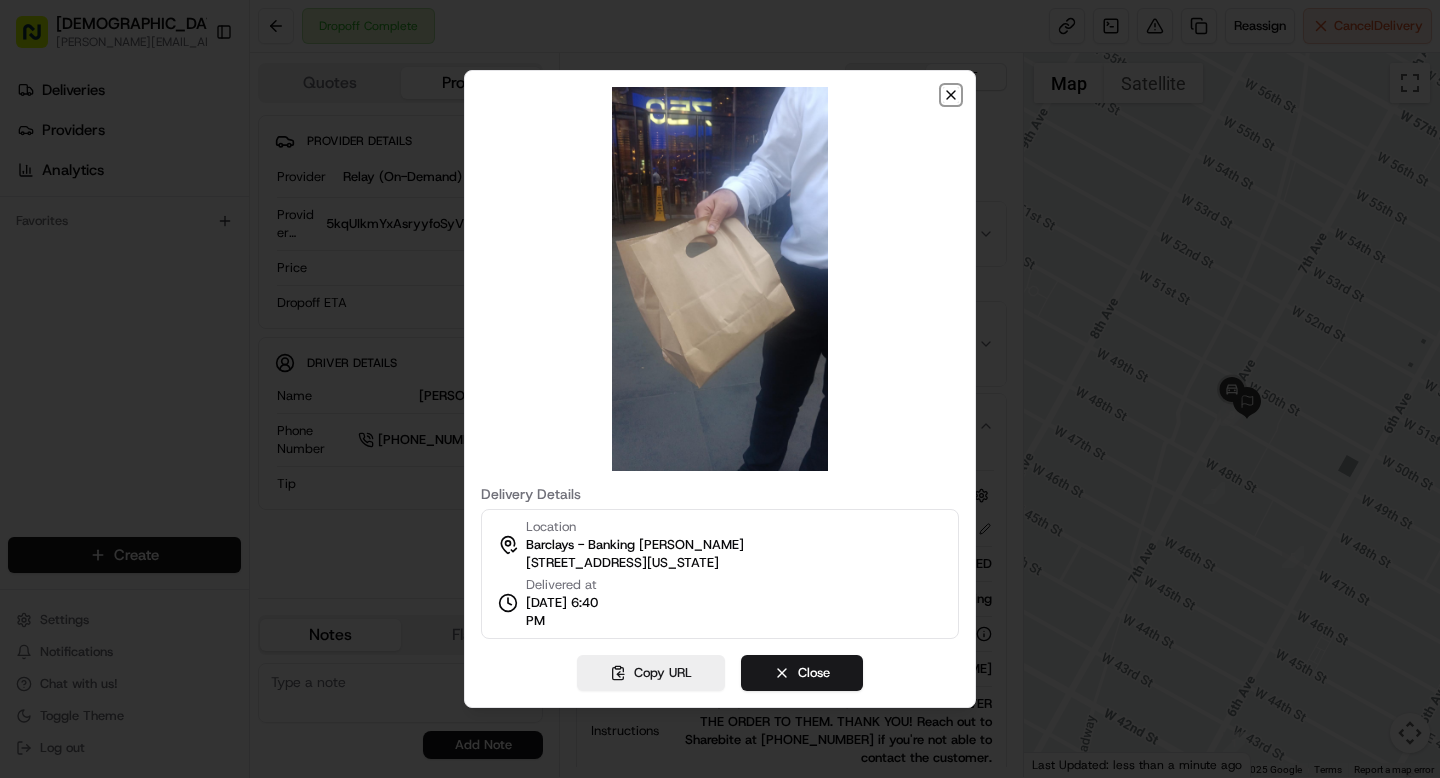 click 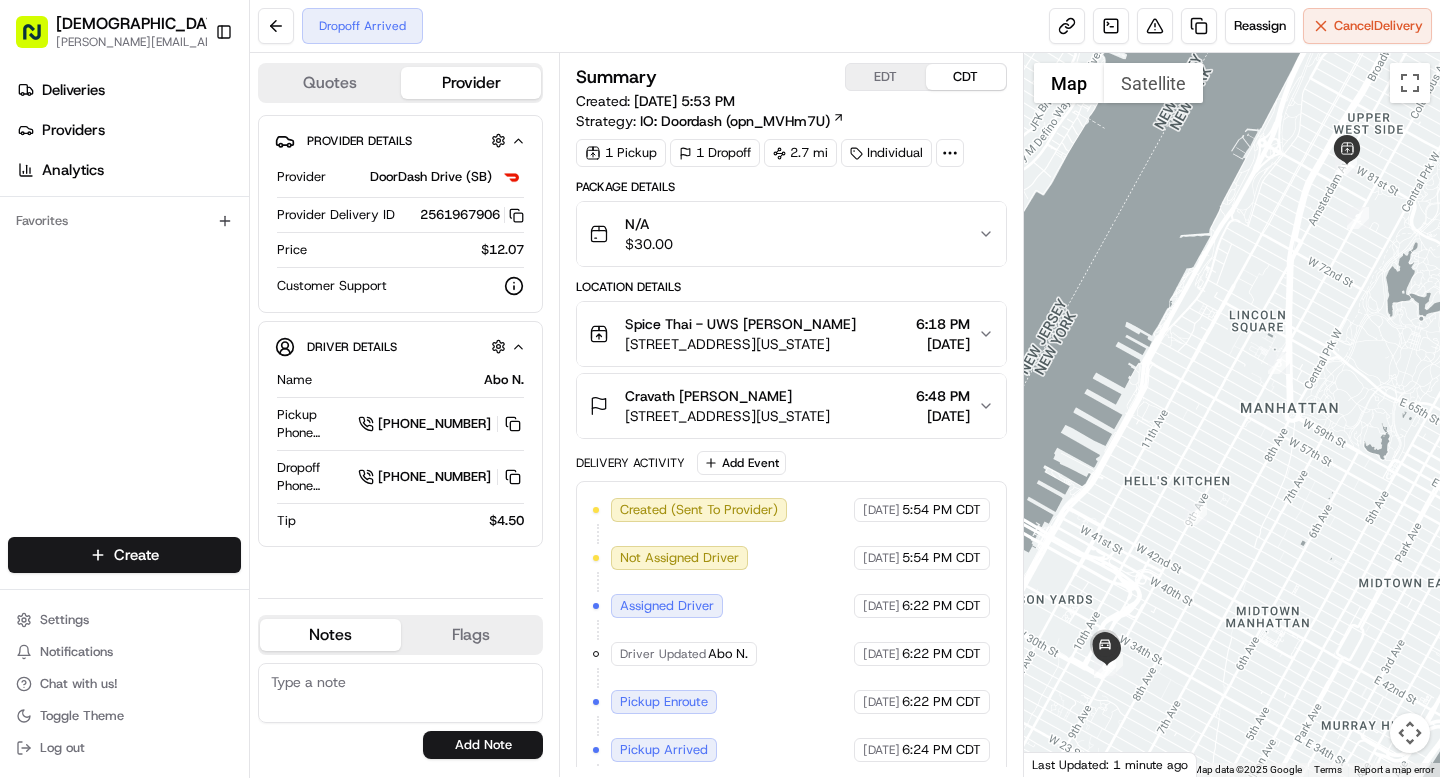 scroll, scrollTop: 0, scrollLeft: 0, axis: both 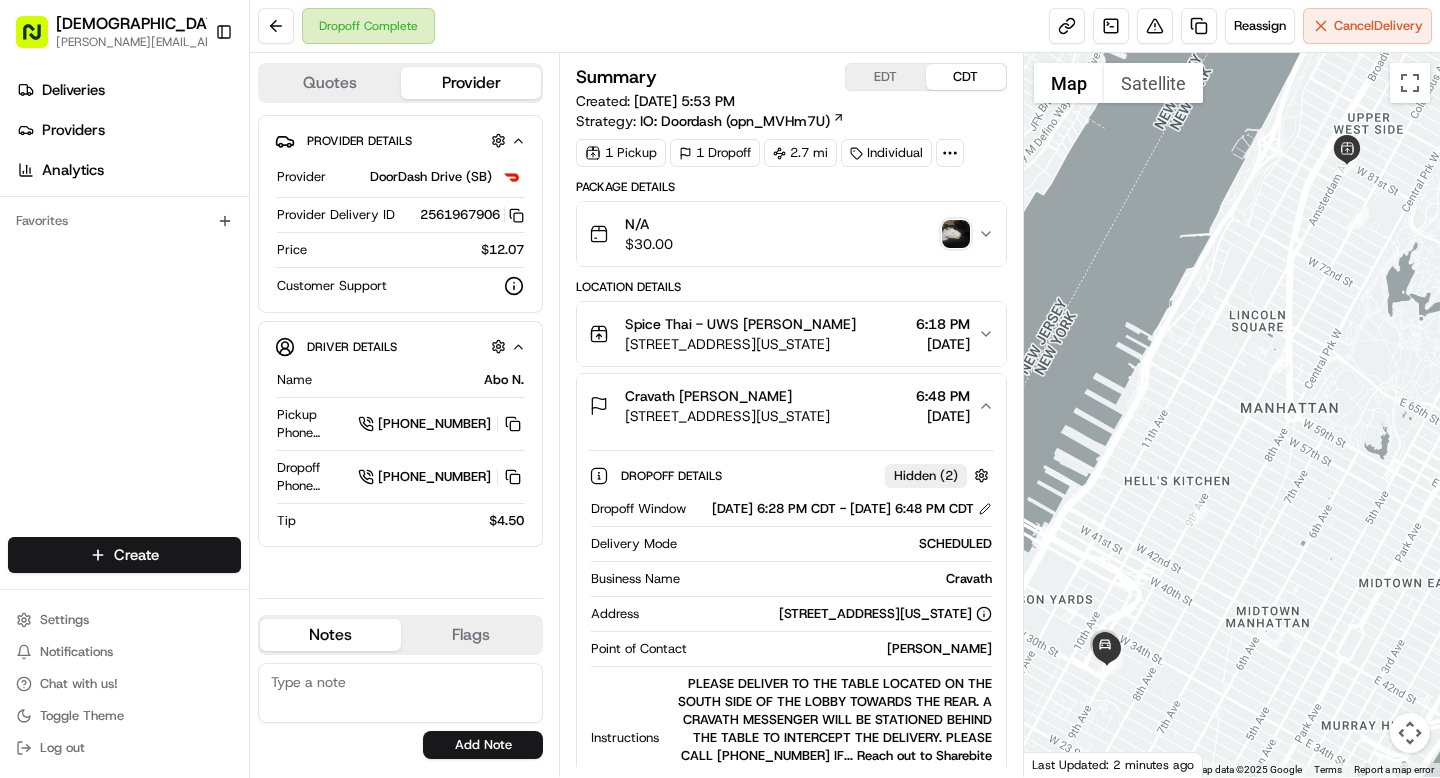 click at bounding box center [956, 234] 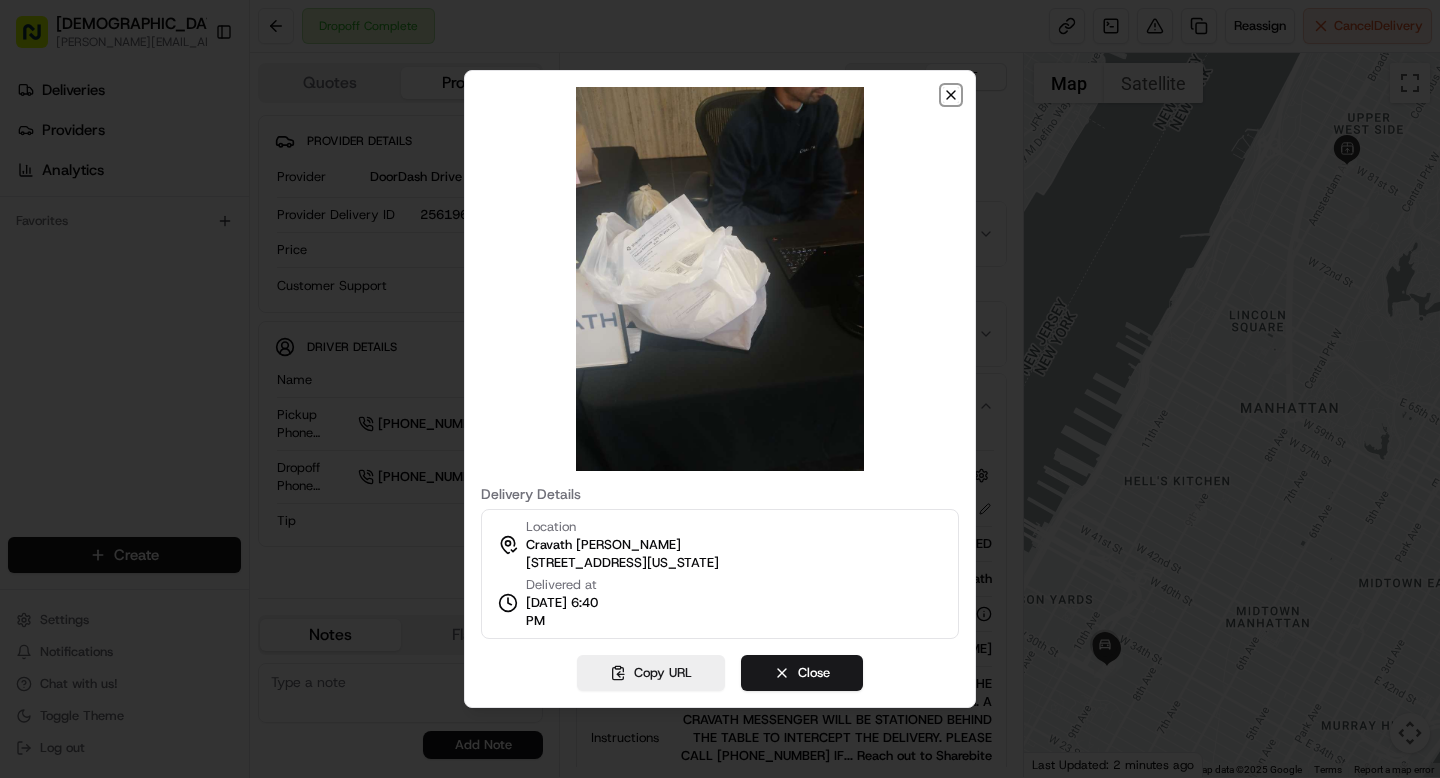 click 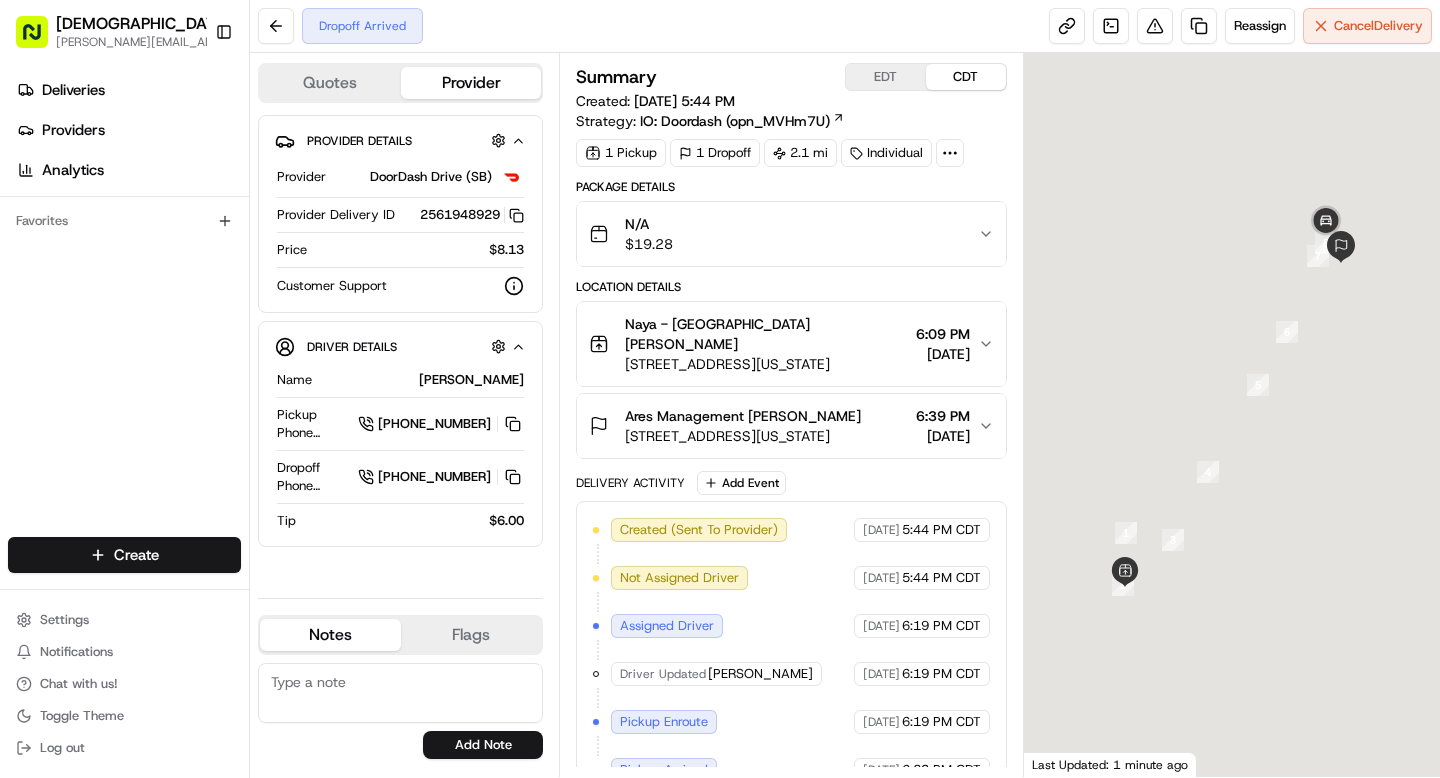 scroll, scrollTop: 0, scrollLeft: 0, axis: both 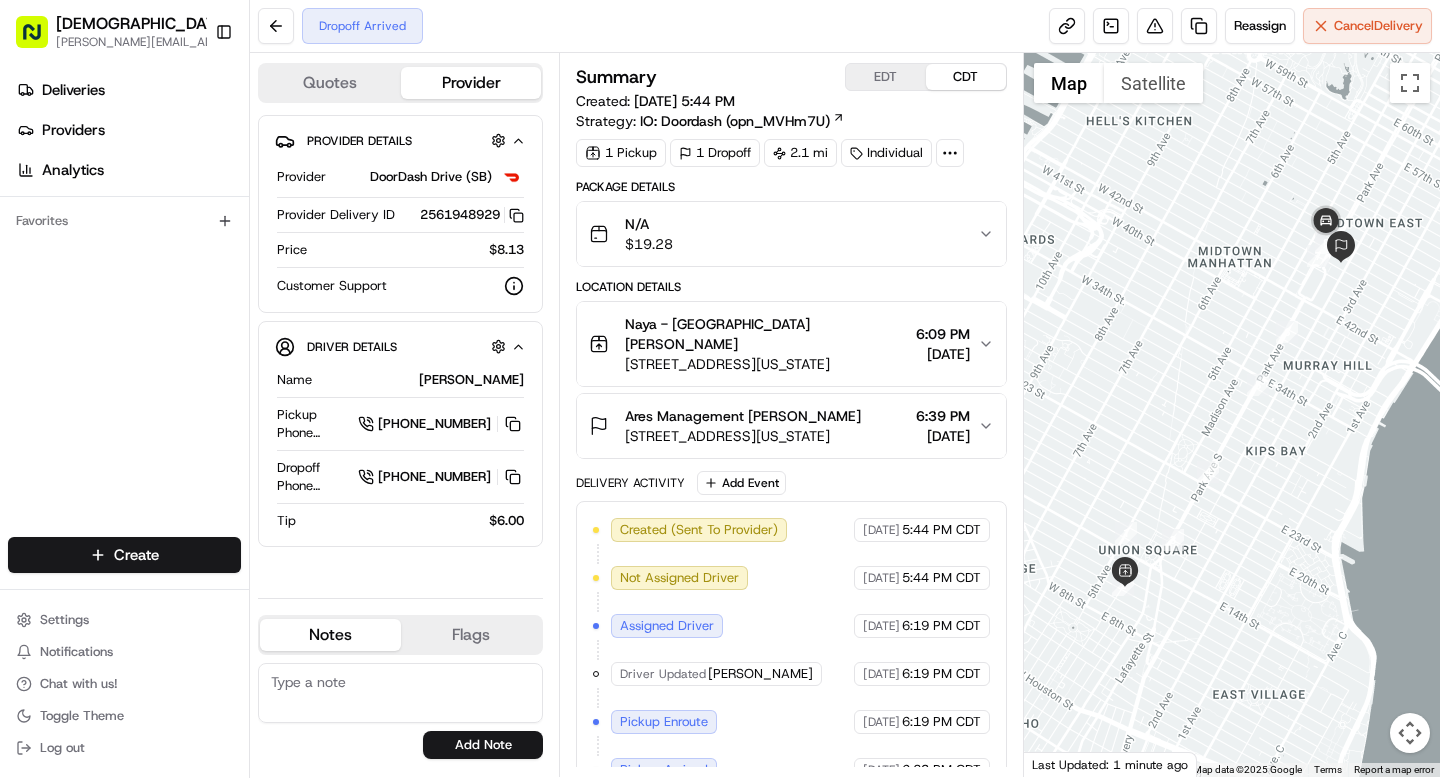 click on "Ares Management [PERSON_NAME]" at bounding box center (743, 416) 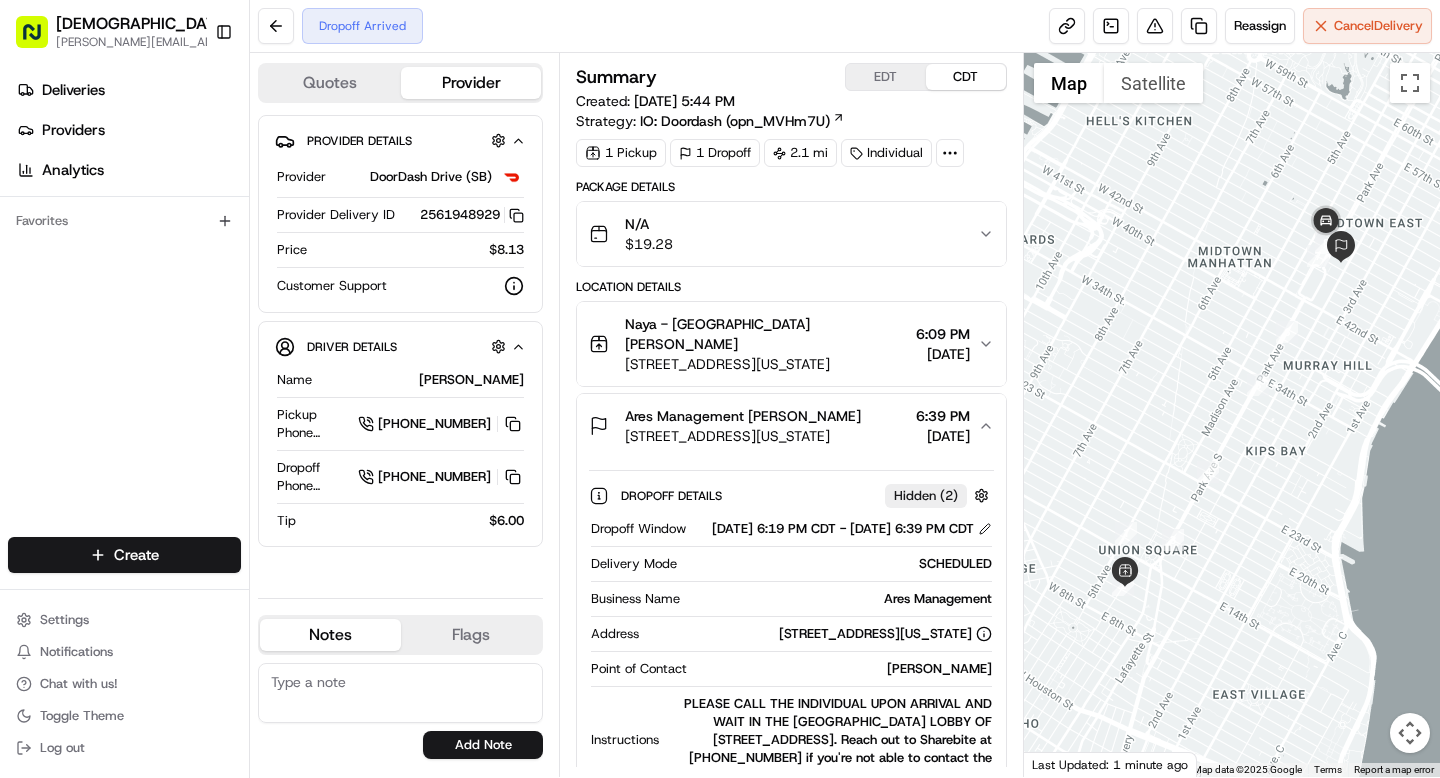 click on "[PERSON_NAME]" at bounding box center [843, 669] 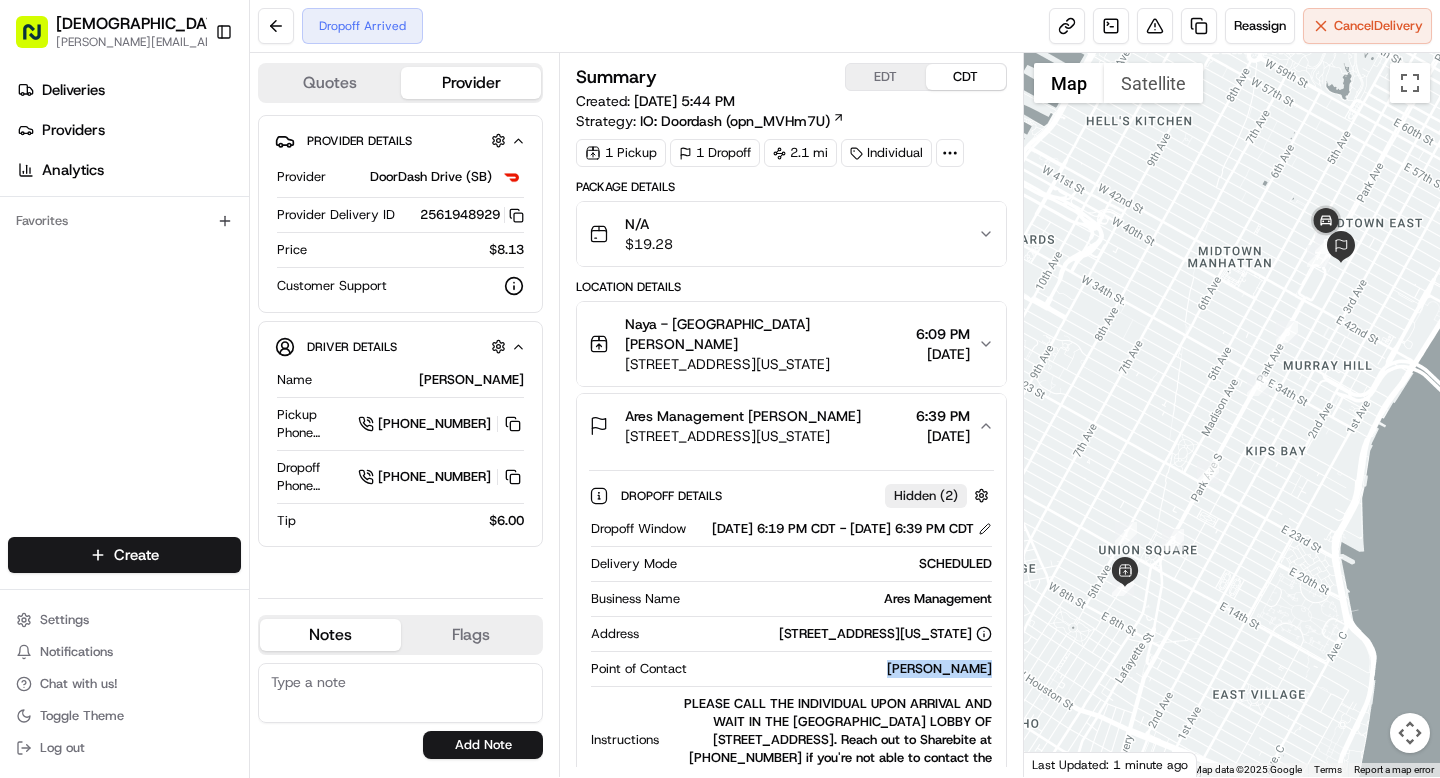 click on "[PERSON_NAME]" at bounding box center (843, 669) 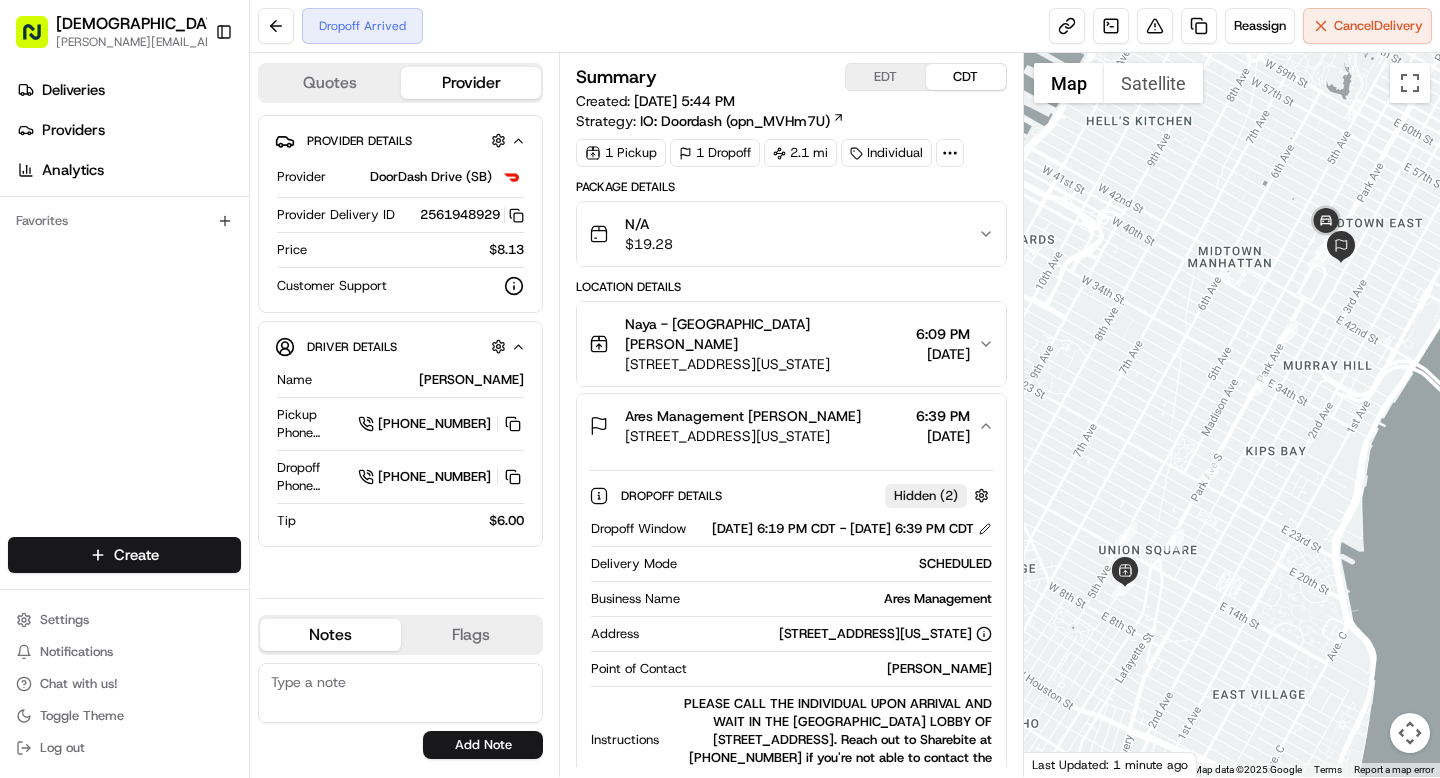 click 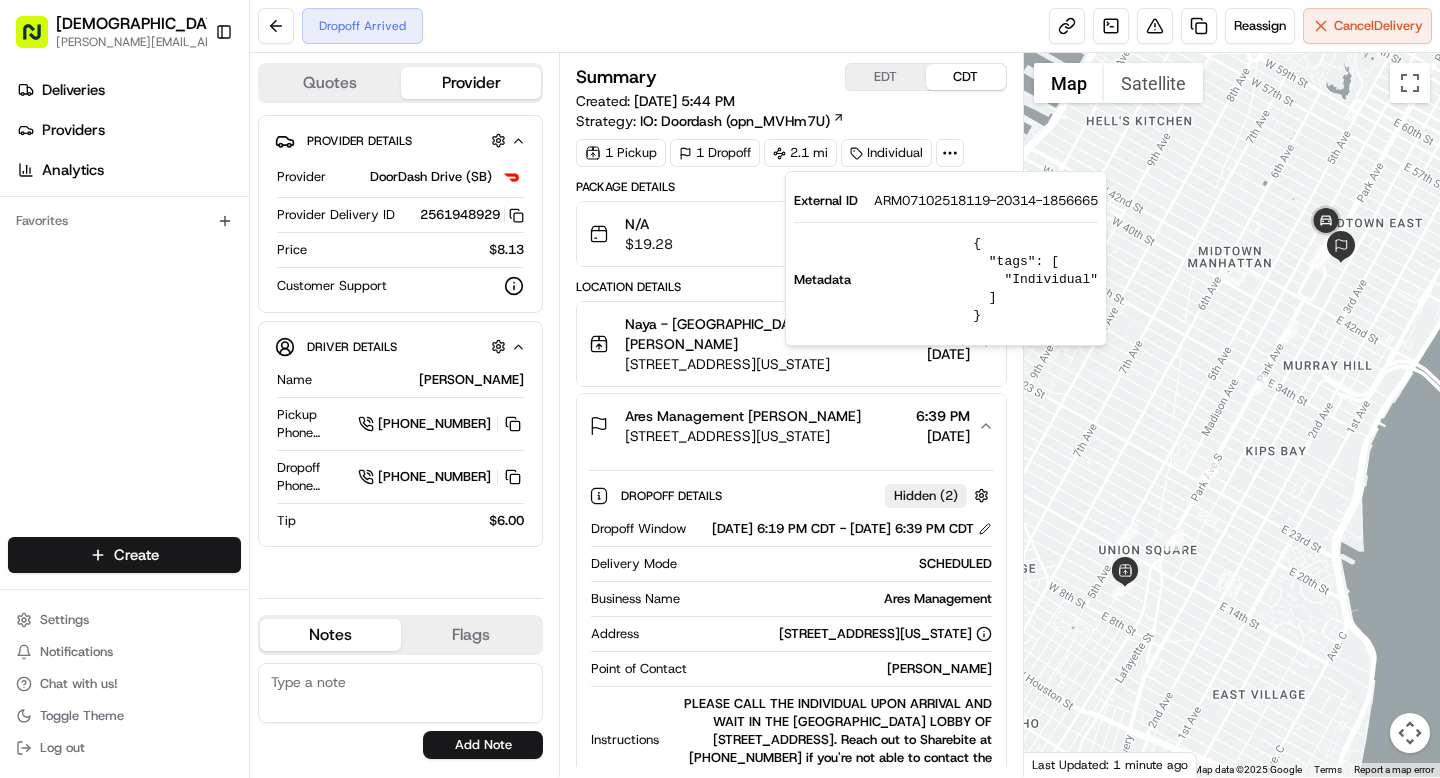 click on "ARM07102518119-20314-1856665" at bounding box center [986, 201] 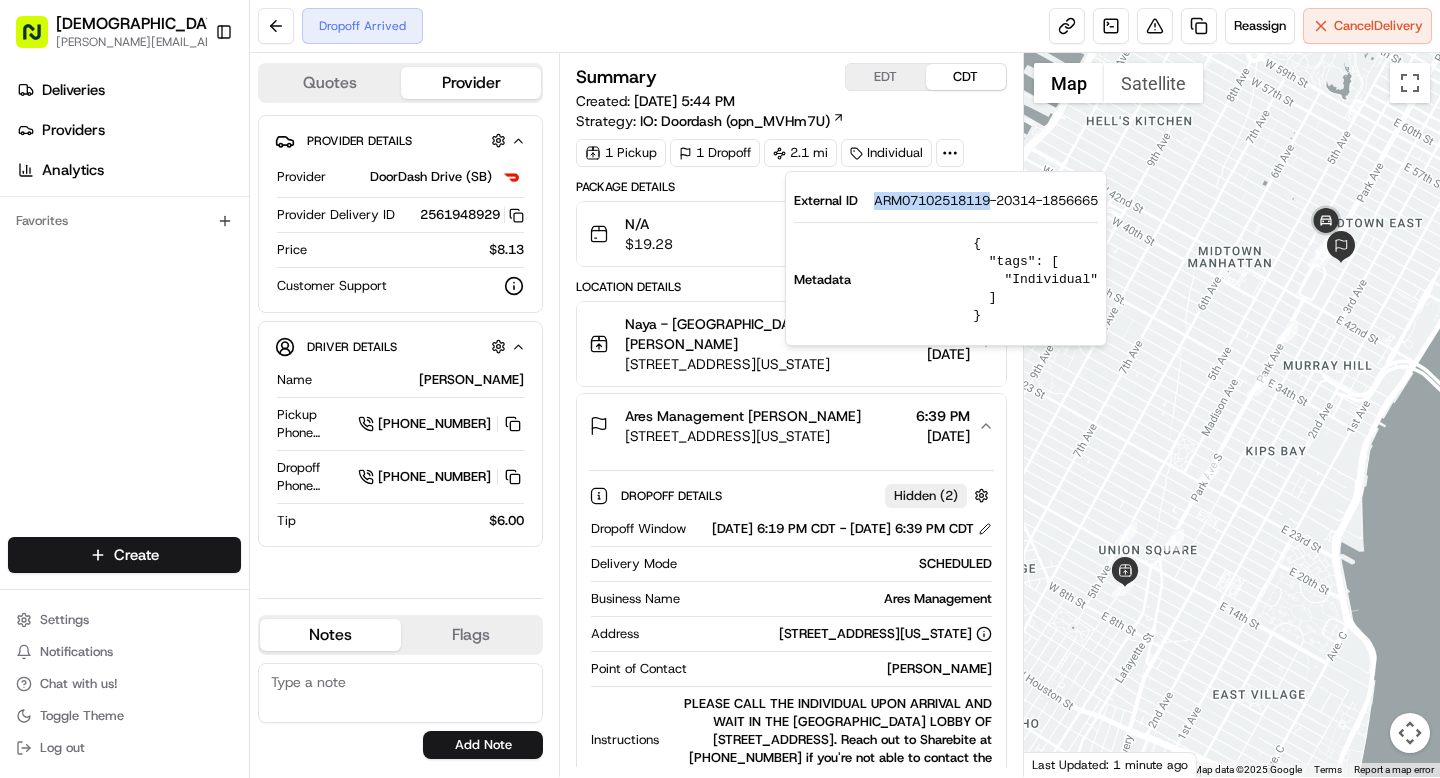 click on "ARM07102518119-20314-1856665" at bounding box center (986, 201) 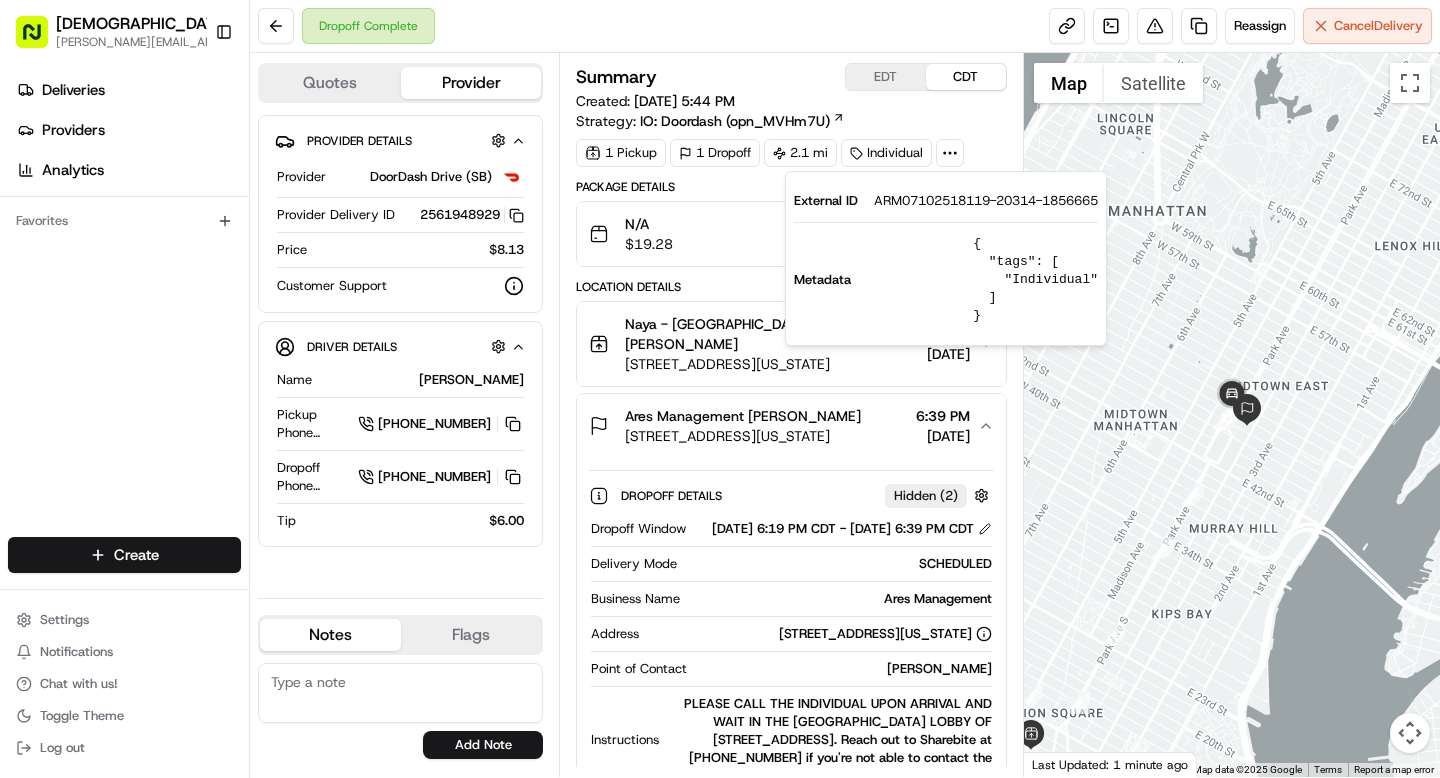 click on "Summary EDT CDT Created:   [DATE] 5:44 PM Strategy:   IO: Doordash (opn_MVHm7U) 1   Pickup 1   Dropoff 2.1 mi Individual Package Details N/A $ 19.28 Location Details [GEOGRAPHIC_DATA] [PERSON_NAME] [STREET_ADDRESS][US_STATE] 6:09 PM [DATE] Ares Management [PERSON_NAME] [STREET_ADDRESS][US_STATE] 6:39 PM [DATE] Dropoff Details Hidden ( 2 ) Dropoff Window [DATE] 6:19 PM CDT - [DATE] 6:39 PM CDT Delivery Mode SCHEDULED Business Name Ares Management Address [STREET_ADDRESS][US_STATE] Point of Contact [PERSON_NAME] Instructions PLEASE CALL THE INDIVIDUAL UPON ARRIVAL AND WAIT IN THE [GEOGRAPHIC_DATA] LOBBY OF [STREET_ADDRESS]. Reach out to Sharebite at [PHONE_NUMBER] if you're not able to contact the customer. Phone Number [PHONE_NUMBER] Delivery Activity Add Event Created (Sent To Provider) DoorDash Drive (SB) [DATE] 5:44 PM CDT Not Assigned Driver DoorDash Drive (SB) [DATE] 5:44 PM CDT Assigned Driver DoorDash Drive (SB) [DATE] 6:19 PM CDT Driver Updated" at bounding box center (791, 415) 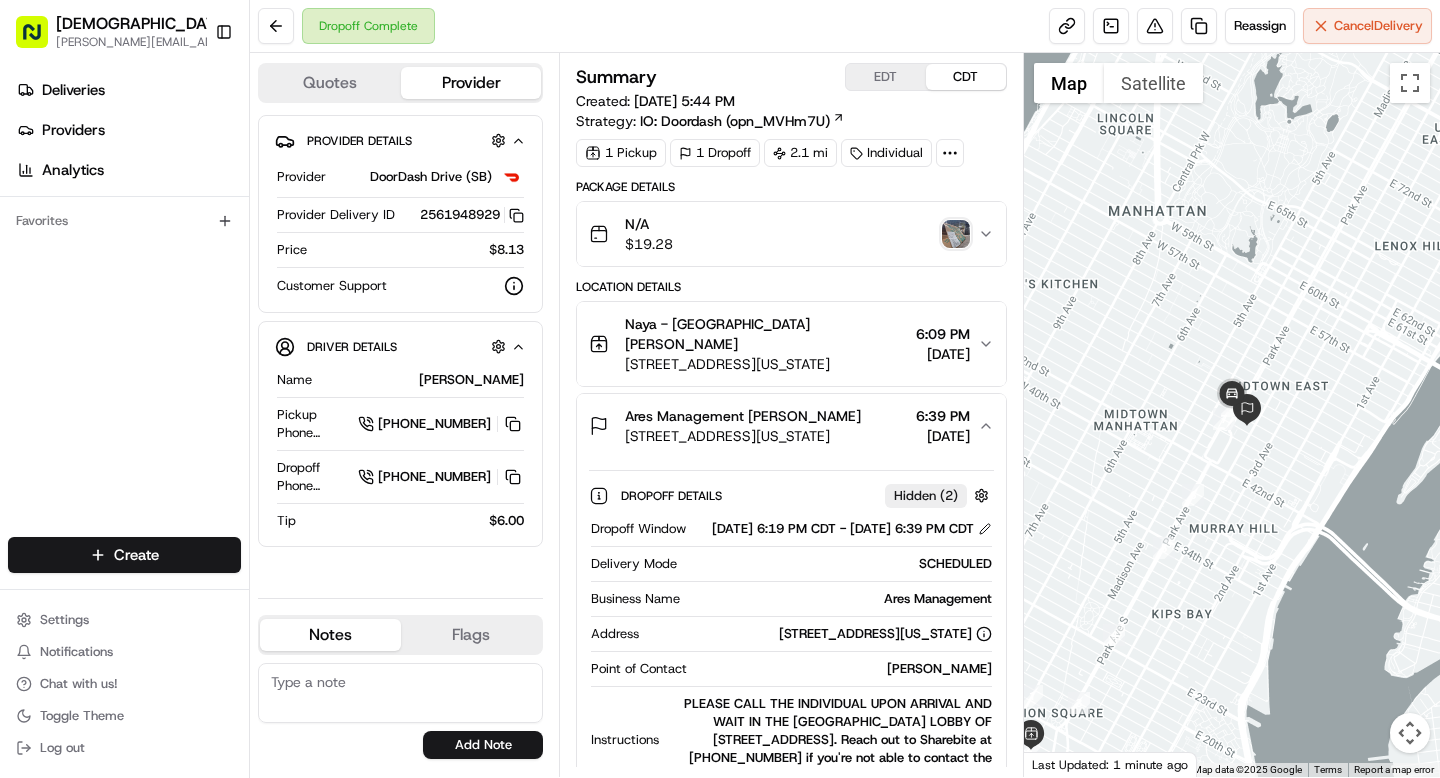 click at bounding box center [956, 234] 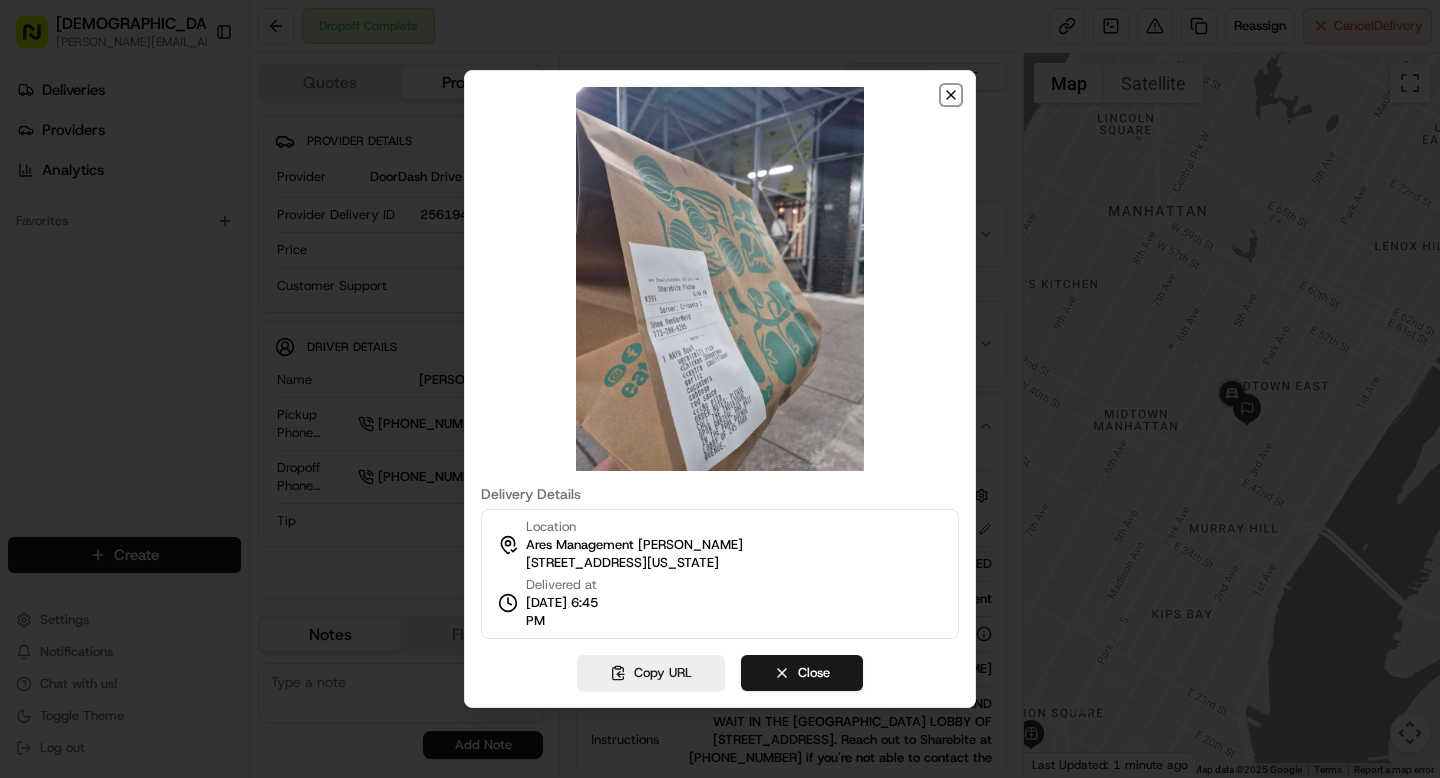 click 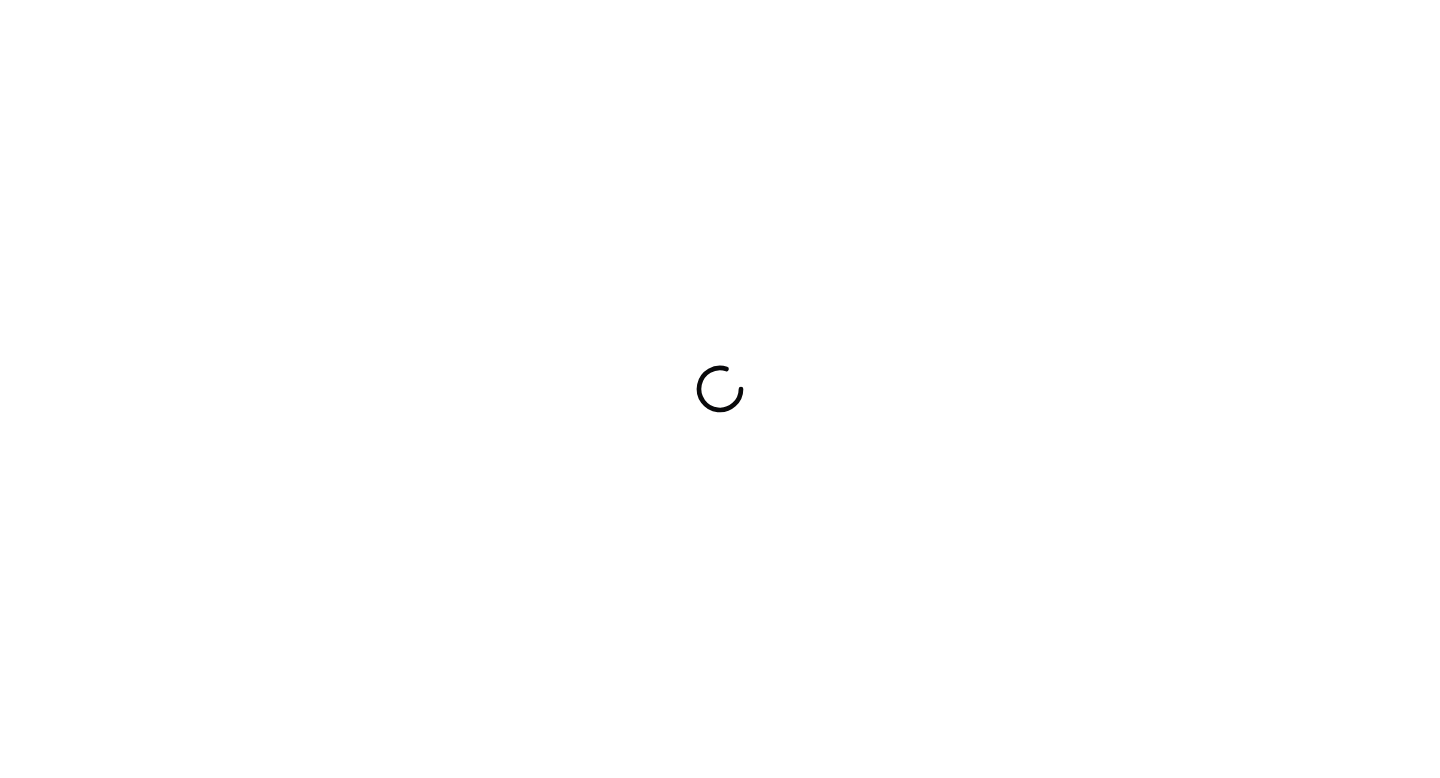 scroll, scrollTop: 0, scrollLeft: 0, axis: both 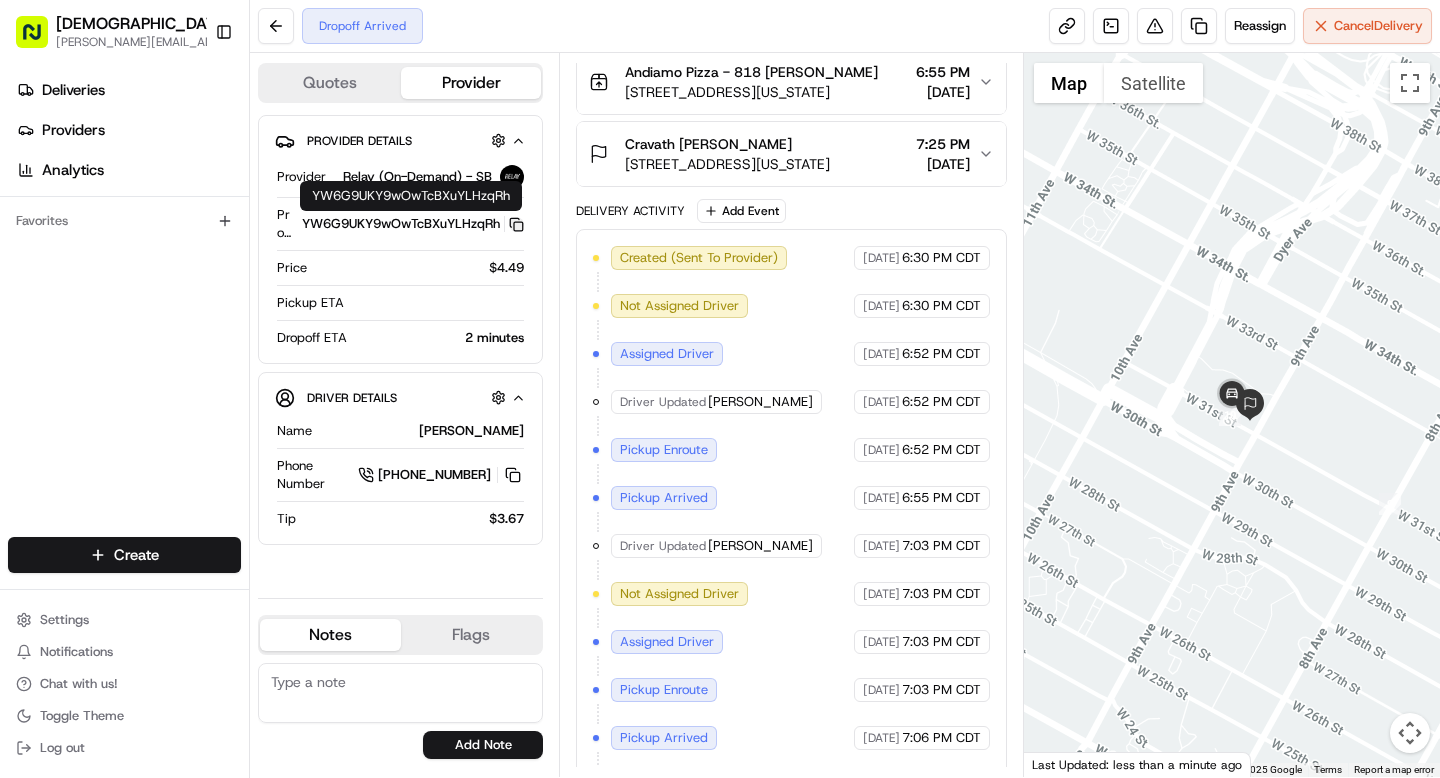click 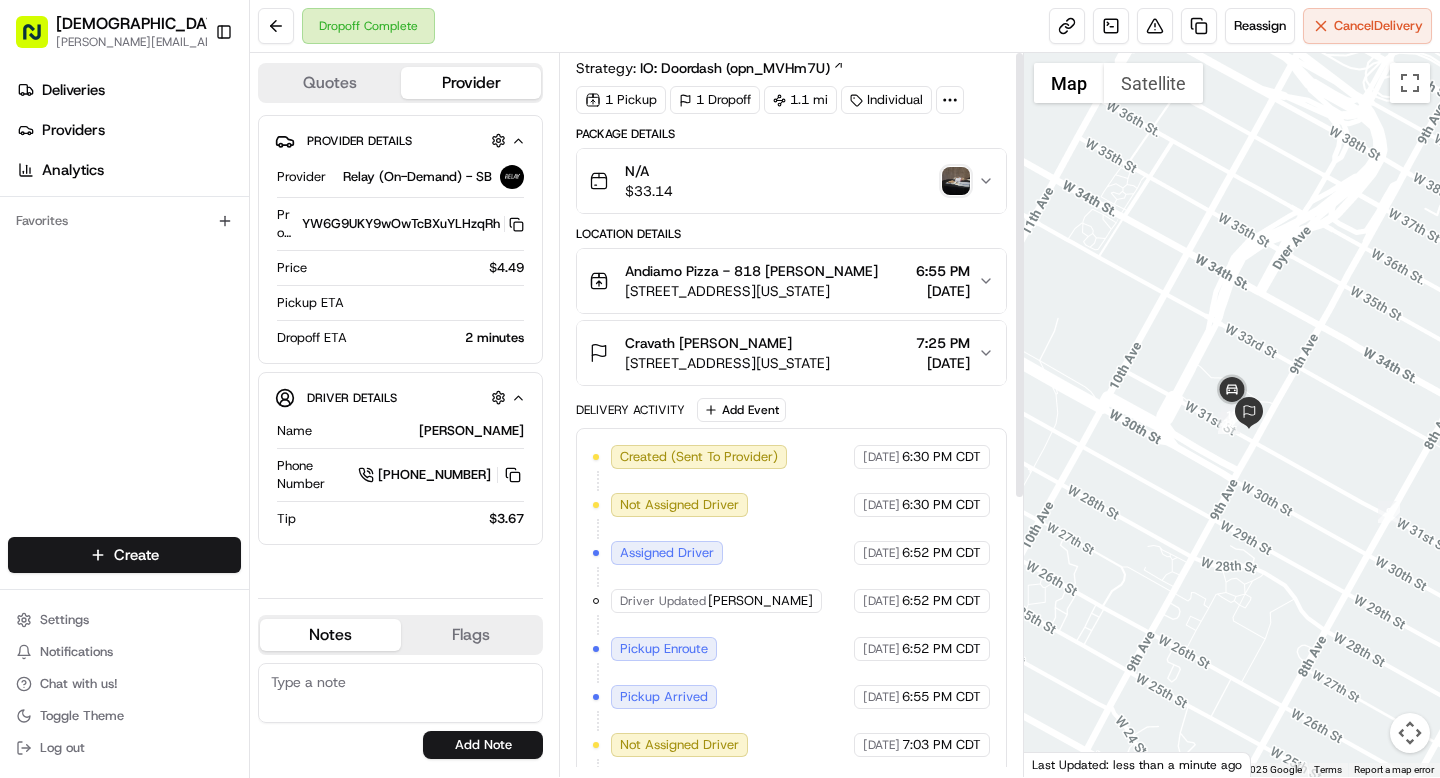 scroll, scrollTop: 0, scrollLeft: 0, axis: both 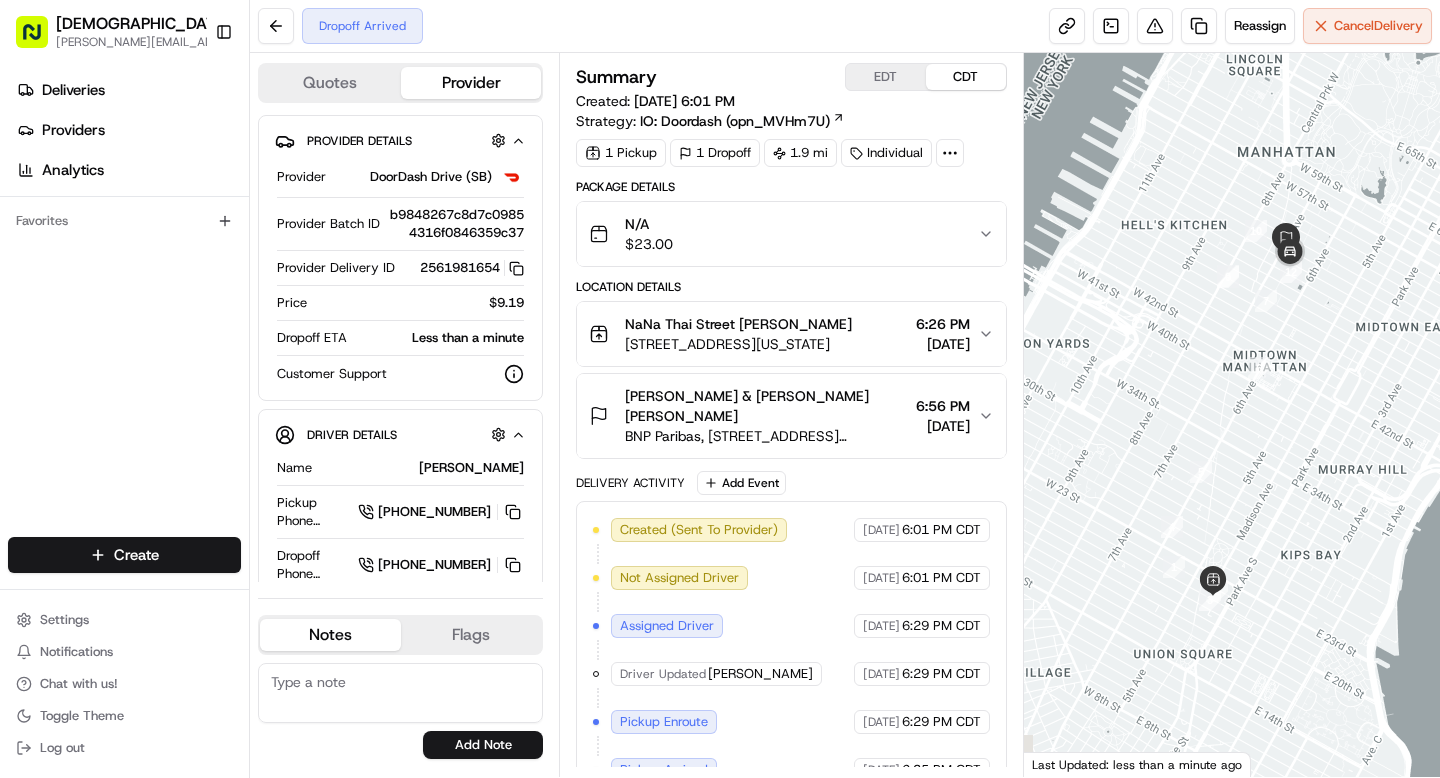 click on "[PERSON_NAME] & [PERSON_NAME] [PERSON_NAME]" at bounding box center (766, 406) 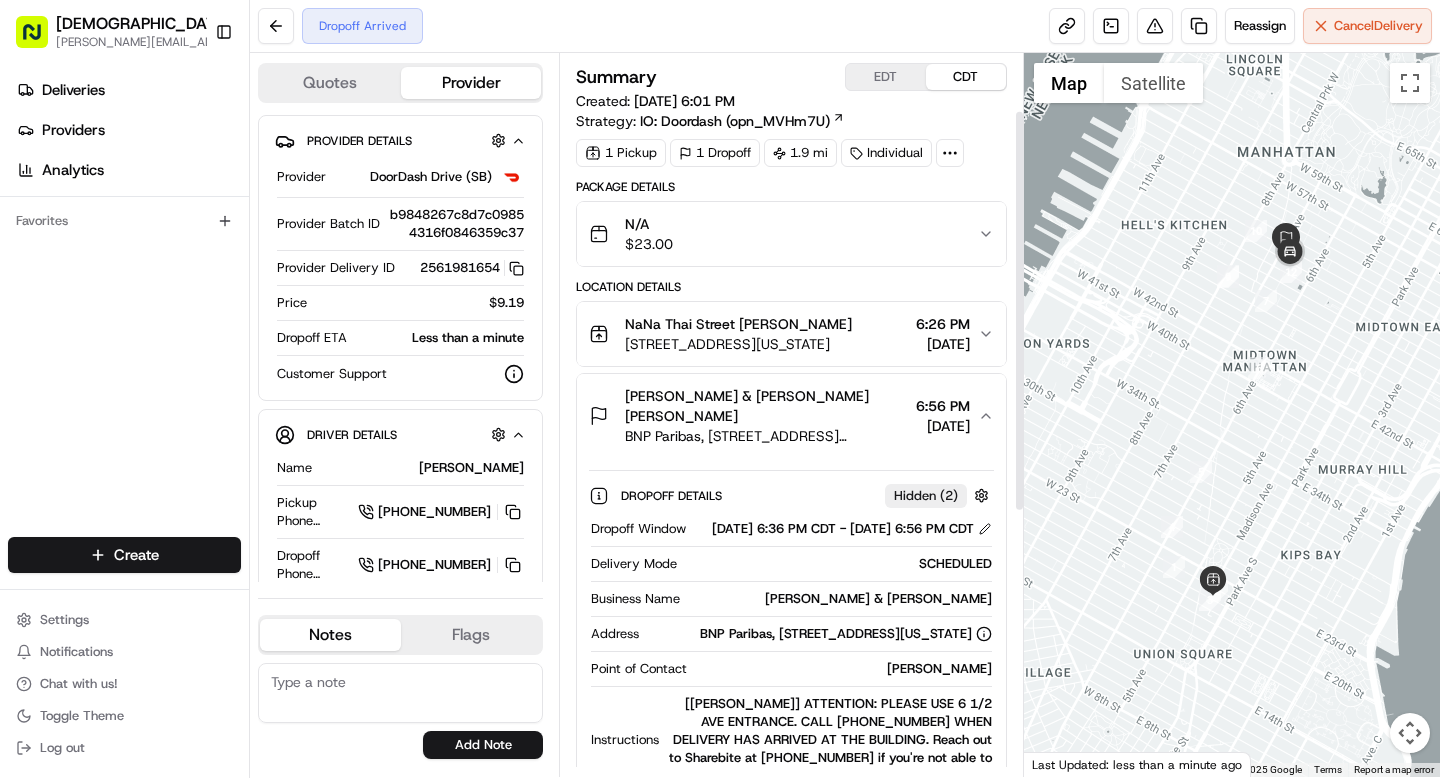 scroll, scrollTop: 104, scrollLeft: 0, axis: vertical 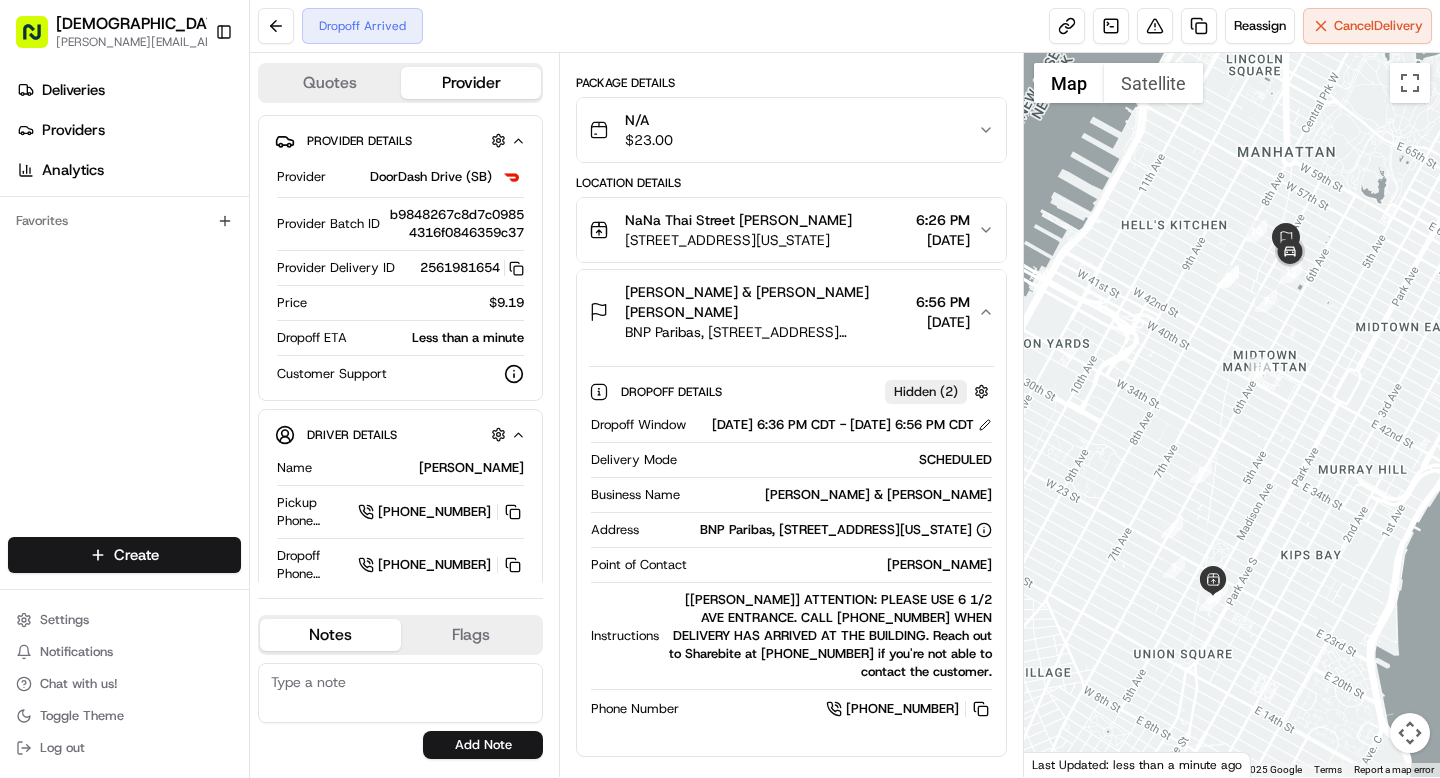click on "John Hodges" at bounding box center (843, 565) 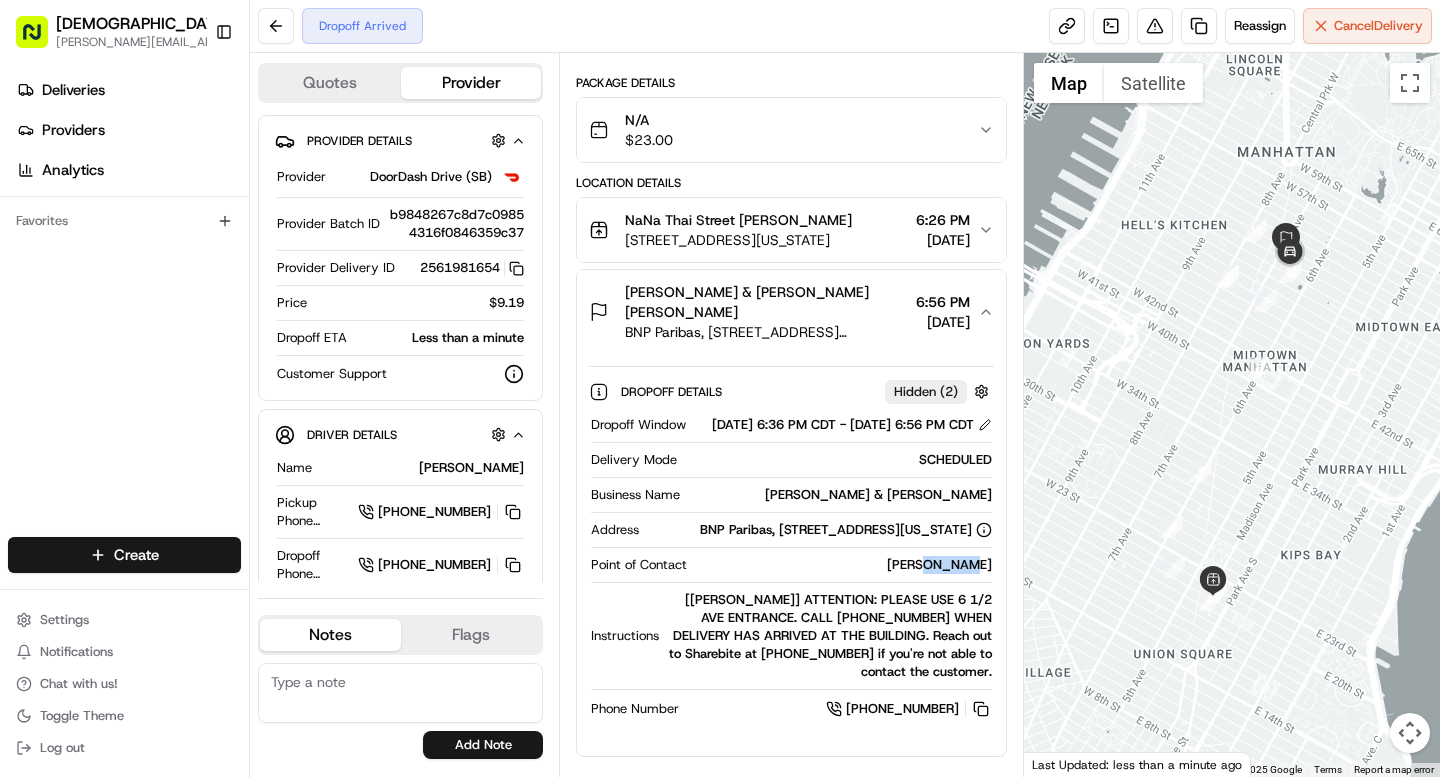 scroll, scrollTop: 0, scrollLeft: 0, axis: both 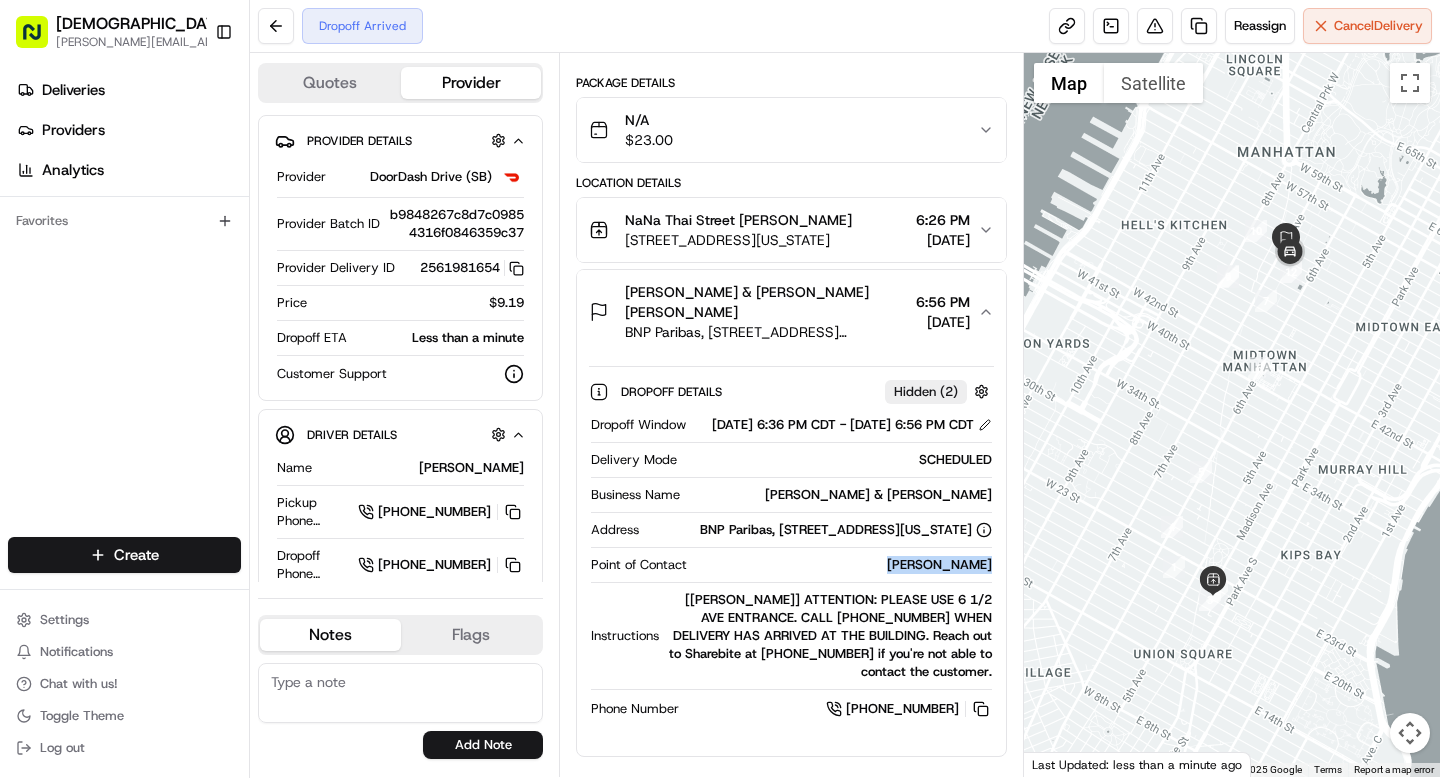 click on "John Hodges" at bounding box center [843, 565] 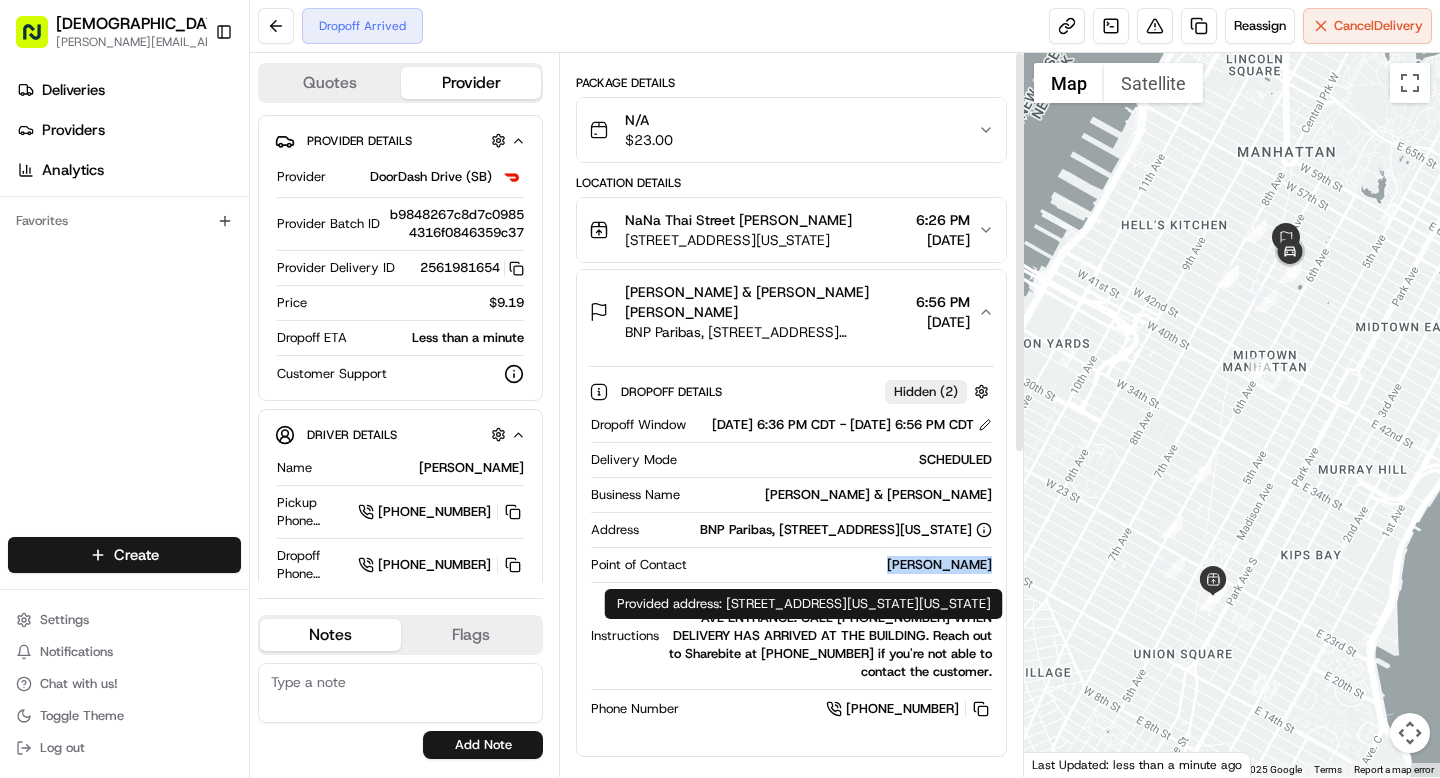 scroll, scrollTop: 0, scrollLeft: 0, axis: both 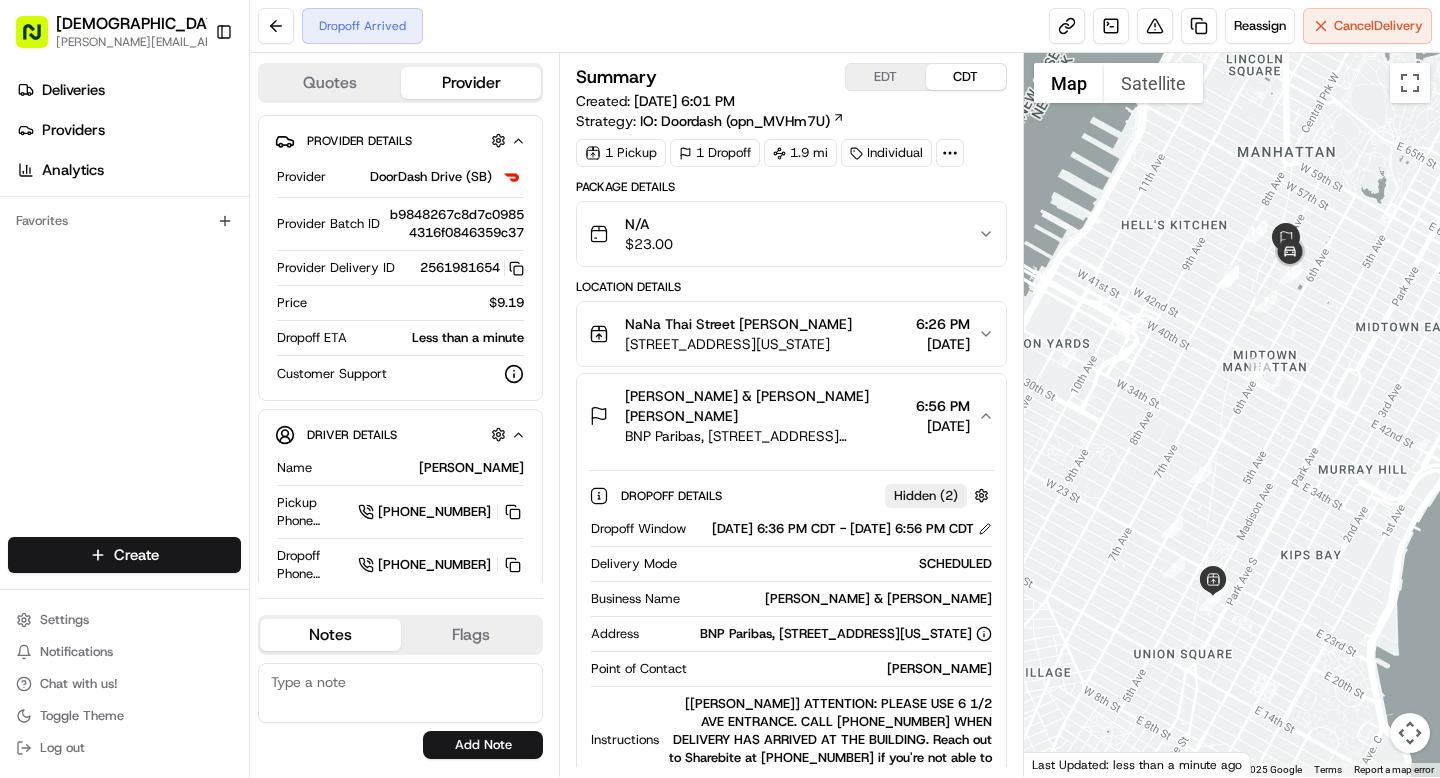 click at bounding box center [950, 153] 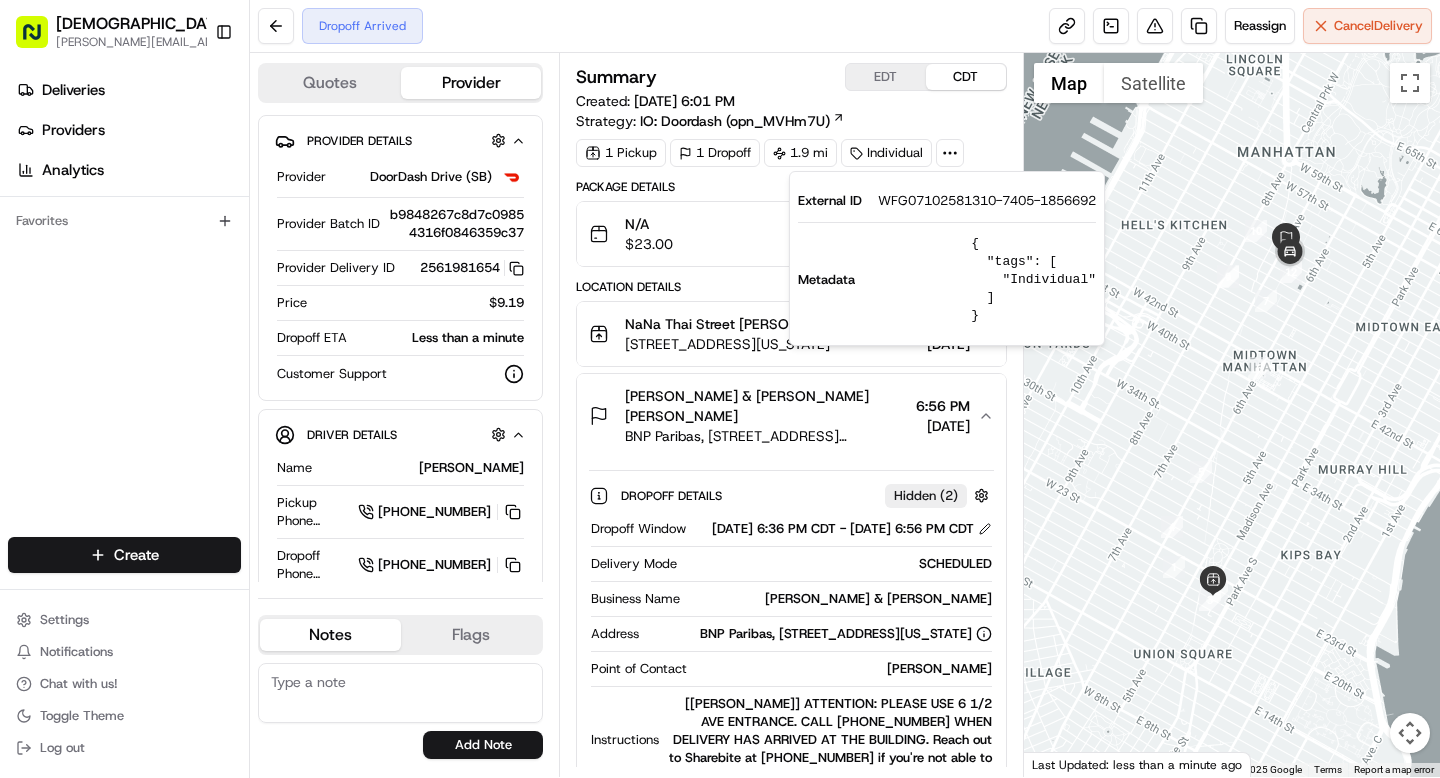 click on "WFG07102581310-7405-1856692" at bounding box center (987, 201) 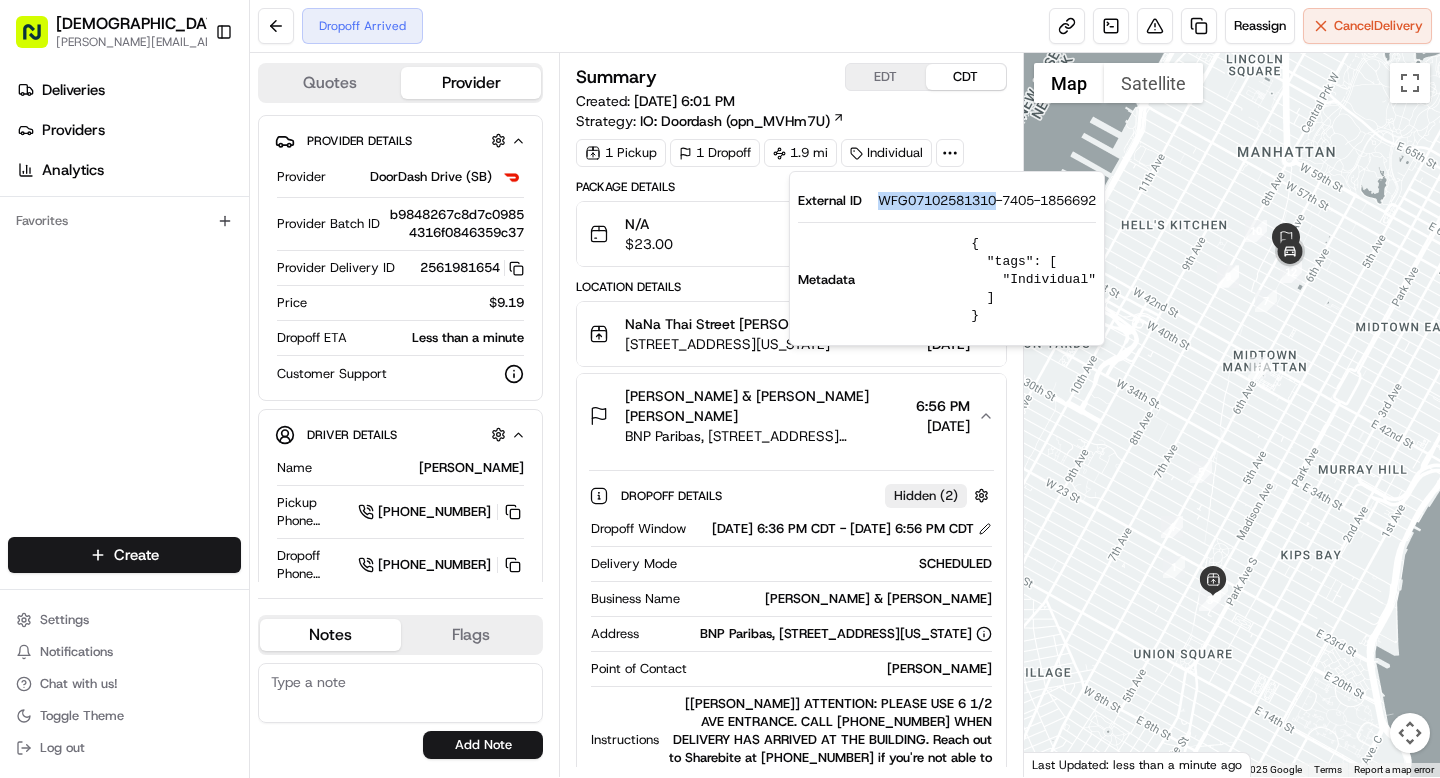 click on "WFG07102581310-7405-1856692" at bounding box center (987, 201) 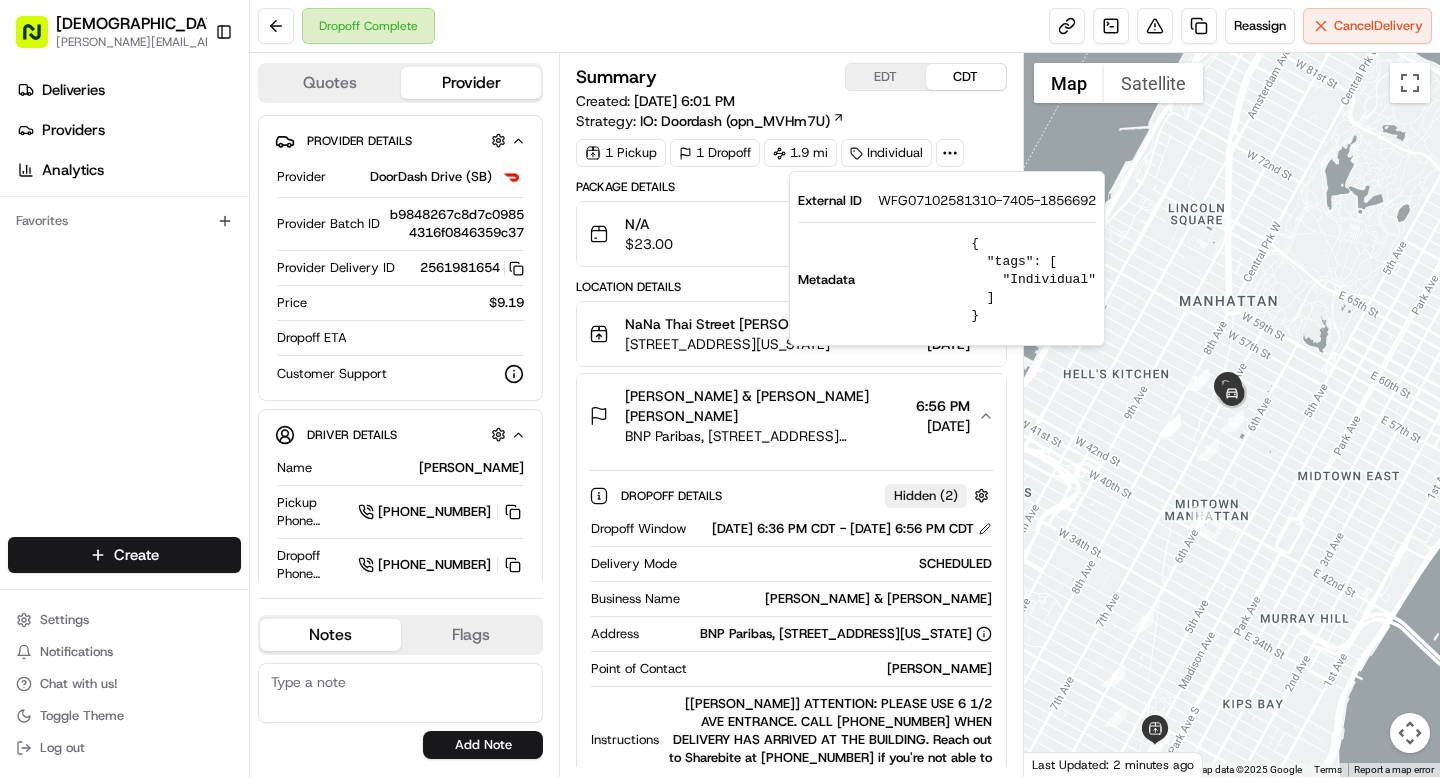 click on "Summary EDT CDT" at bounding box center (791, 77) 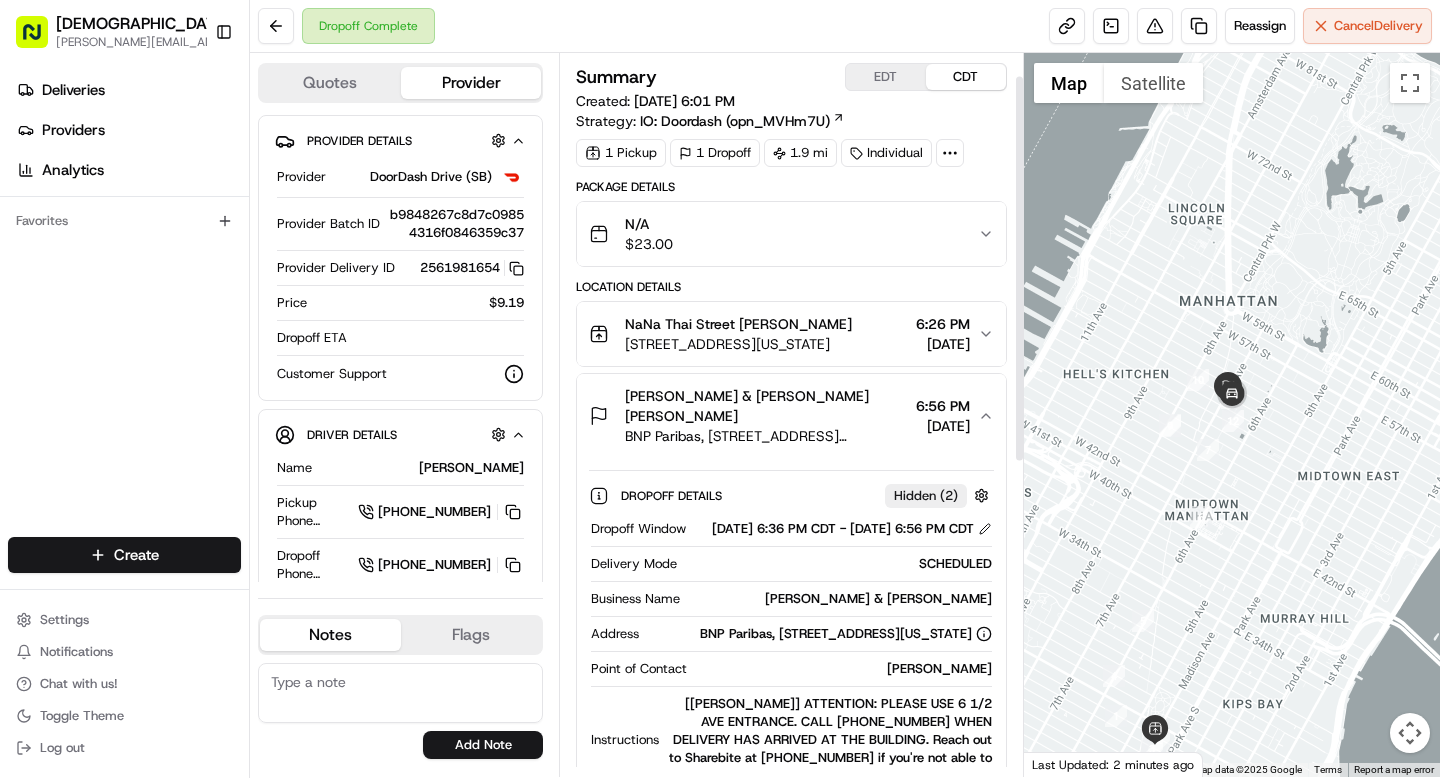scroll, scrollTop: 301, scrollLeft: 0, axis: vertical 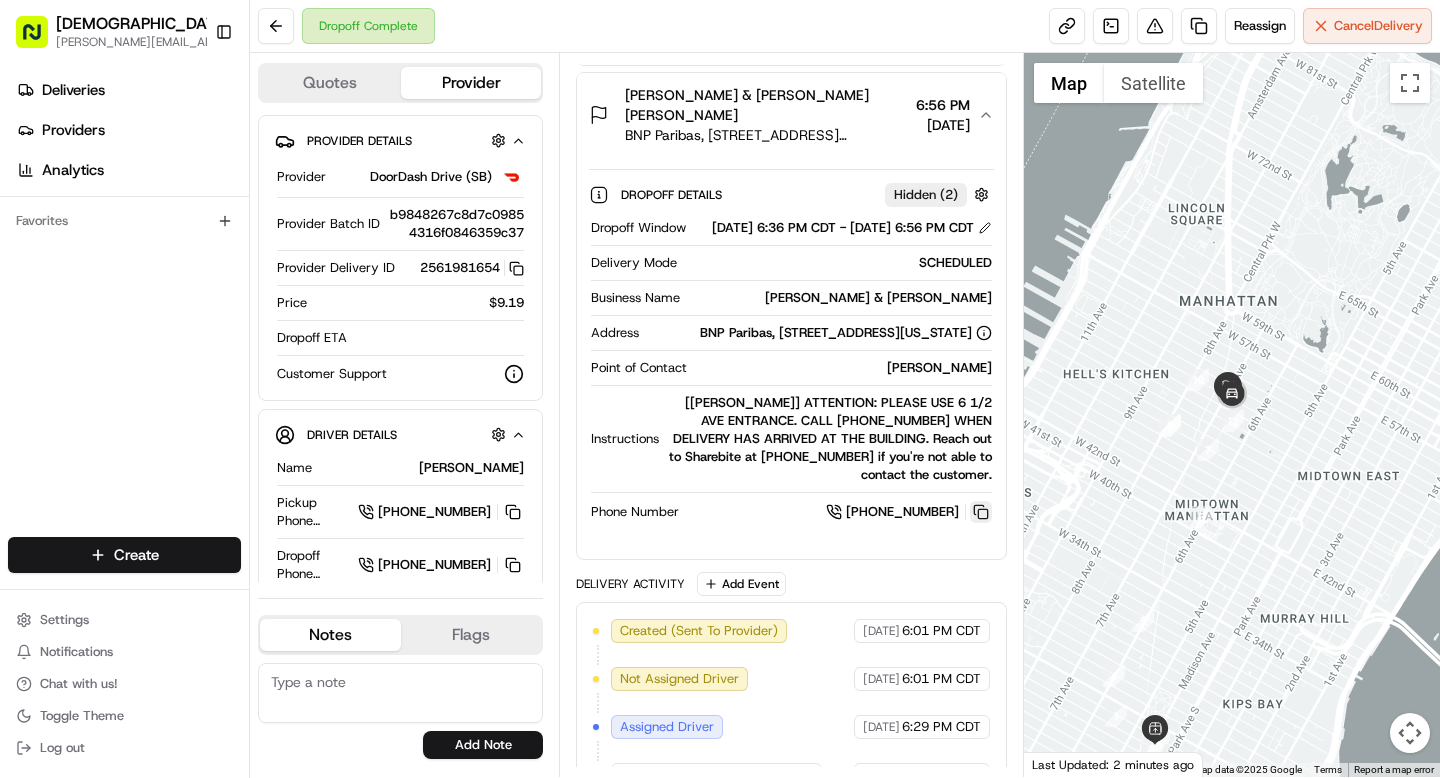 click at bounding box center (981, 512) 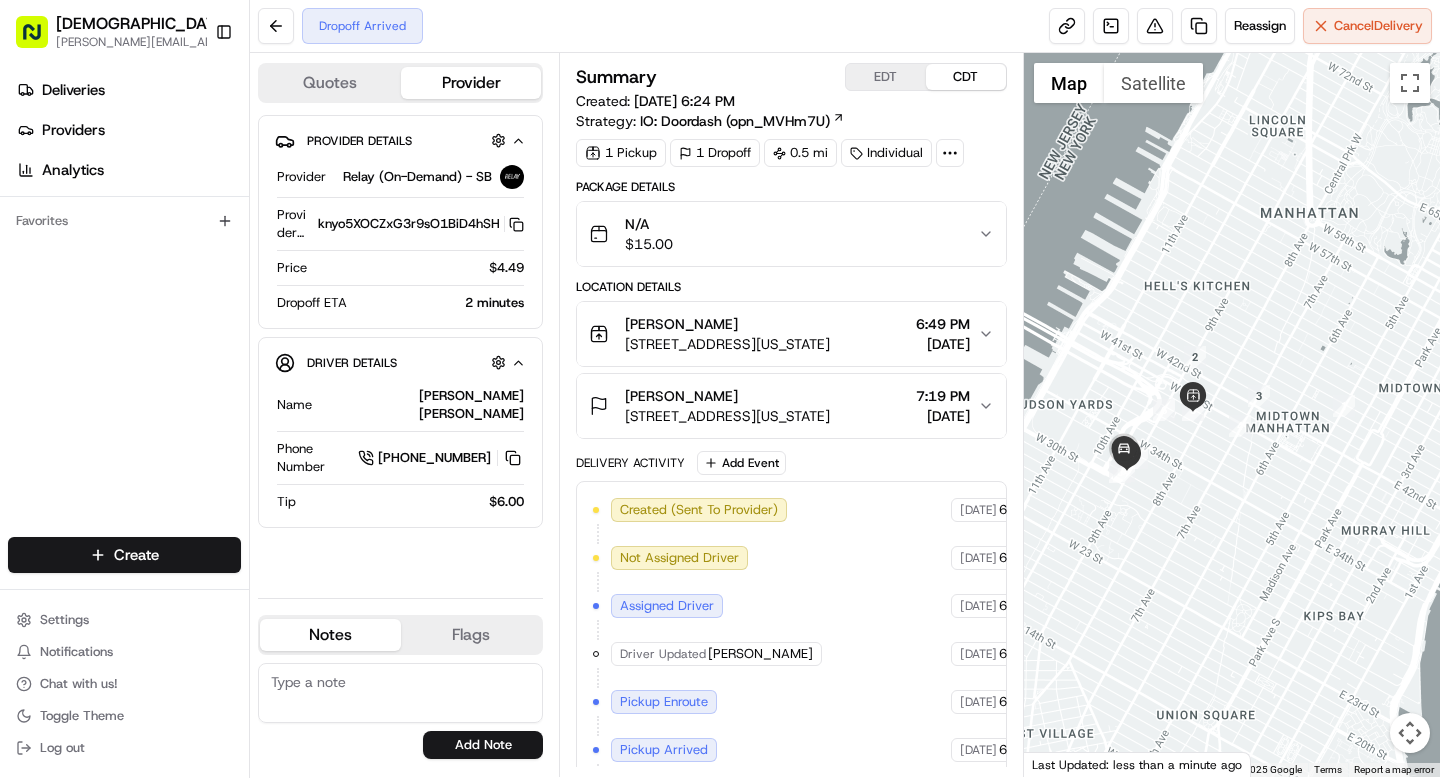 scroll, scrollTop: 0, scrollLeft: 0, axis: both 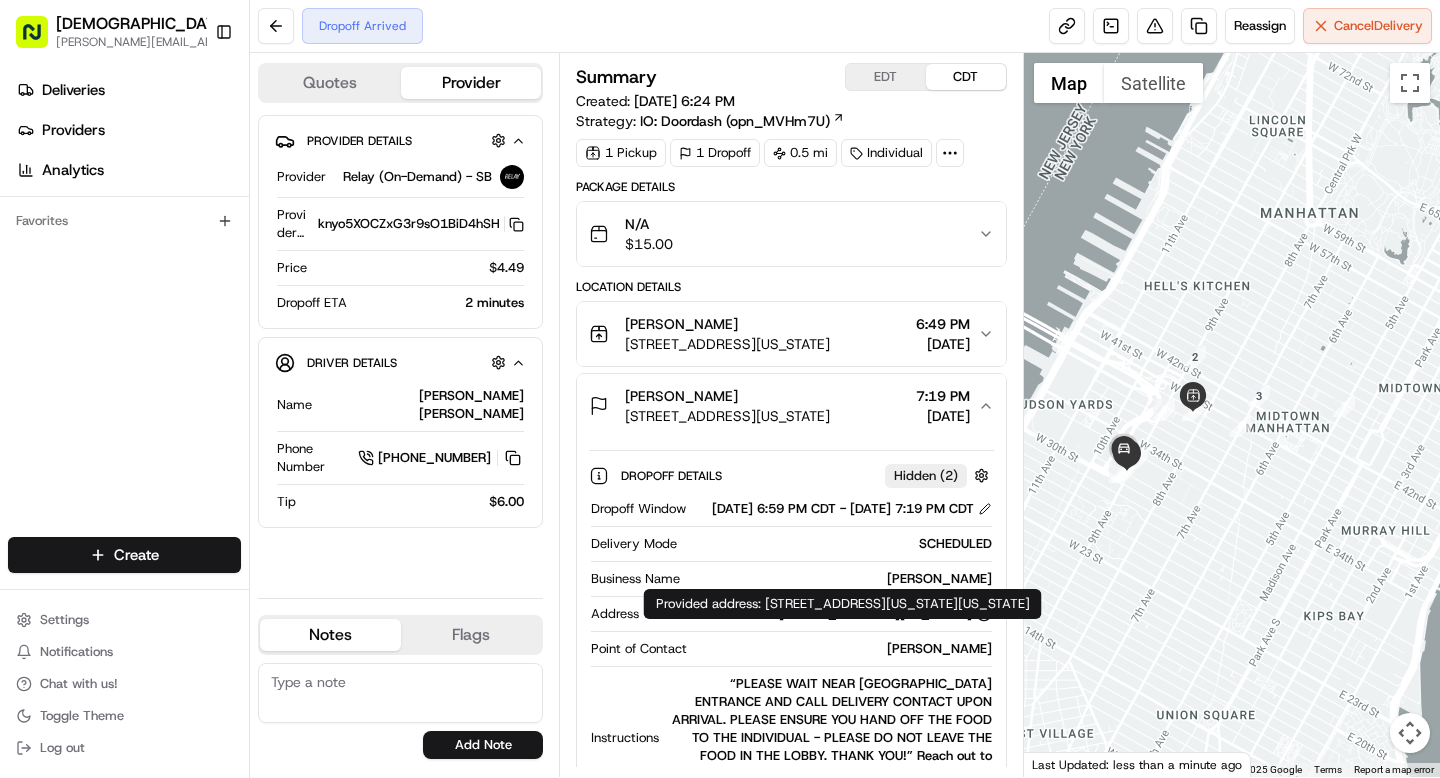 click on "[PERSON_NAME]" at bounding box center (843, 649) 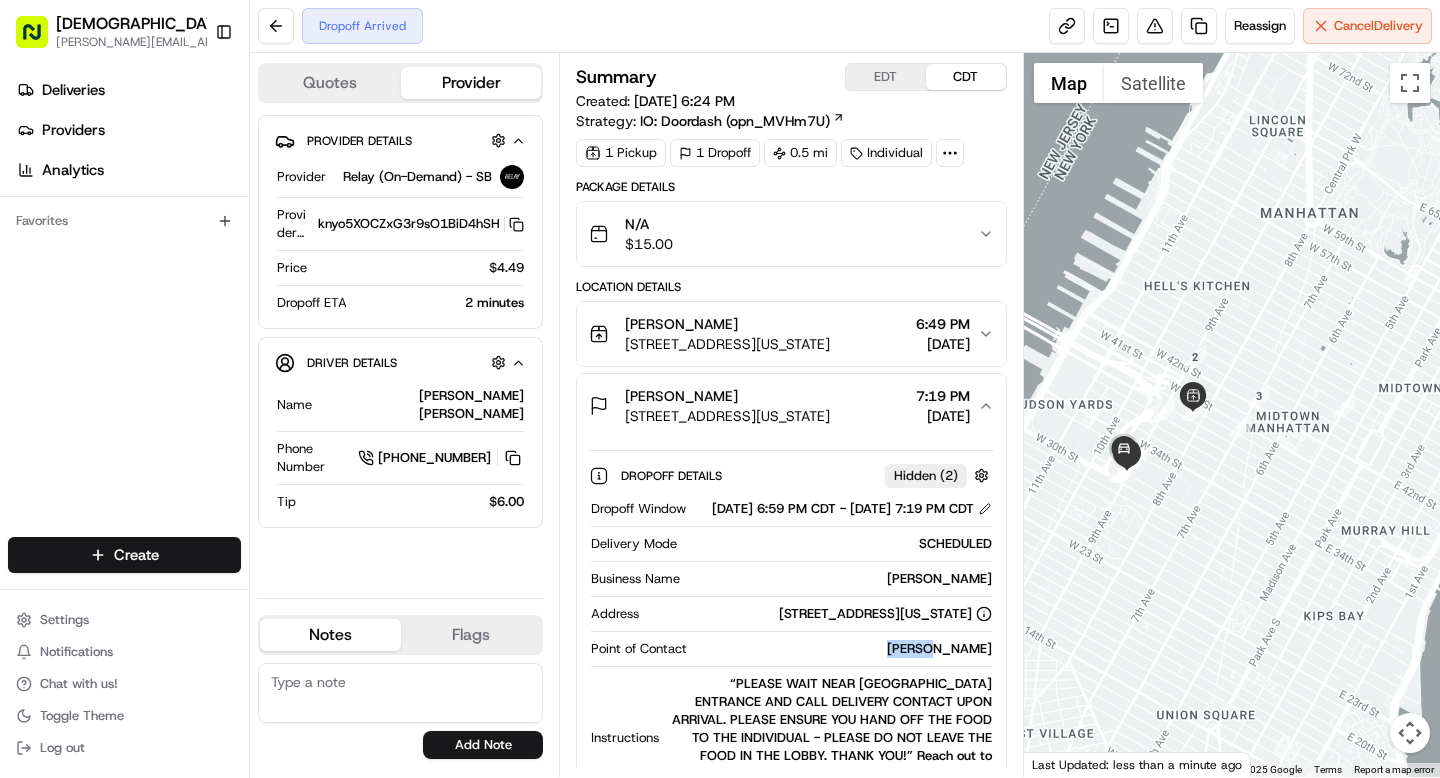click on "[PERSON_NAME]" at bounding box center (843, 649) 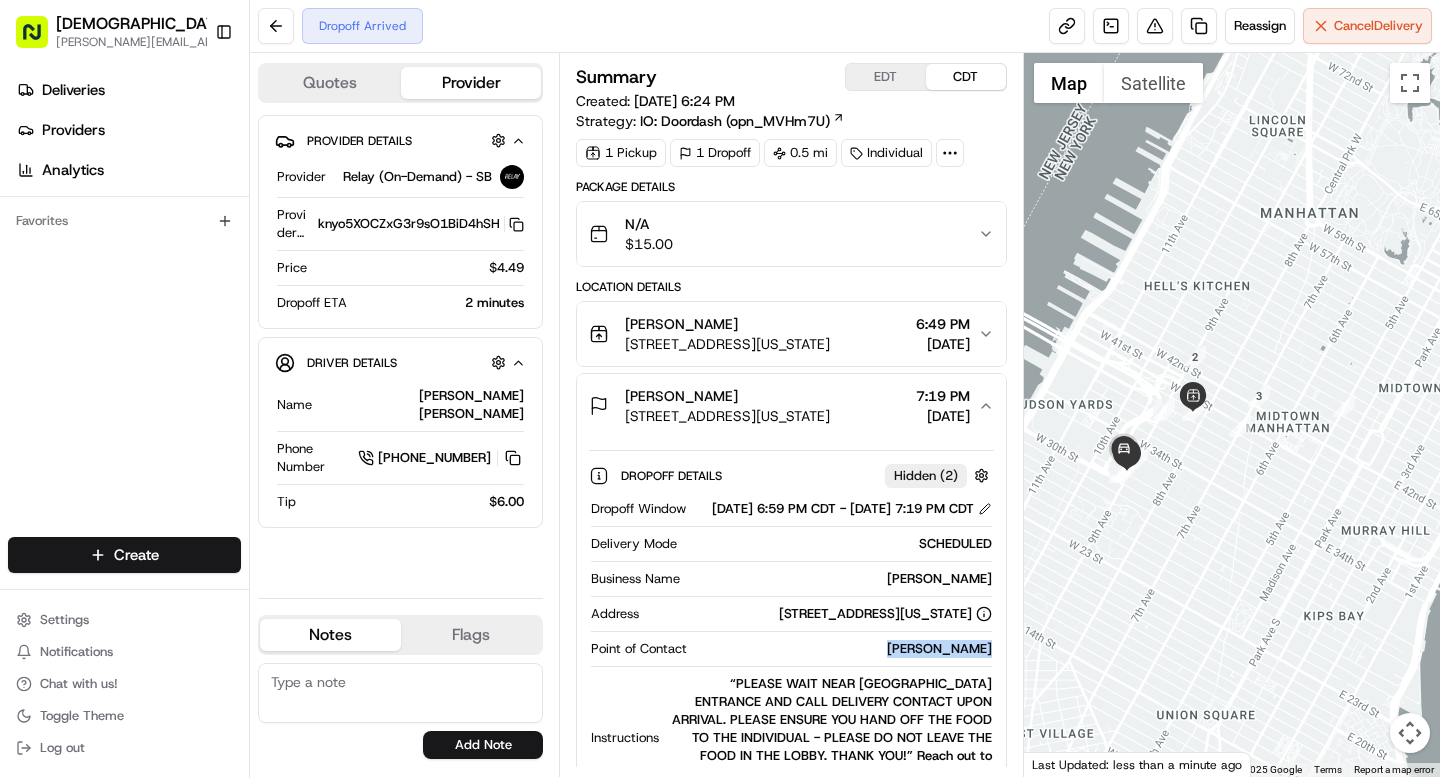 copy on "[PERSON_NAME]" 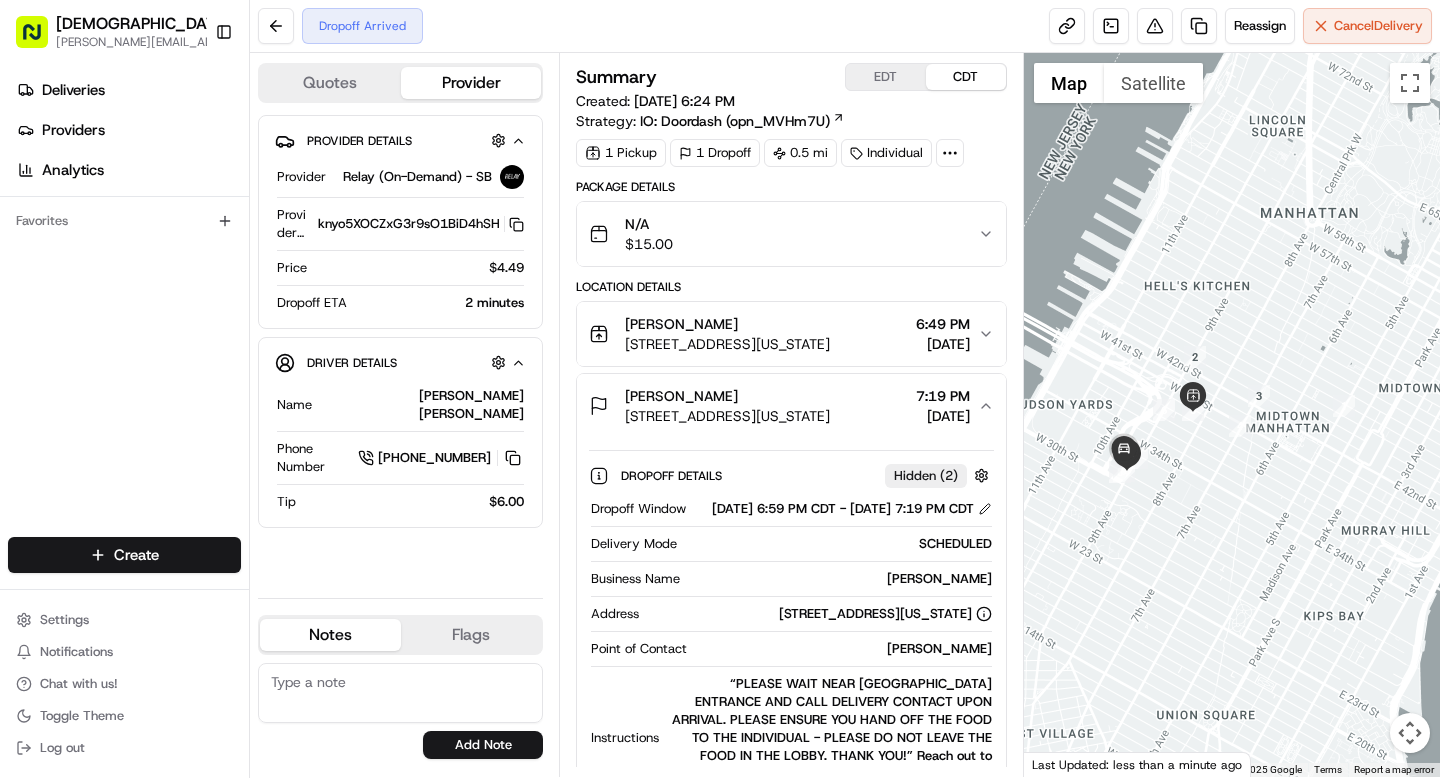click 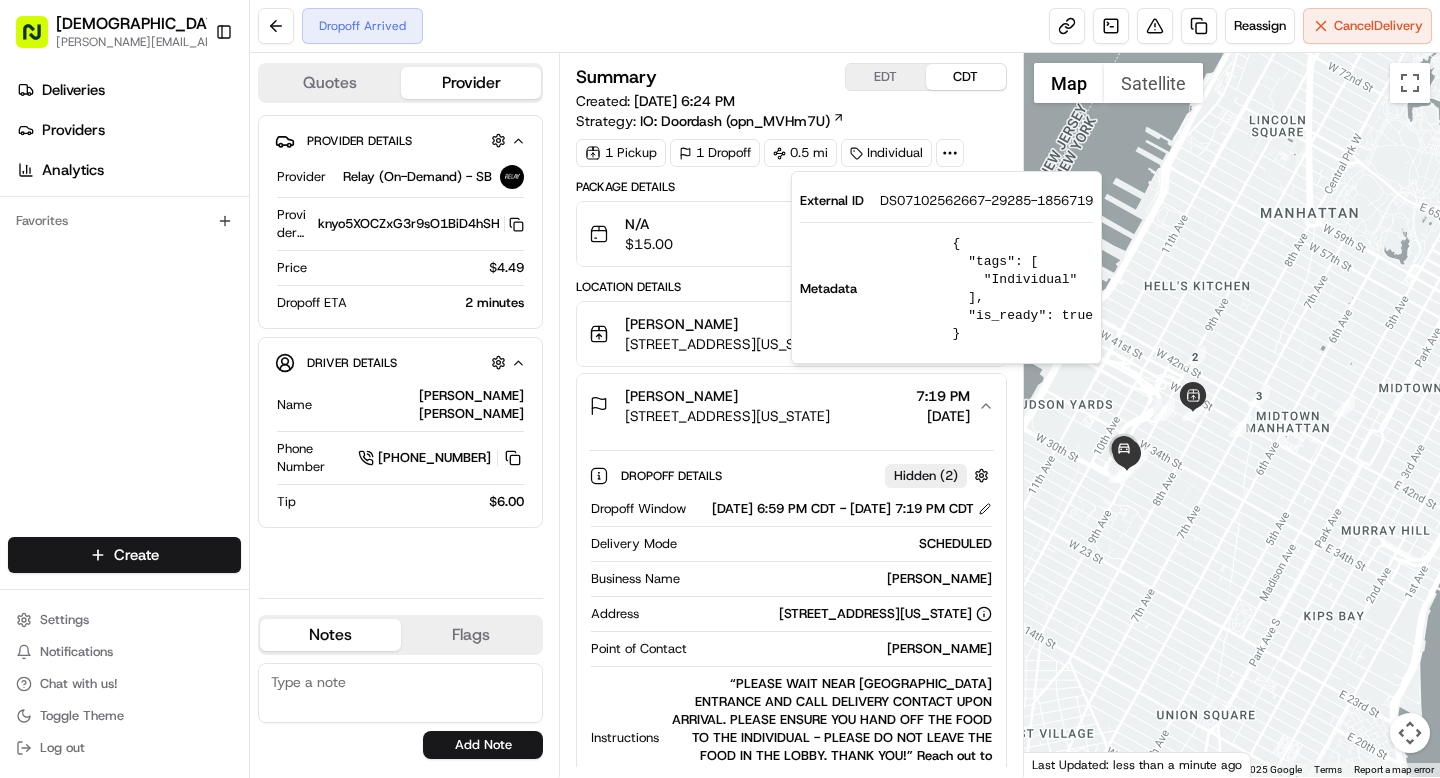 click on "DS07102562667-29285-1856719" at bounding box center [986, 201] 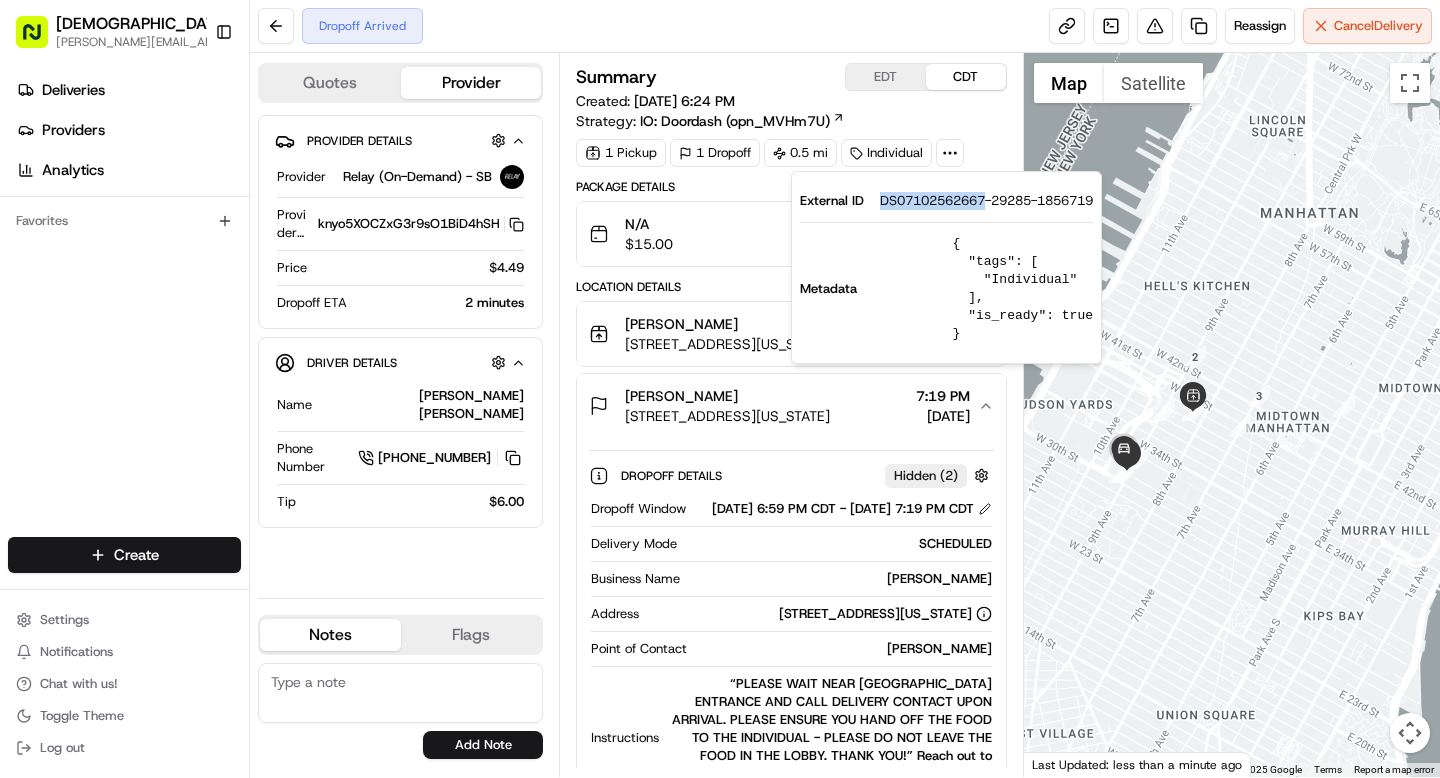 click on "DS07102562667-29285-1856719" at bounding box center [986, 201] 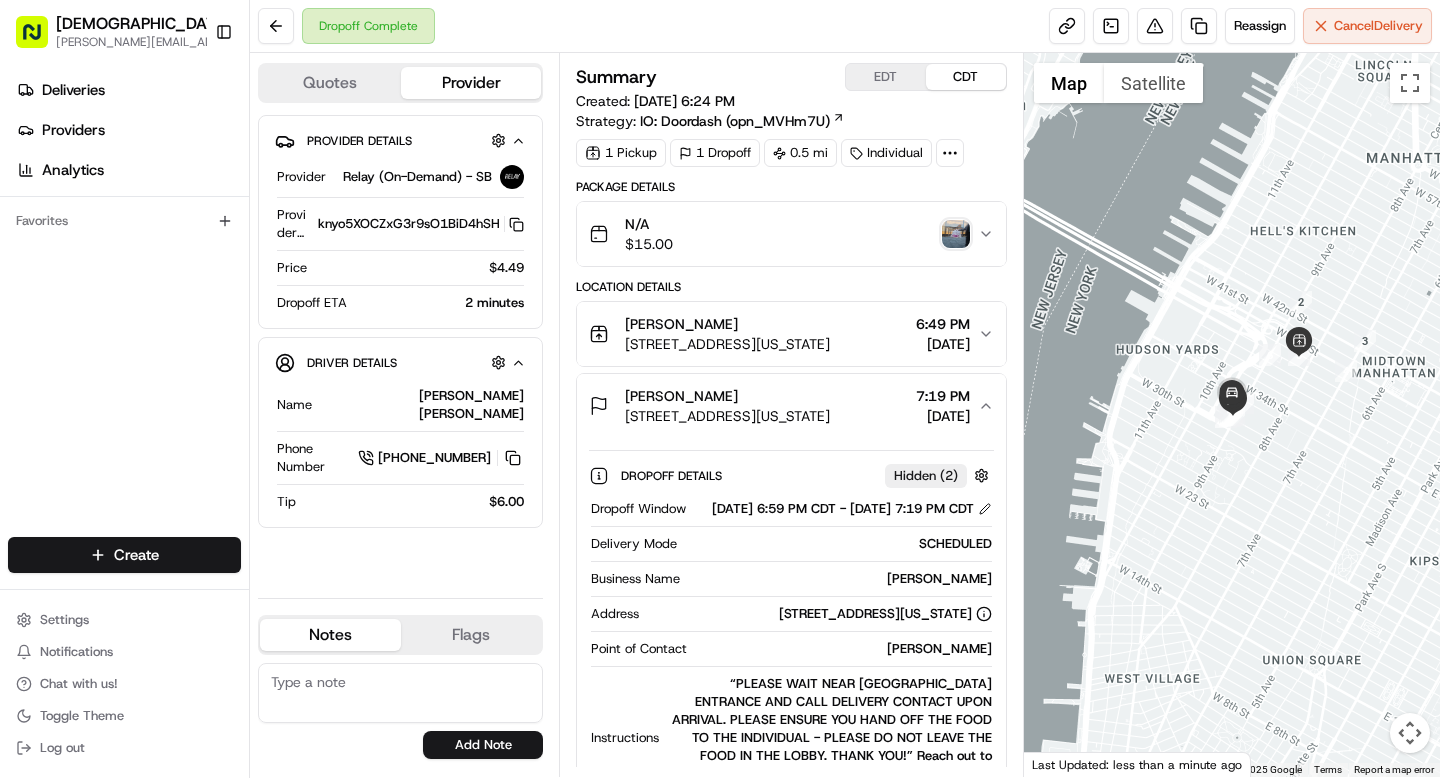 click at bounding box center (956, 234) 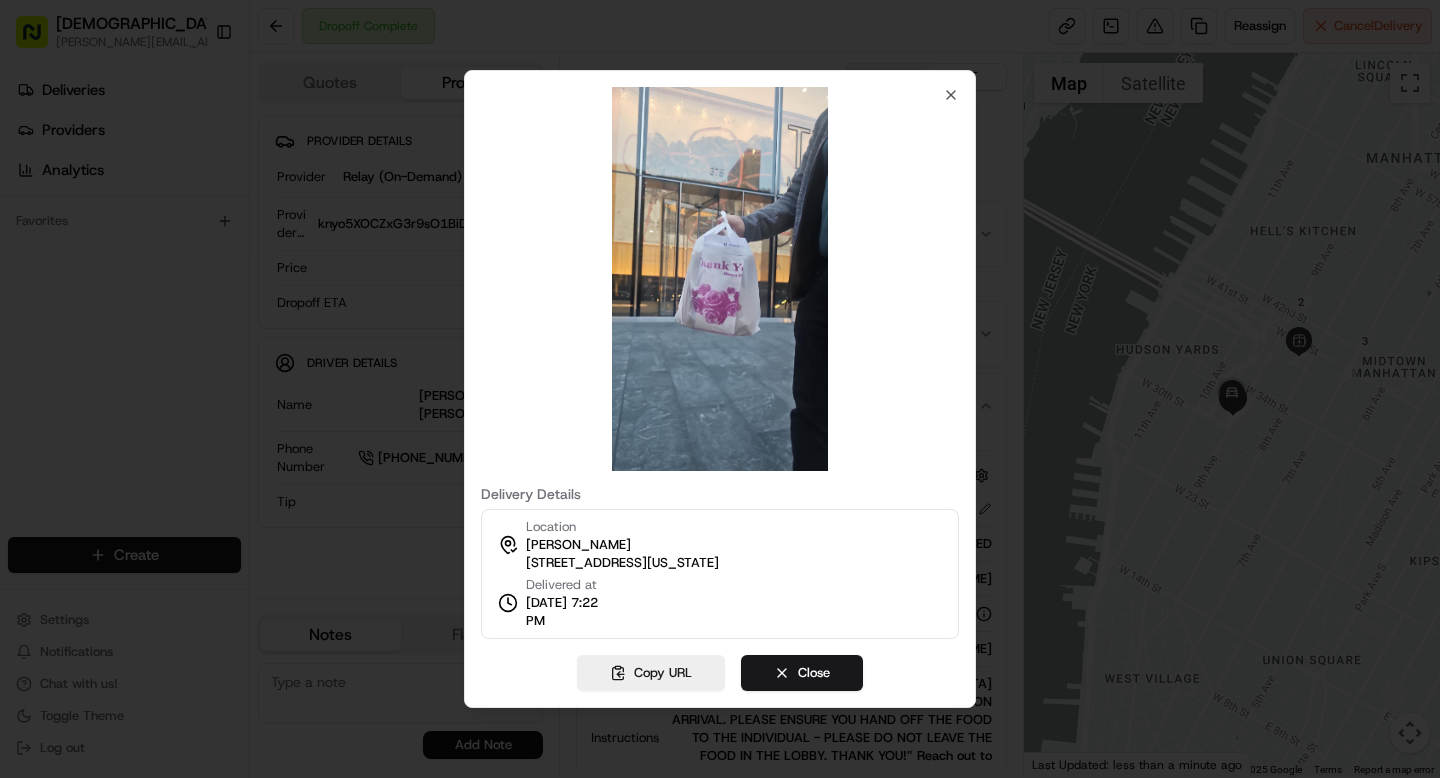 type 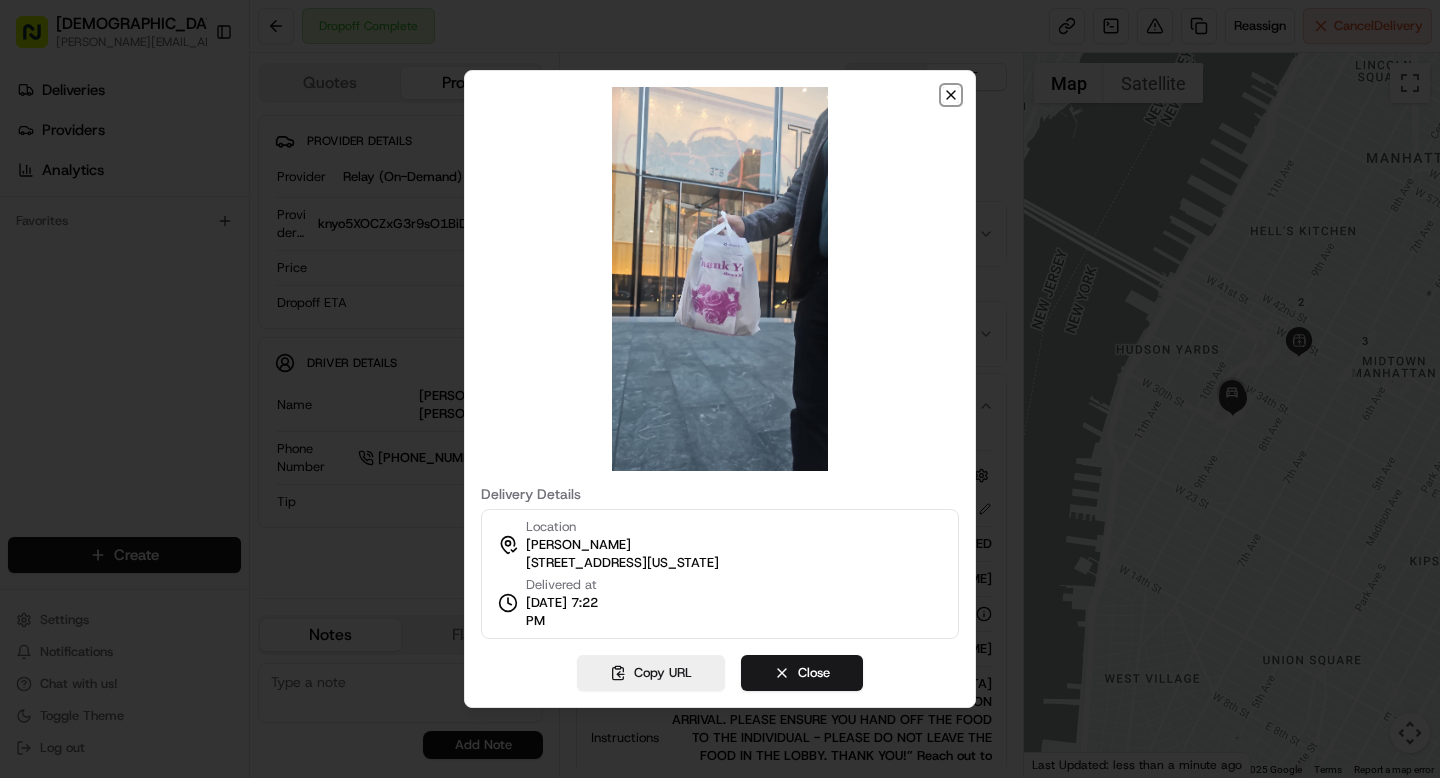 click 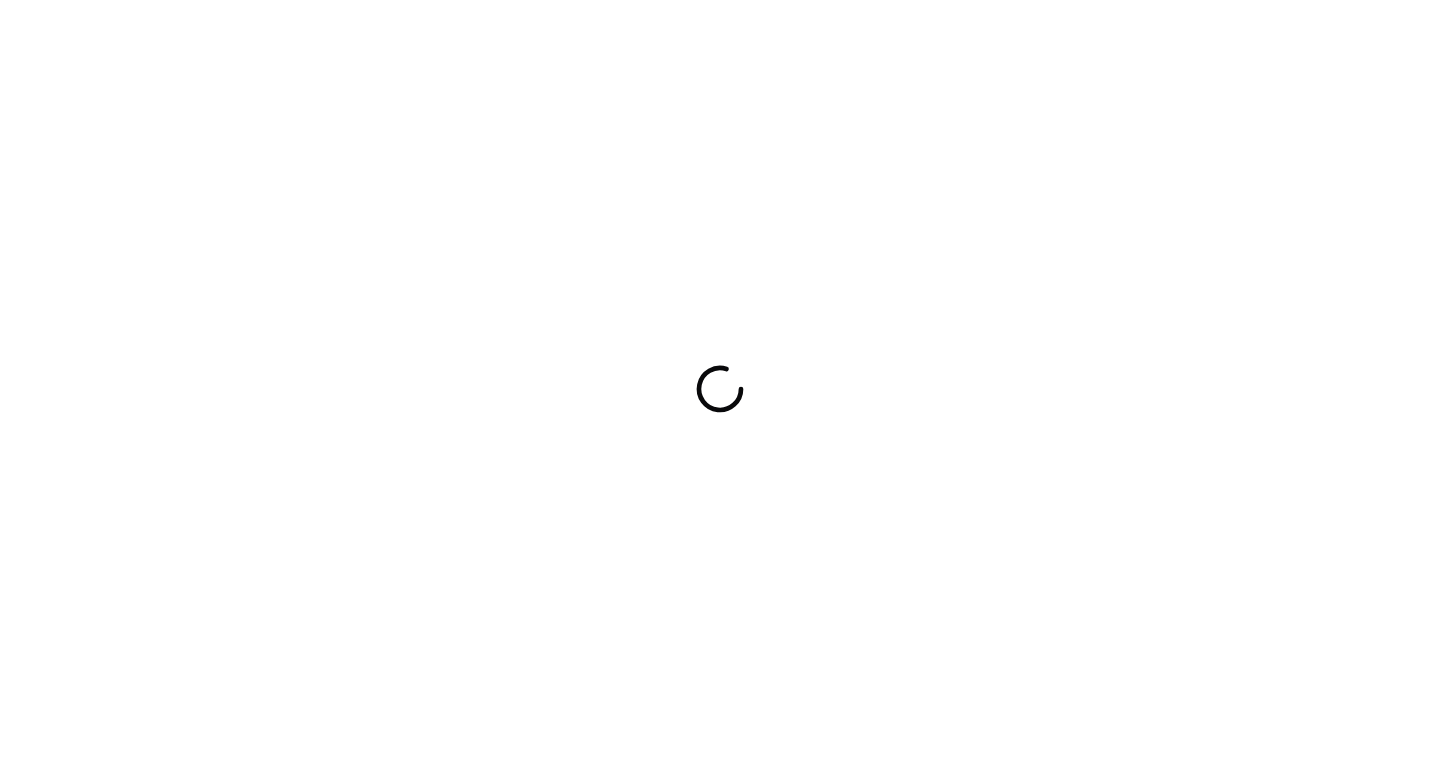 scroll, scrollTop: 0, scrollLeft: 0, axis: both 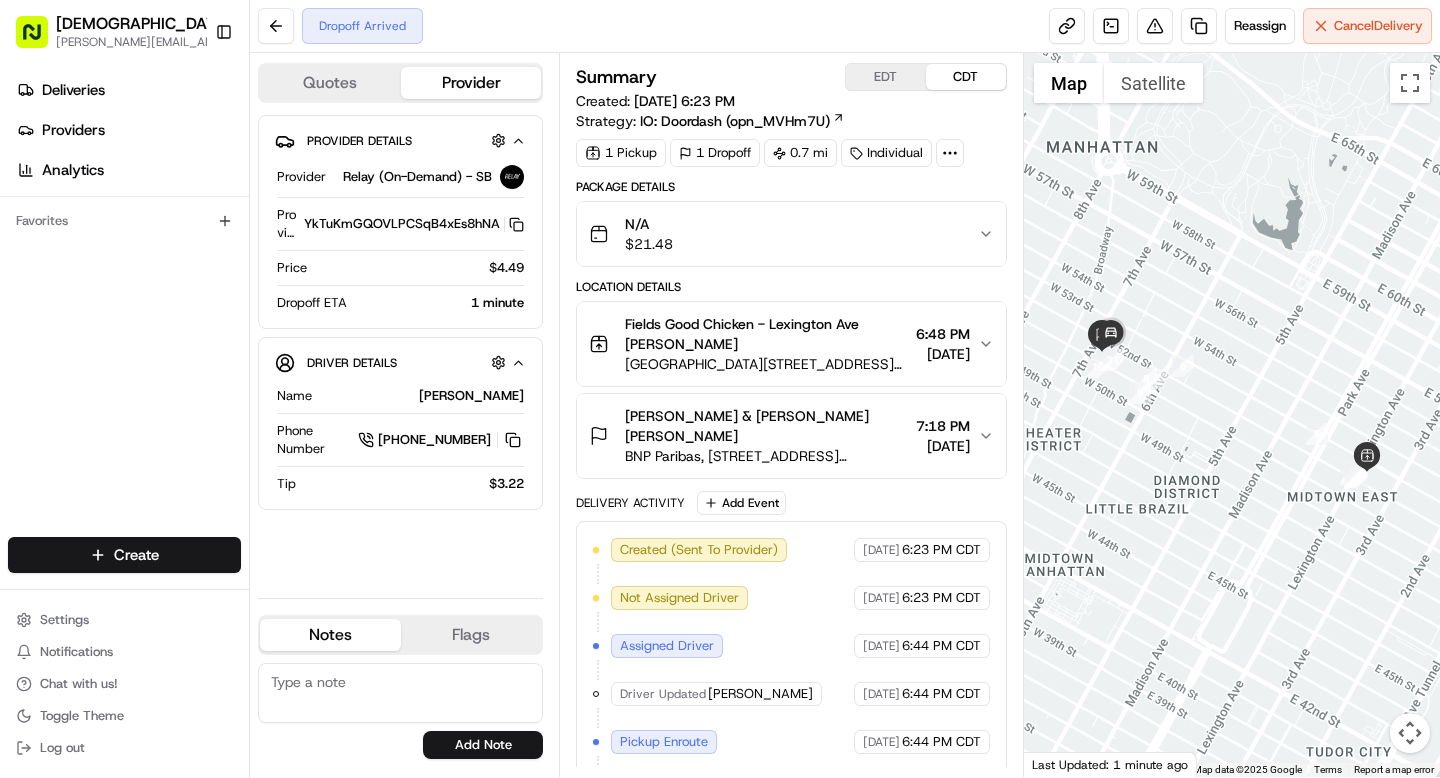 click on "Willkie Farr & Gallagher EllieAnn Lesko" at bounding box center [766, 426] 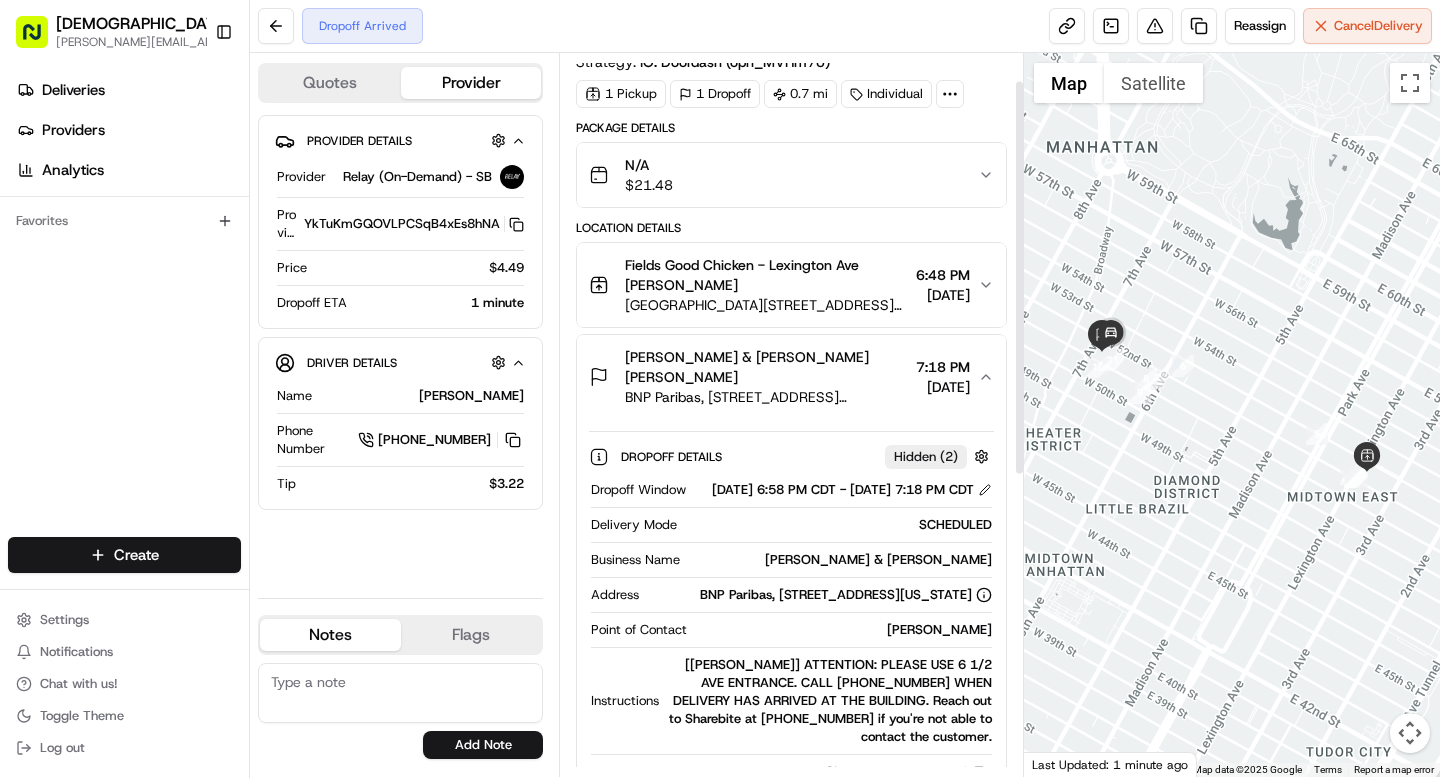 scroll, scrollTop: 60, scrollLeft: 0, axis: vertical 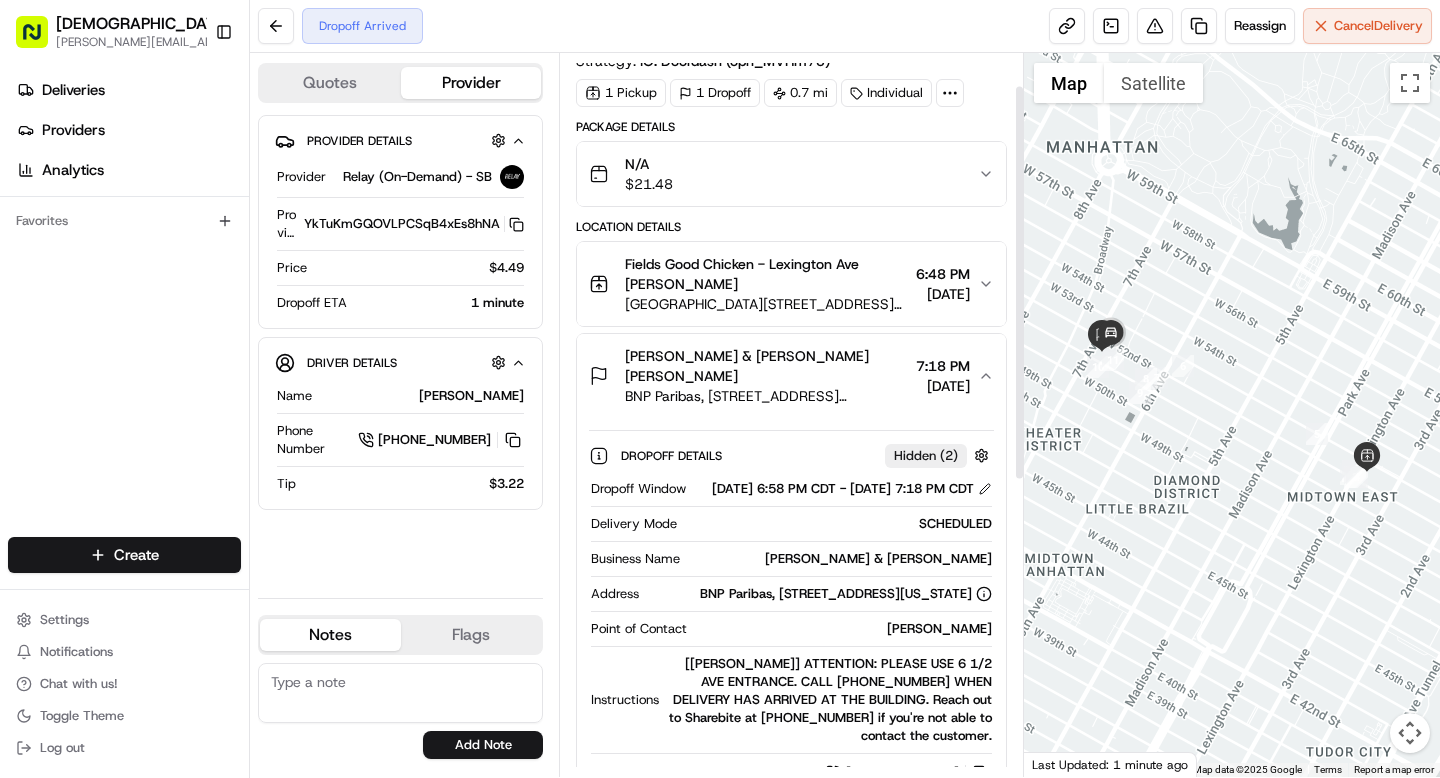 click on "EllieAnn Lesko" at bounding box center [843, 629] 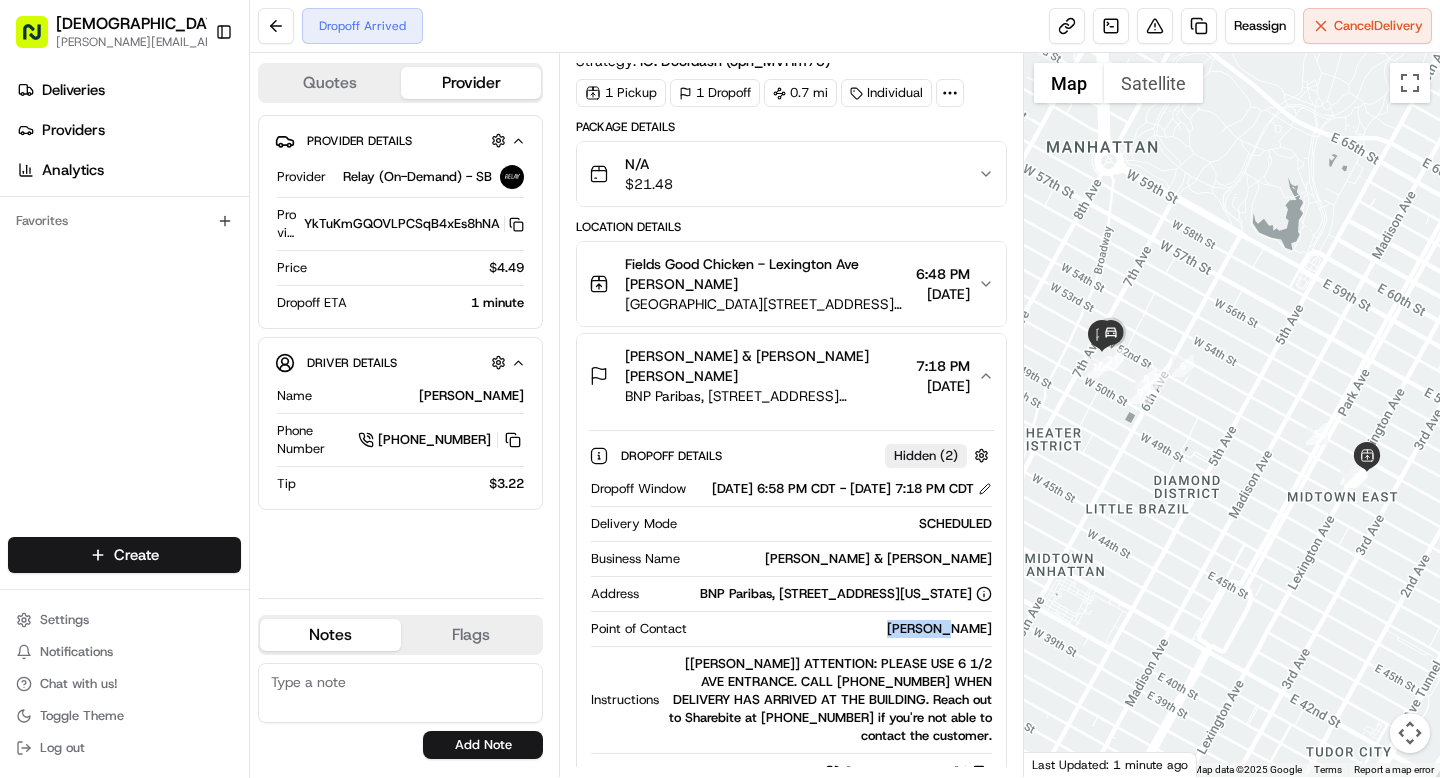 click on "EllieAnn Lesko" at bounding box center (843, 629) 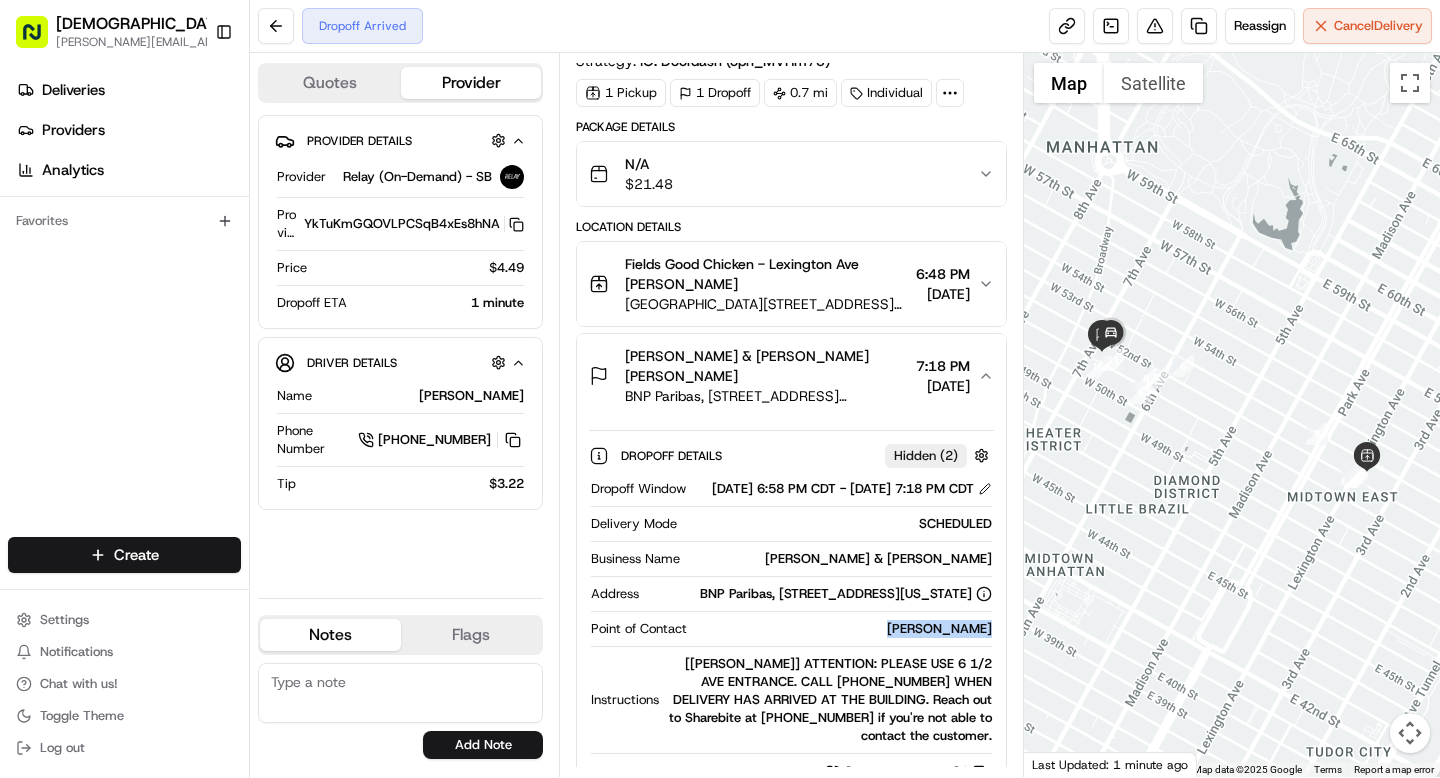 click on "EllieAnn Lesko" at bounding box center (843, 629) 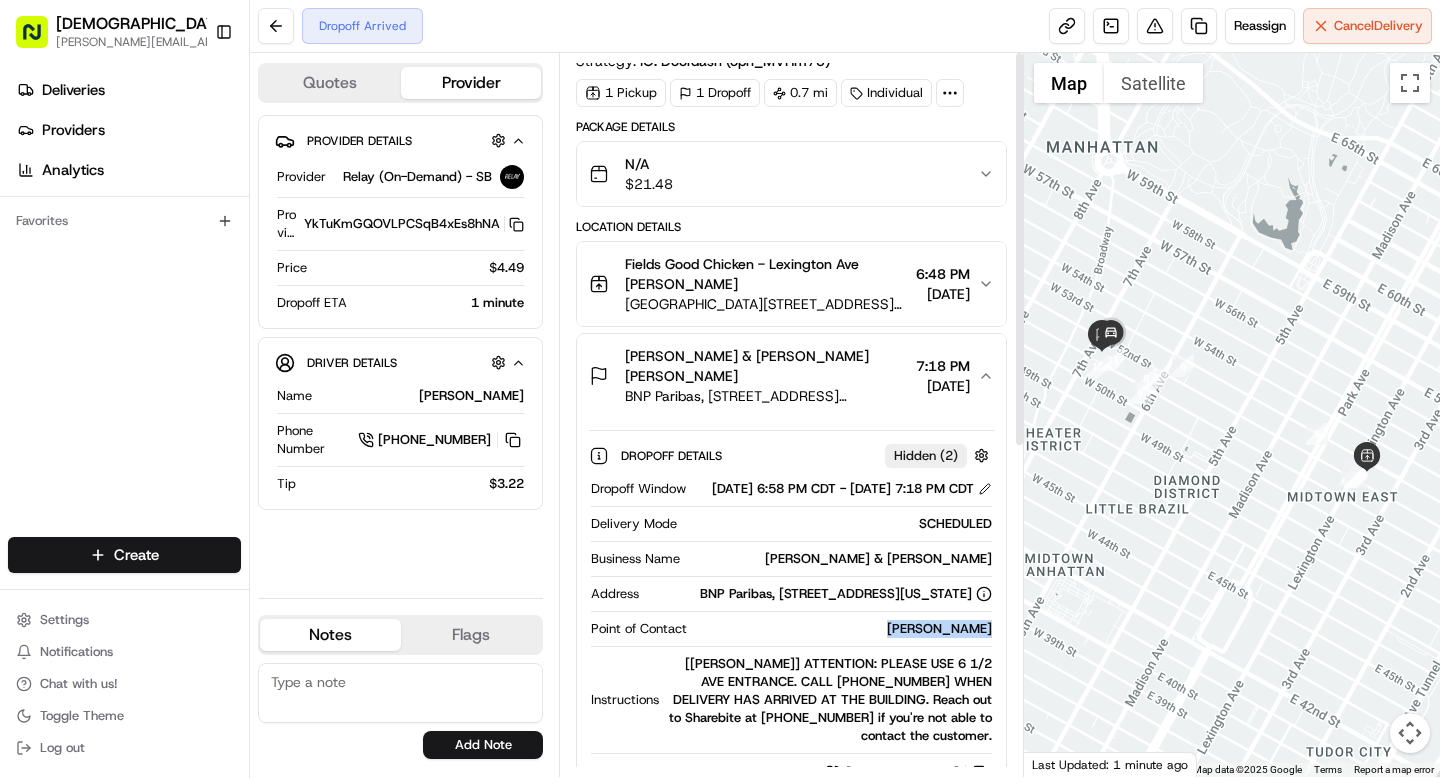 scroll, scrollTop: 0, scrollLeft: 0, axis: both 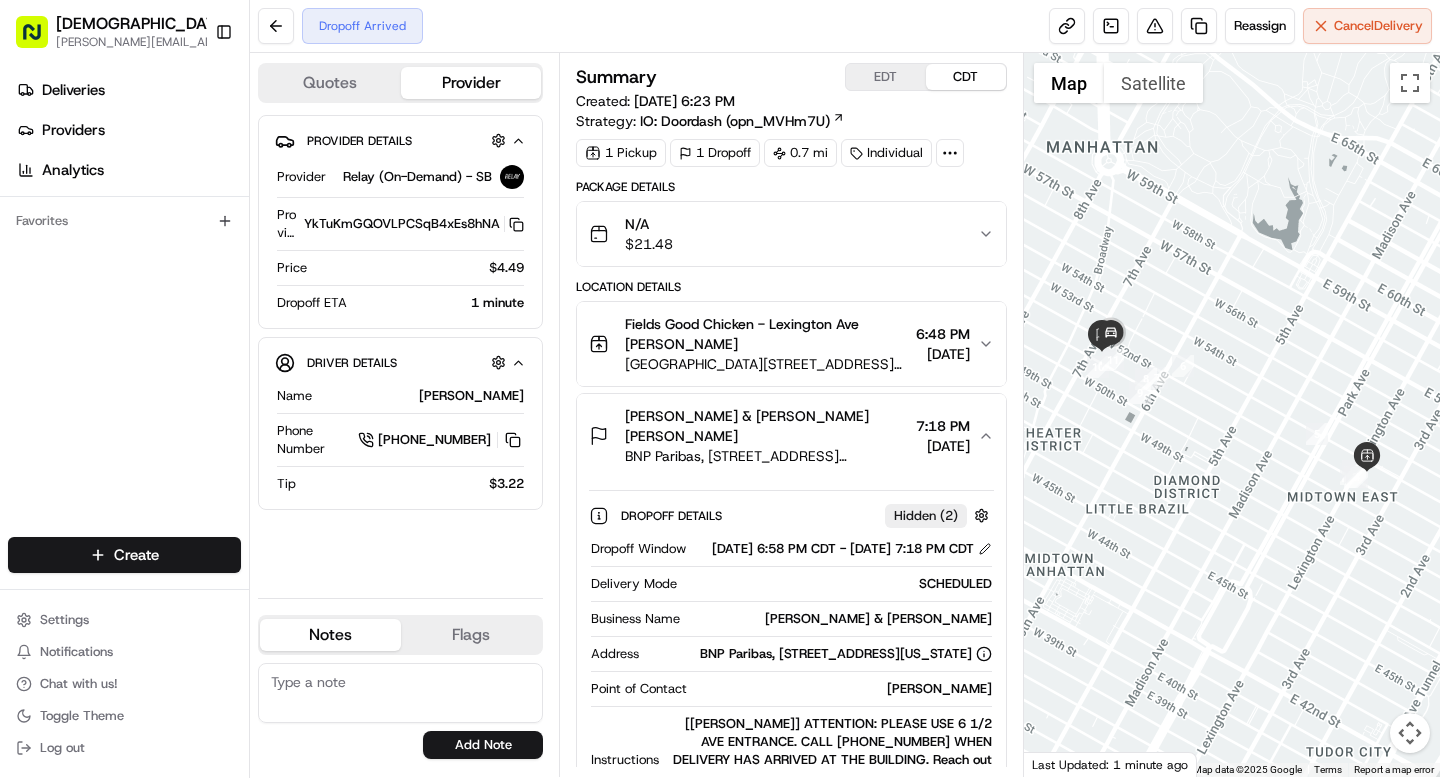 click 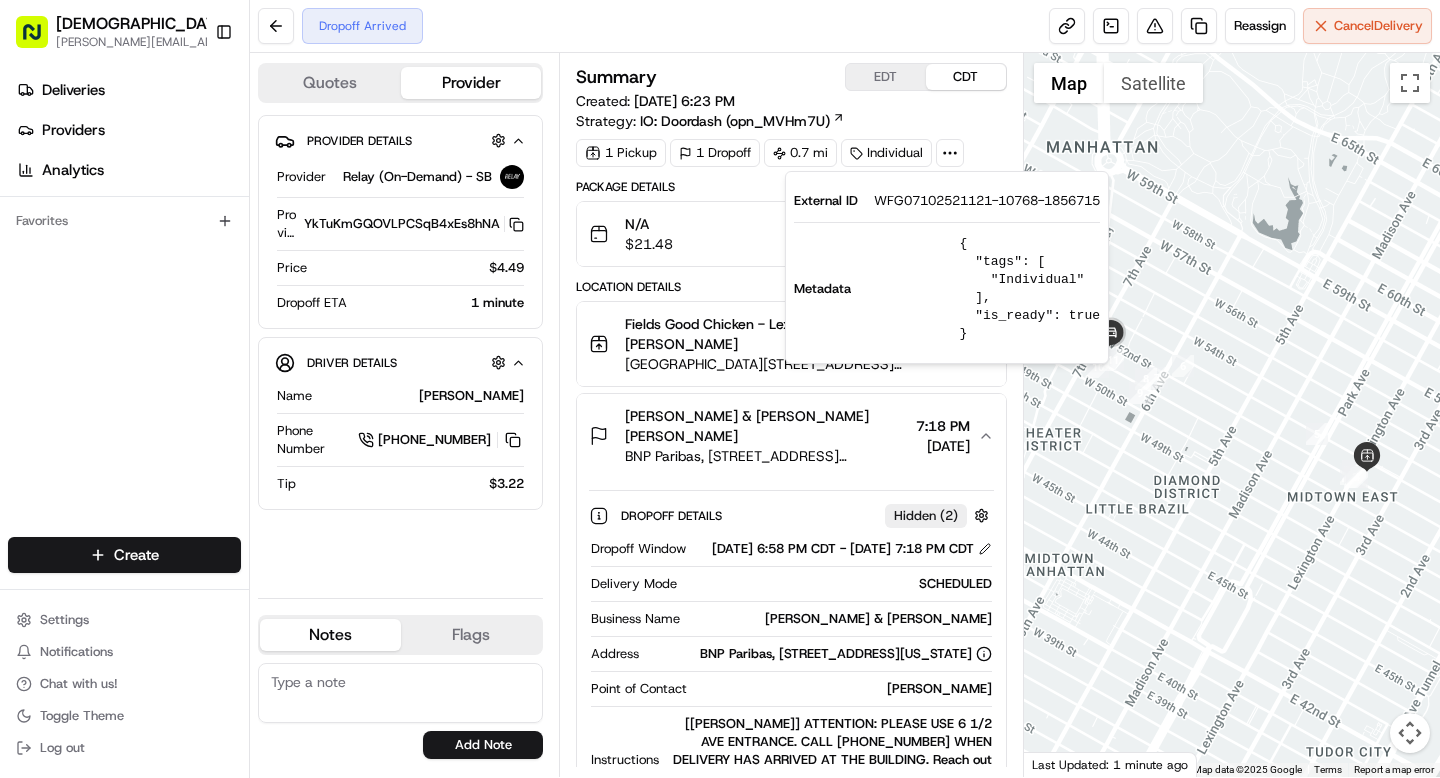 click on "WFG07102521121-10768-1856715" at bounding box center (987, 201) 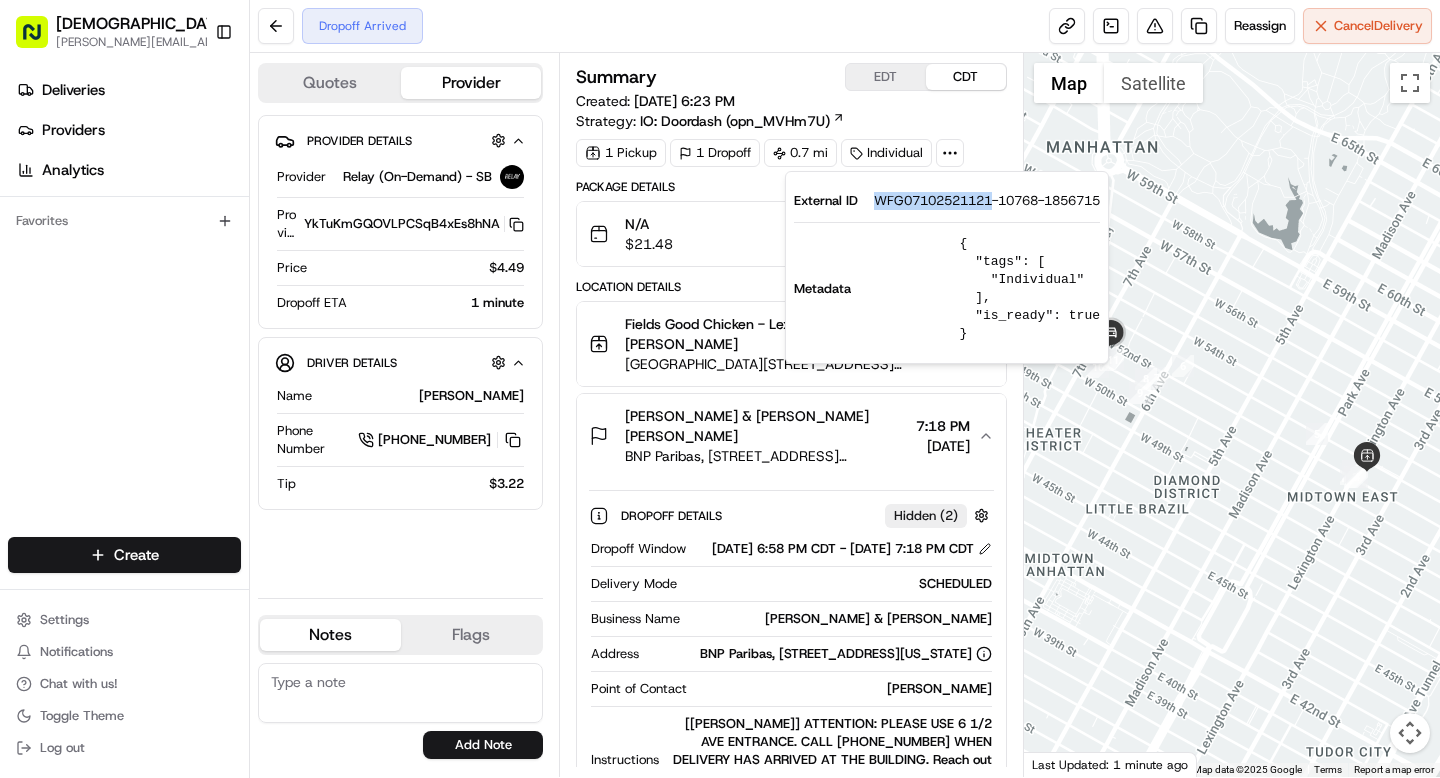 click on "WFG07102521121-10768-1856715" at bounding box center (987, 201) 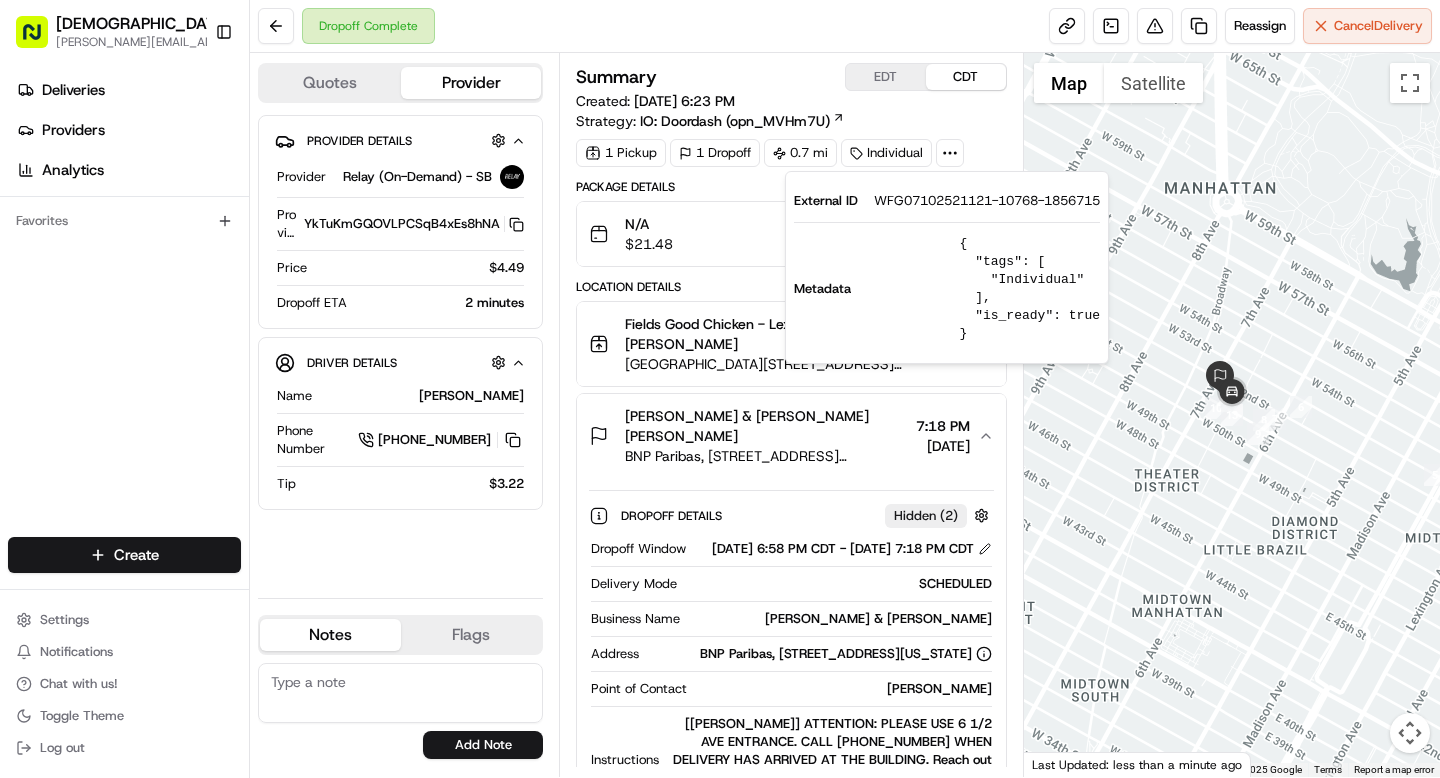 click on "Summary EDT CDT Created:   07/10/2025 6:23 PM Strategy:   IO: Doordash (opn_MVHm7U)" at bounding box center (791, 97) 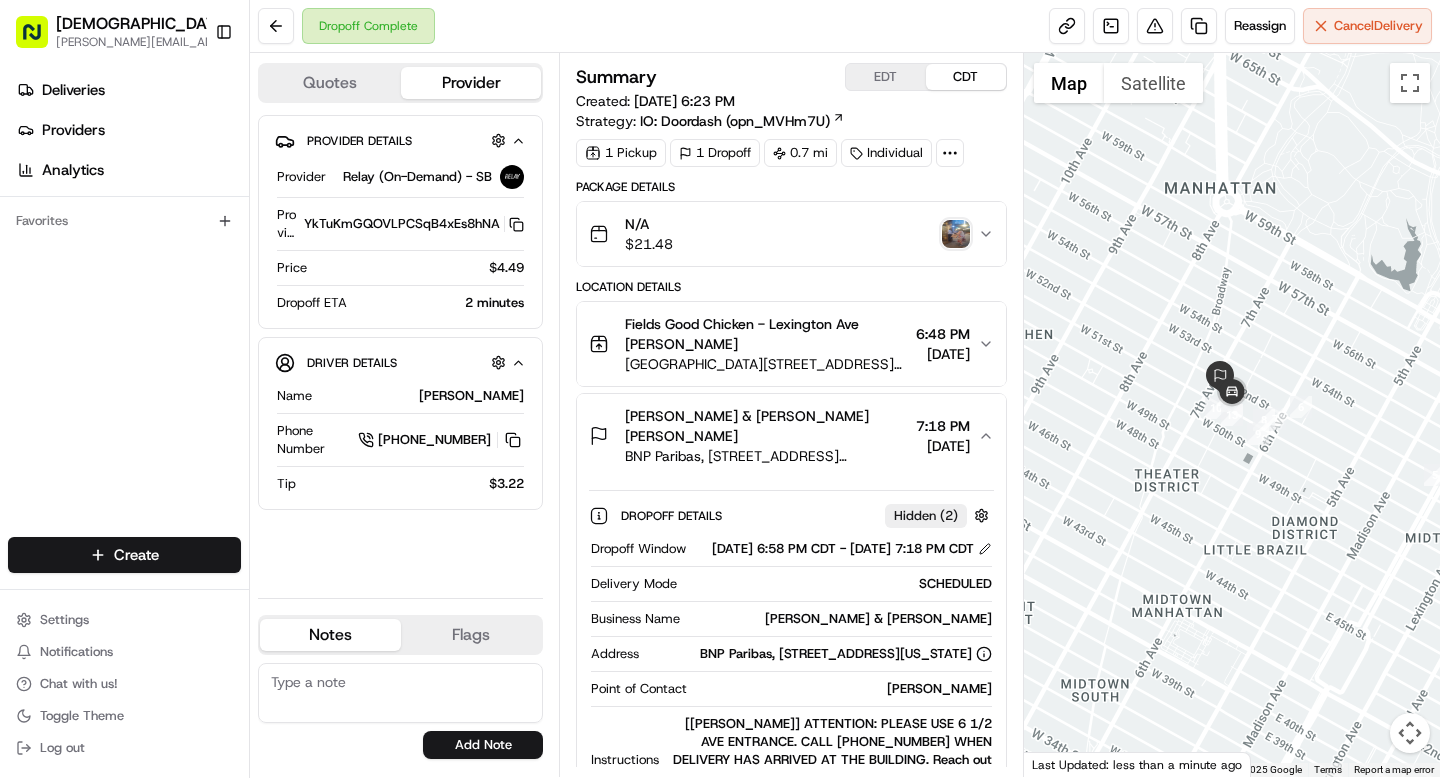 click at bounding box center [956, 234] 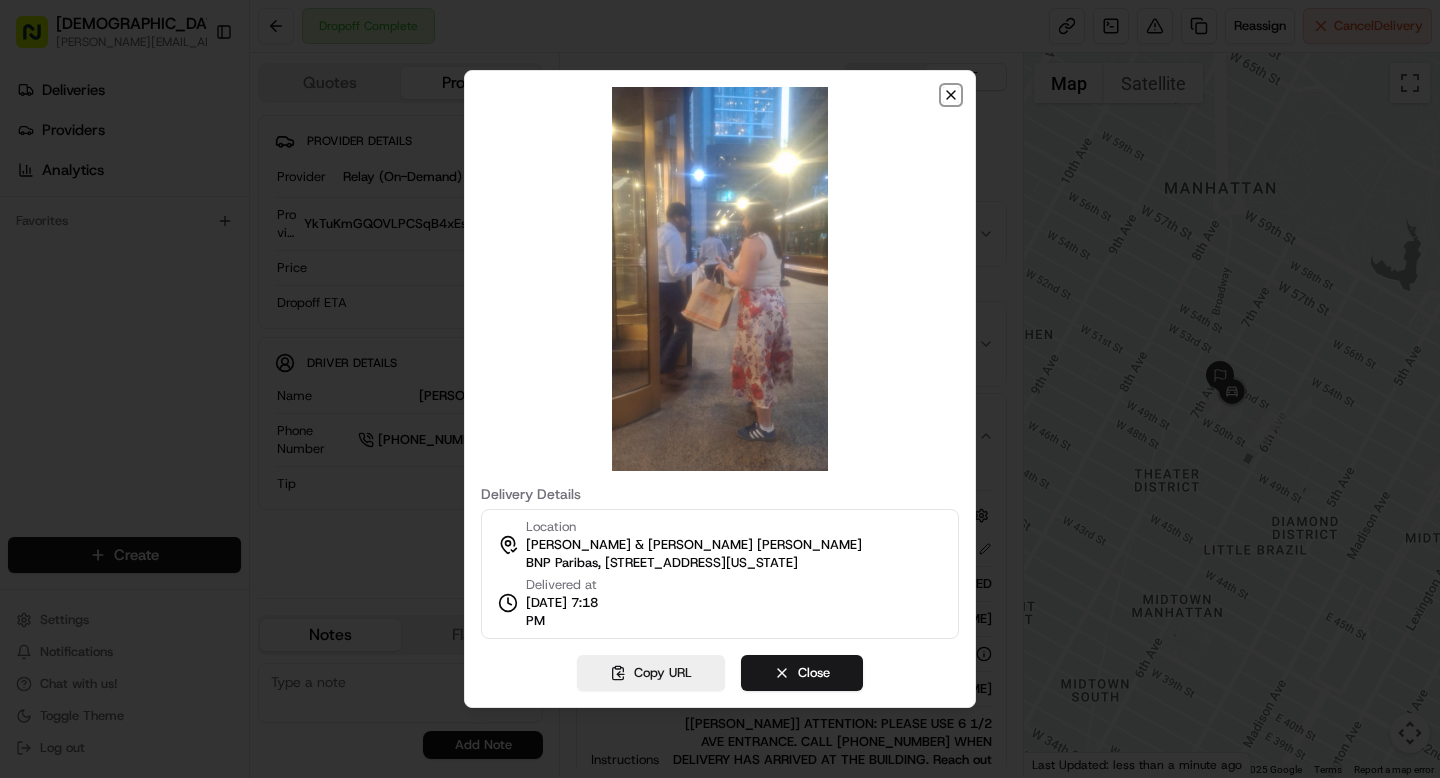 click 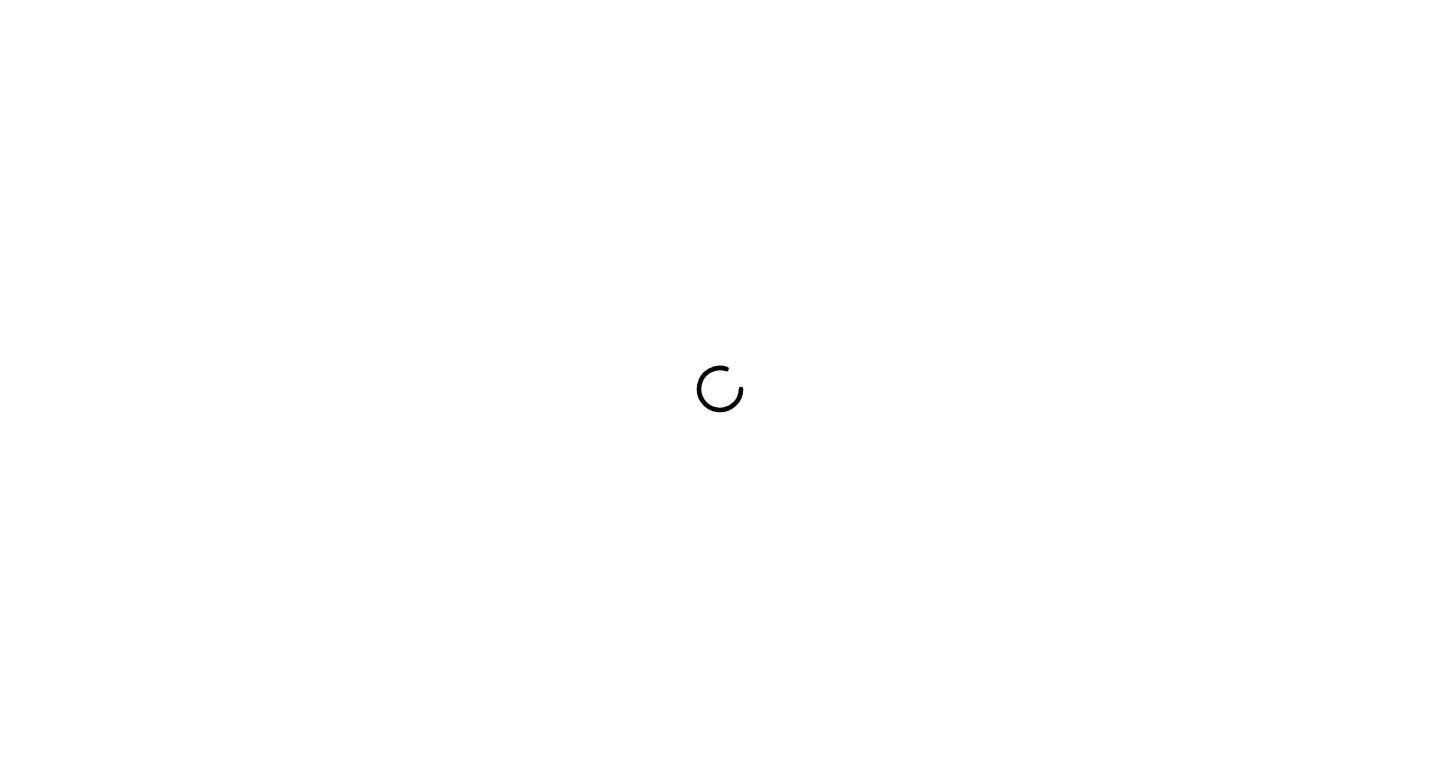 scroll, scrollTop: 0, scrollLeft: 0, axis: both 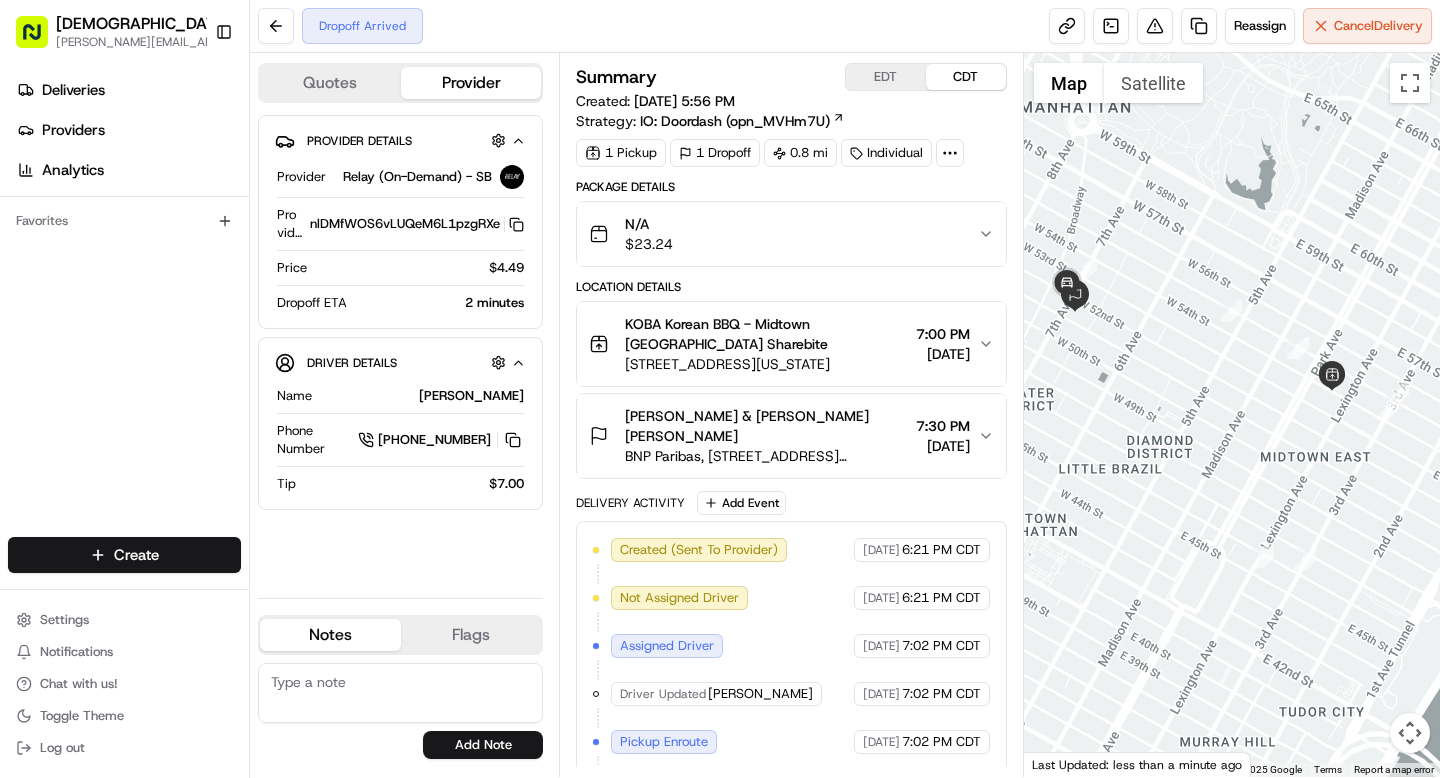 click 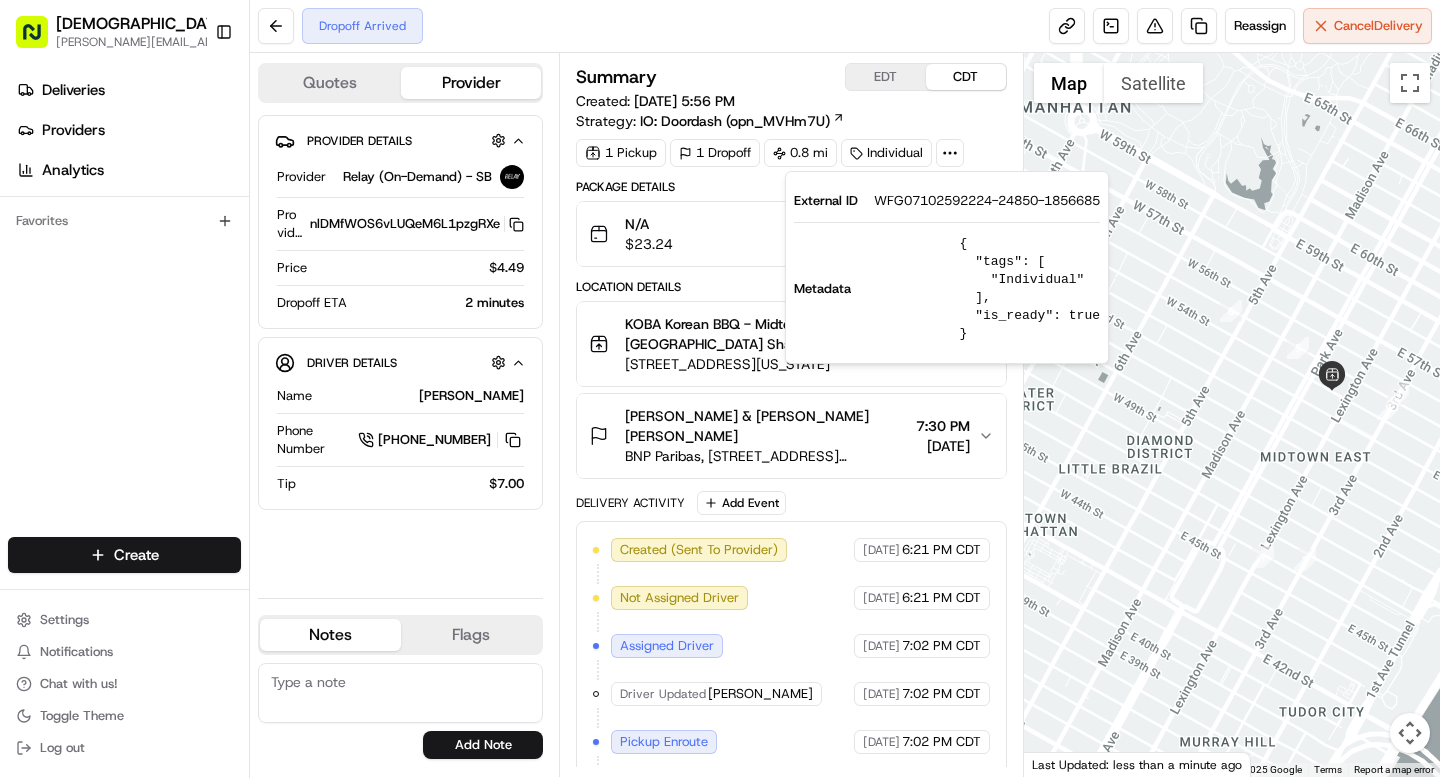 scroll, scrollTop: 0, scrollLeft: 0, axis: both 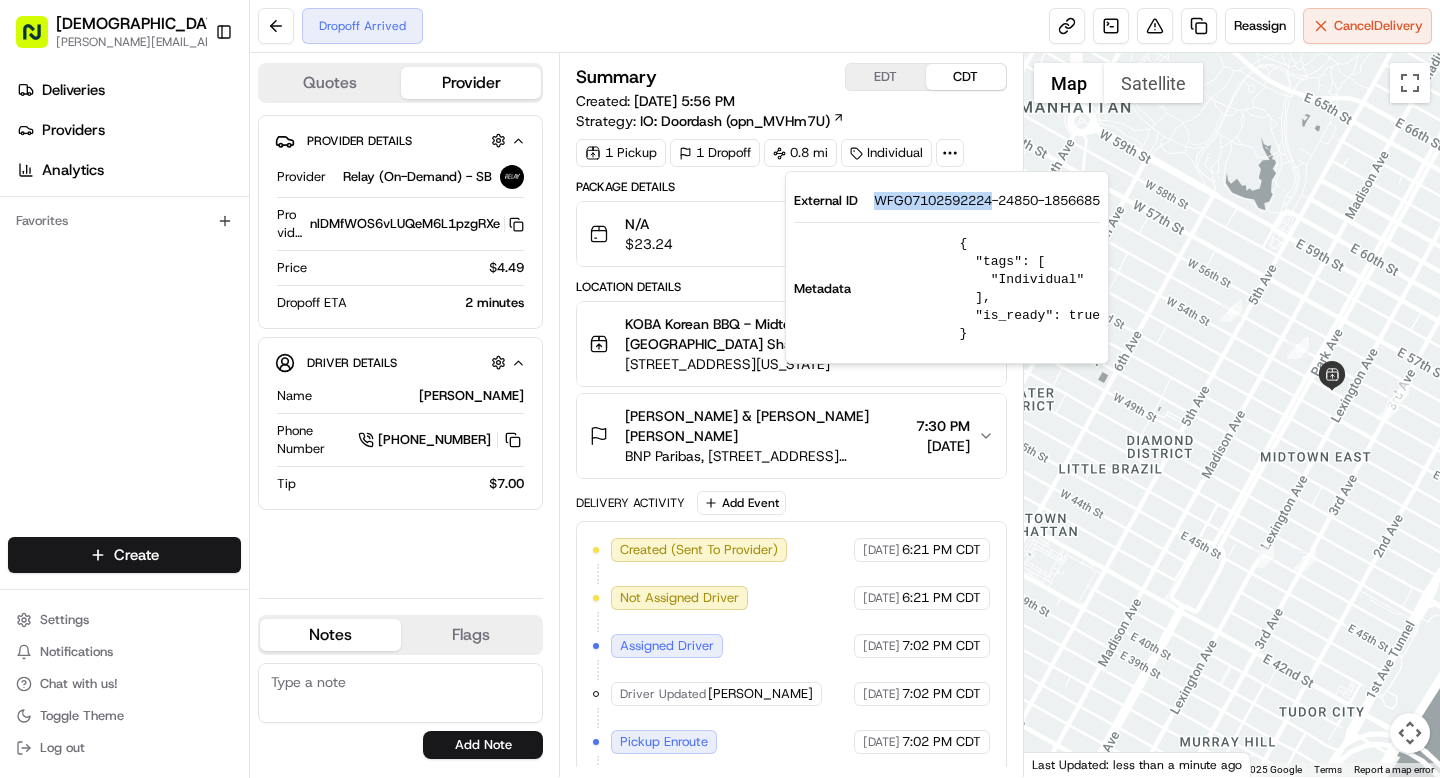 click on "WFG07102592224-24850-1856685" at bounding box center [987, 201] 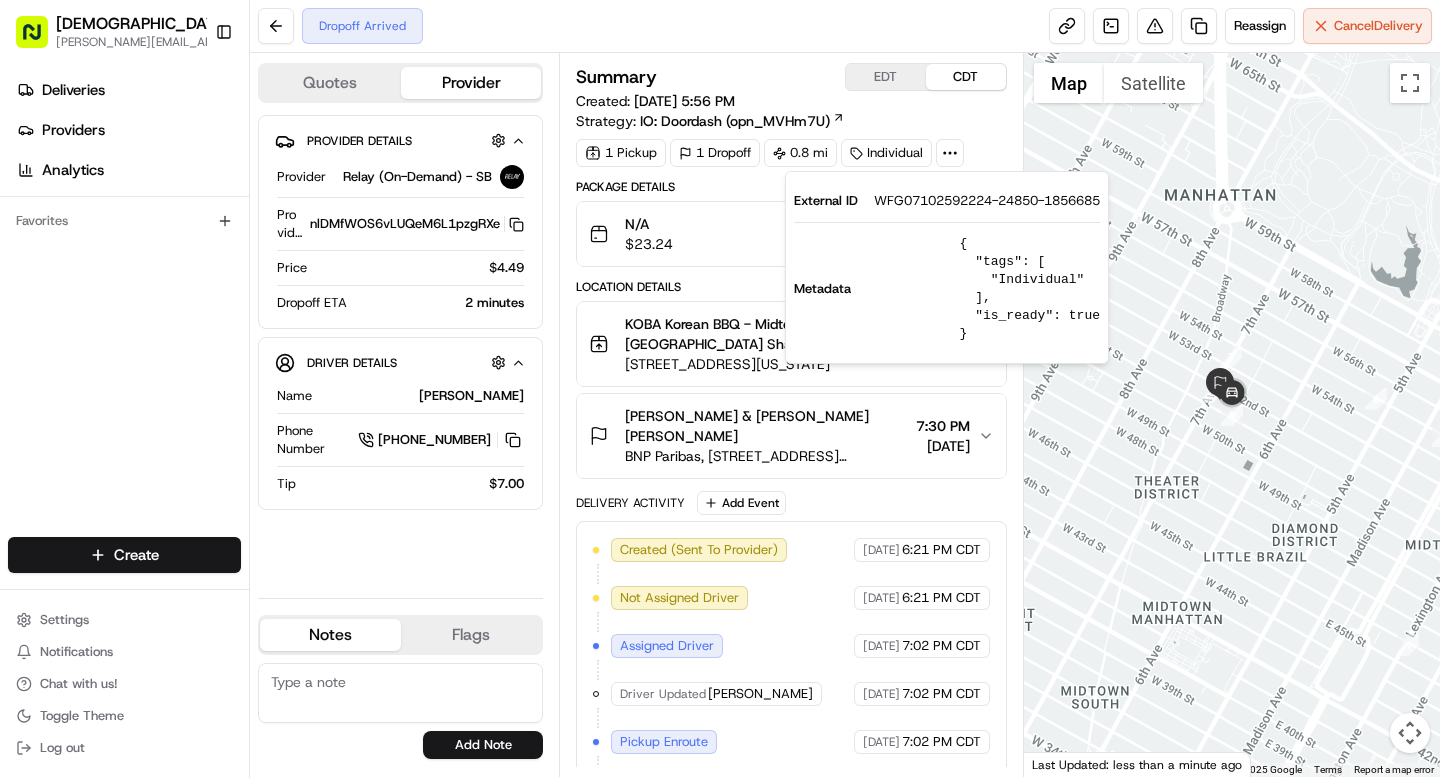 click on "Dropoff Arrived Reassign Cancel  Delivery" at bounding box center [845, 26] 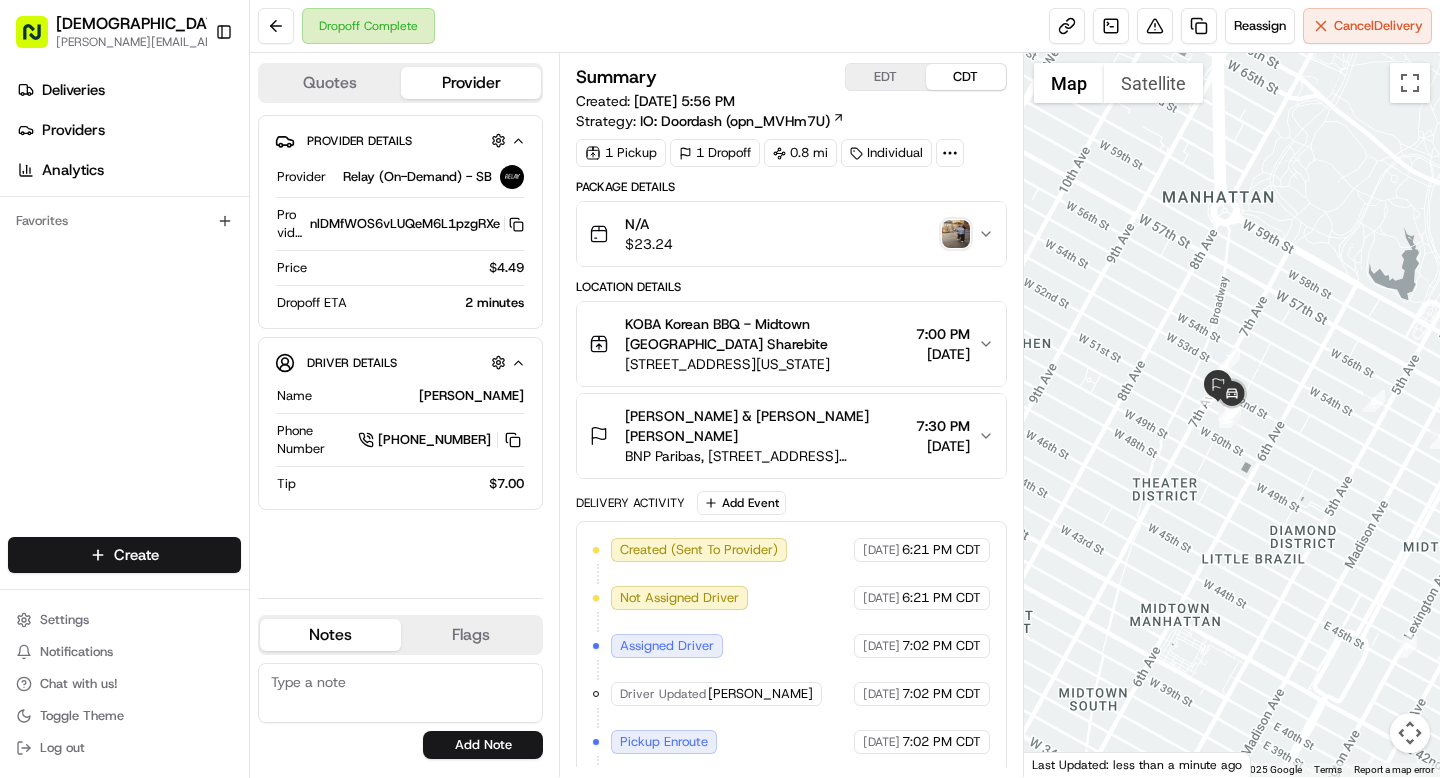 click at bounding box center (956, 234) 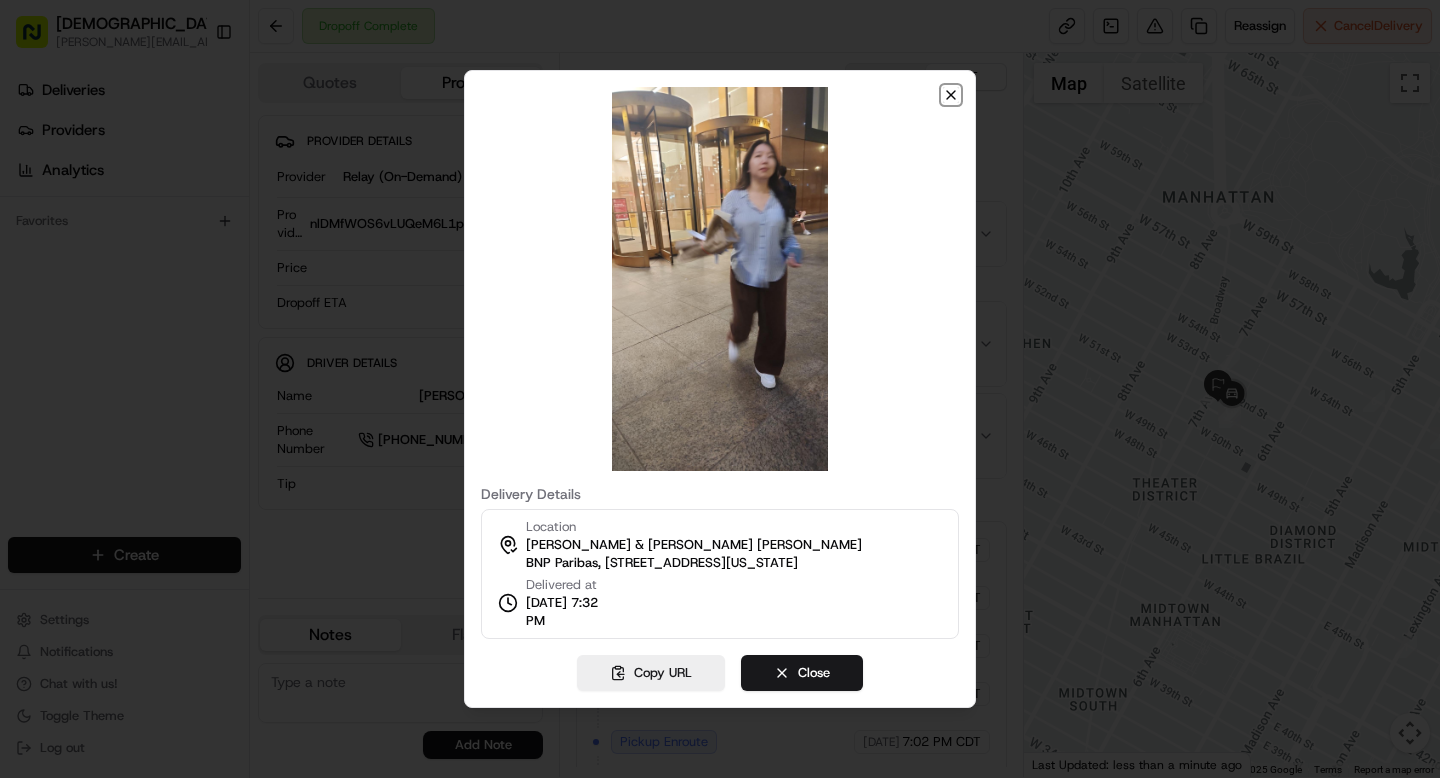 click 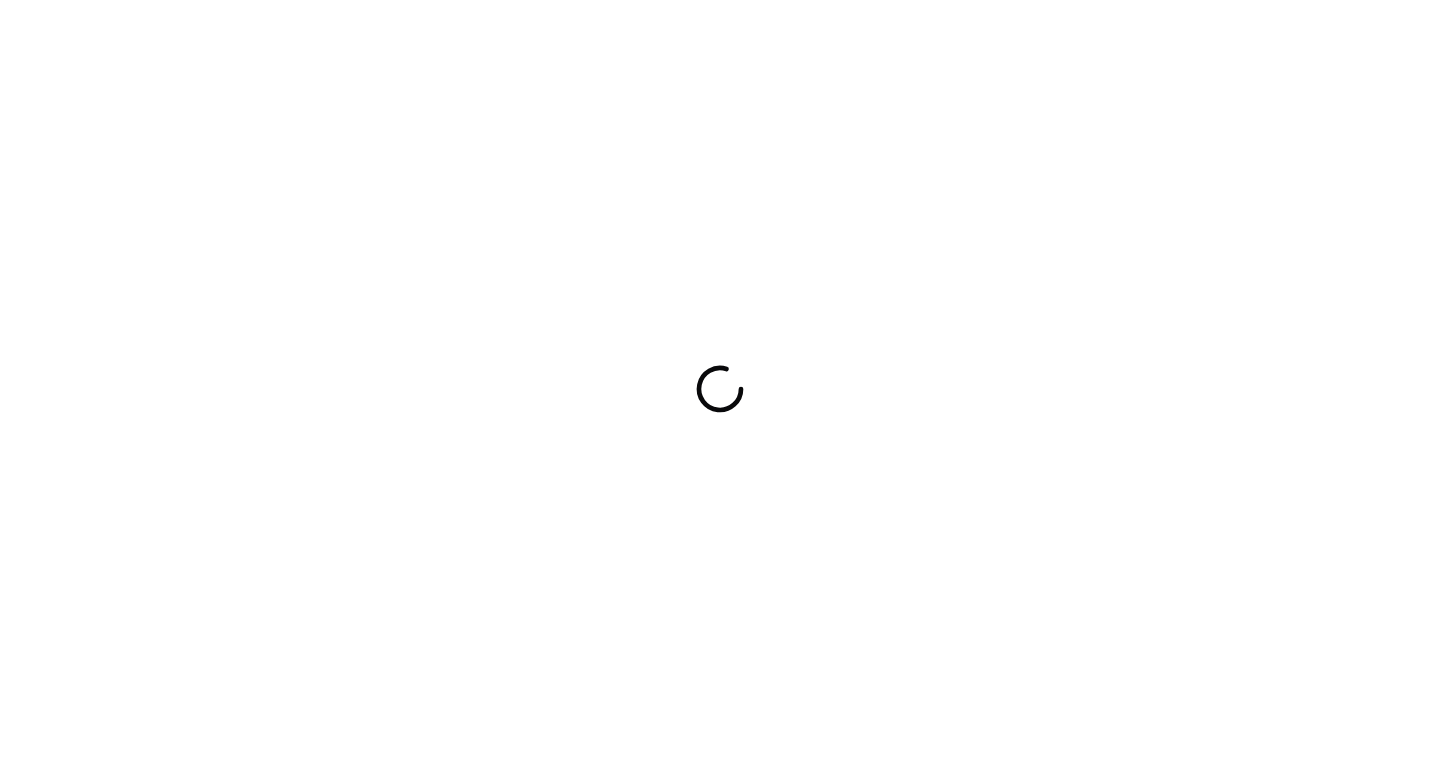 scroll, scrollTop: 0, scrollLeft: 0, axis: both 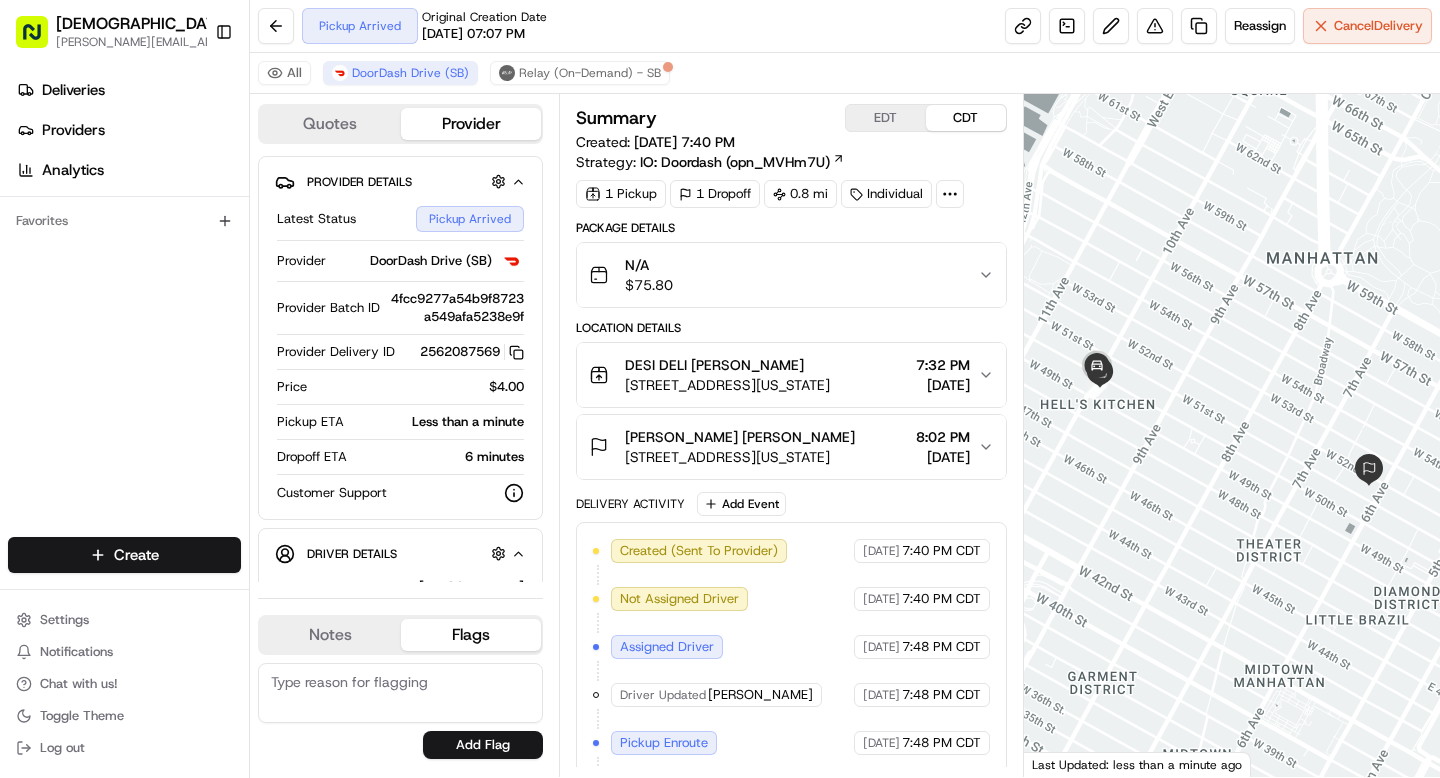 click on "[PERSON_NAME] [PERSON_NAME]" at bounding box center [740, 437] 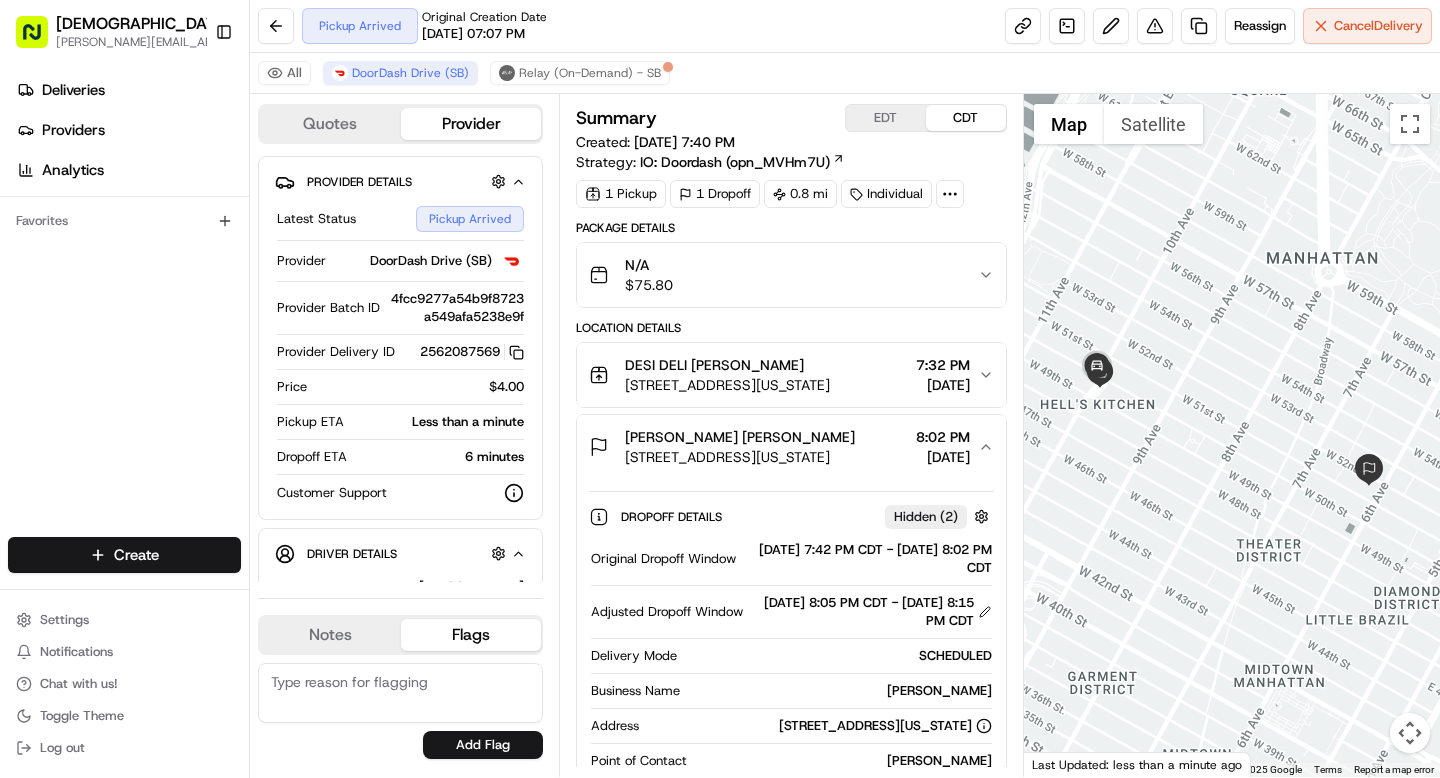 scroll, scrollTop: 0, scrollLeft: 0, axis: both 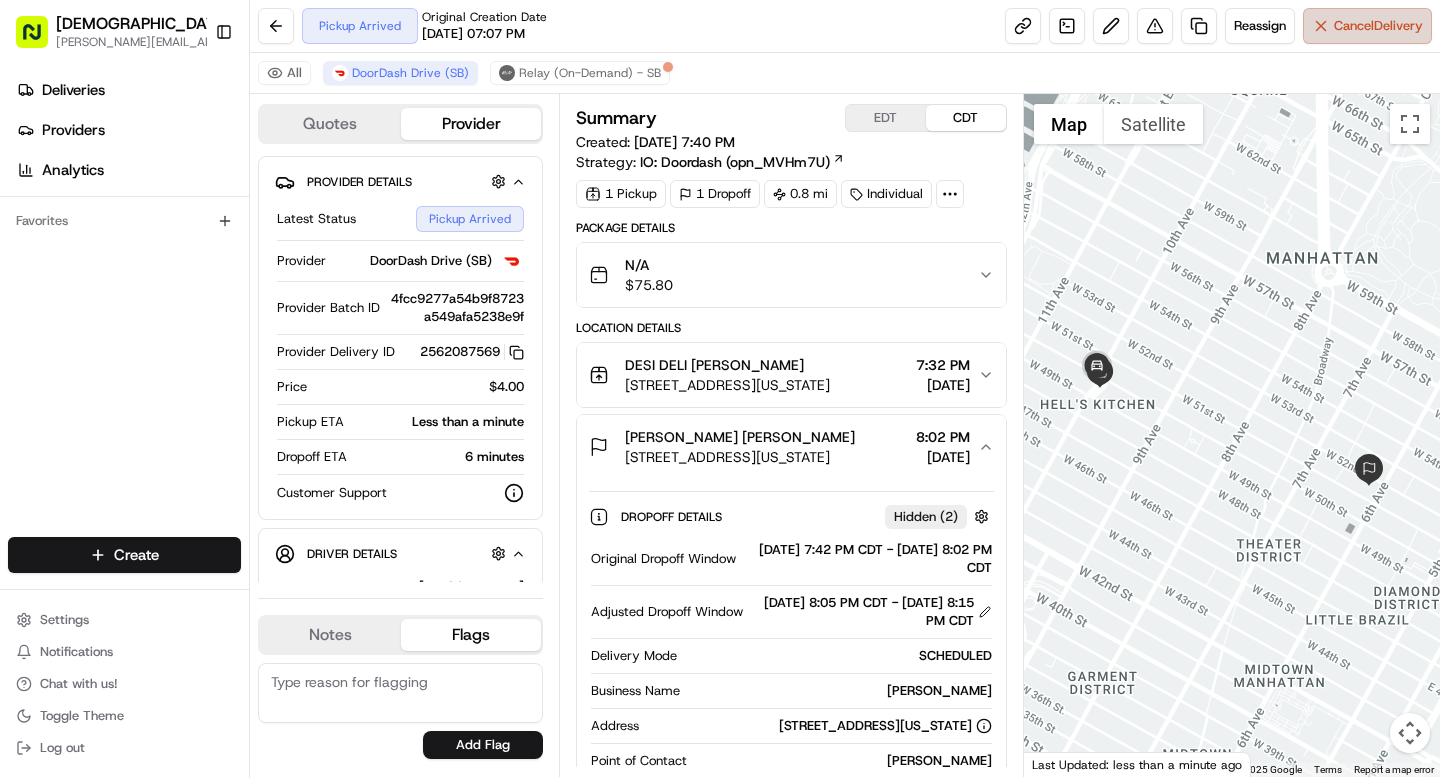 click on "Cancel  Delivery" at bounding box center [1367, 26] 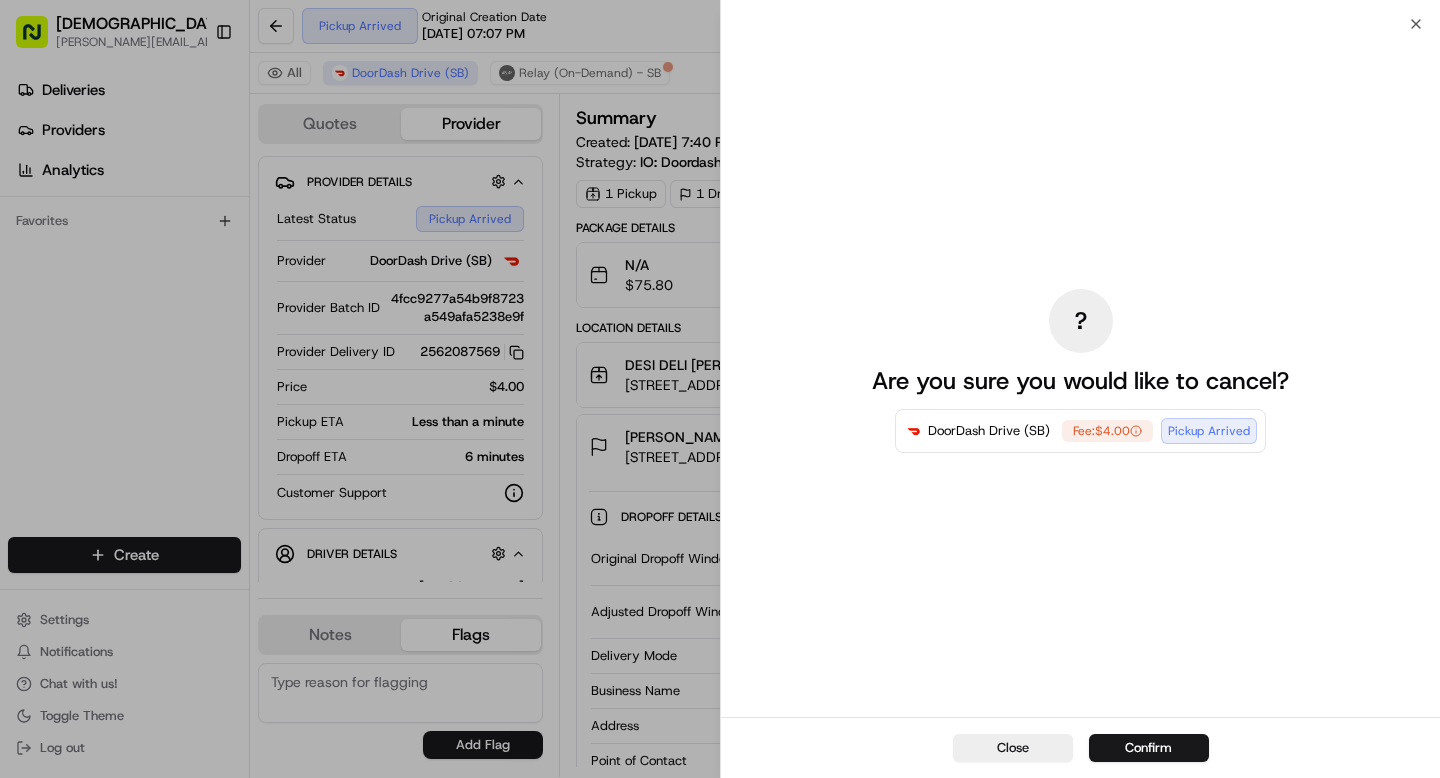 click on "Close Confirm" at bounding box center (1080, 747) 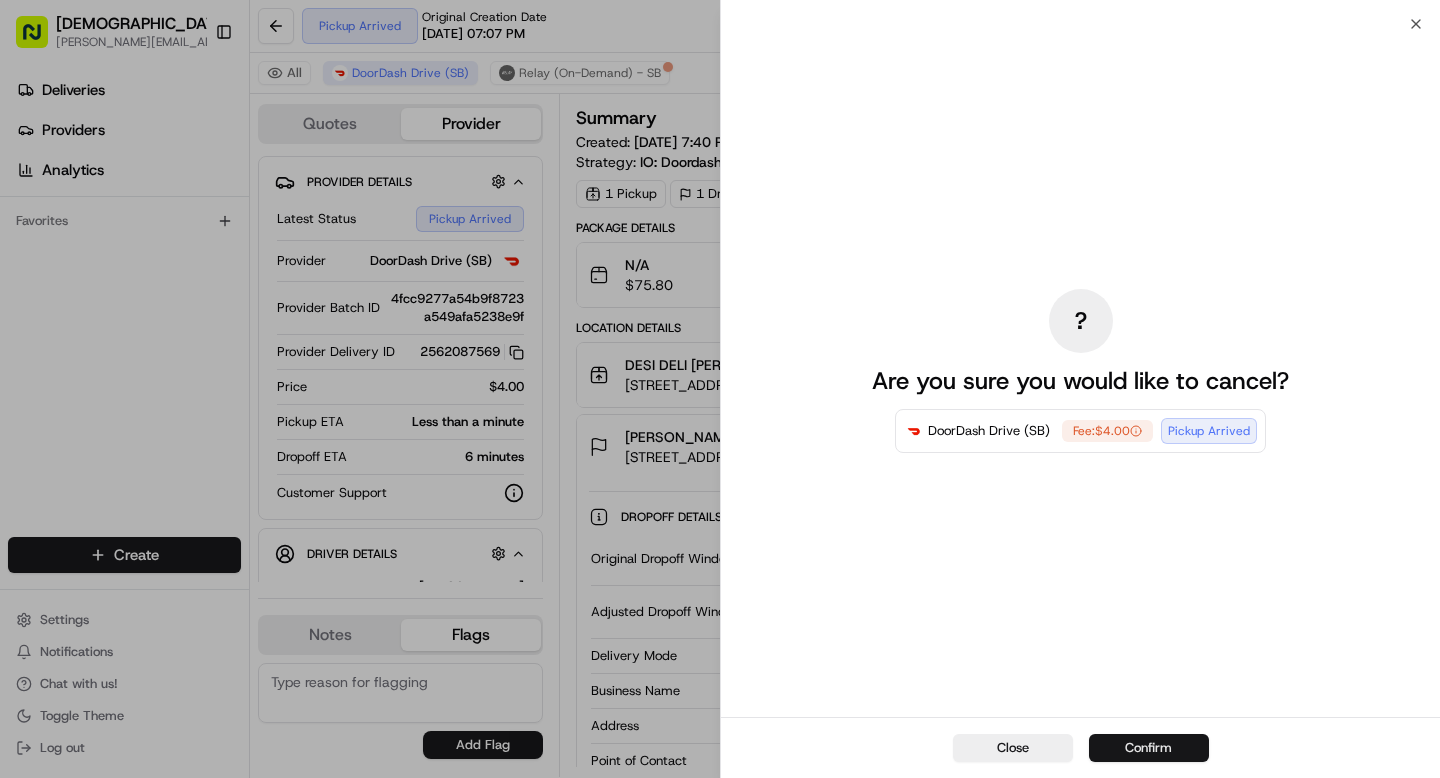 click on "Confirm" at bounding box center (1149, 748) 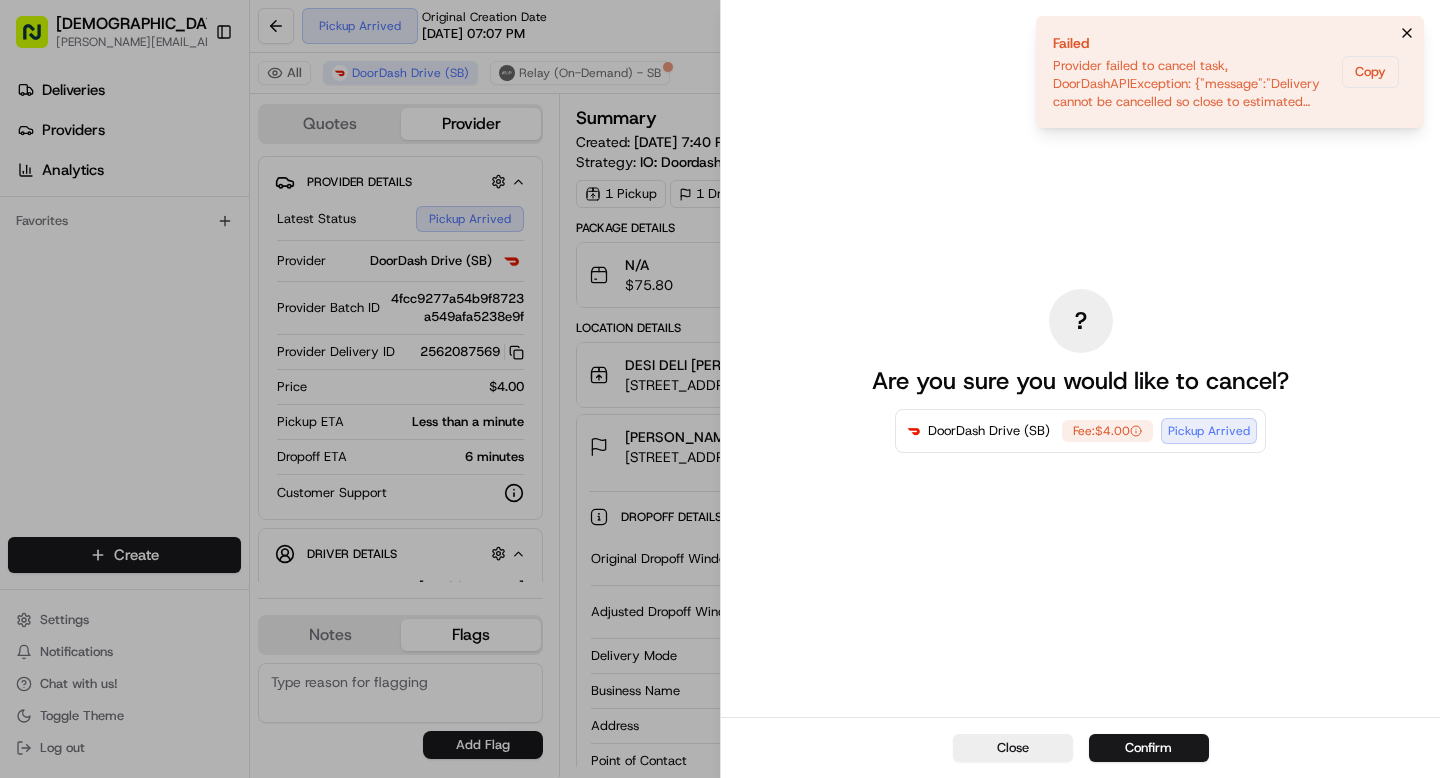 click 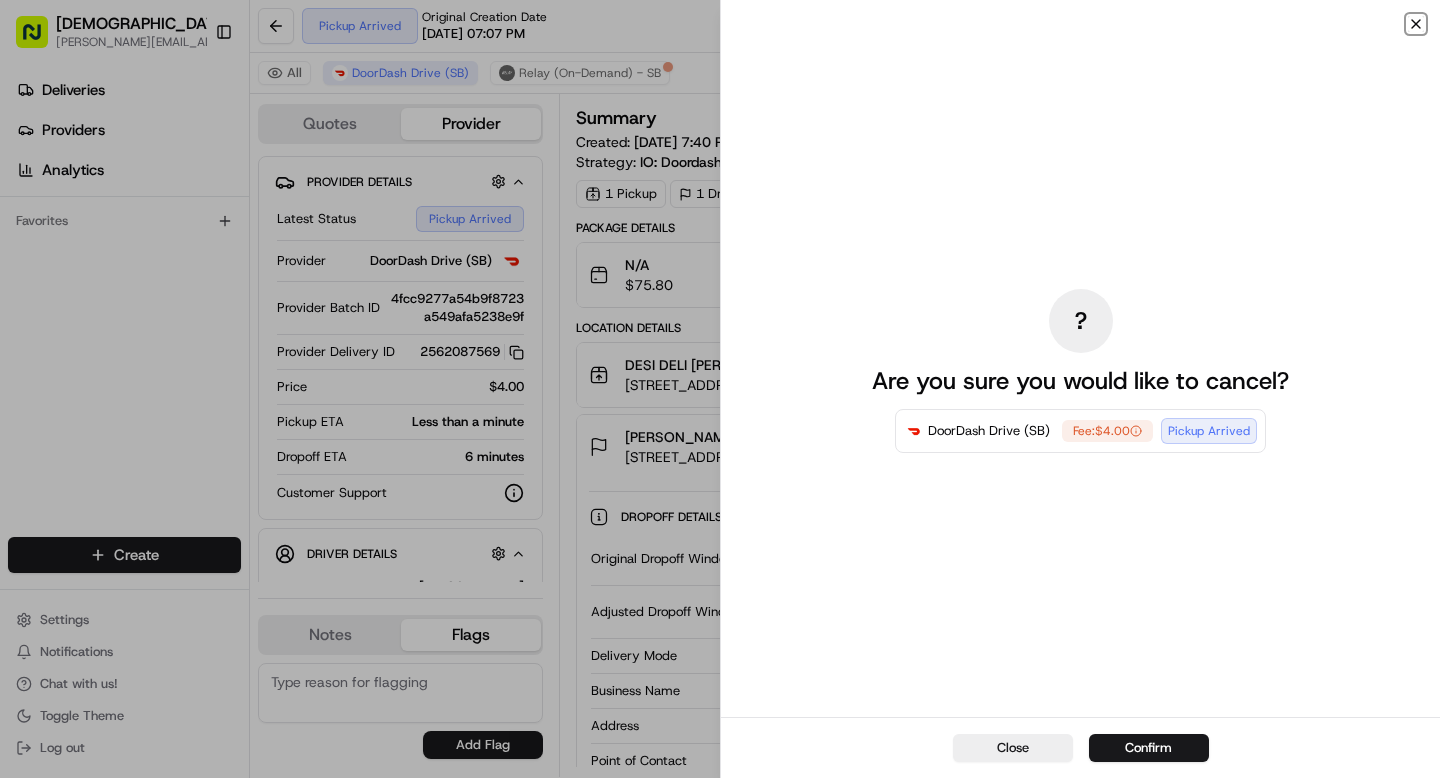 click 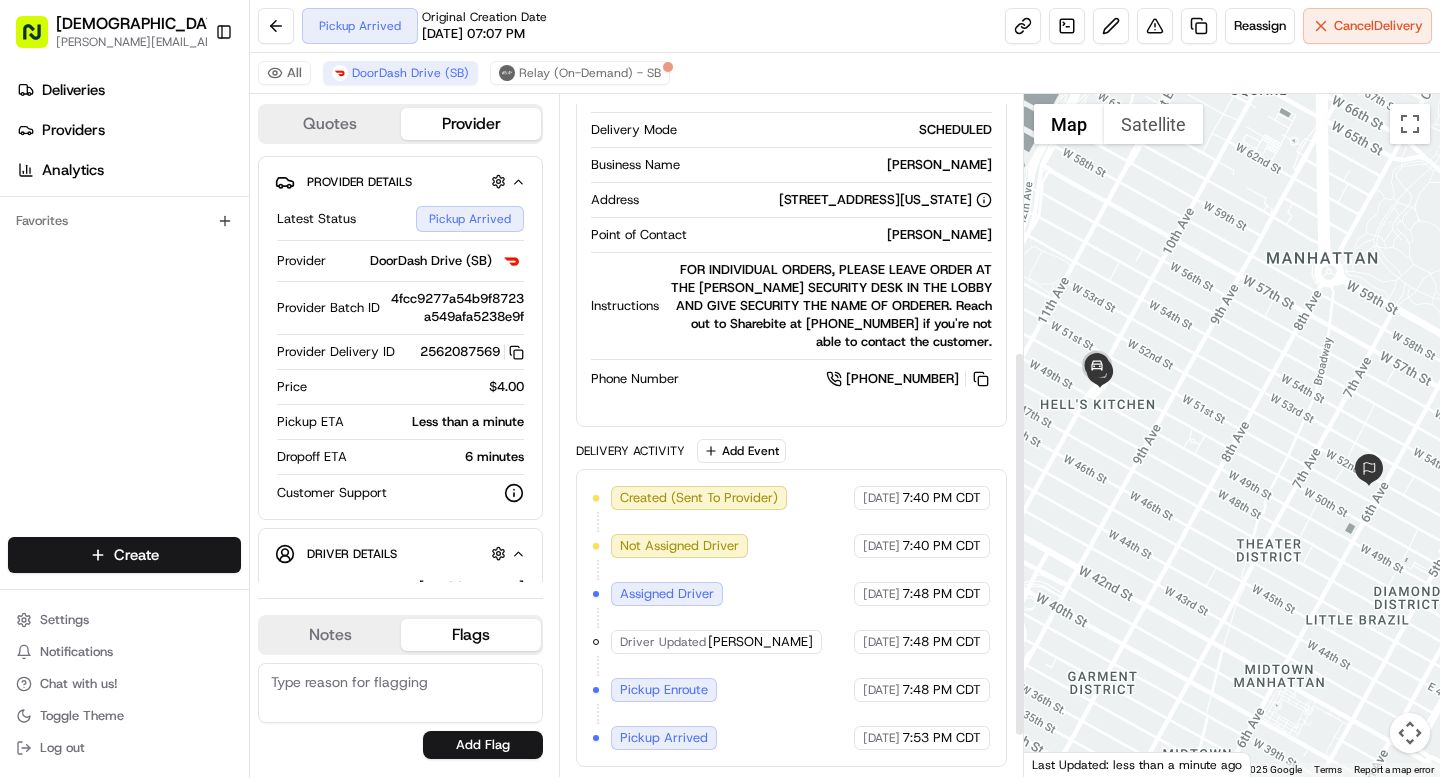 scroll, scrollTop: 333, scrollLeft: 0, axis: vertical 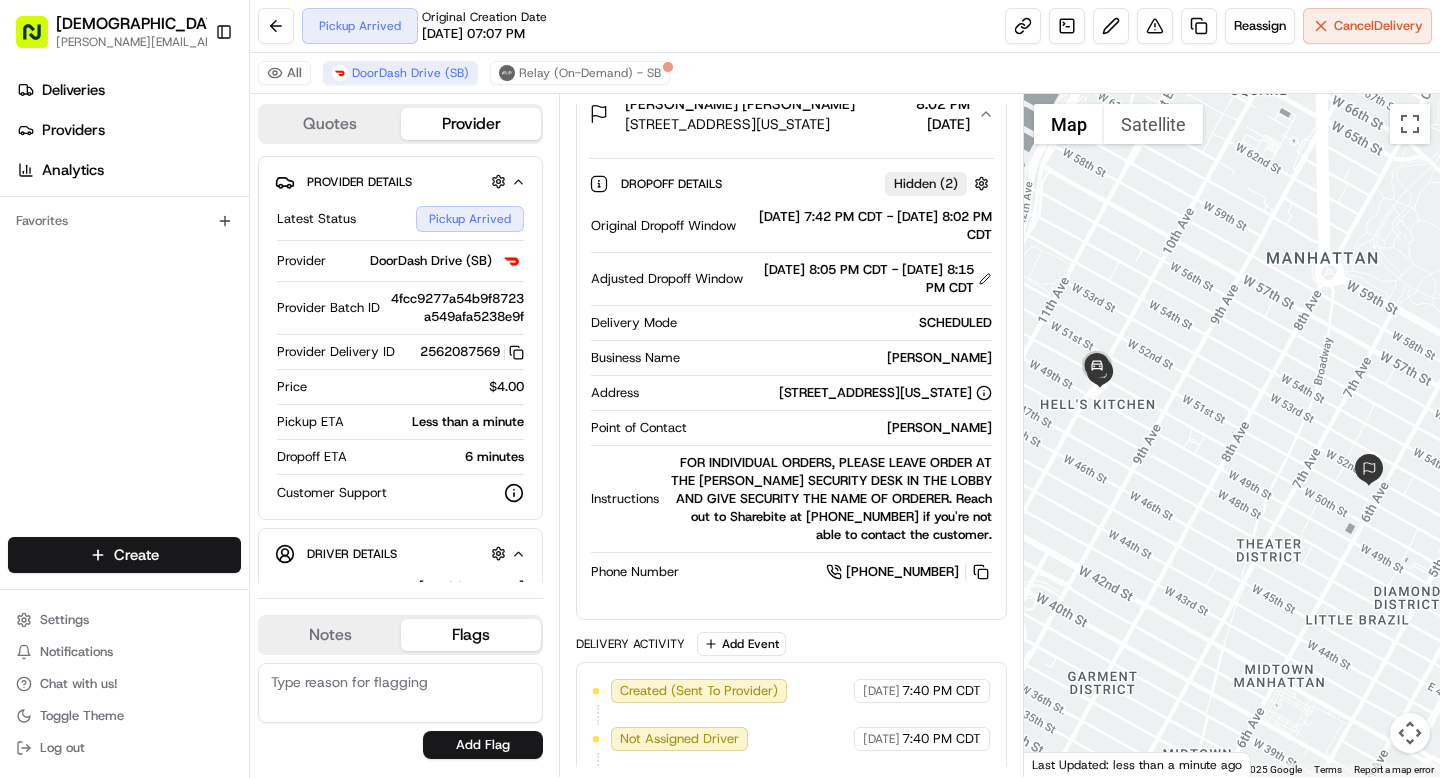 click on "Samita Ali-Khan" at bounding box center [843, 428] 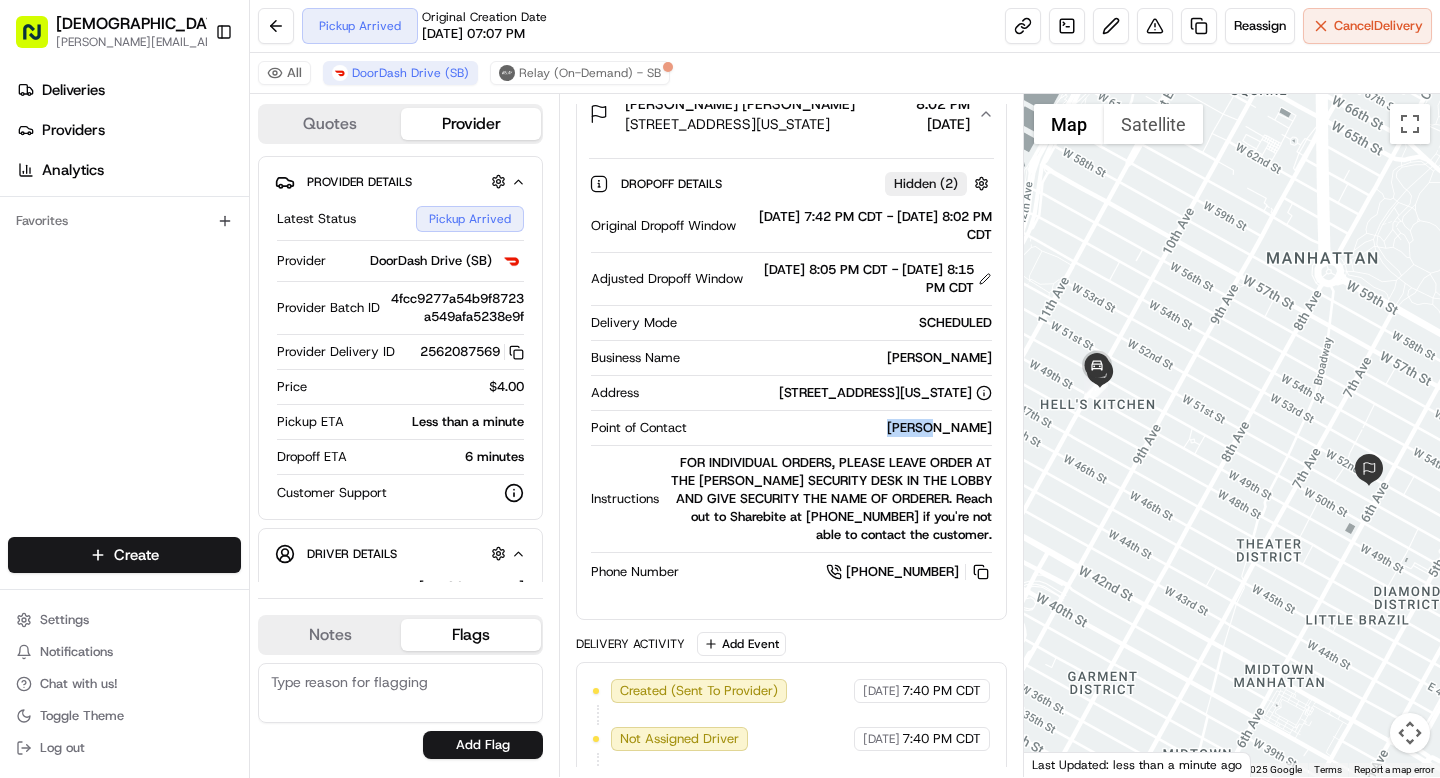 click on "Samita Ali-Khan" at bounding box center [843, 428] 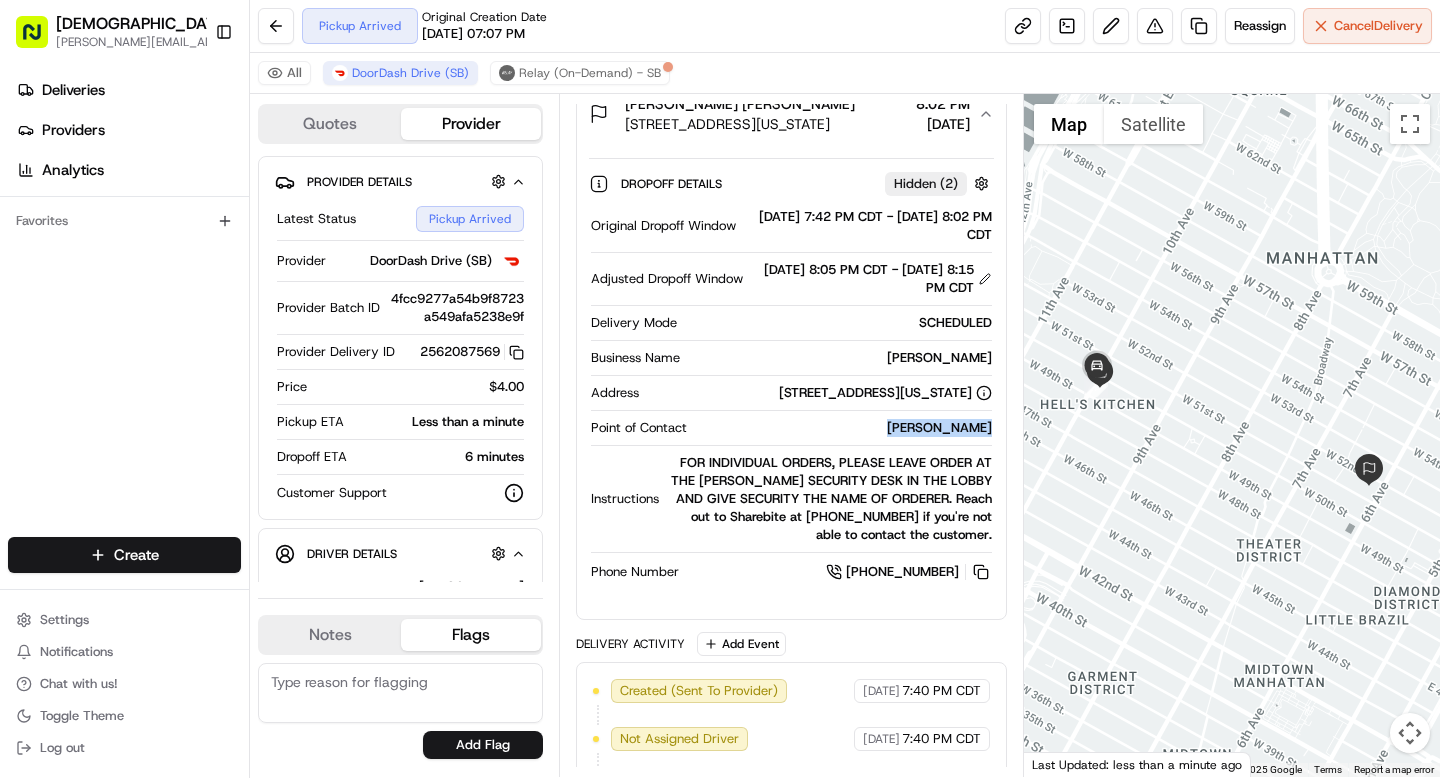 click on "Samita Ali-Khan" at bounding box center [843, 428] 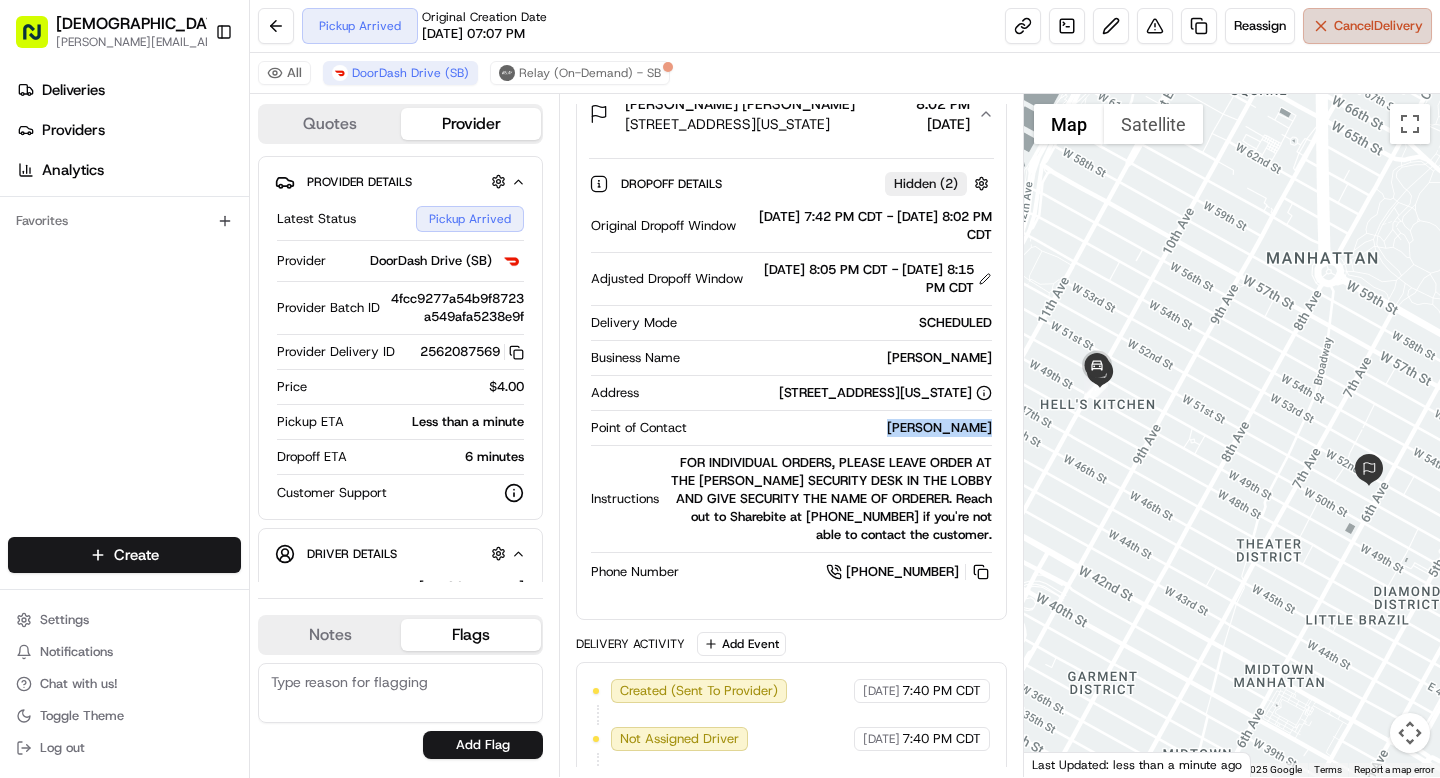 click on "Cancel  Delivery" at bounding box center [1378, 26] 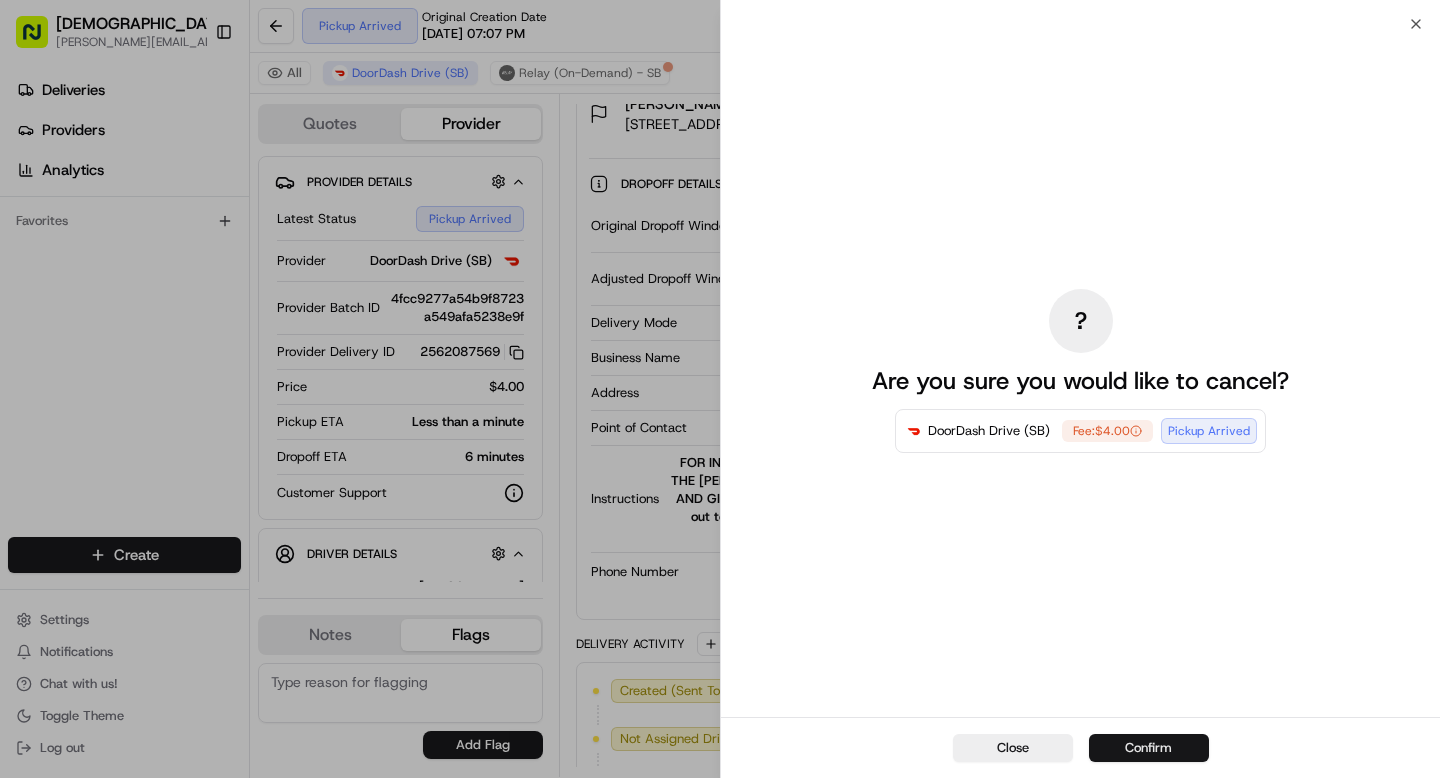 click on "Confirm" at bounding box center (1149, 748) 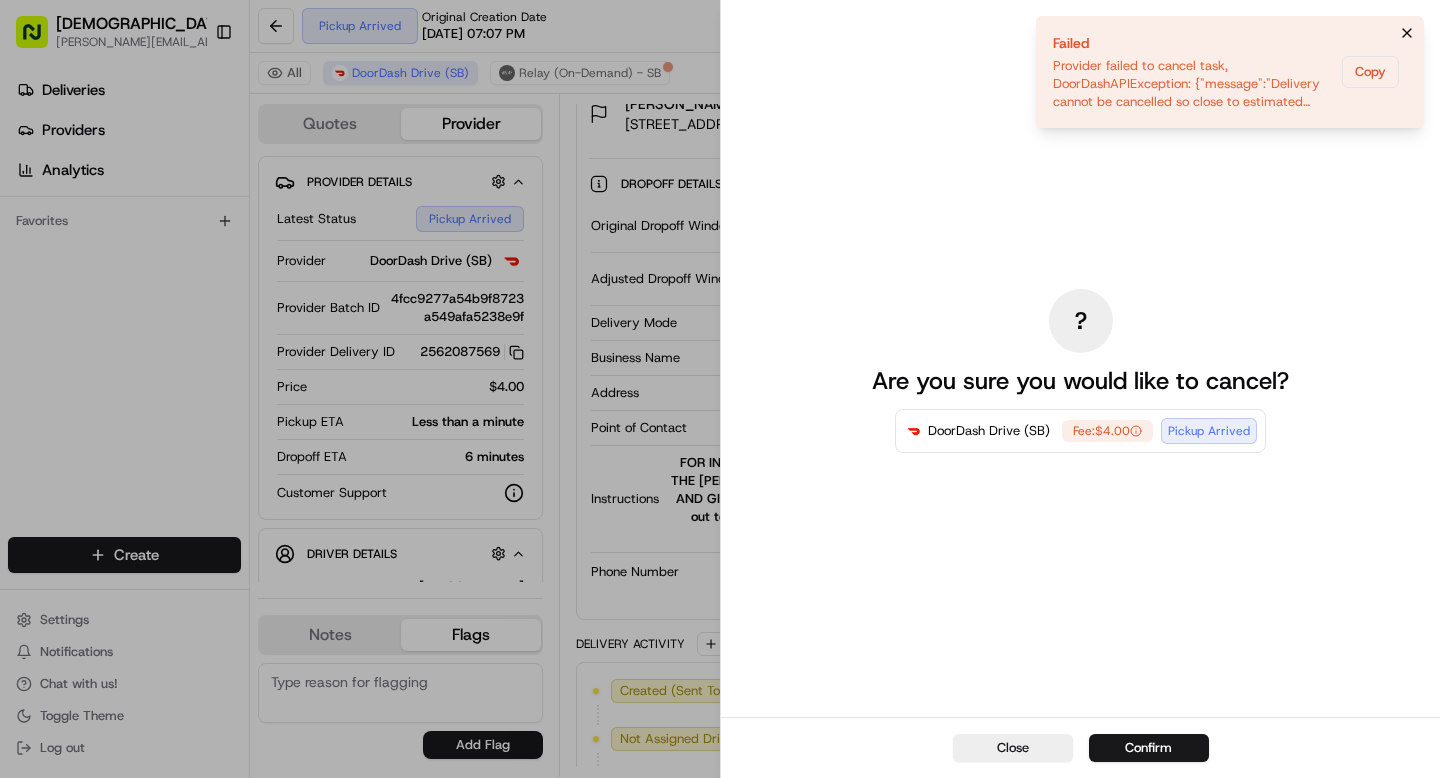 click 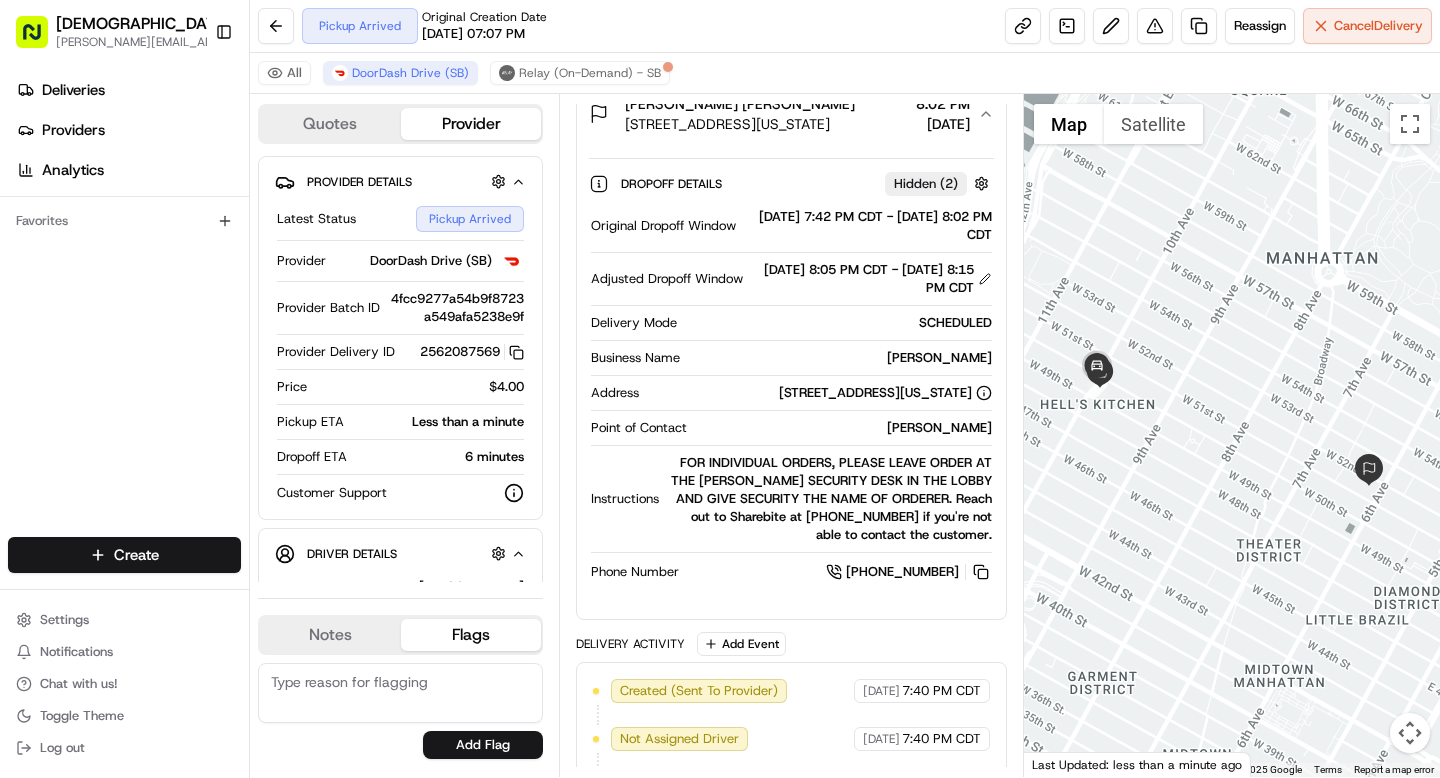 scroll, scrollTop: 526, scrollLeft: 0, axis: vertical 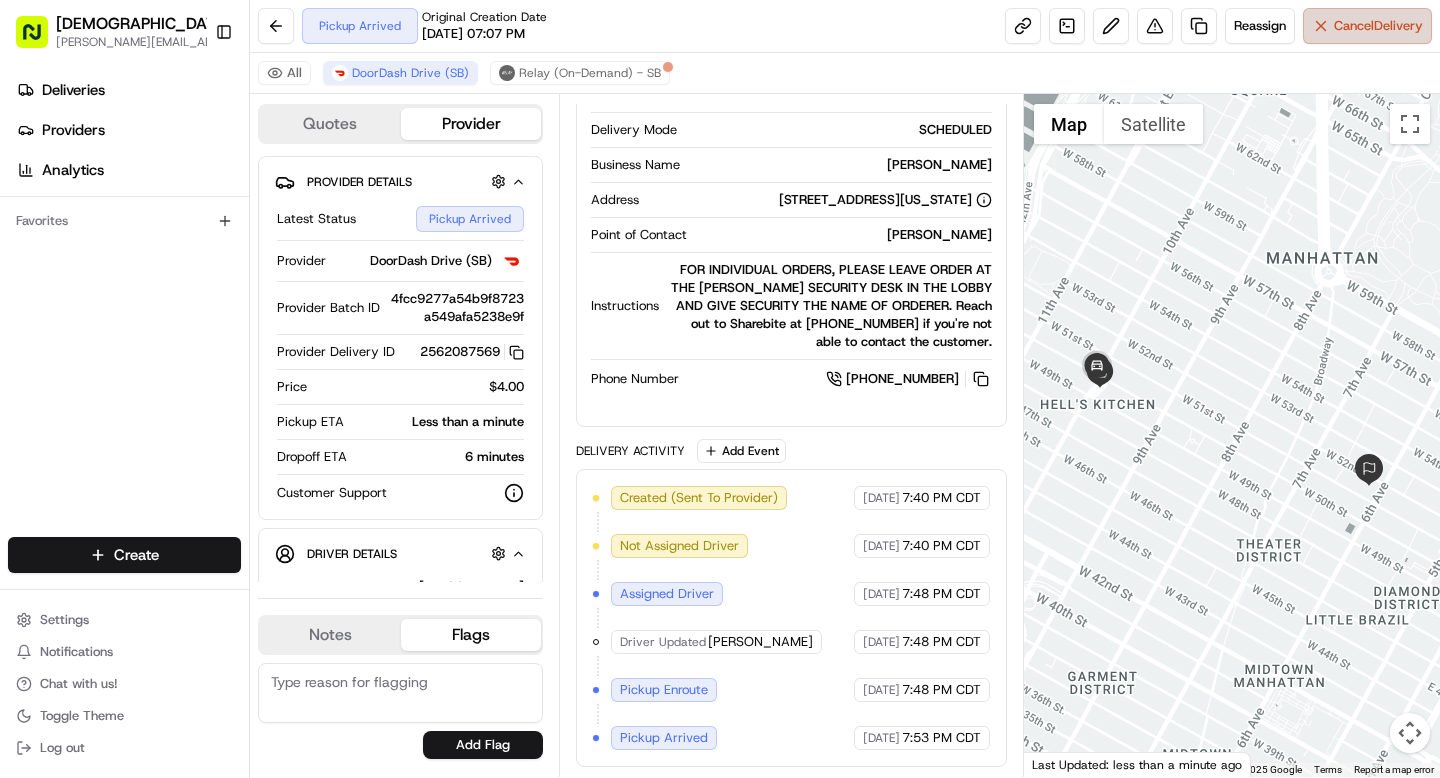 click on "Cancel  Delivery" at bounding box center (1367, 26) 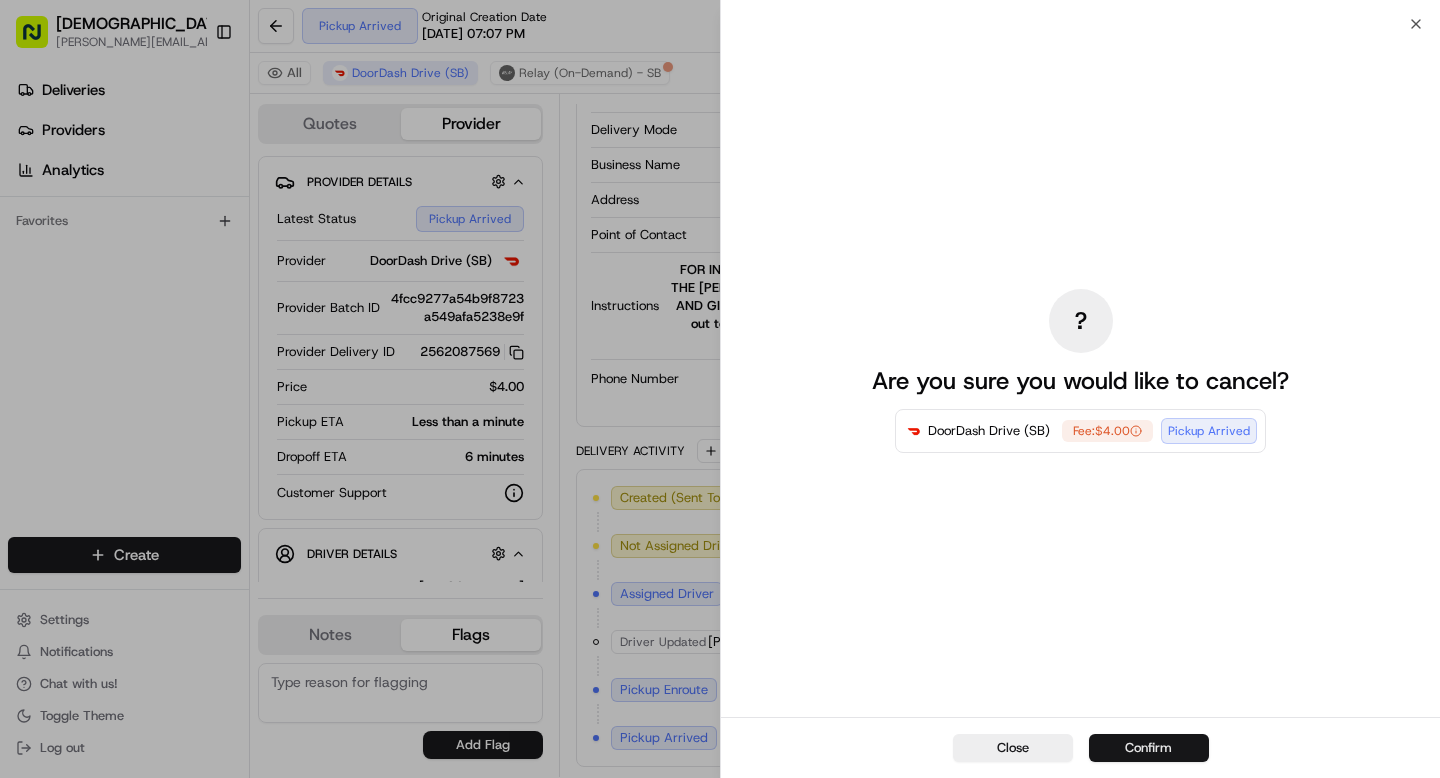 click on "Confirm" at bounding box center (1149, 748) 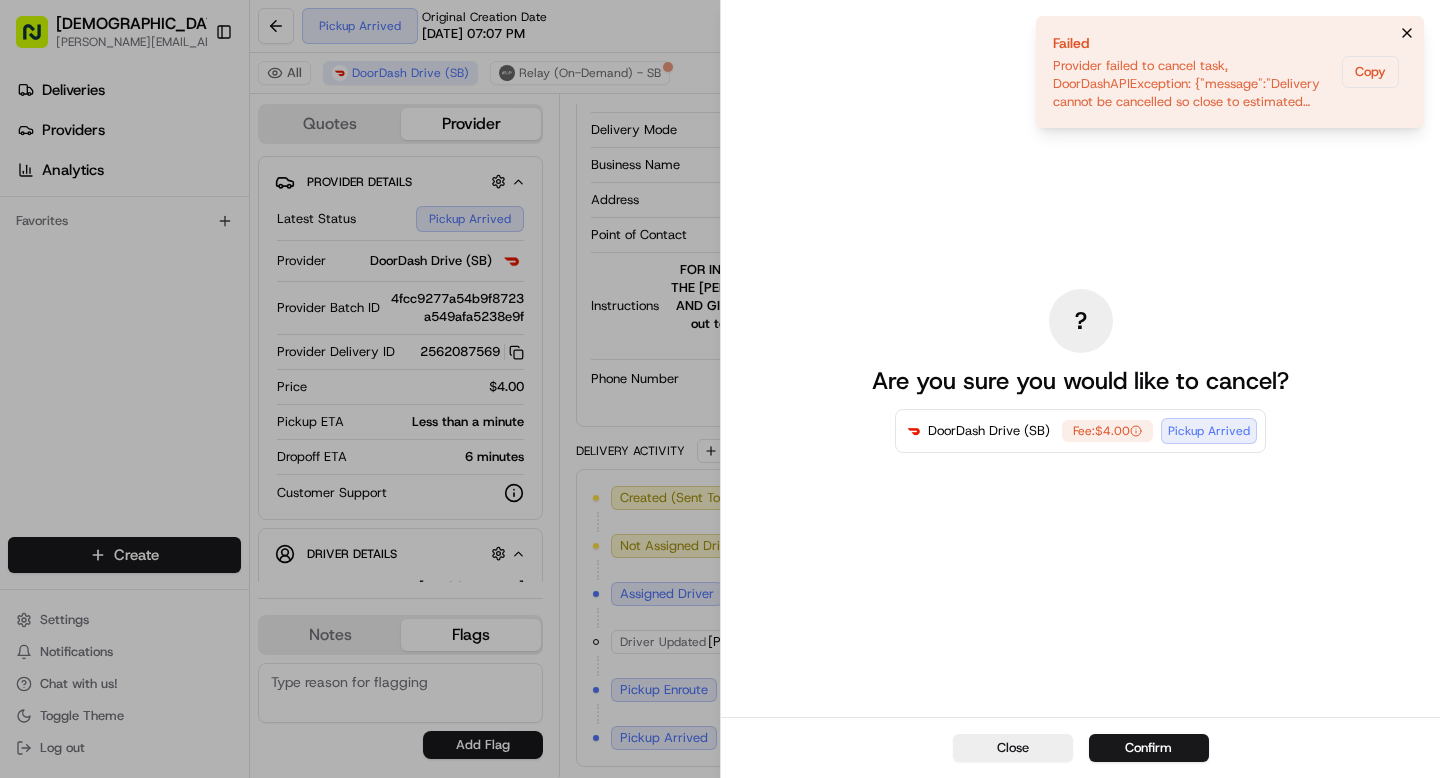 click 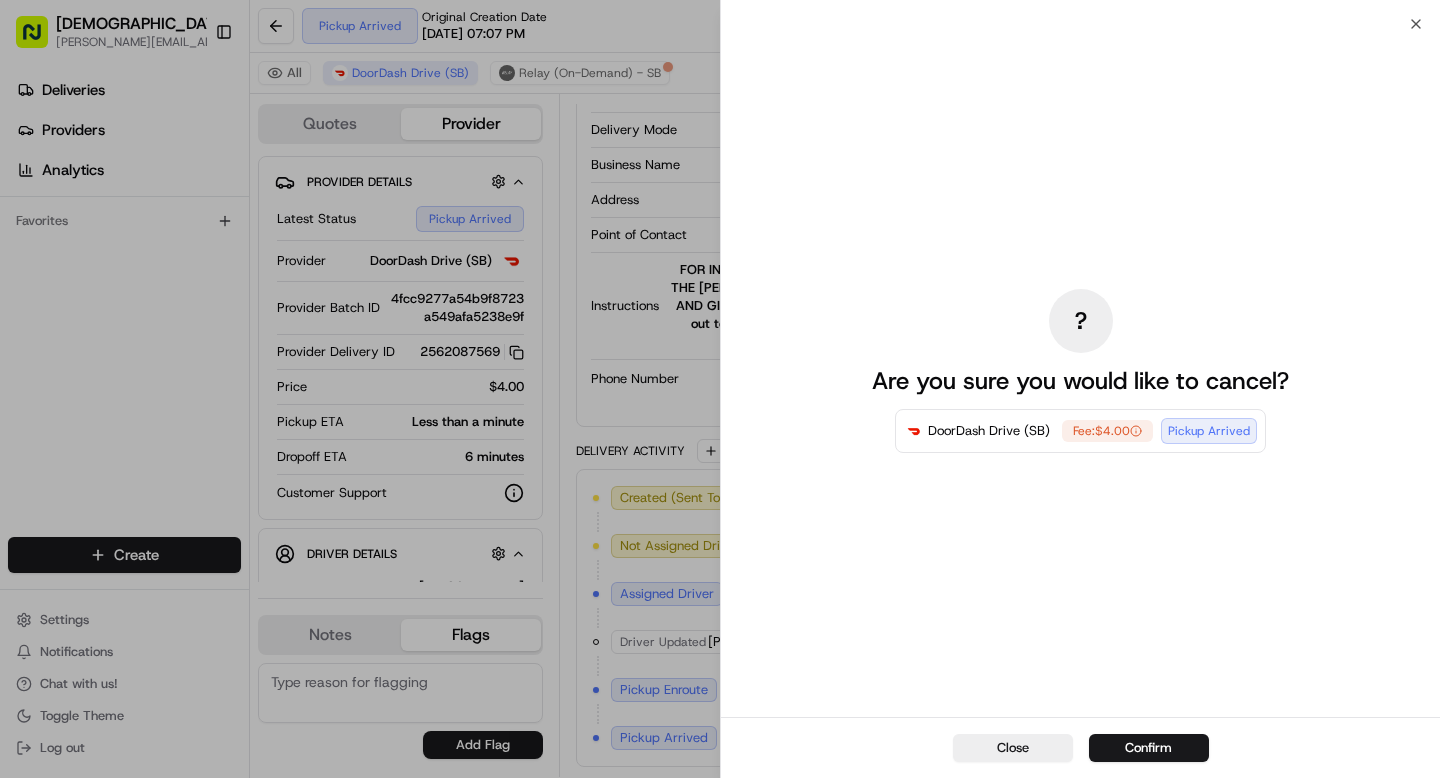click on "? Are you sure you would like to cancel? DoorDash Drive (SB) Fee:  $4.00 Pickup Arrived" at bounding box center [1080, 370] 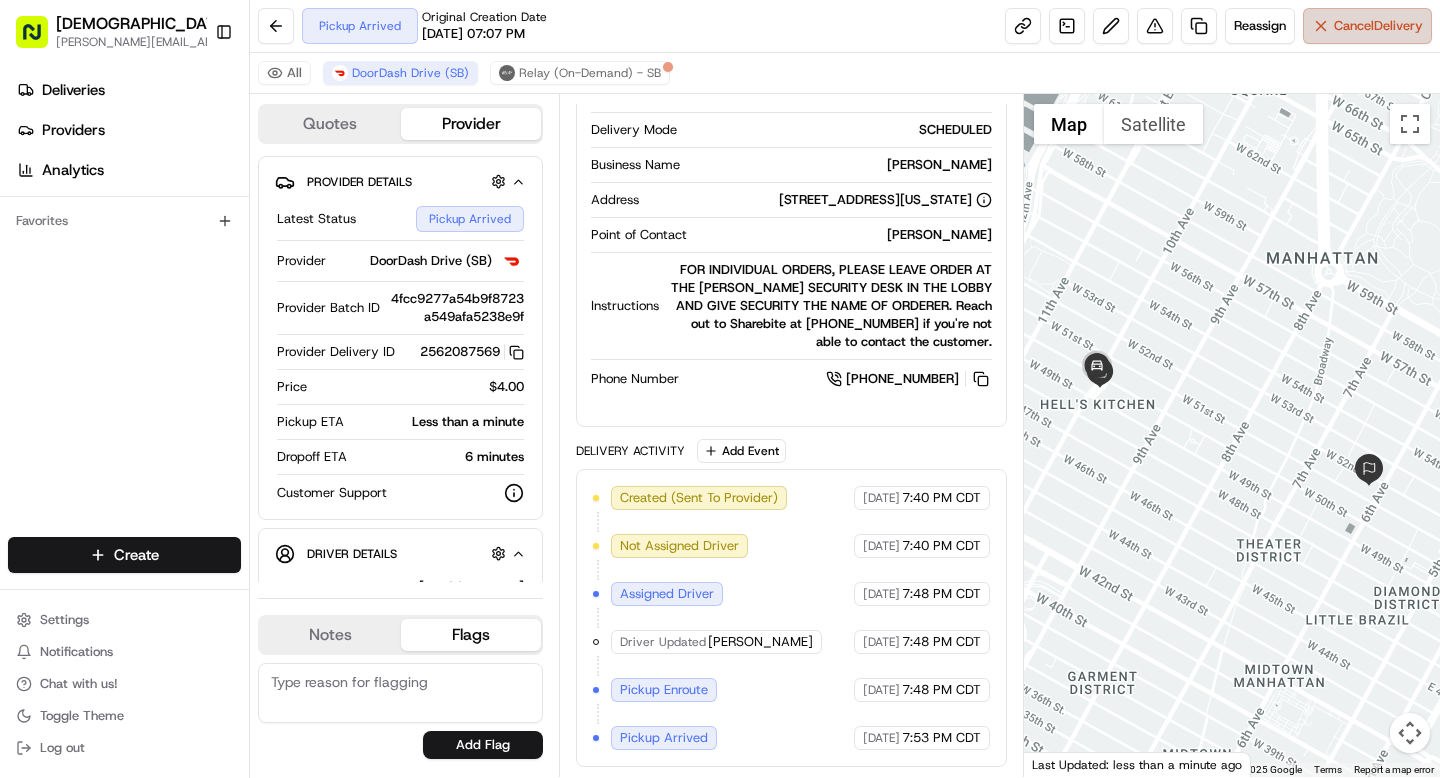 click on "Cancel  Delivery" at bounding box center (1378, 26) 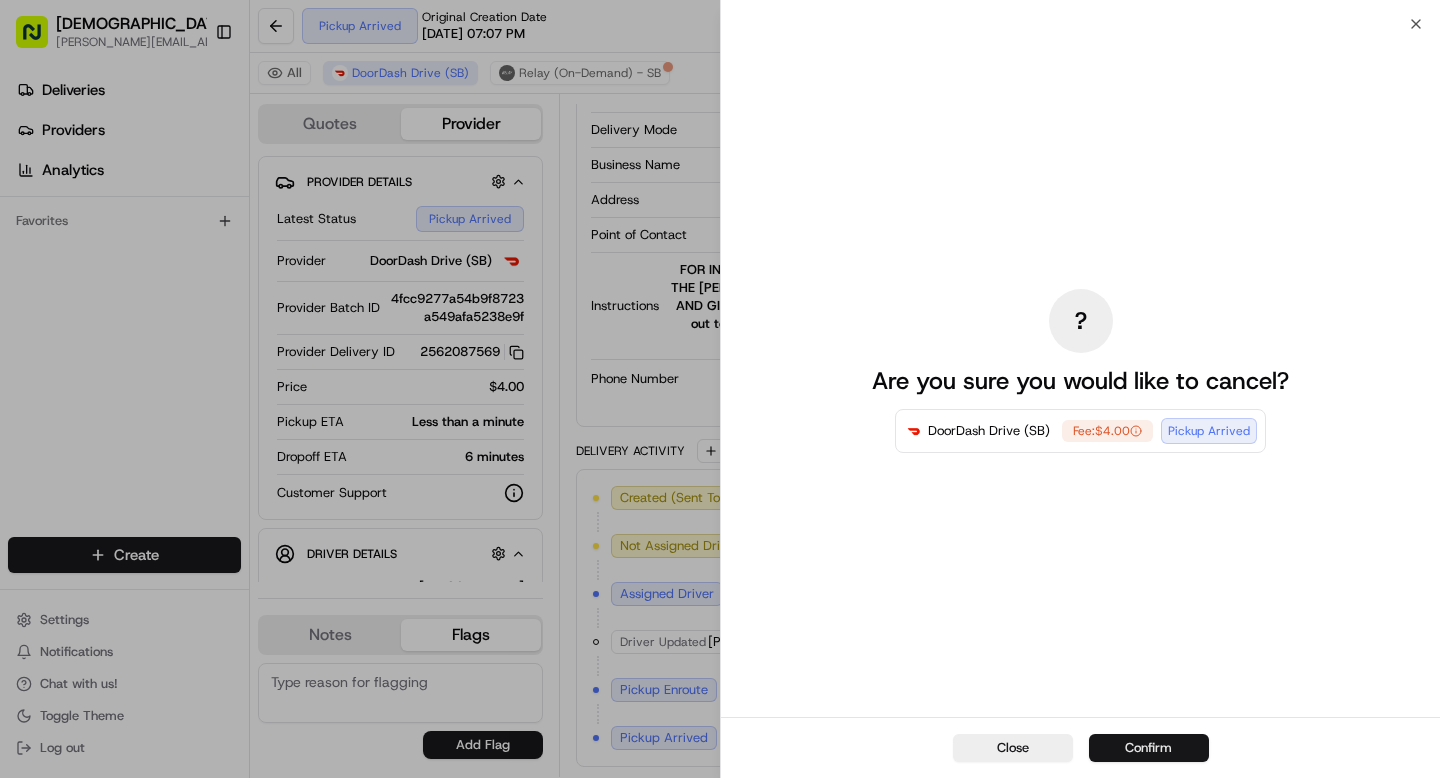 click on "Confirm" at bounding box center [1149, 748] 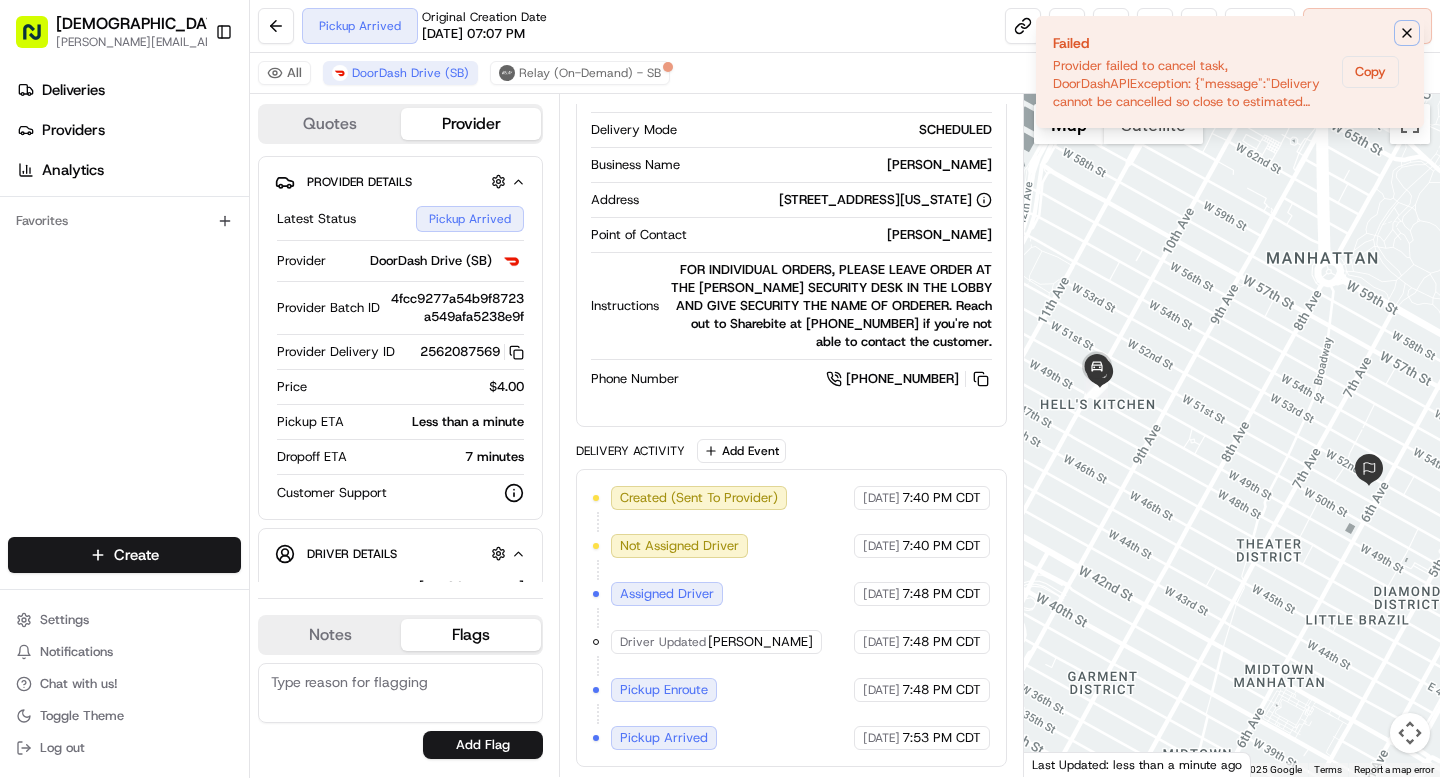 click 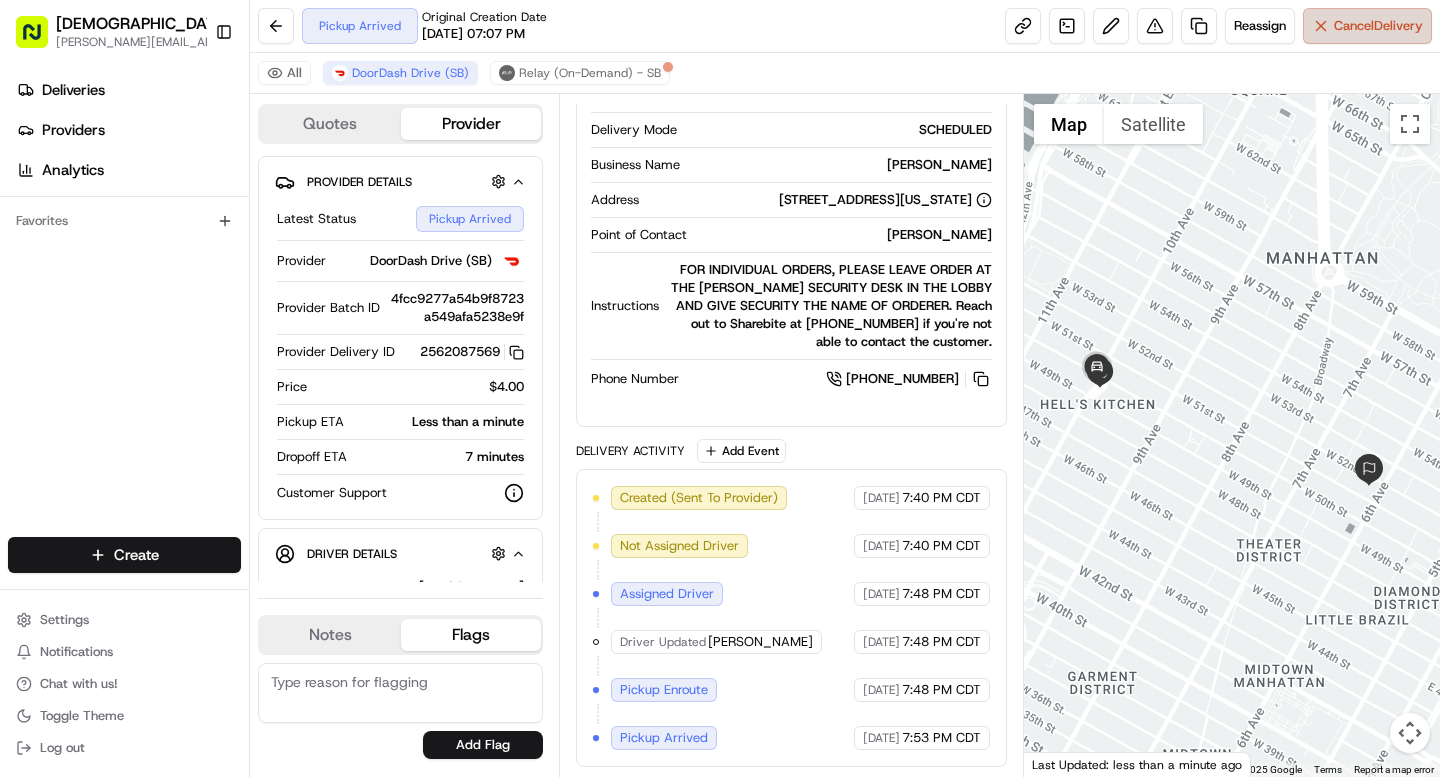 click on "Cancel  Delivery" at bounding box center [1378, 26] 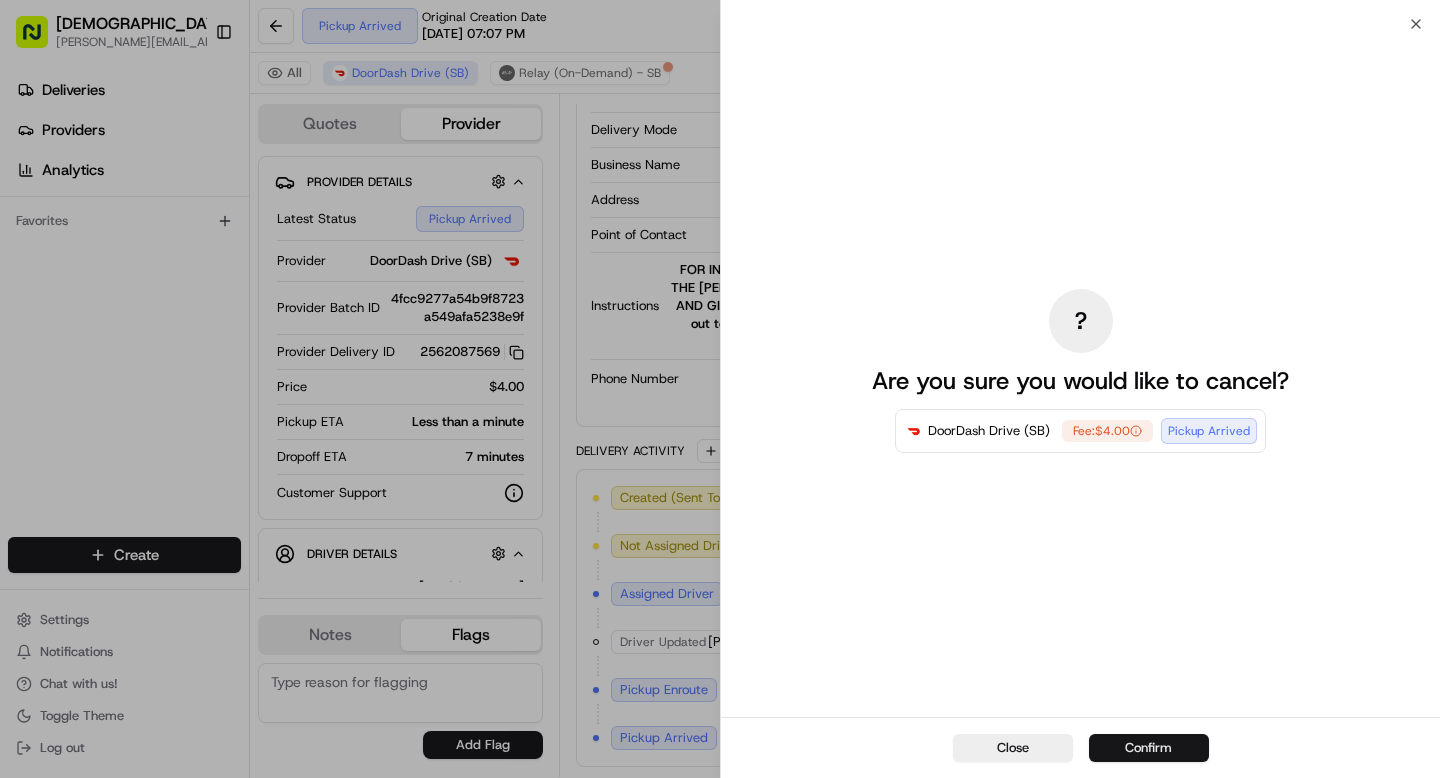click on "Confirm" at bounding box center (1149, 748) 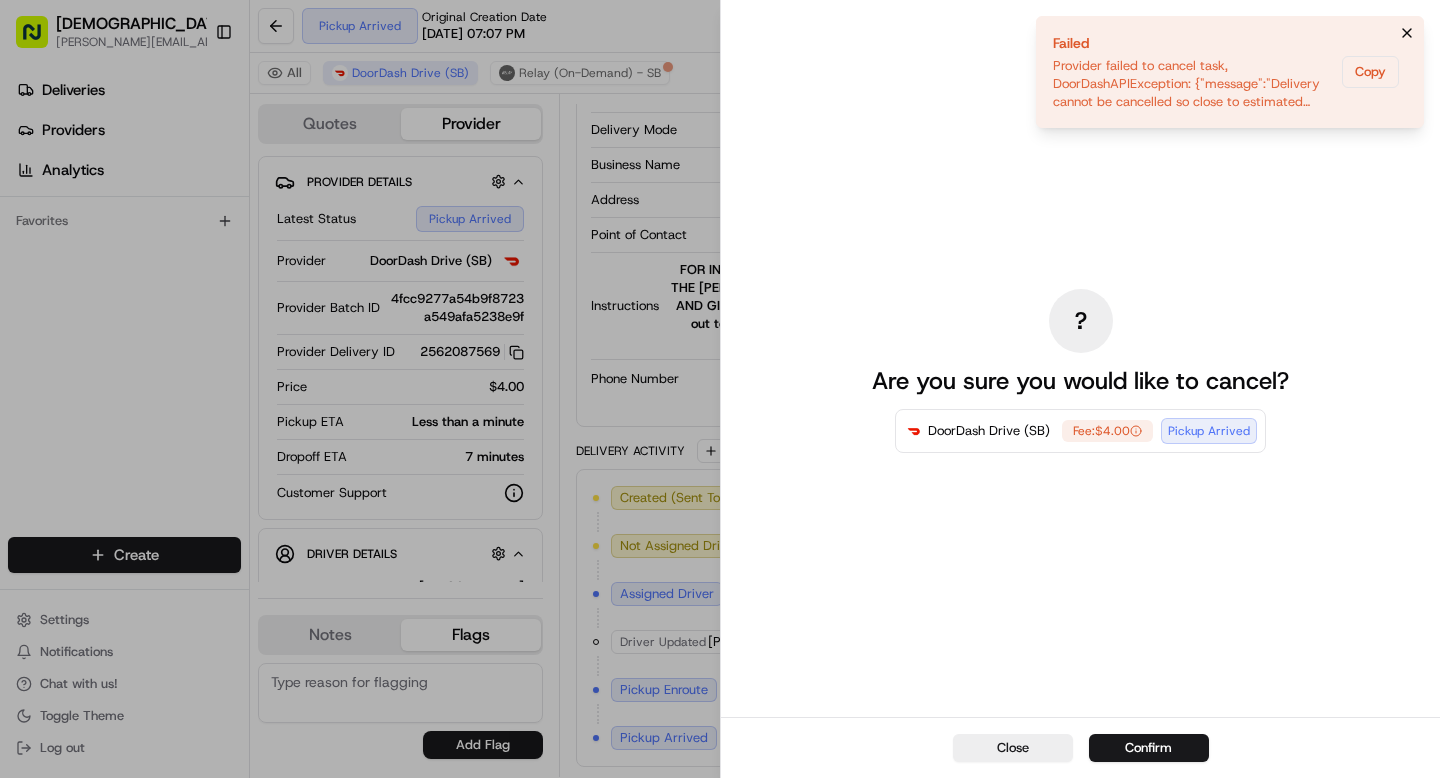 click 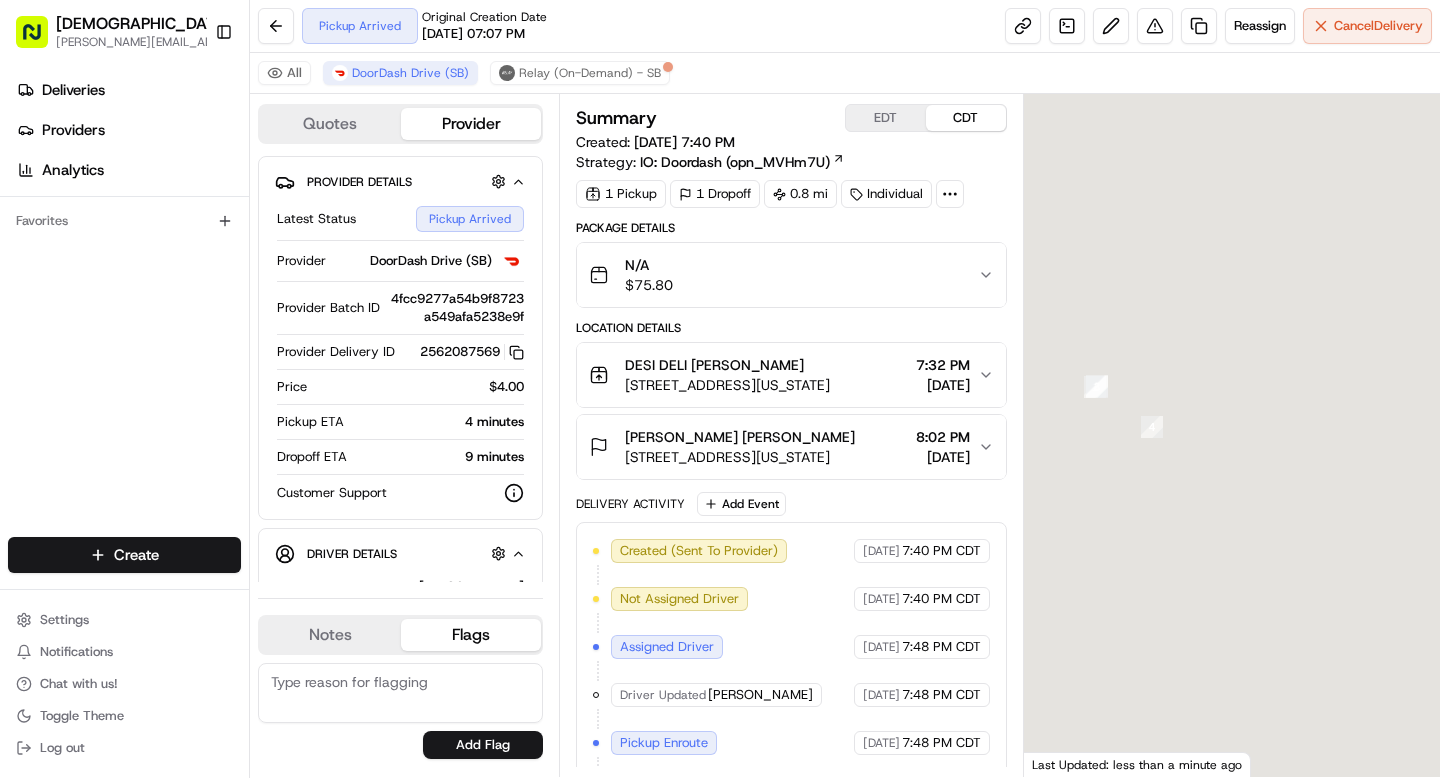 scroll, scrollTop: 0, scrollLeft: 0, axis: both 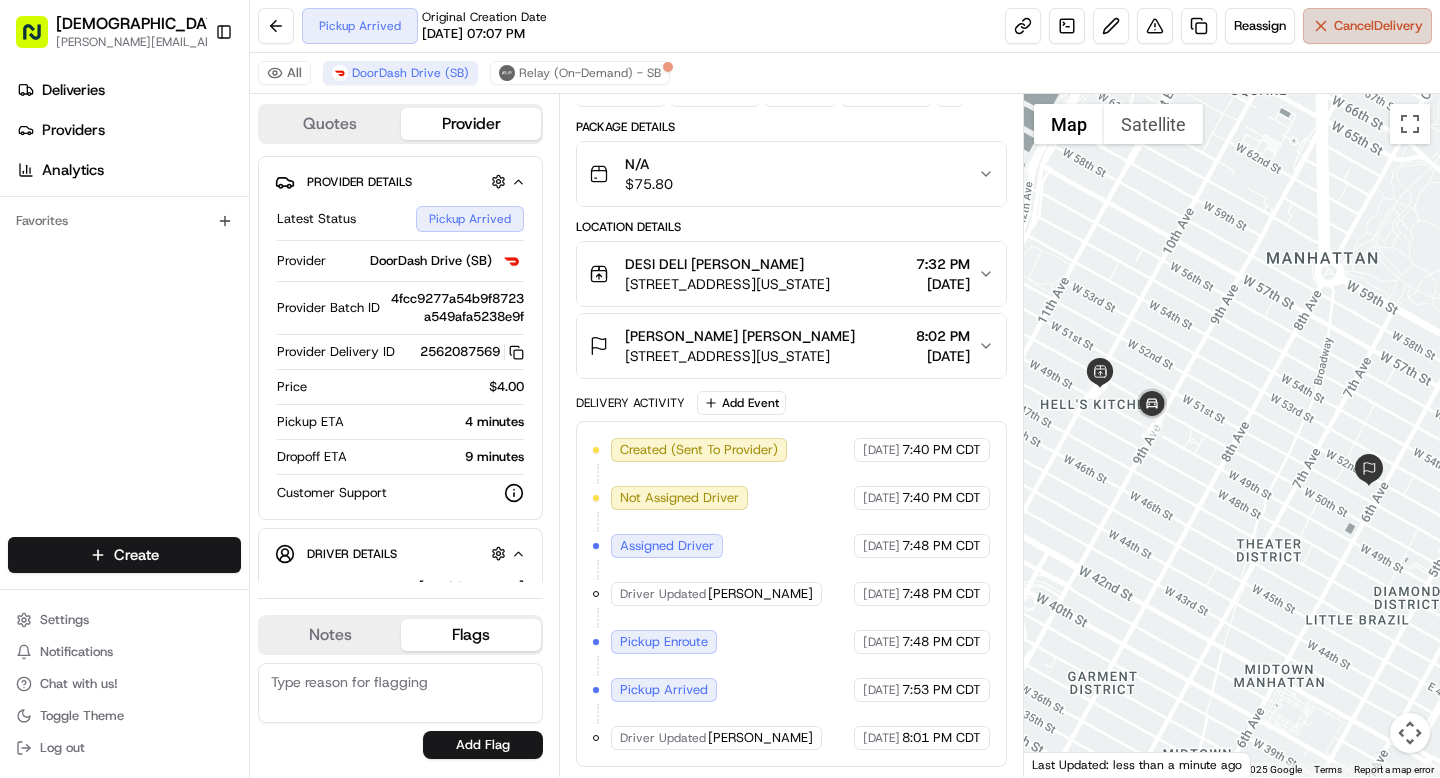 click on "Cancel  Delivery" at bounding box center [1367, 26] 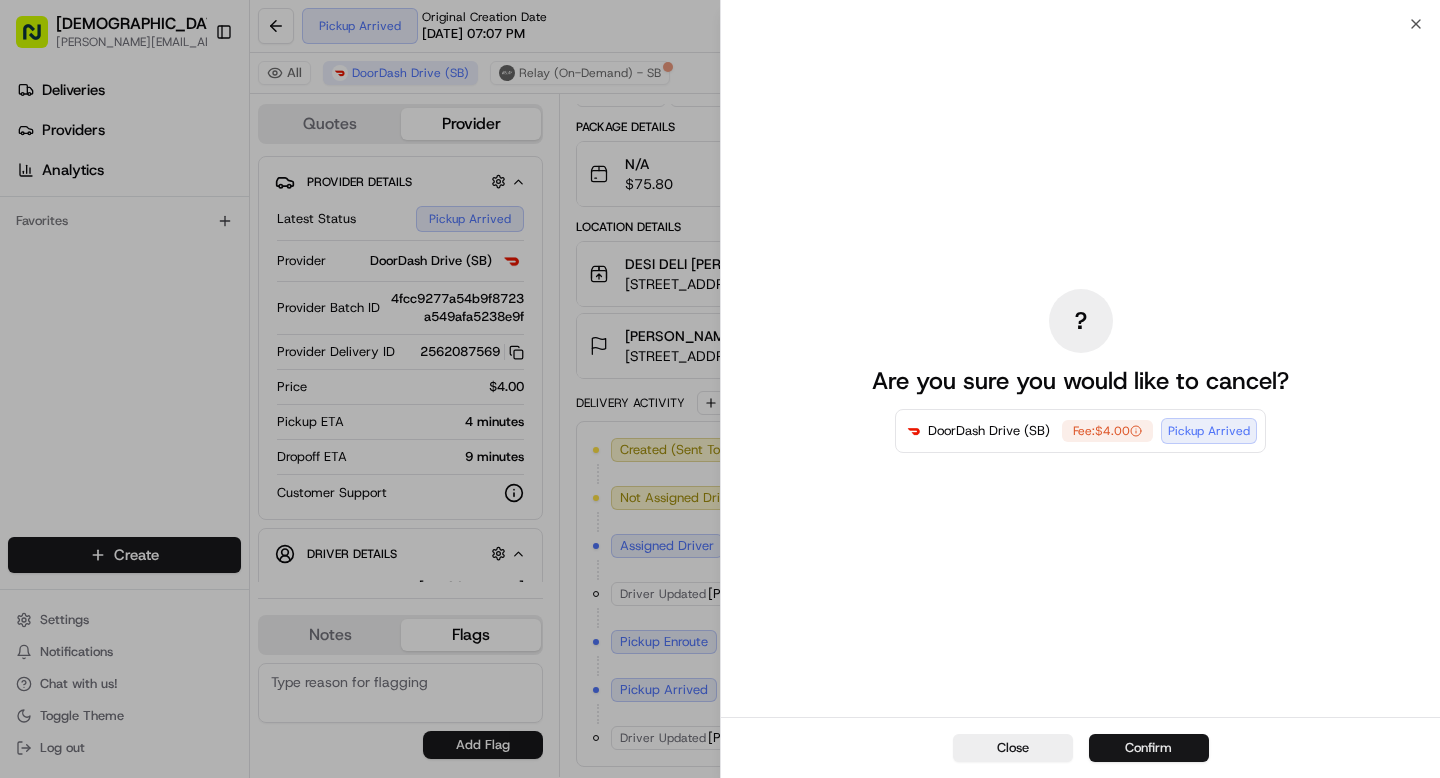 click on "Confirm" at bounding box center (1149, 748) 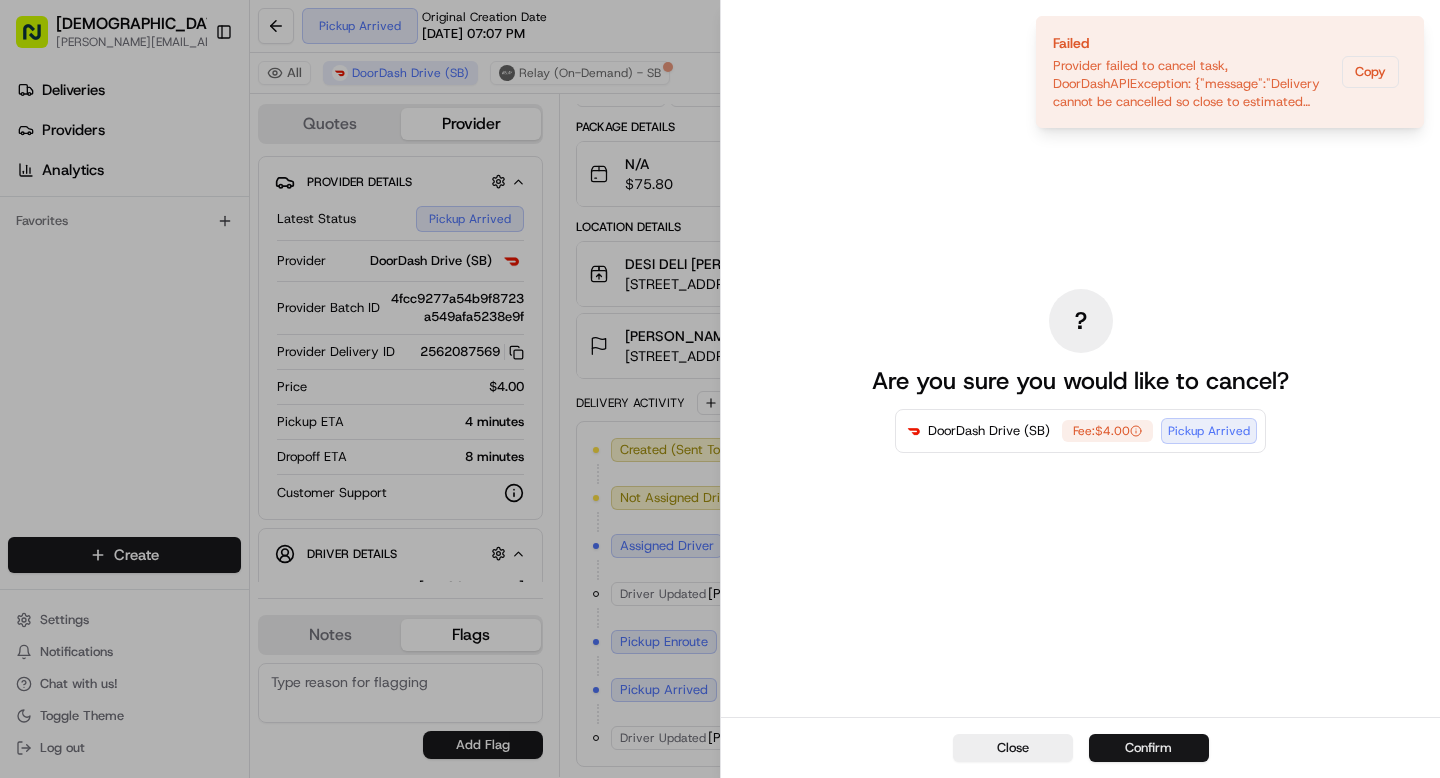 click on "Confirm" at bounding box center [1149, 748] 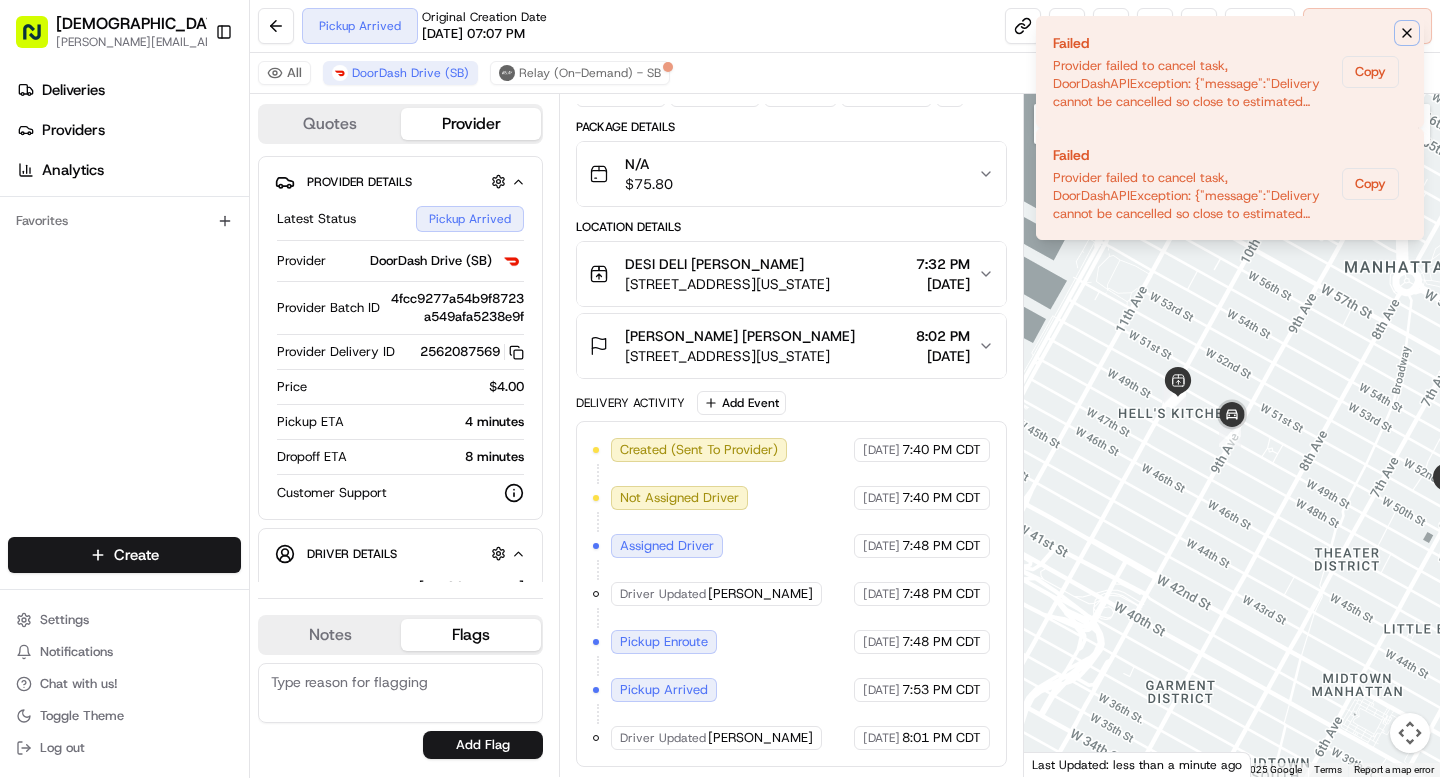 click 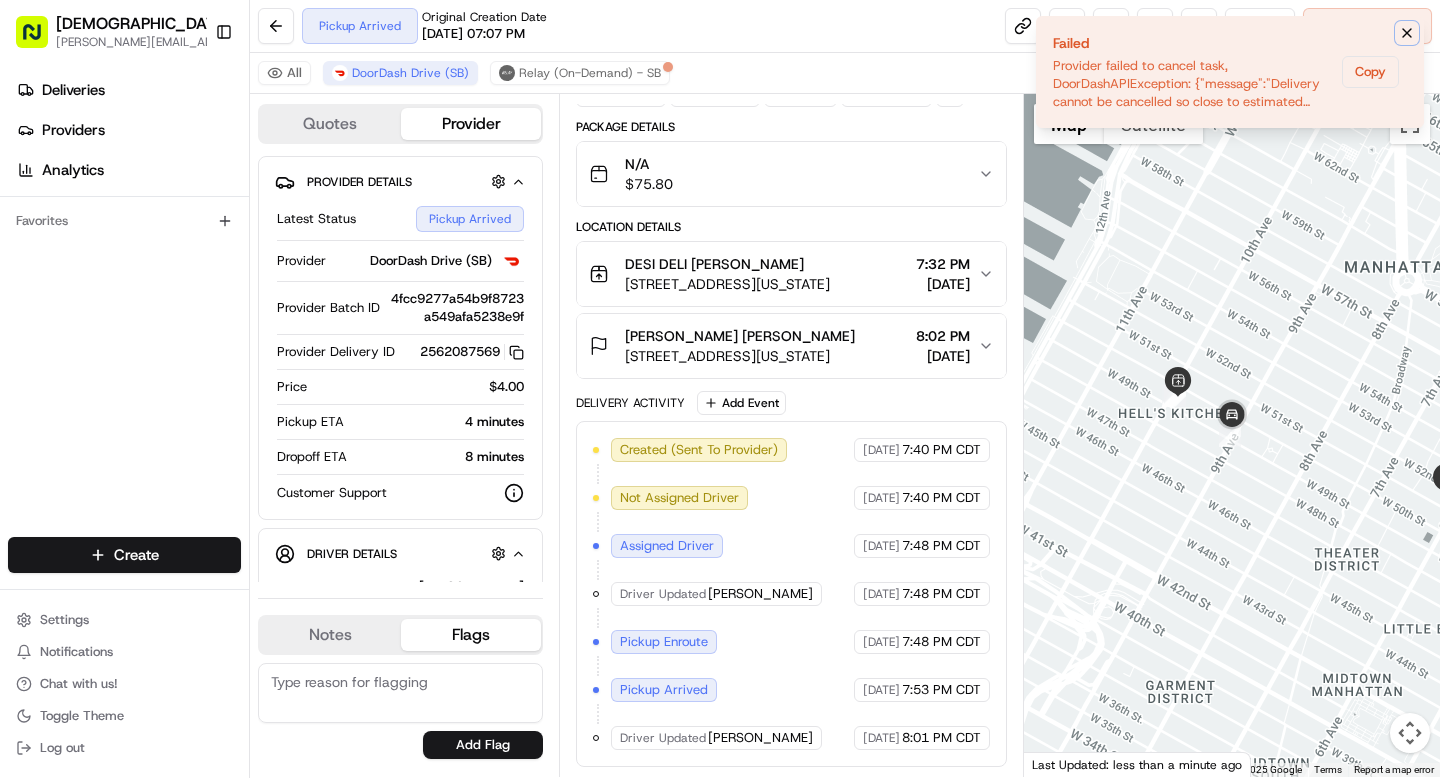 click 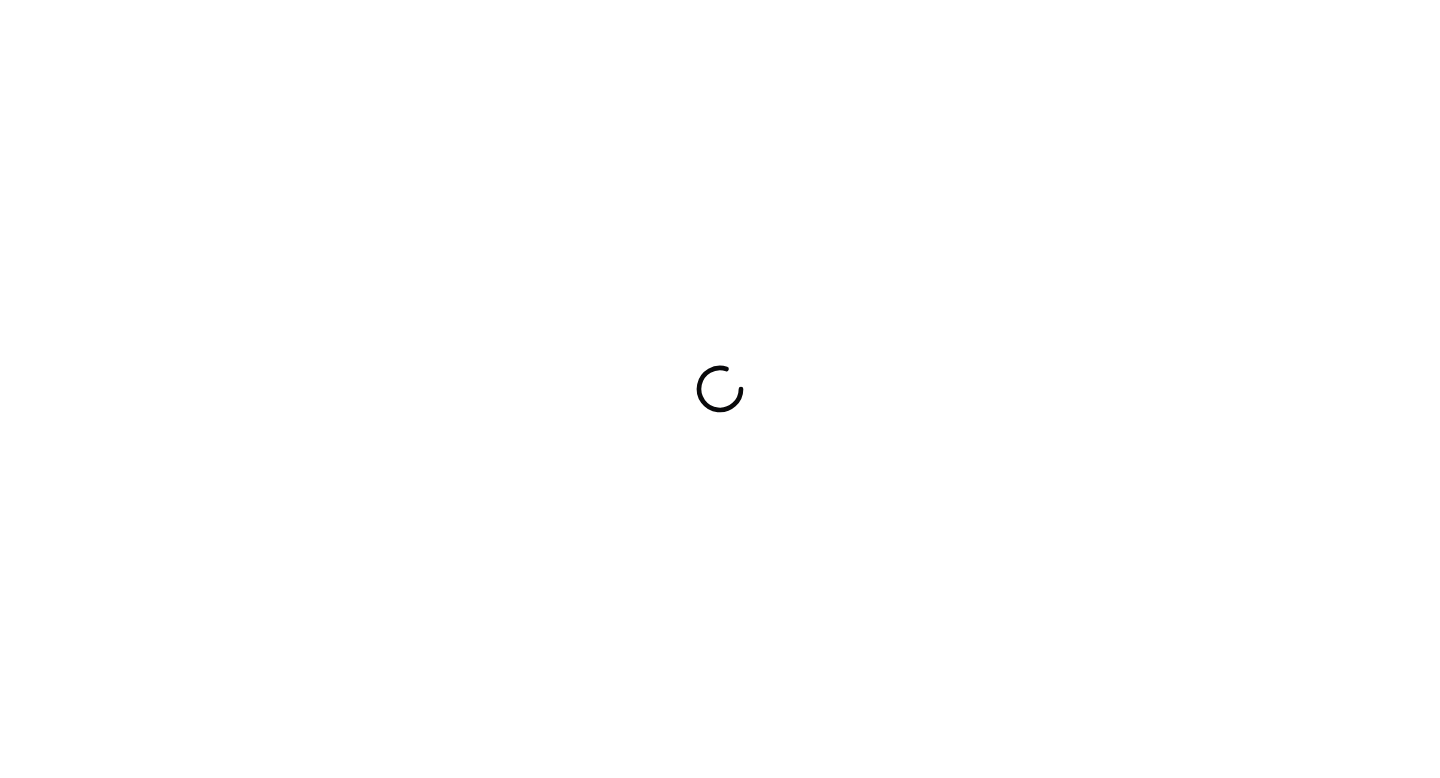 scroll, scrollTop: 0, scrollLeft: 0, axis: both 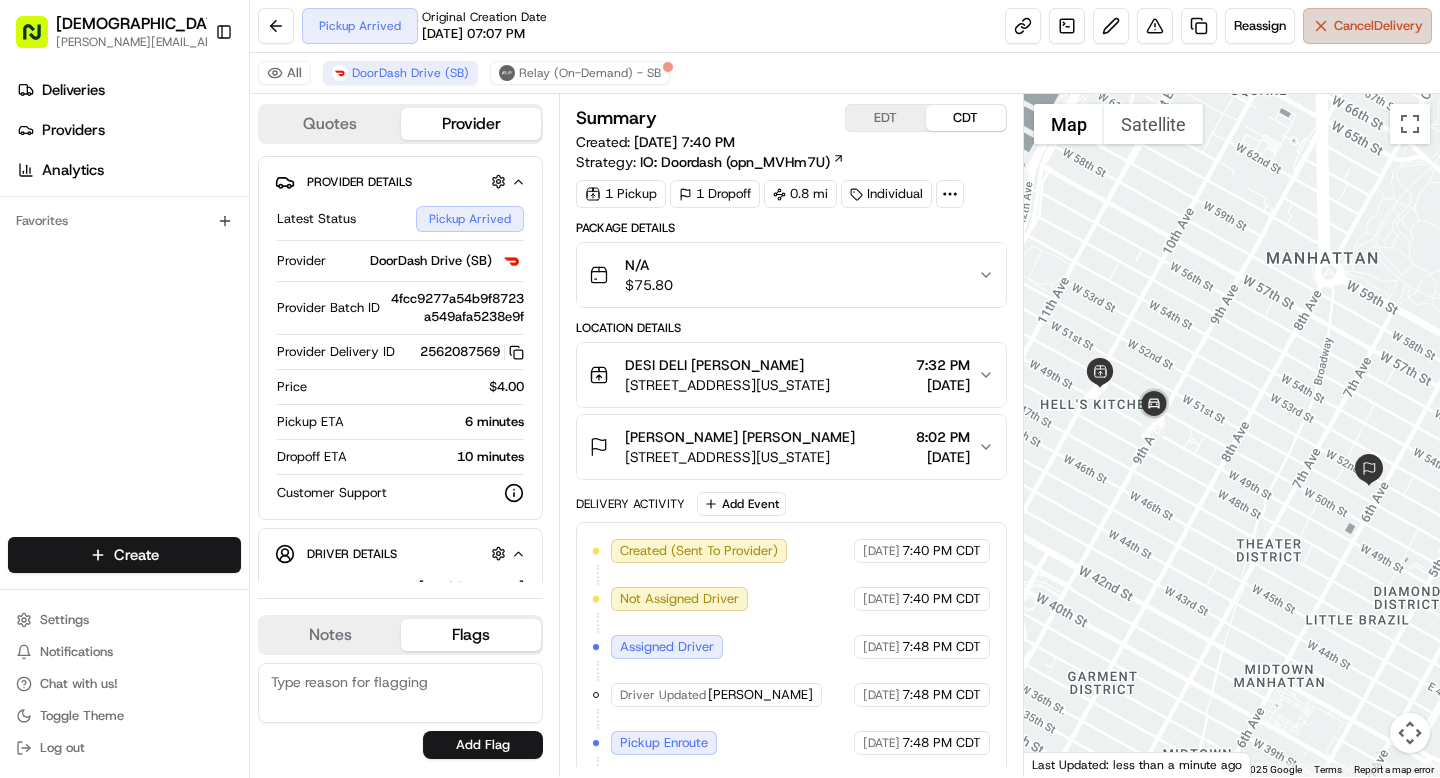 click on "Cancel  Delivery" at bounding box center [1378, 26] 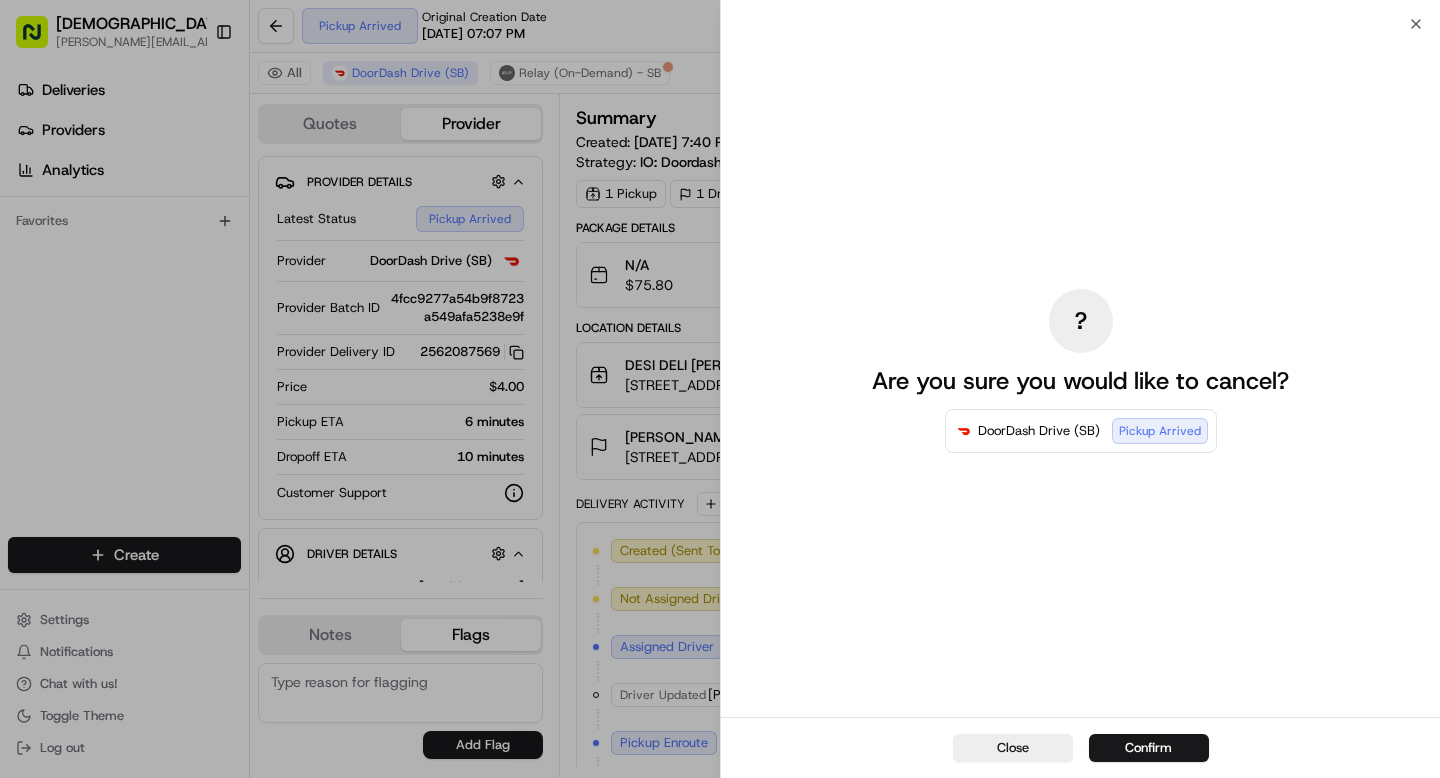 scroll, scrollTop: 0, scrollLeft: 0, axis: both 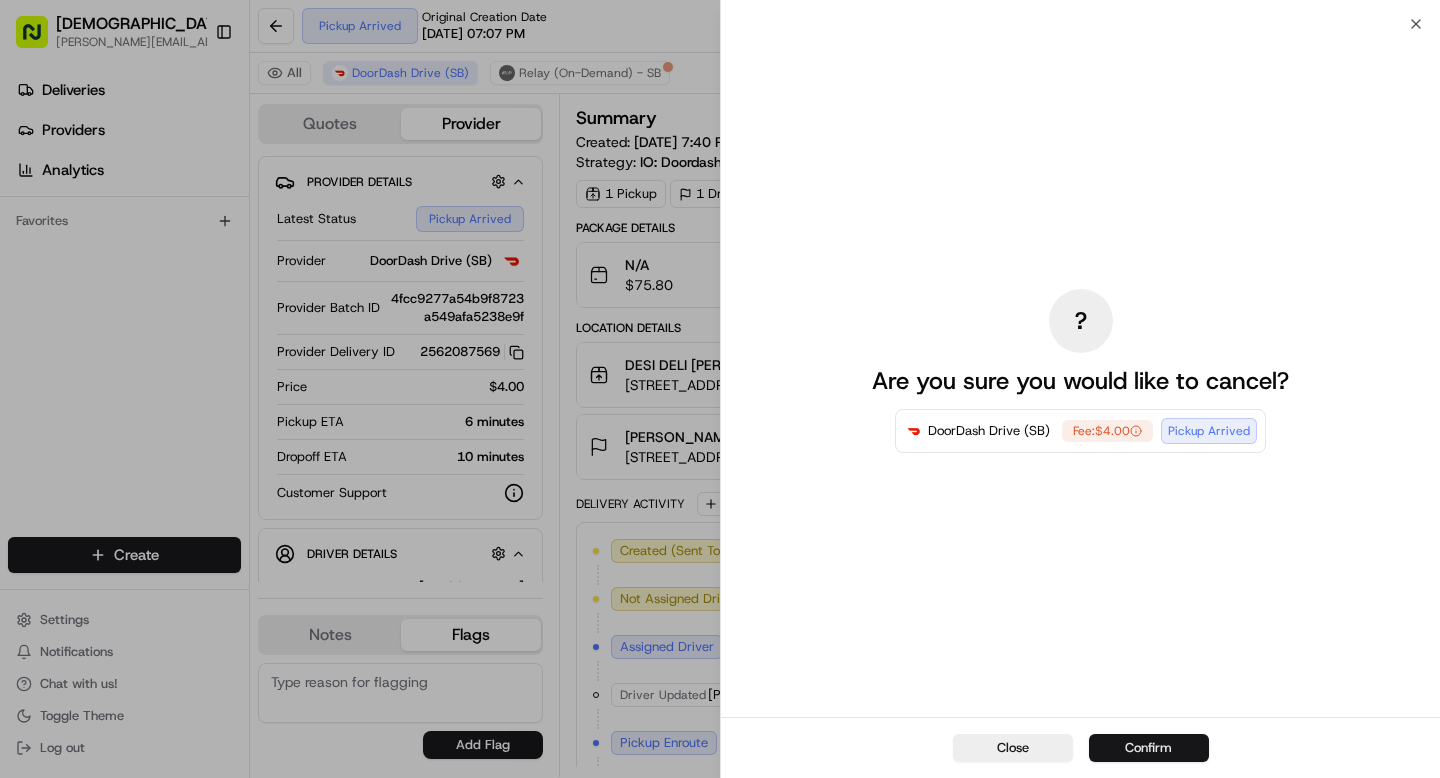 click on "Confirm" at bounding box center [1149, 748] 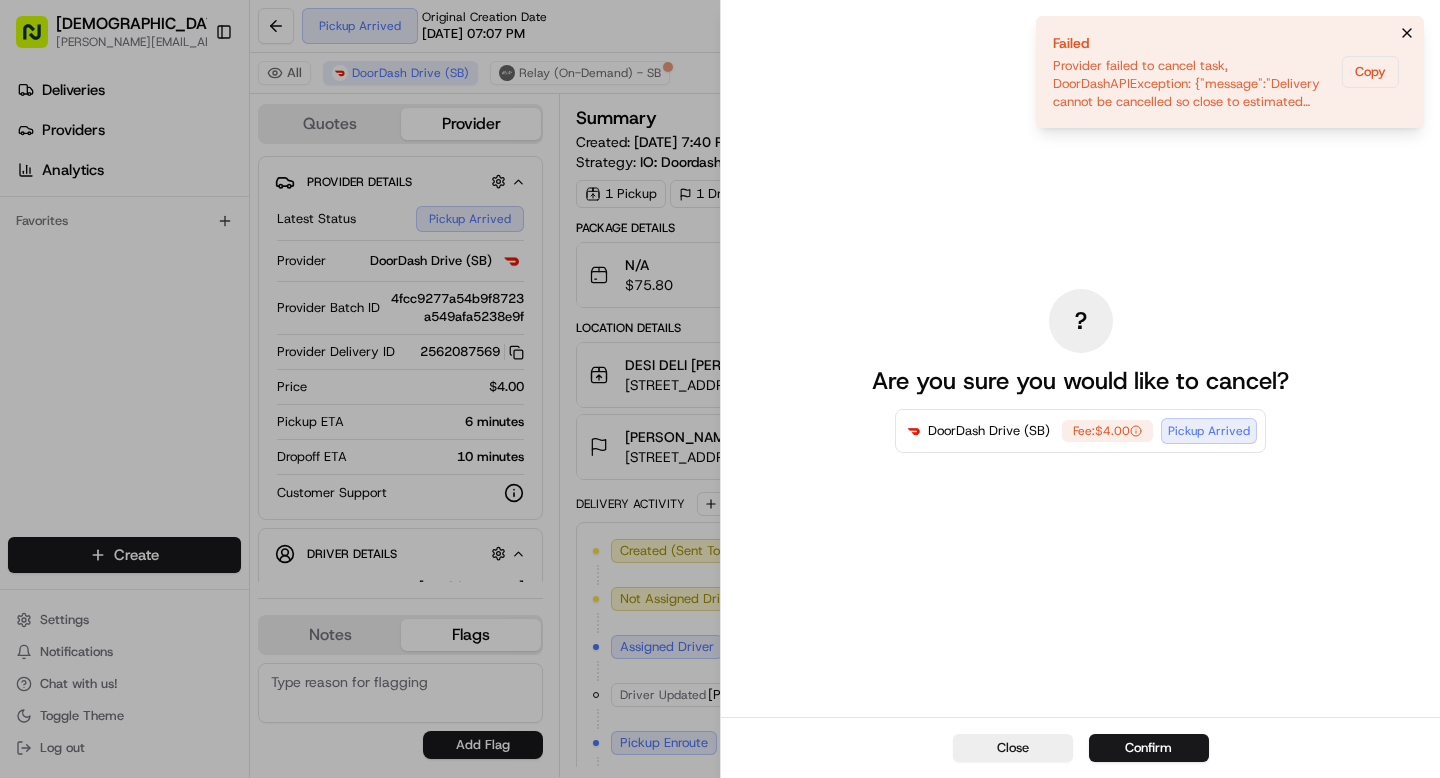 click 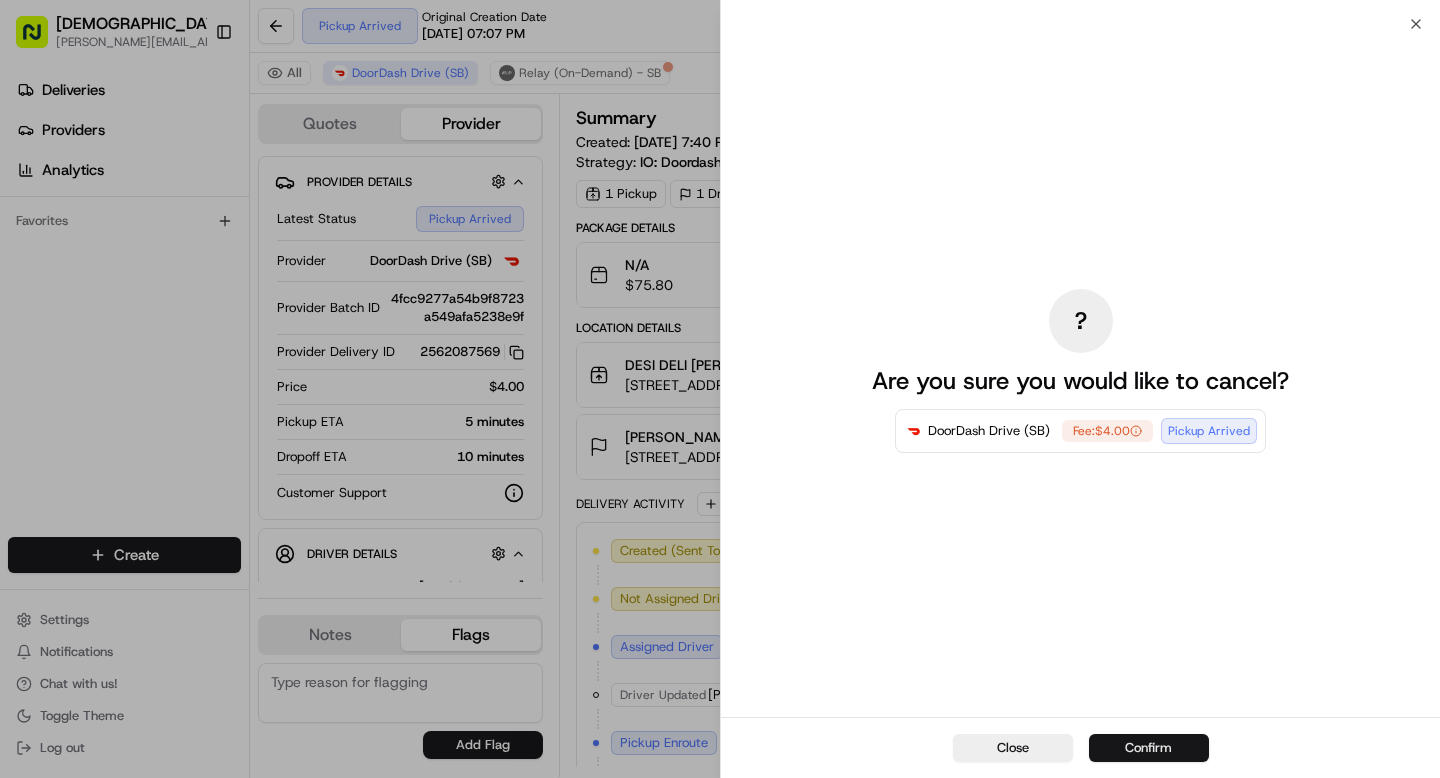 click on "Confirm" at bounding box center (1149, 748) 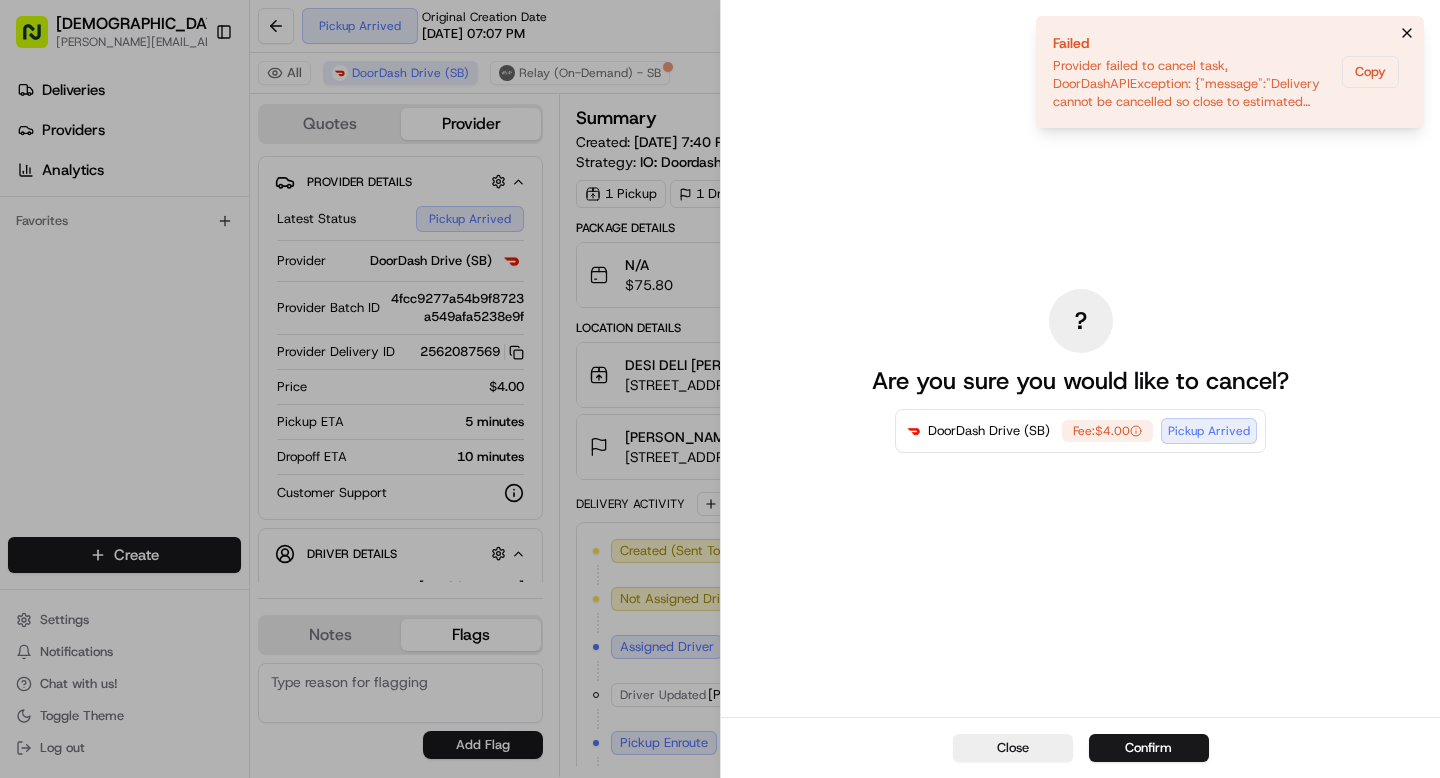 click 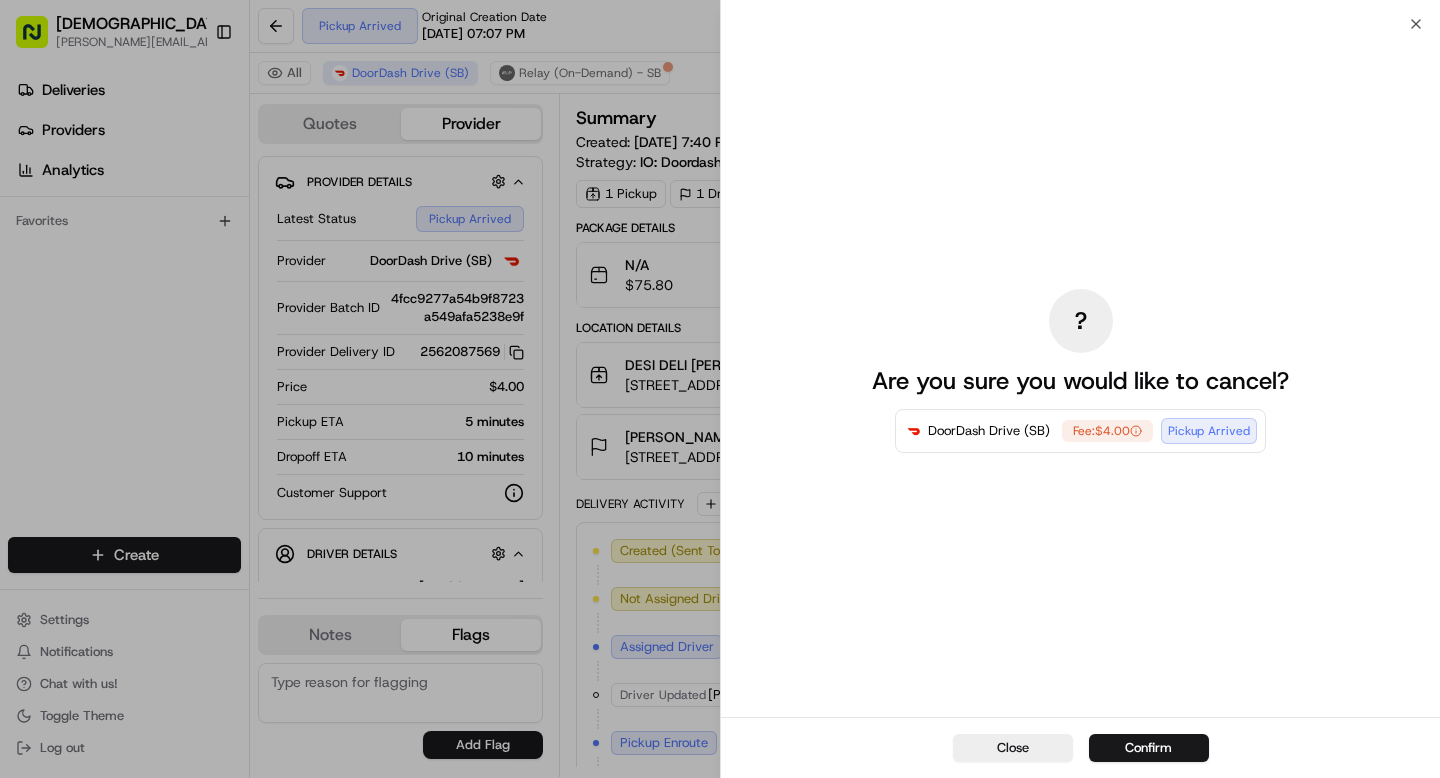 click on "? Are you sure you would like to cancel? DoorDash Drive (SB) Fee:  $4.00 Pickup Arrived" at bounding box center [1080, 370] 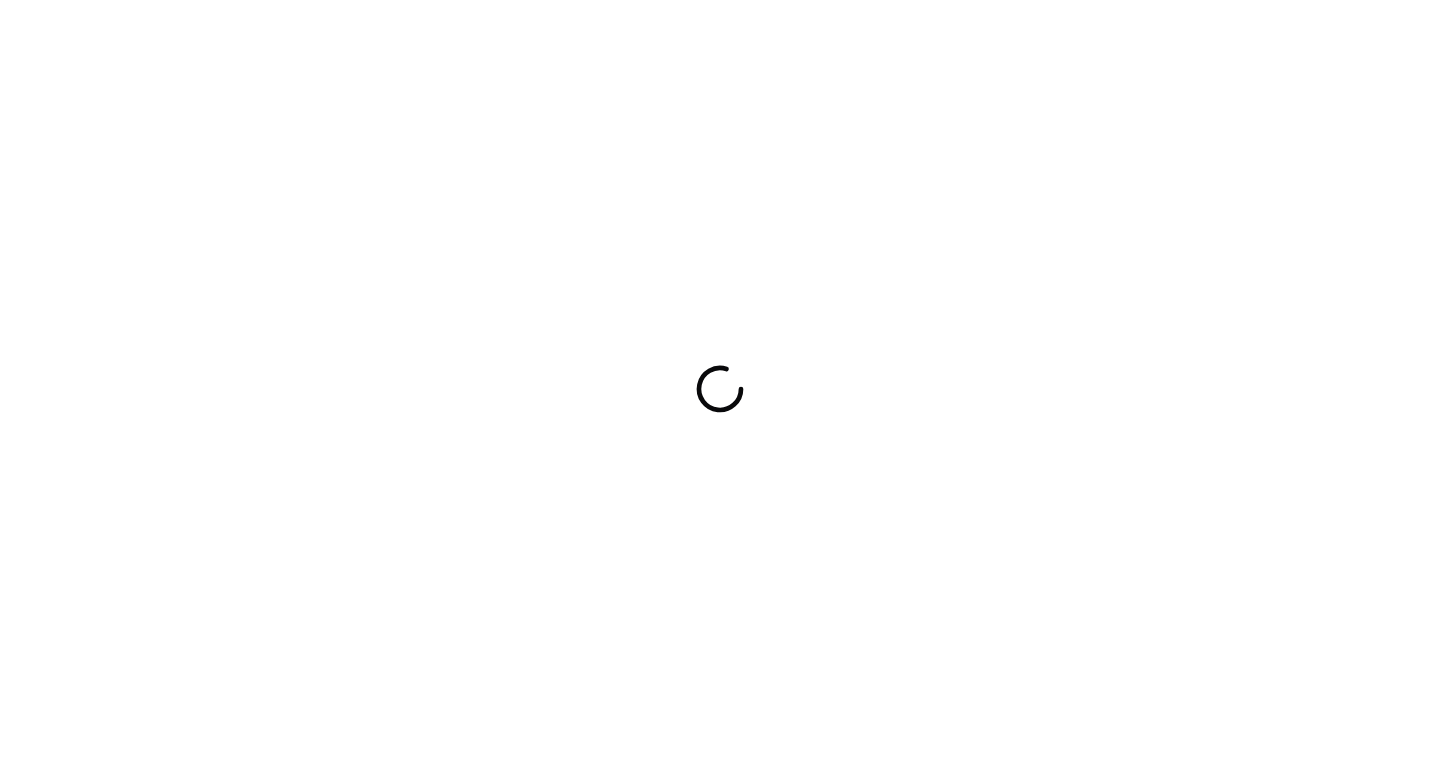 scroll, scrollTop: 0, scrollLeft: 0, axis: both 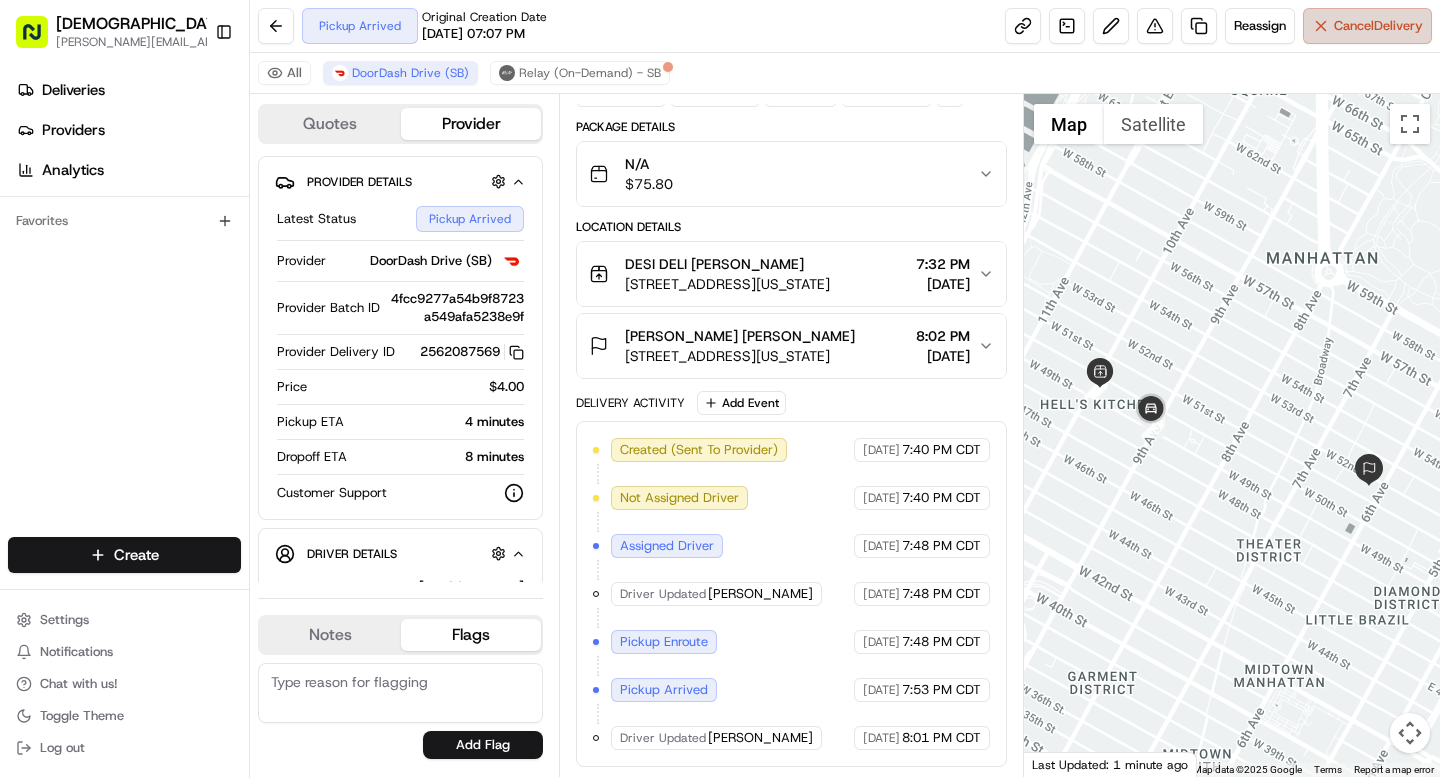 click on "Cancel  Delivery" at bounding box center [1378, 26] 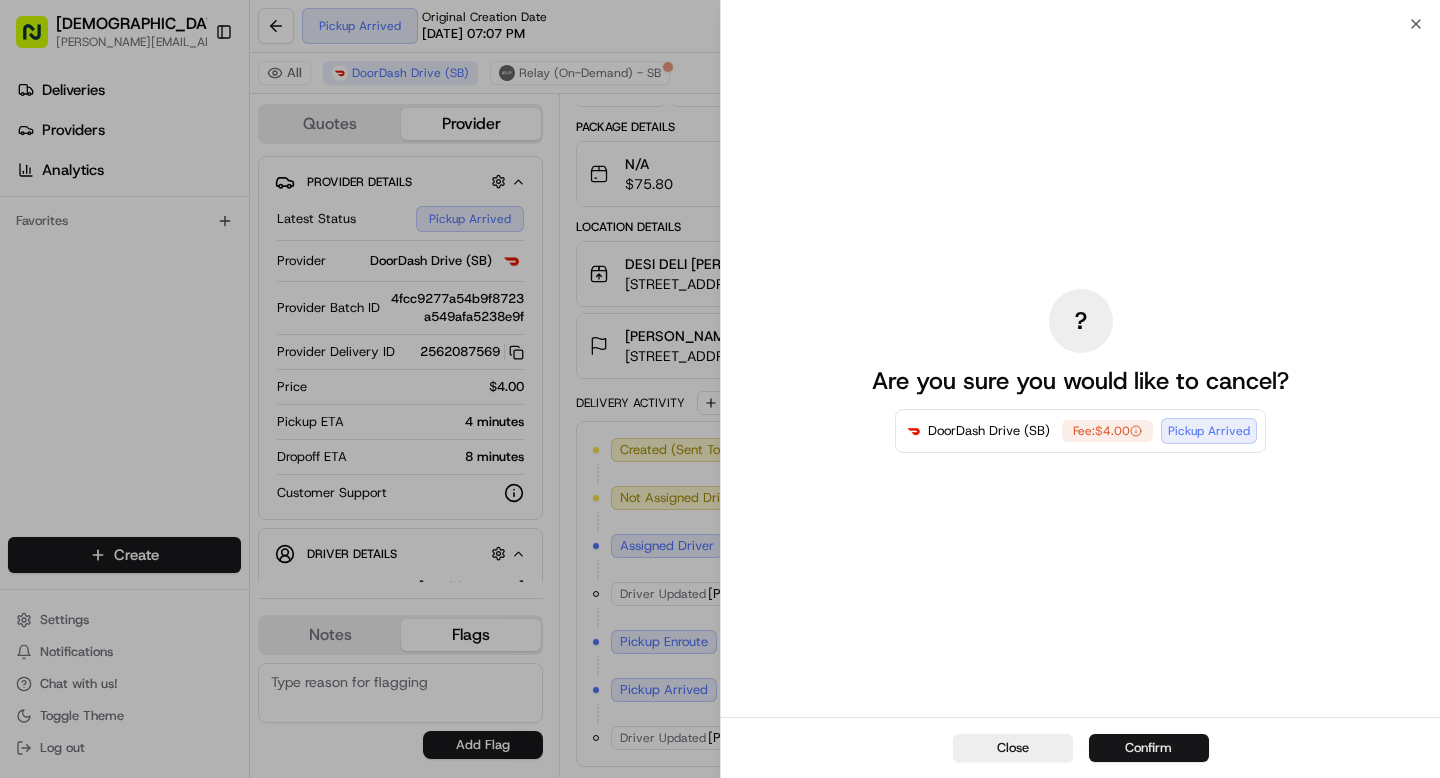 click on "Confirm" at bounding box center (1149, 748) 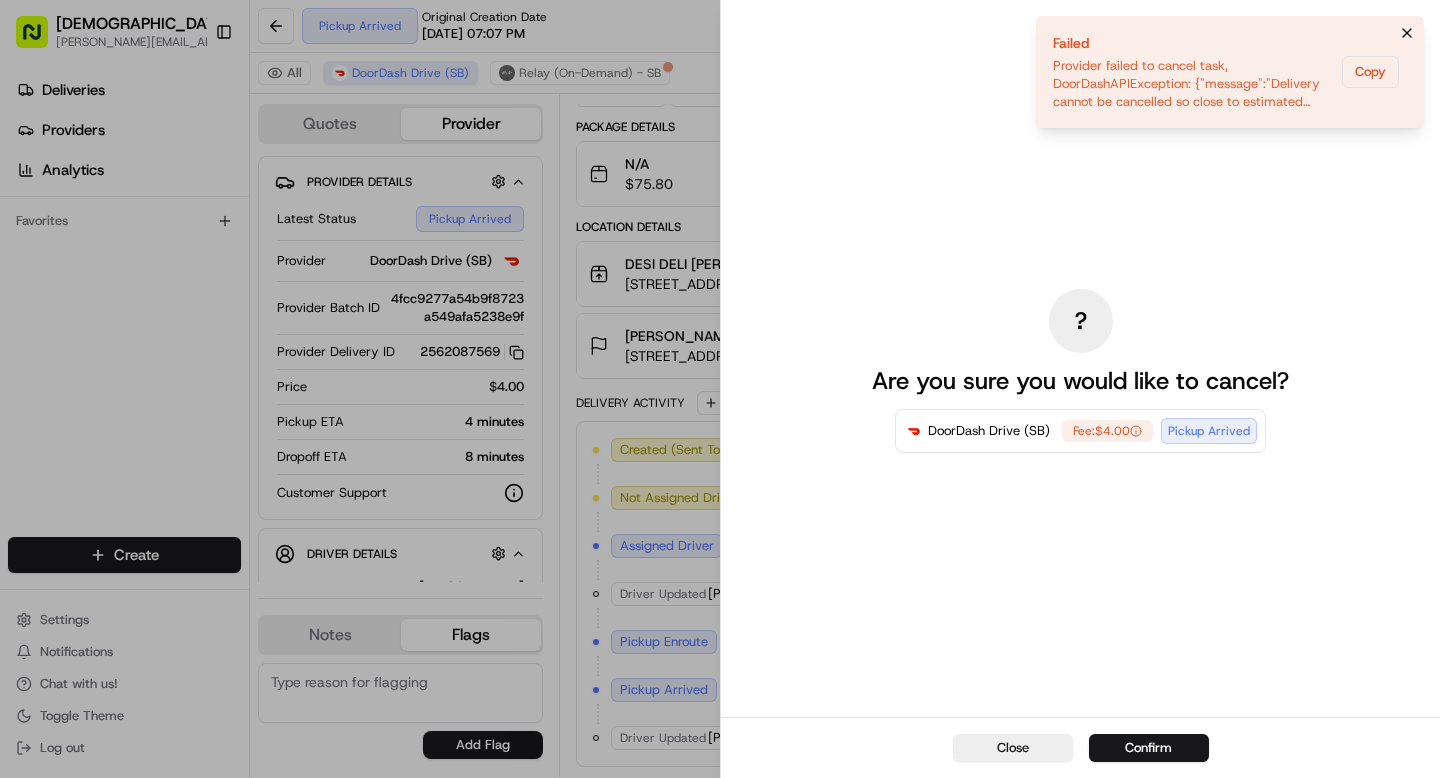 click 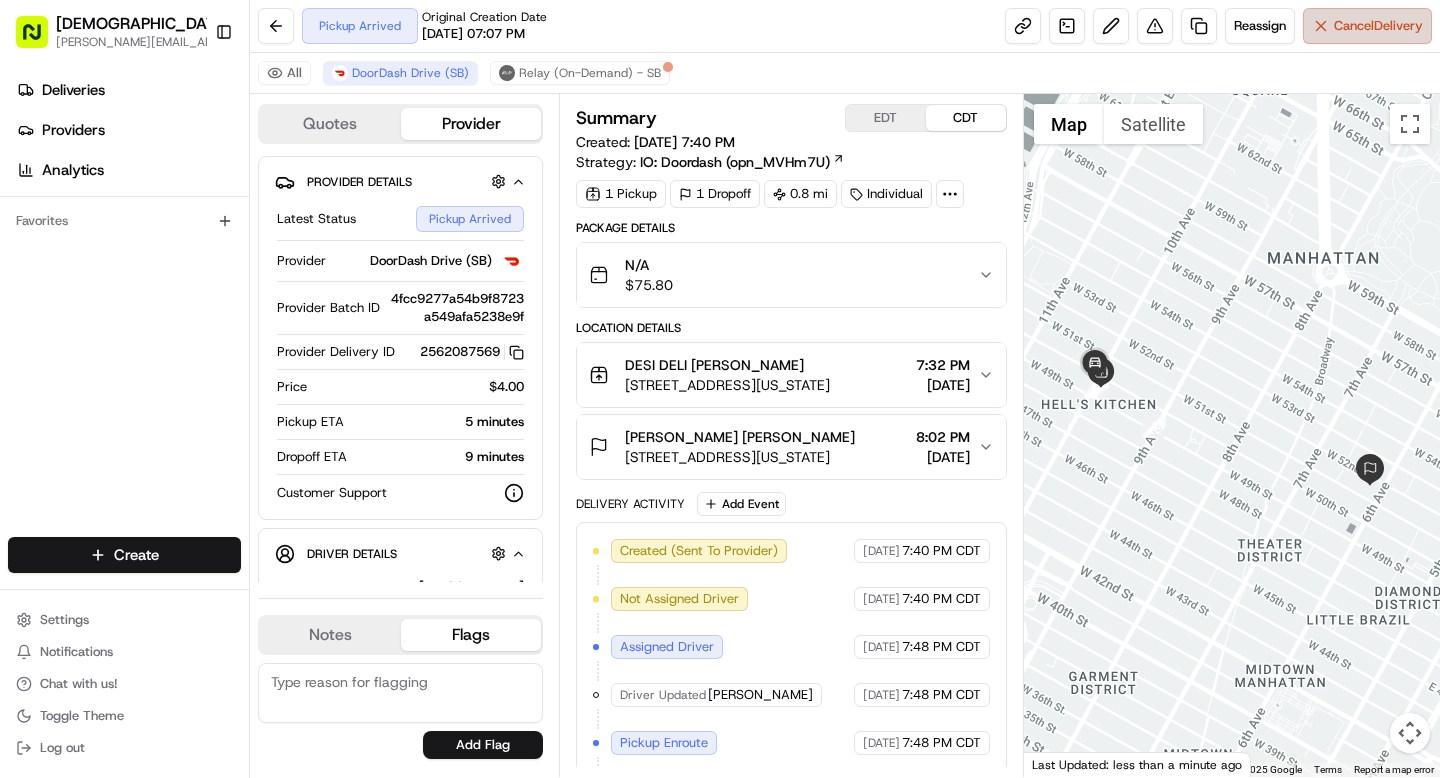 scroll, scrollTop: 0, scrollLeft: 0, axis: both 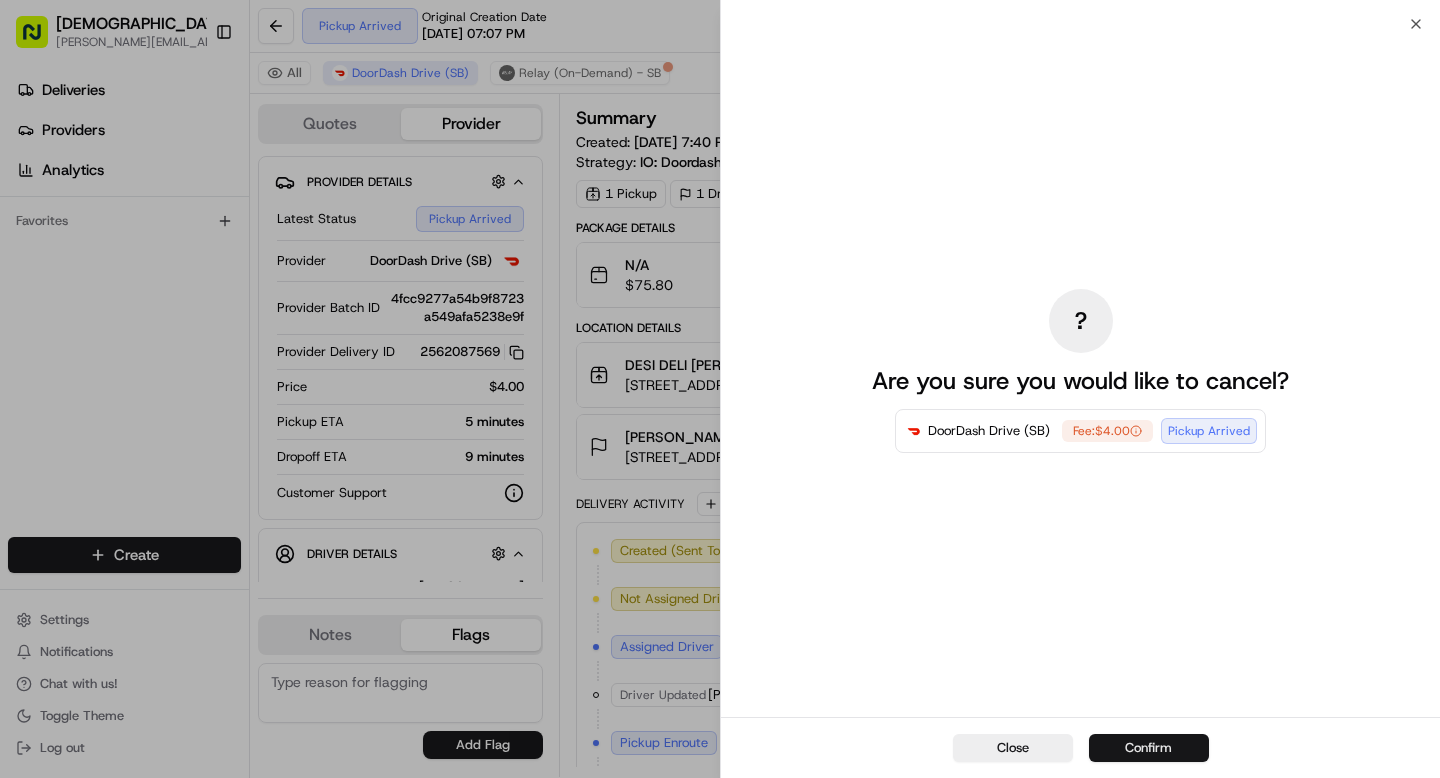 click on "Confirm" at bounding box center [1149, 748] 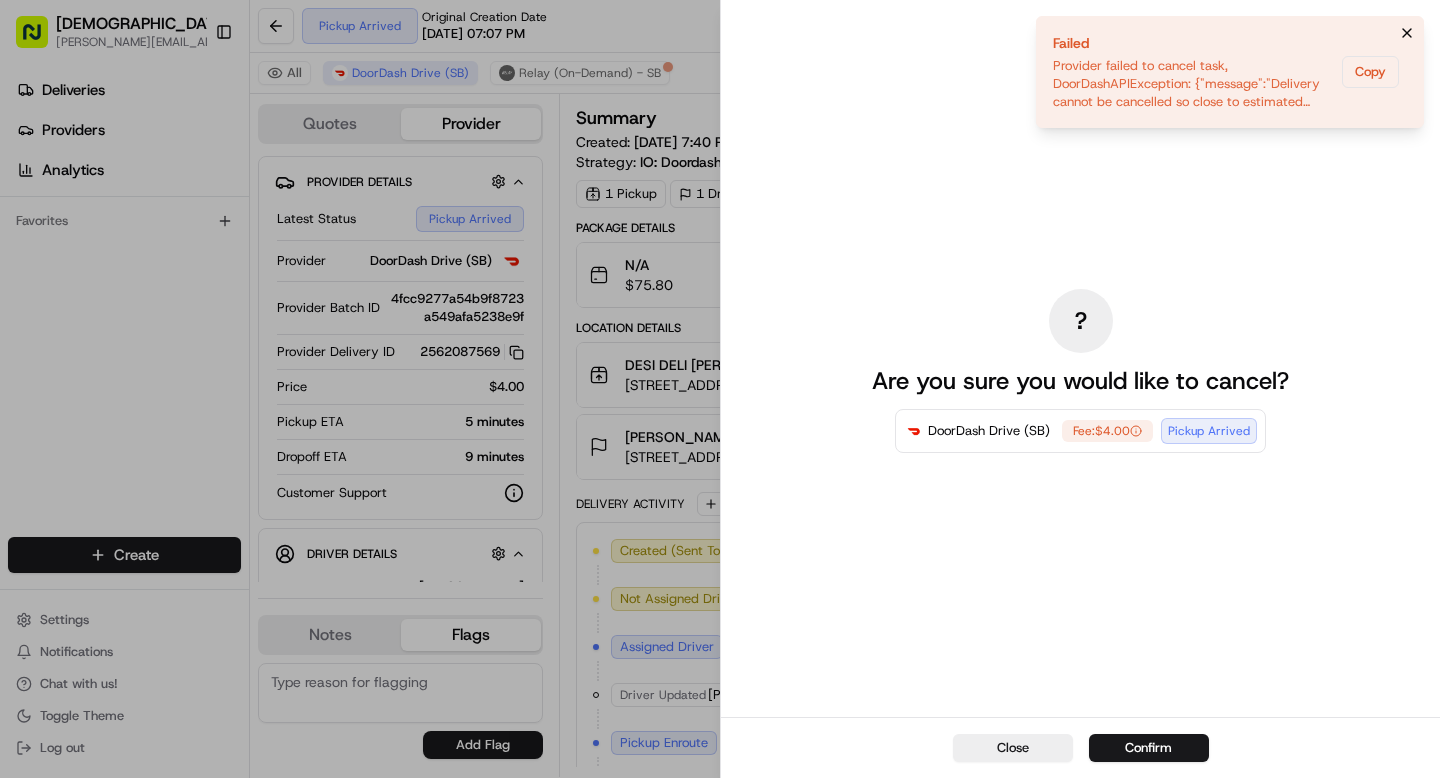 click 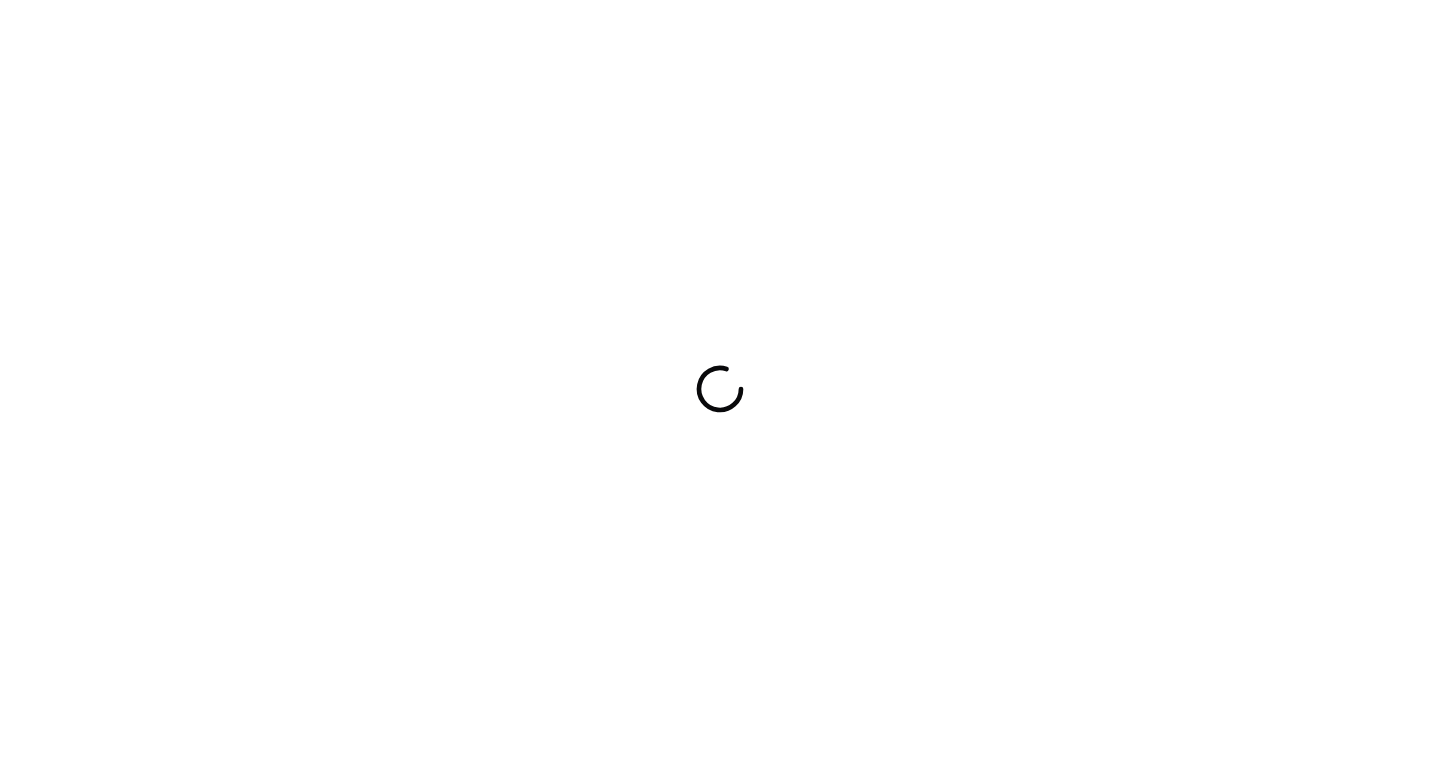 scroll, scrollTop: 0, scrollLeft: 0, axis: both 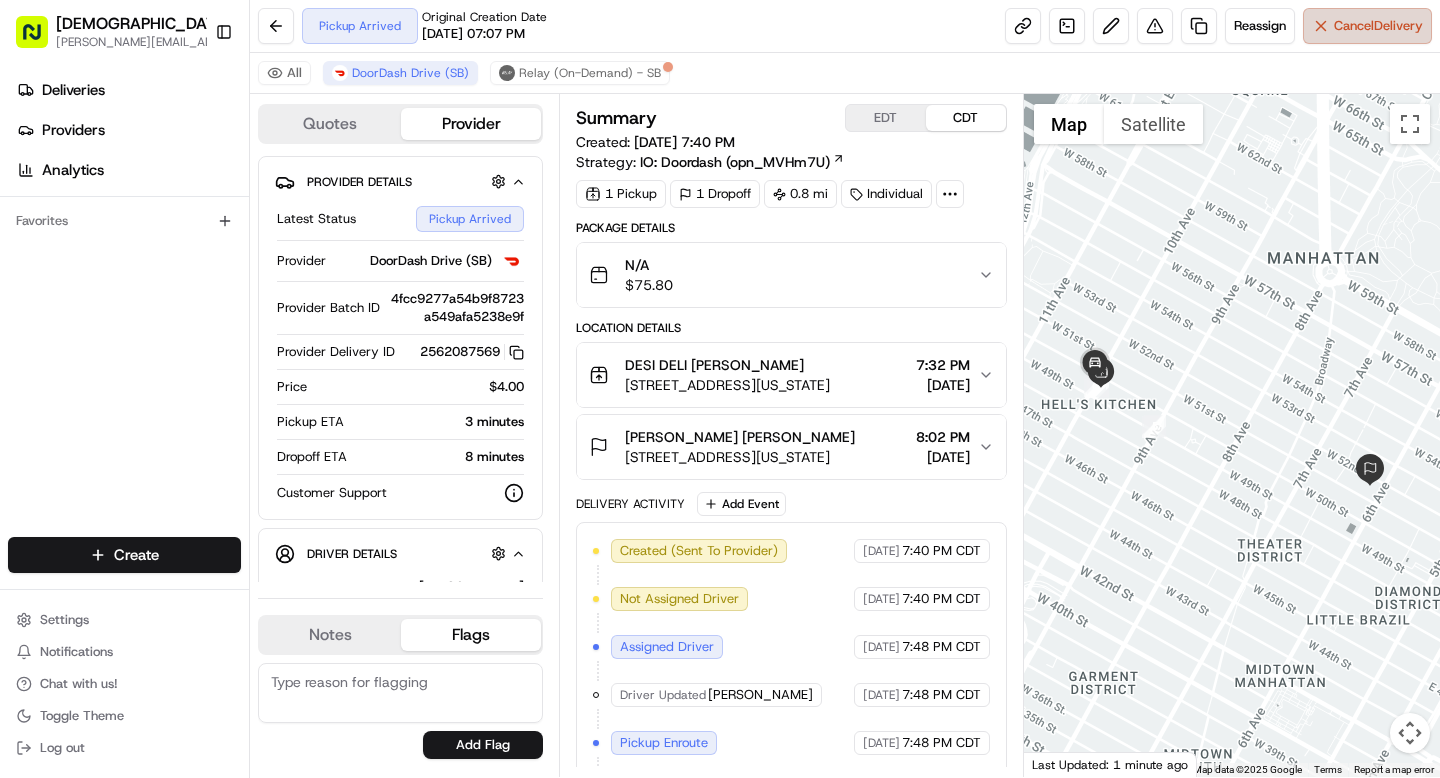 click on "Cancel  Delivery" at bounding box center (1378, 26) 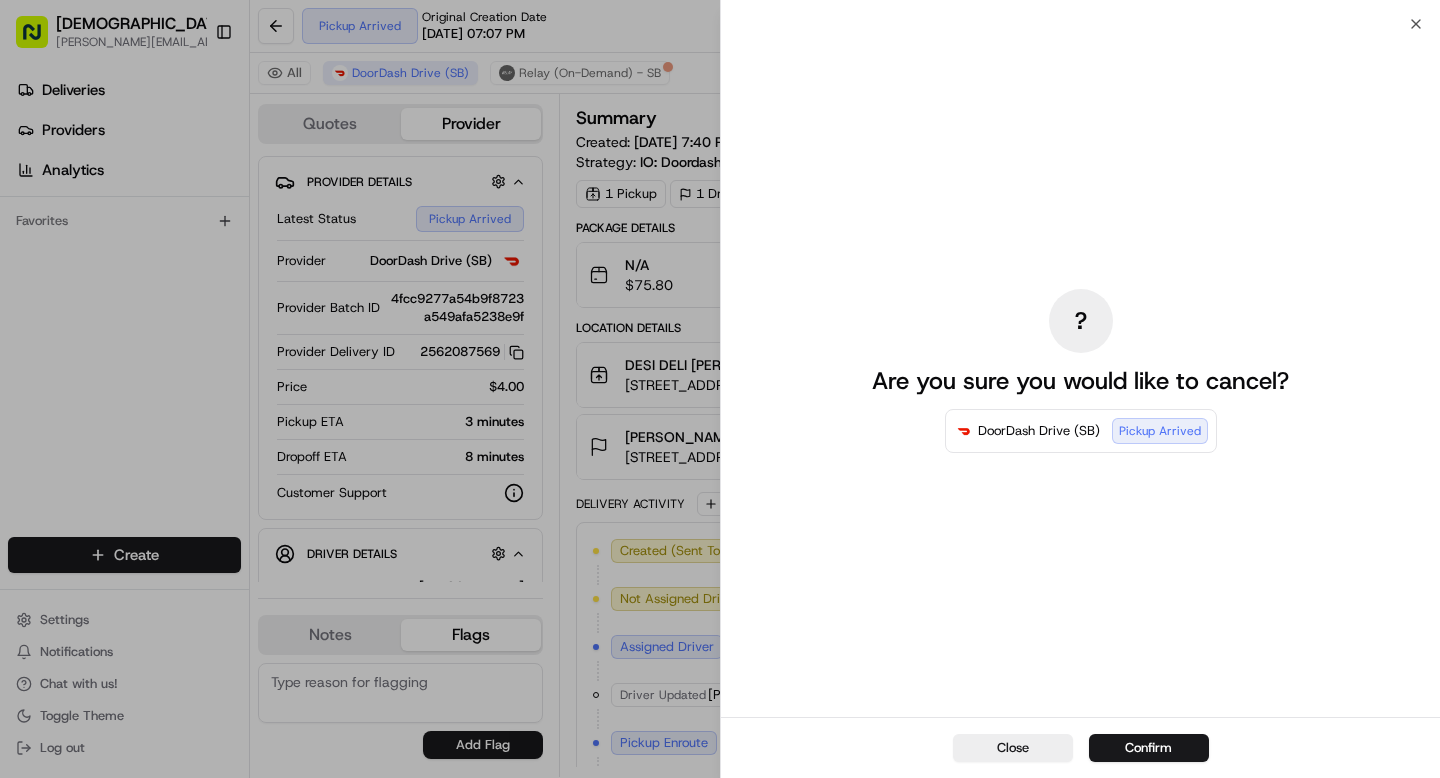 scroll, scrollTop: 0, scrollLeft: 0, axis: both 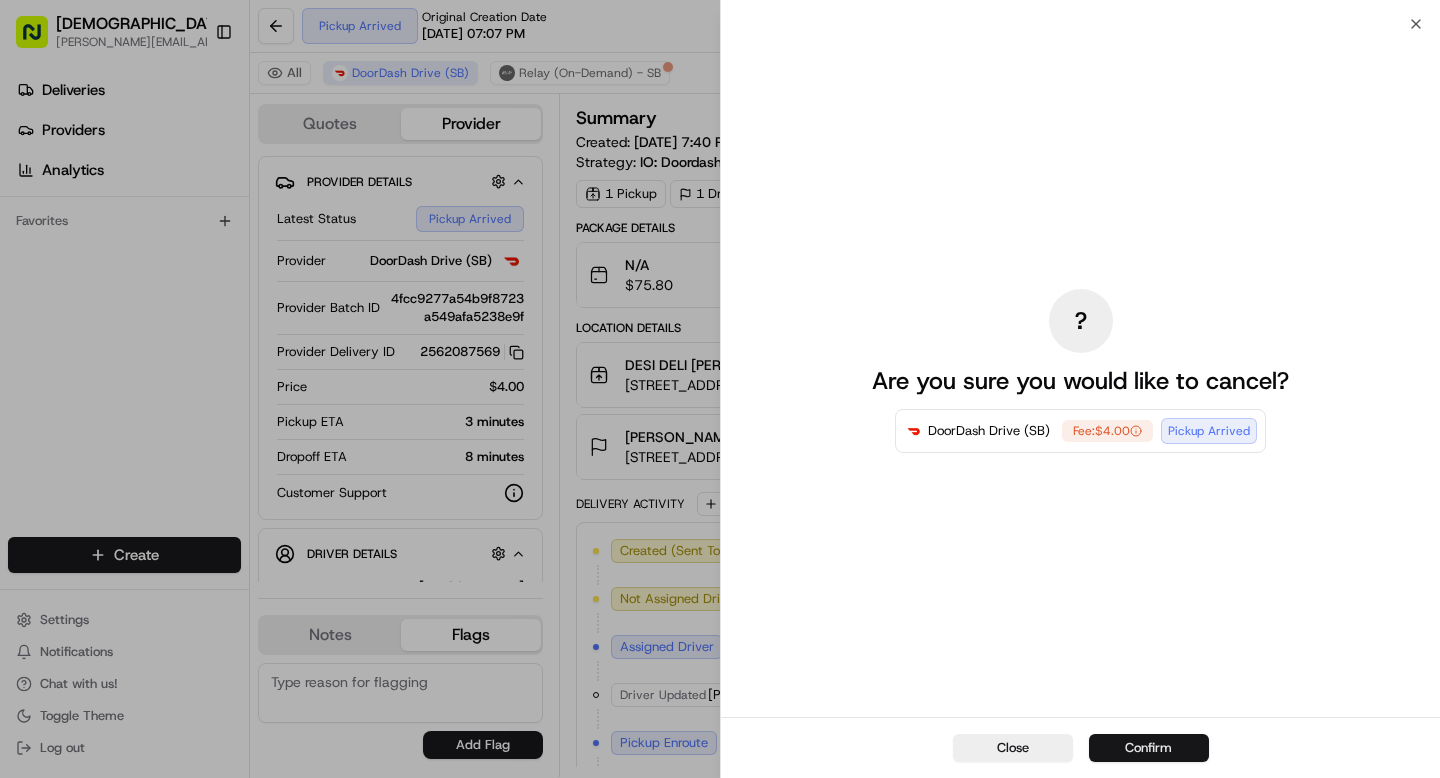 click on "Confirm" at bounding box center (1149, 748) 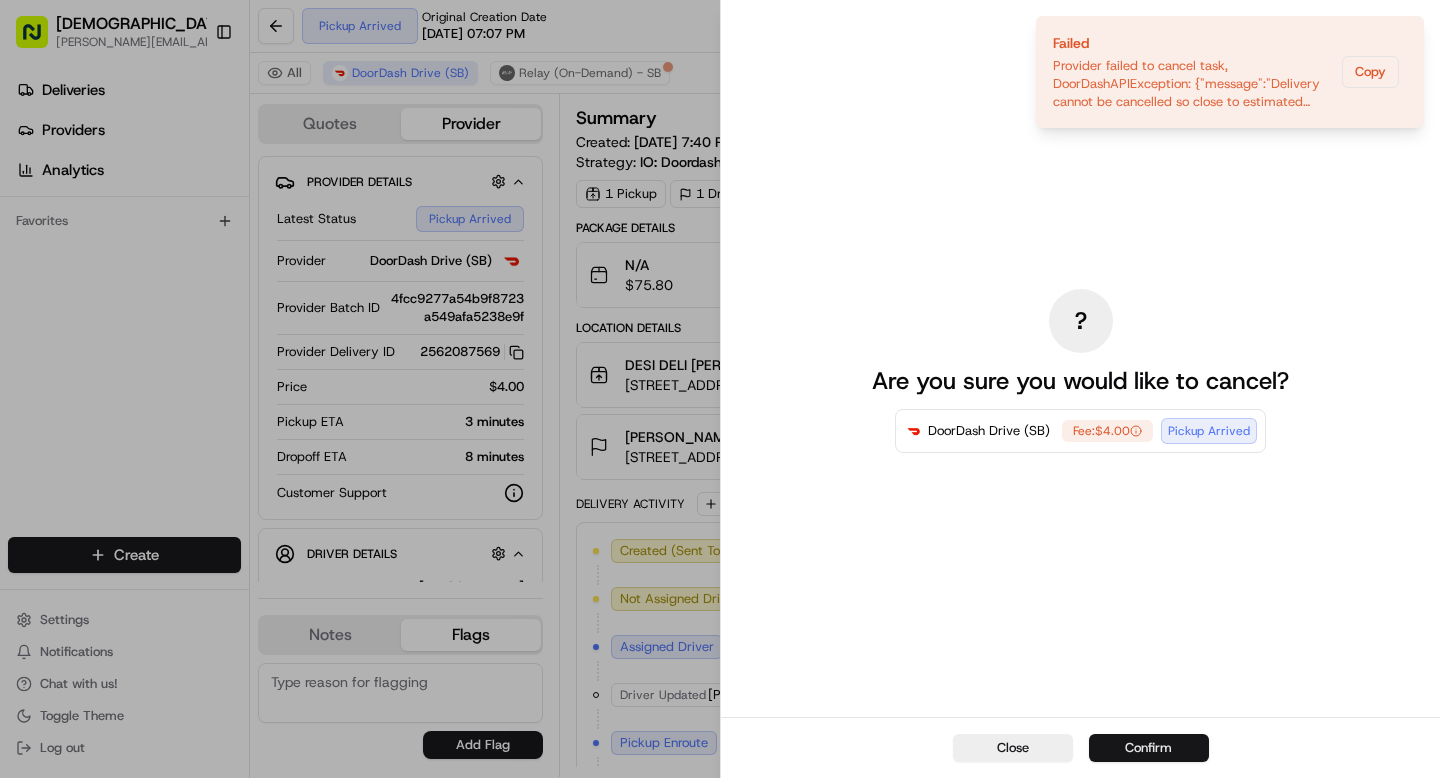 click on "Confirm" at bounding box center [1149, 748] 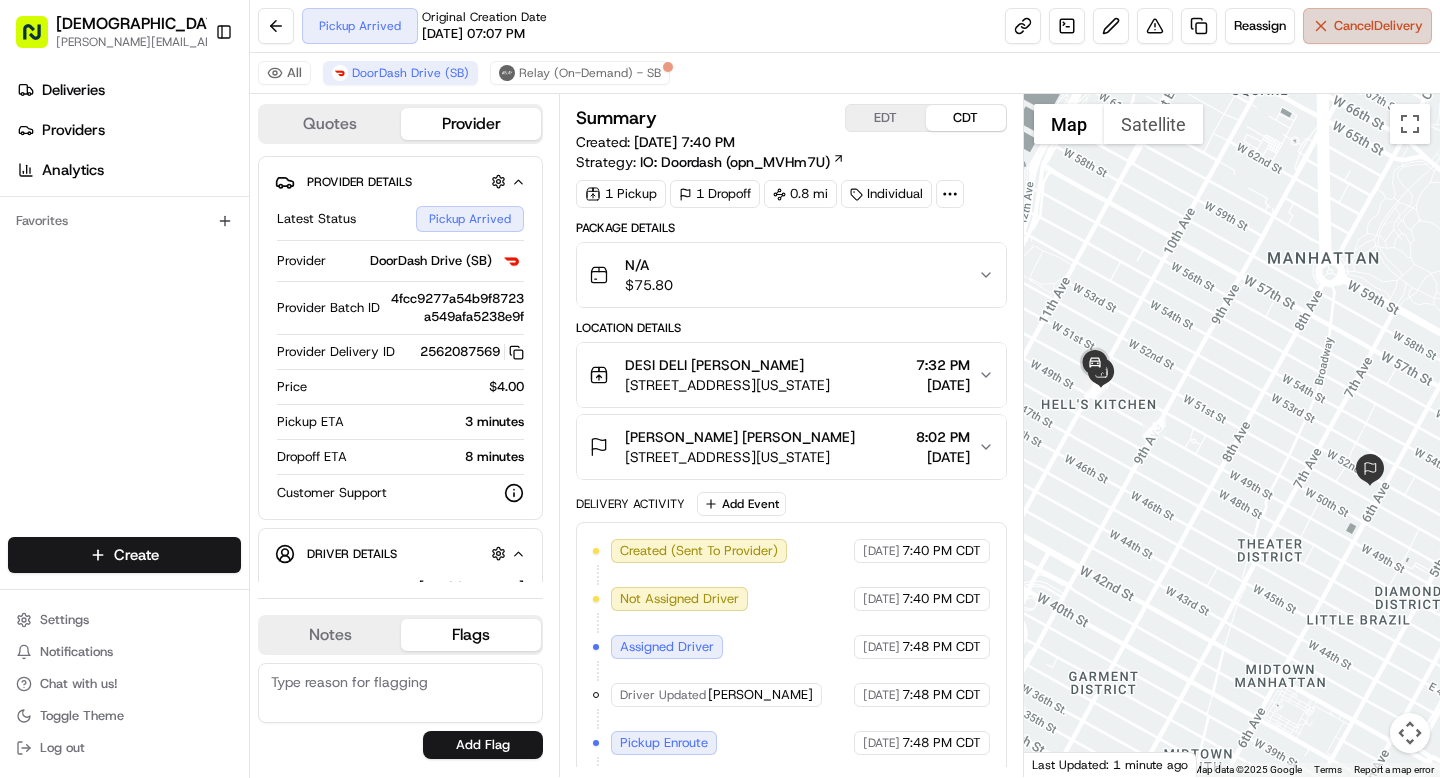 scroll, scrollTop: 0, scrollLeft: 0, axis: both 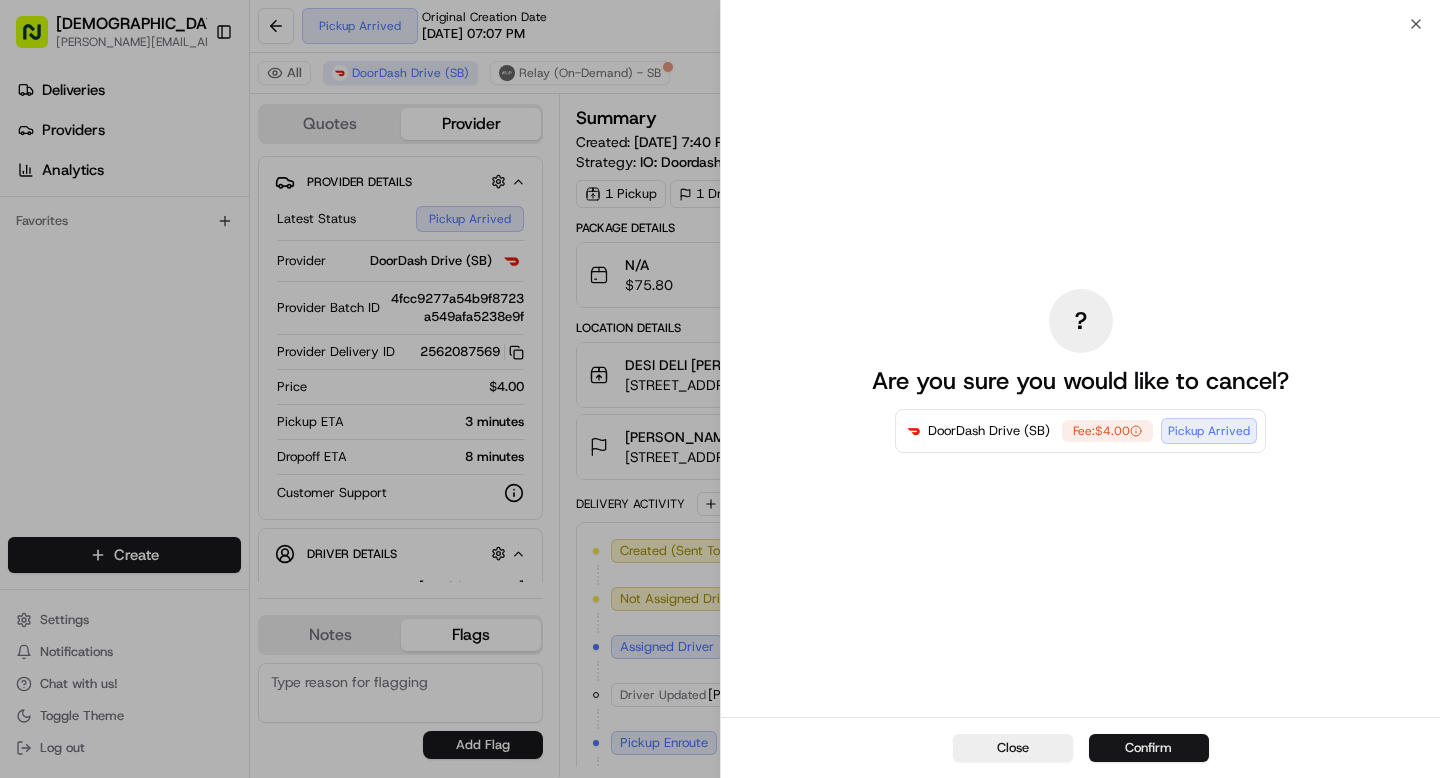 click on "Confirm" at bounding box center [1149, 748] 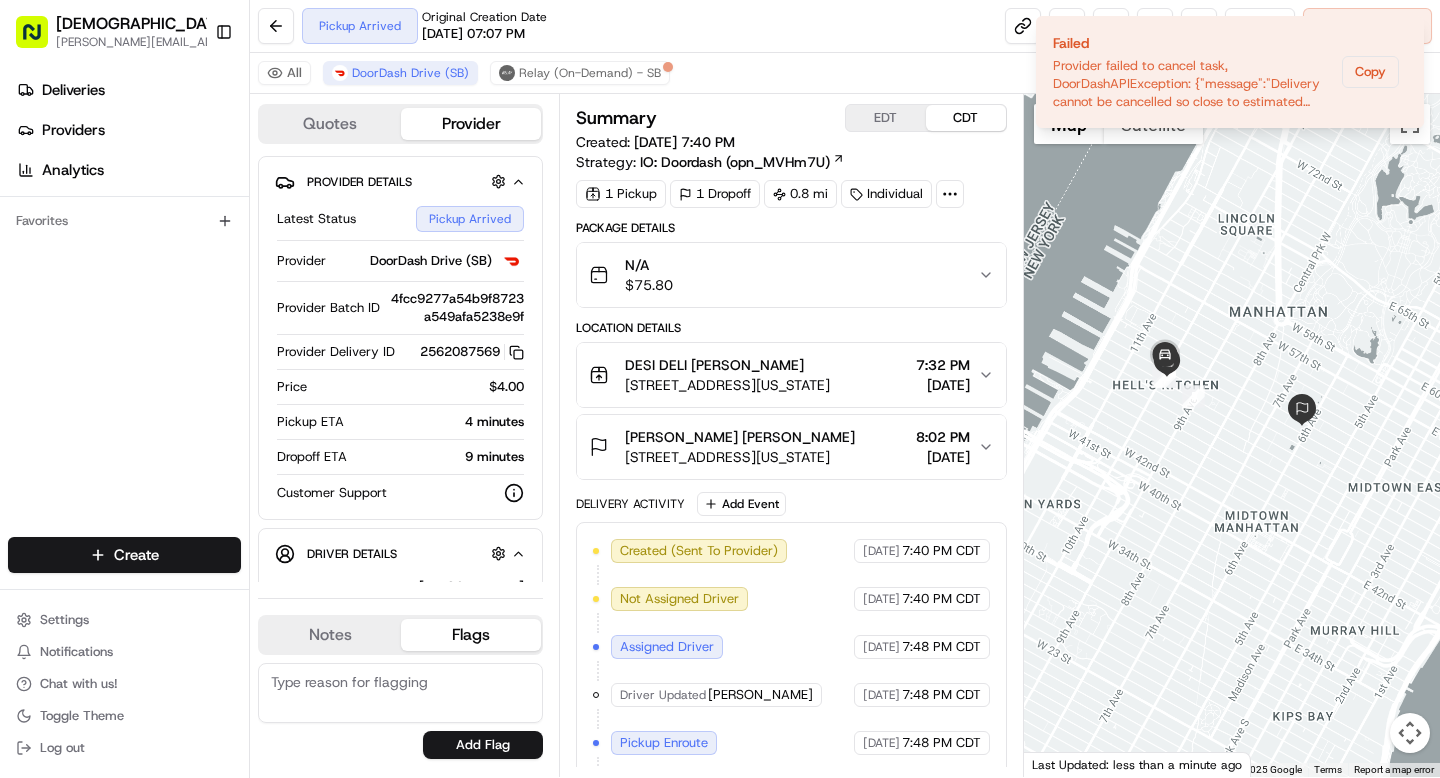 scroll, scrollTop: 101, scrollLeft: 0, axis: vertical 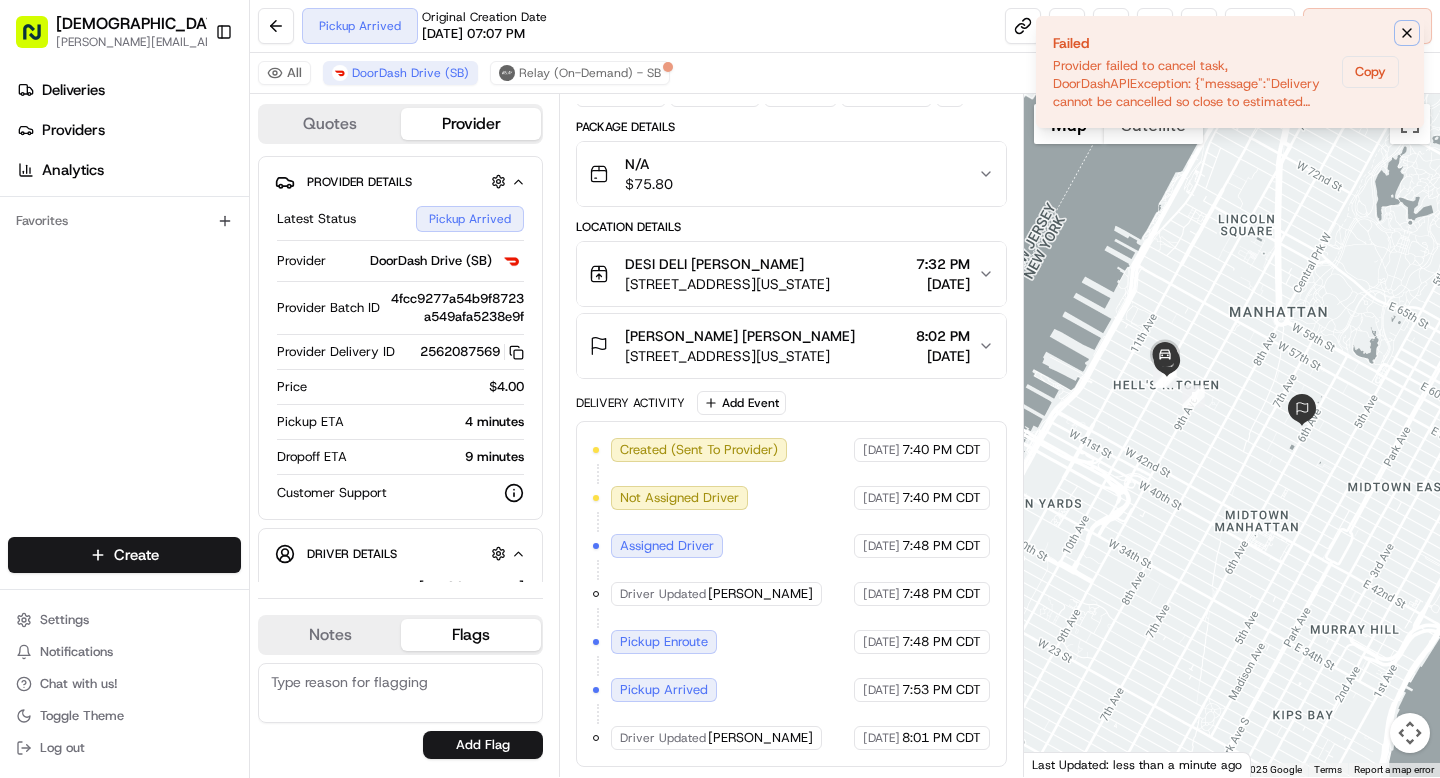 click 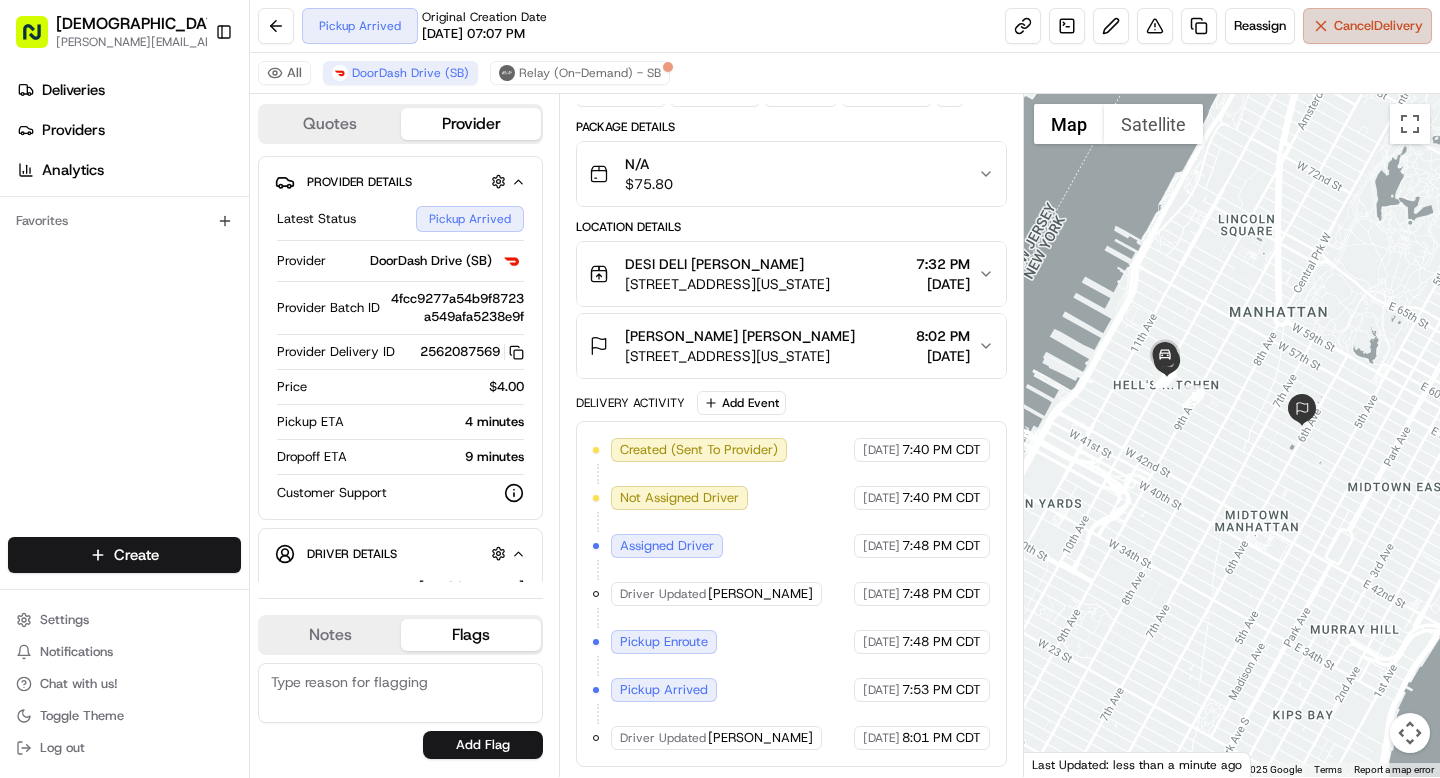 click on "Cancel  Delivery" at bounding box center [1378, 26] 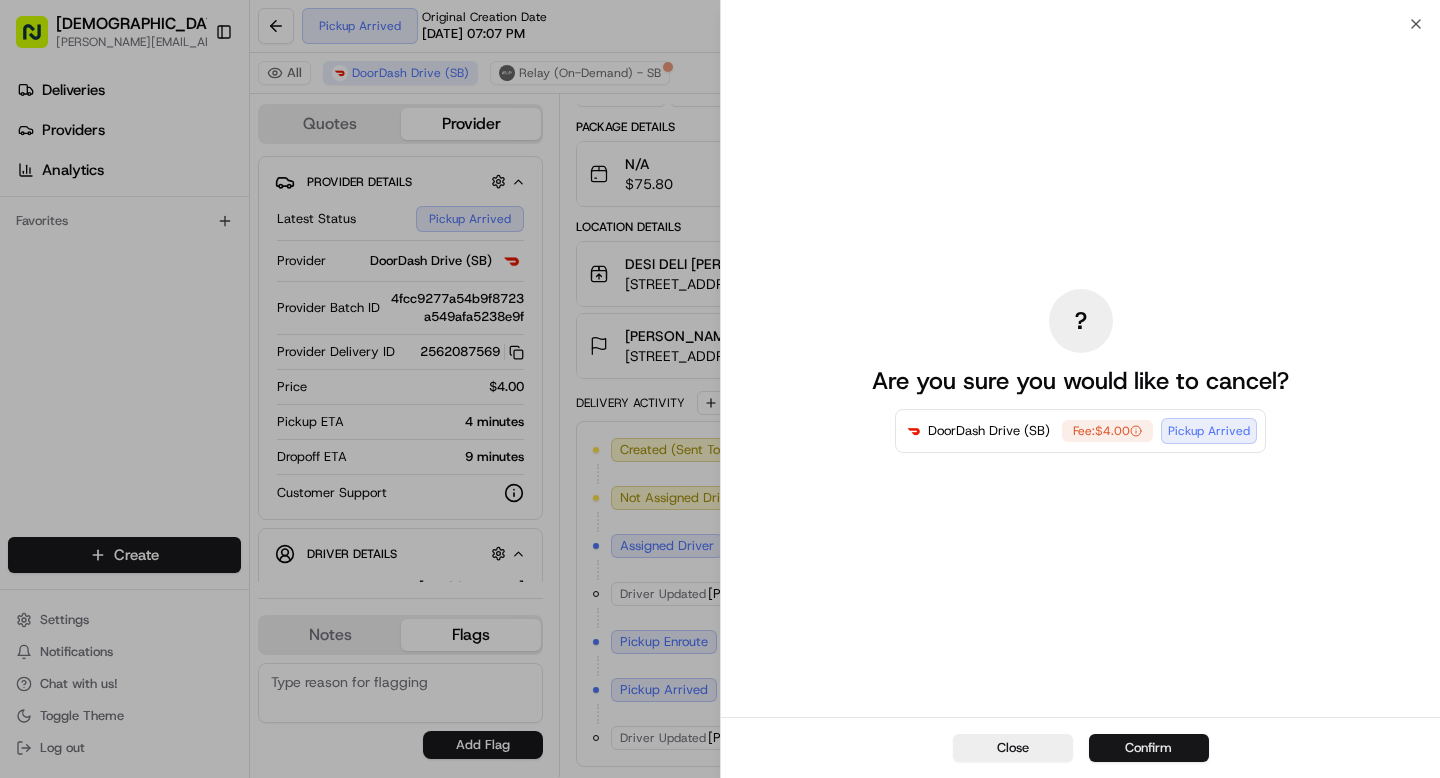click on "Confirm" at bounding box center [1149, 748] 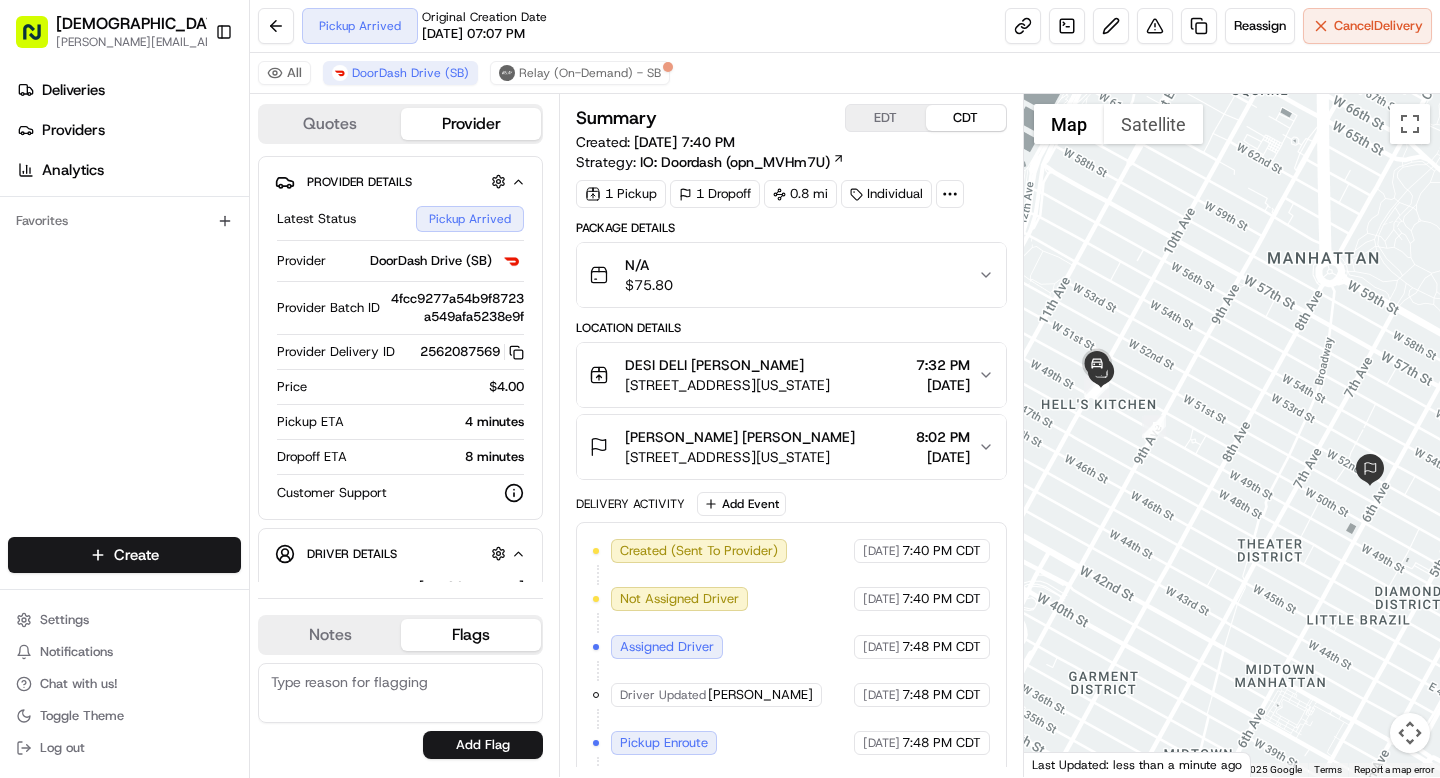 scroll, scrollTop: 0, scrollLeft: 0, axis: both 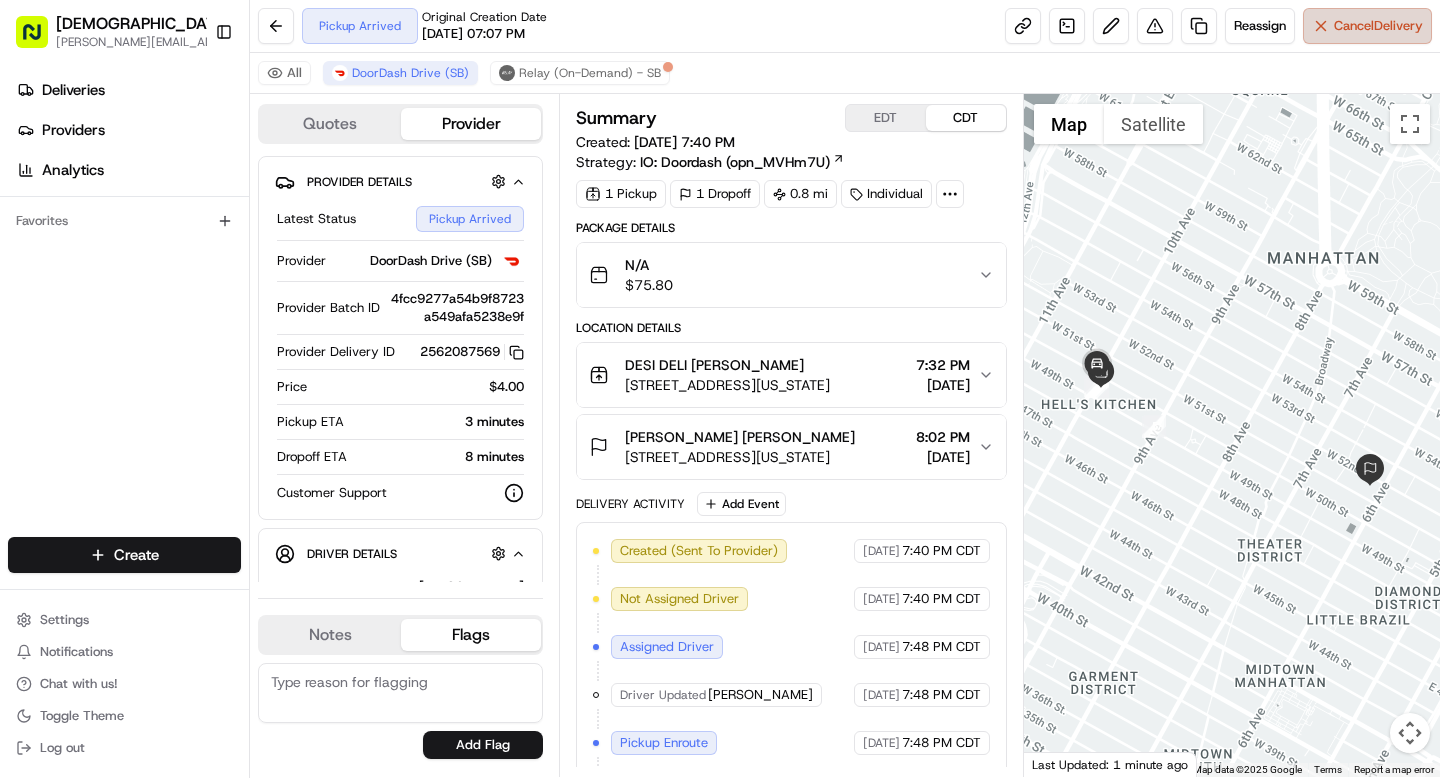 click on "Cancel  Delivery" at bounding box center [1367, 26] 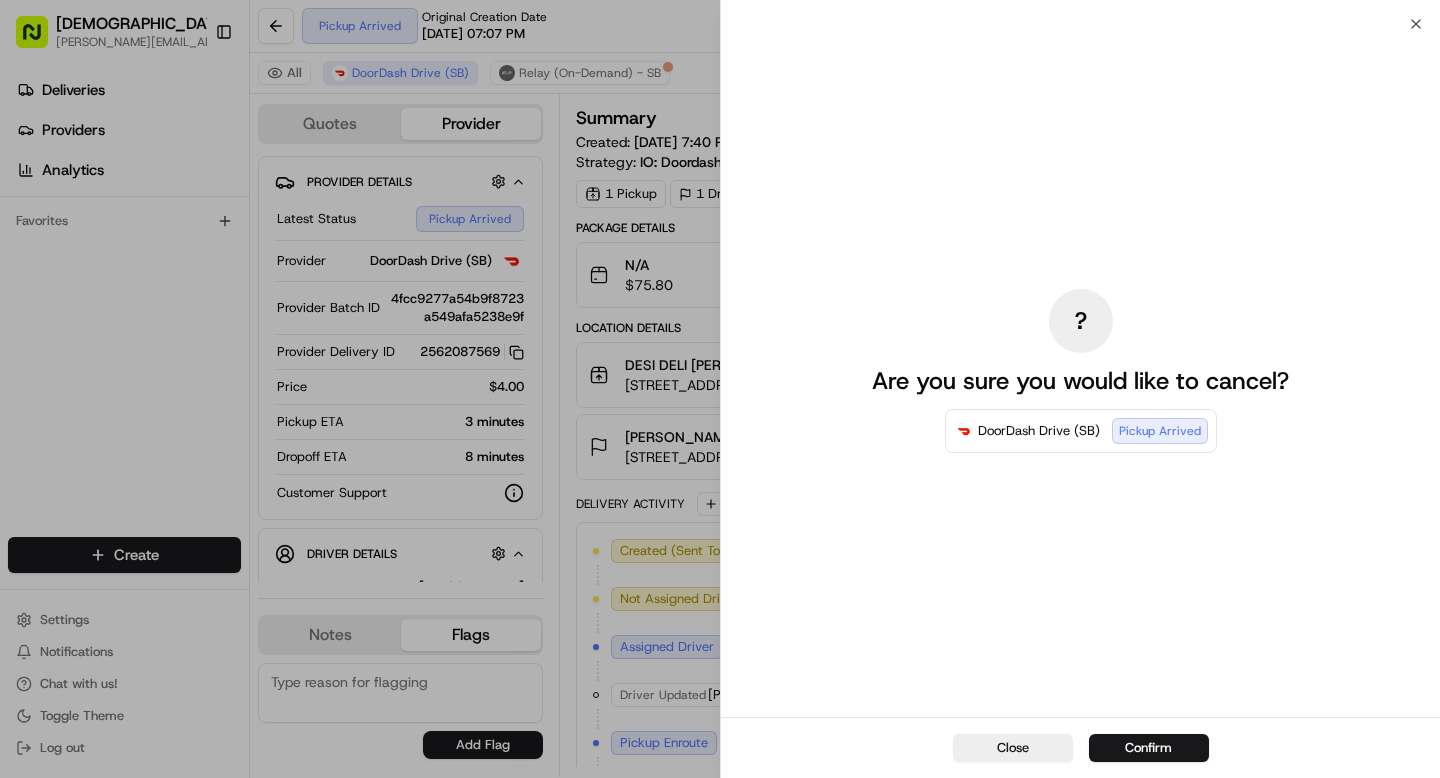 scroll, scrollTop: 0, scrollLeft: 0, axis: both 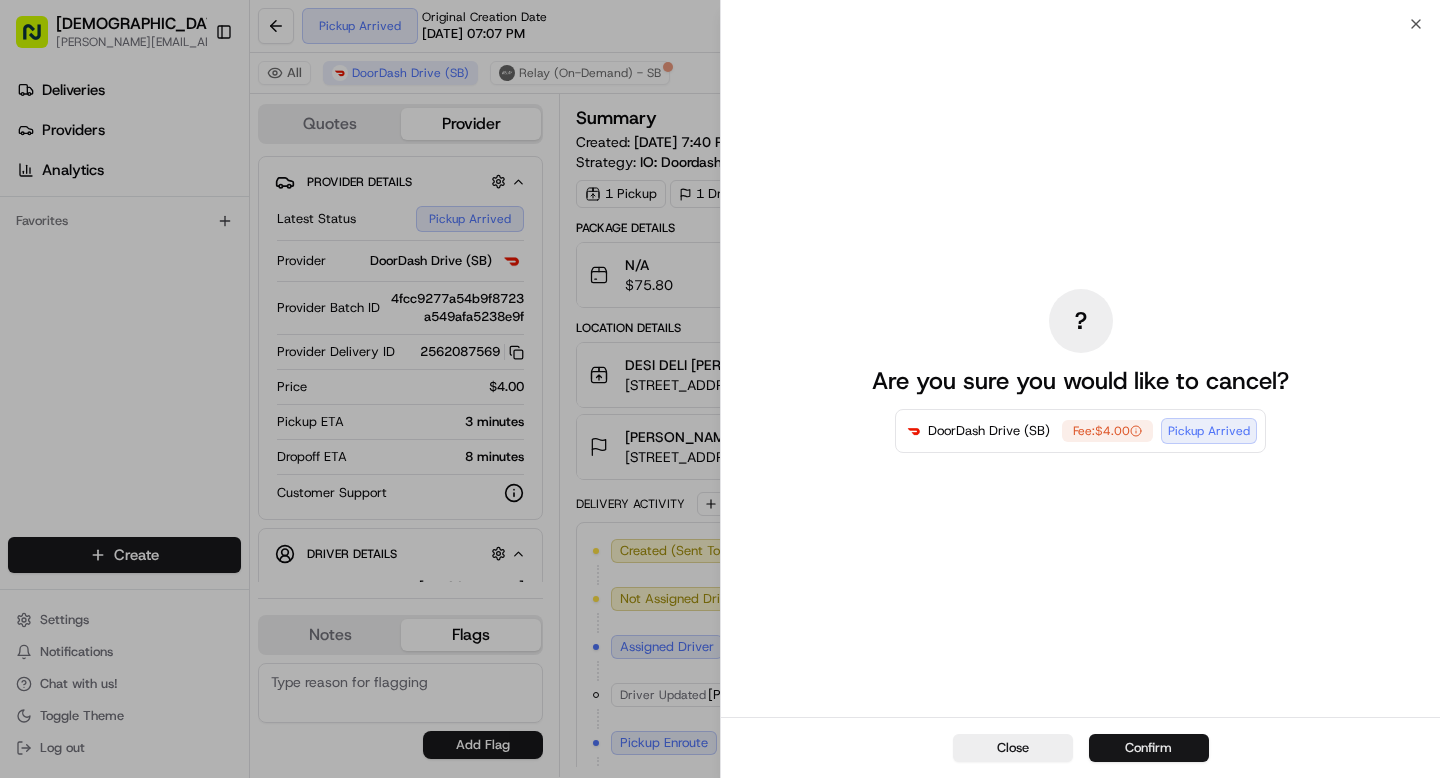 click on "Confirm" at bounding box center (1149, 748) 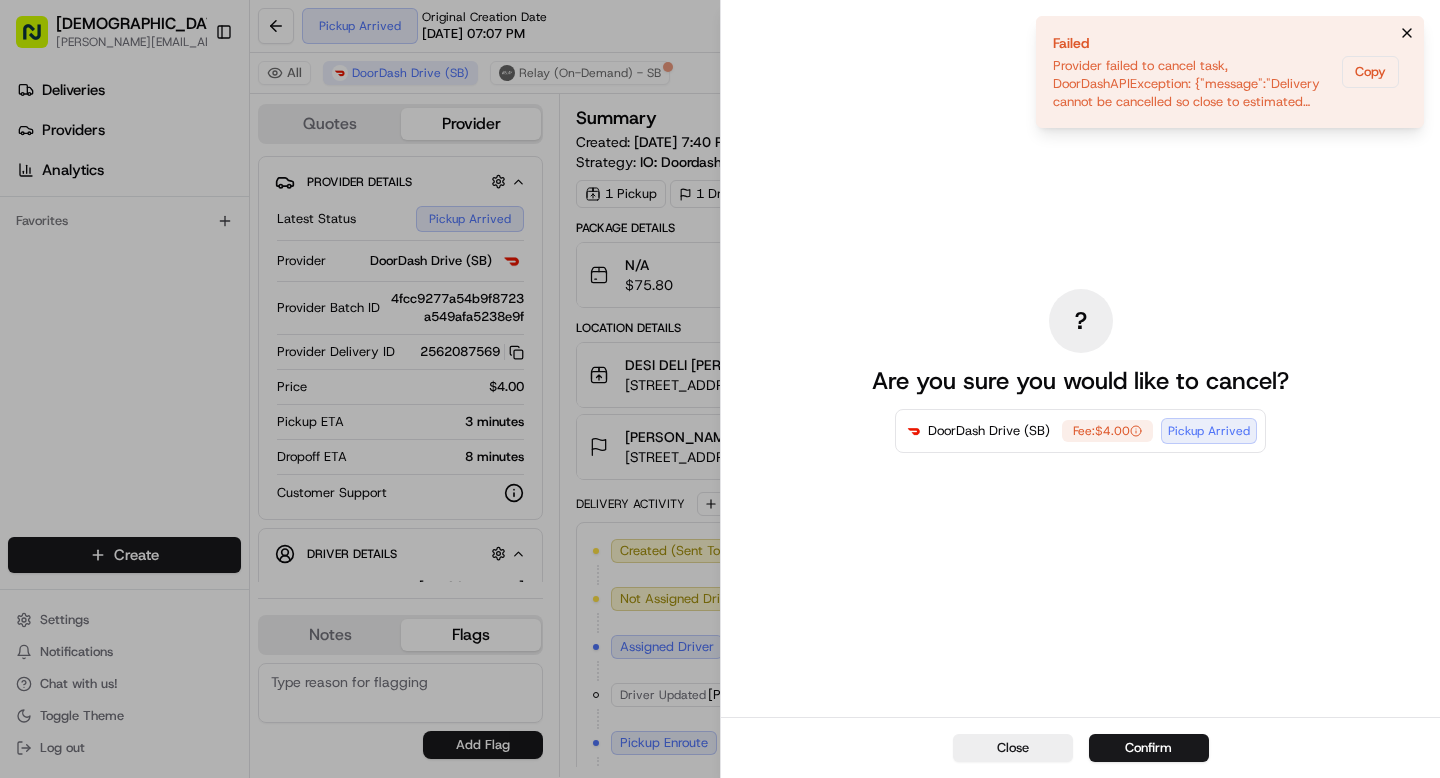 click 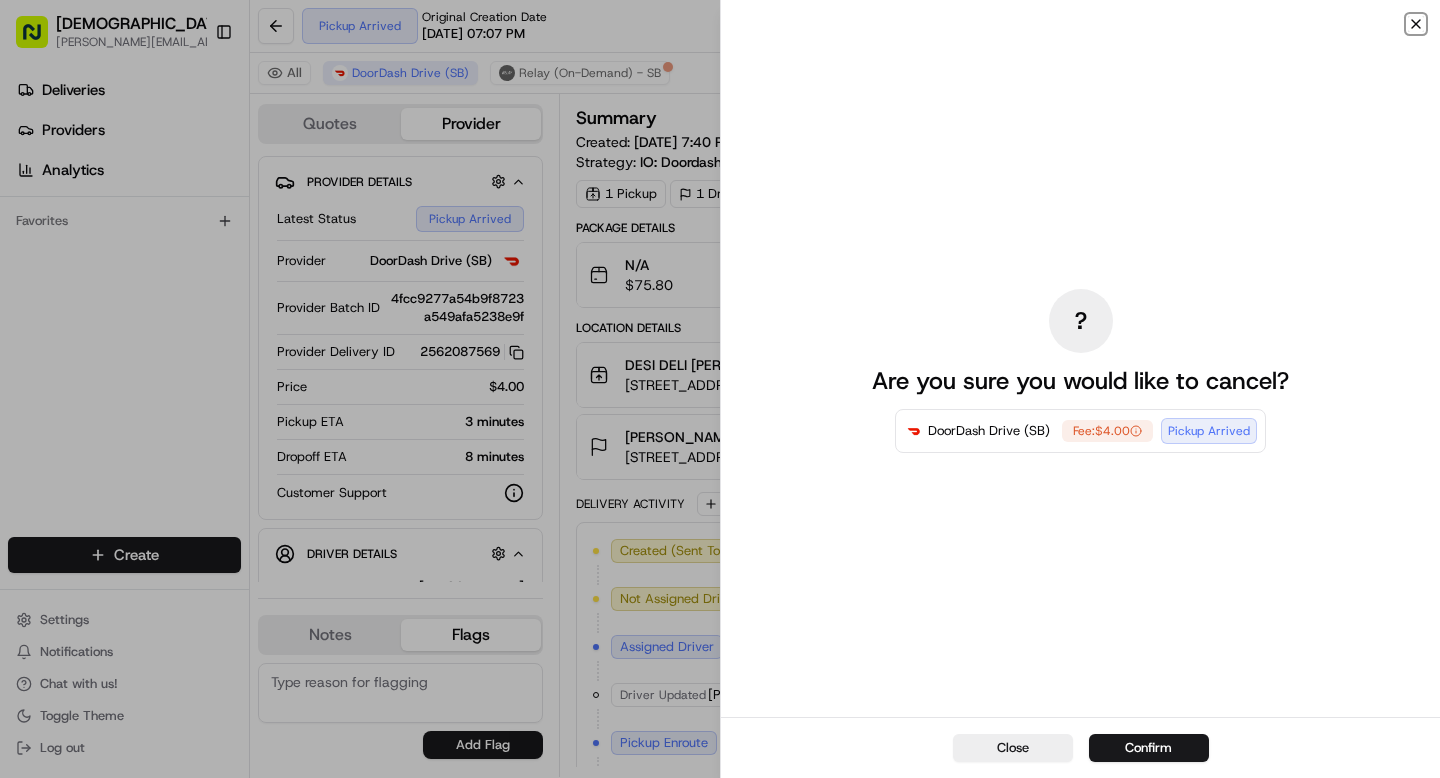 click 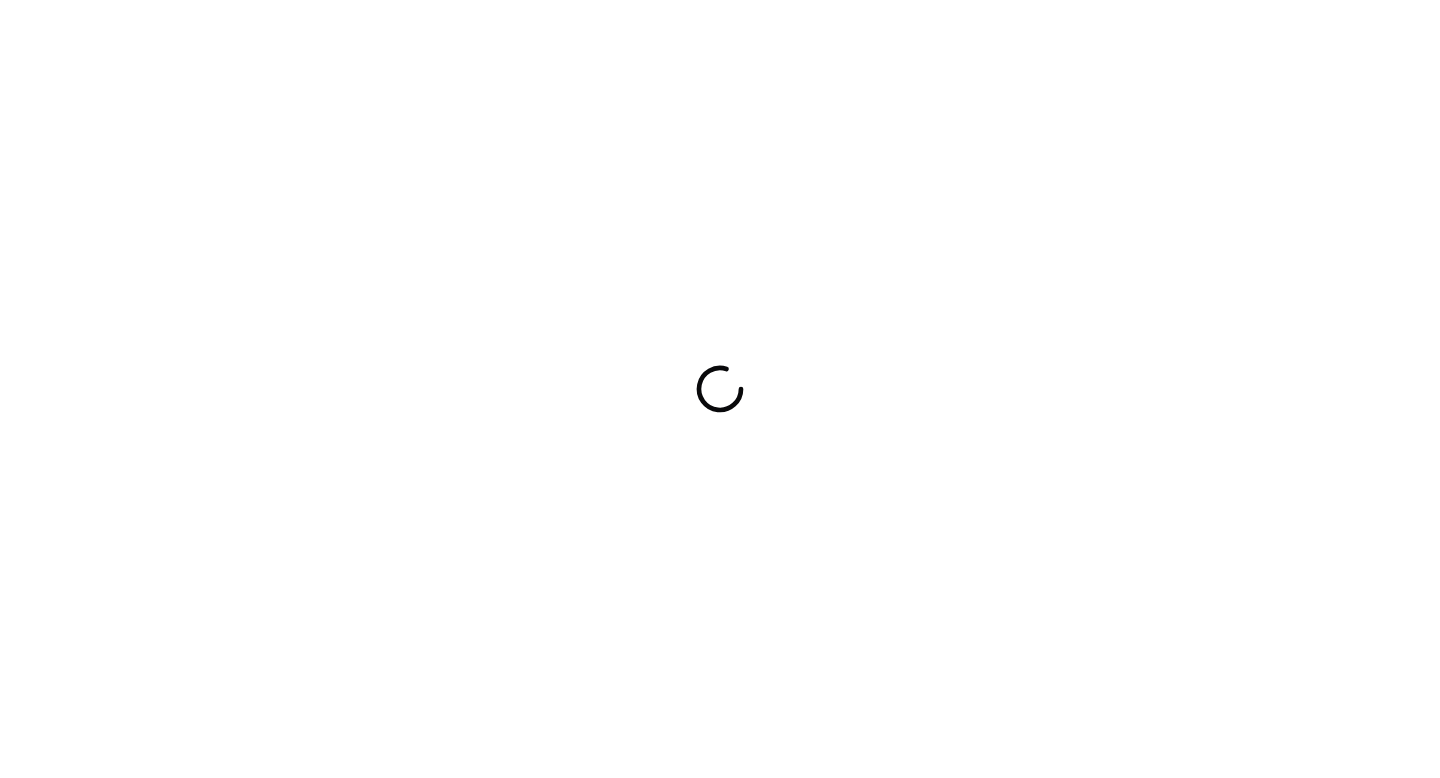 scroll, scrollTop: 0, scrollLeft: 0, axis: both 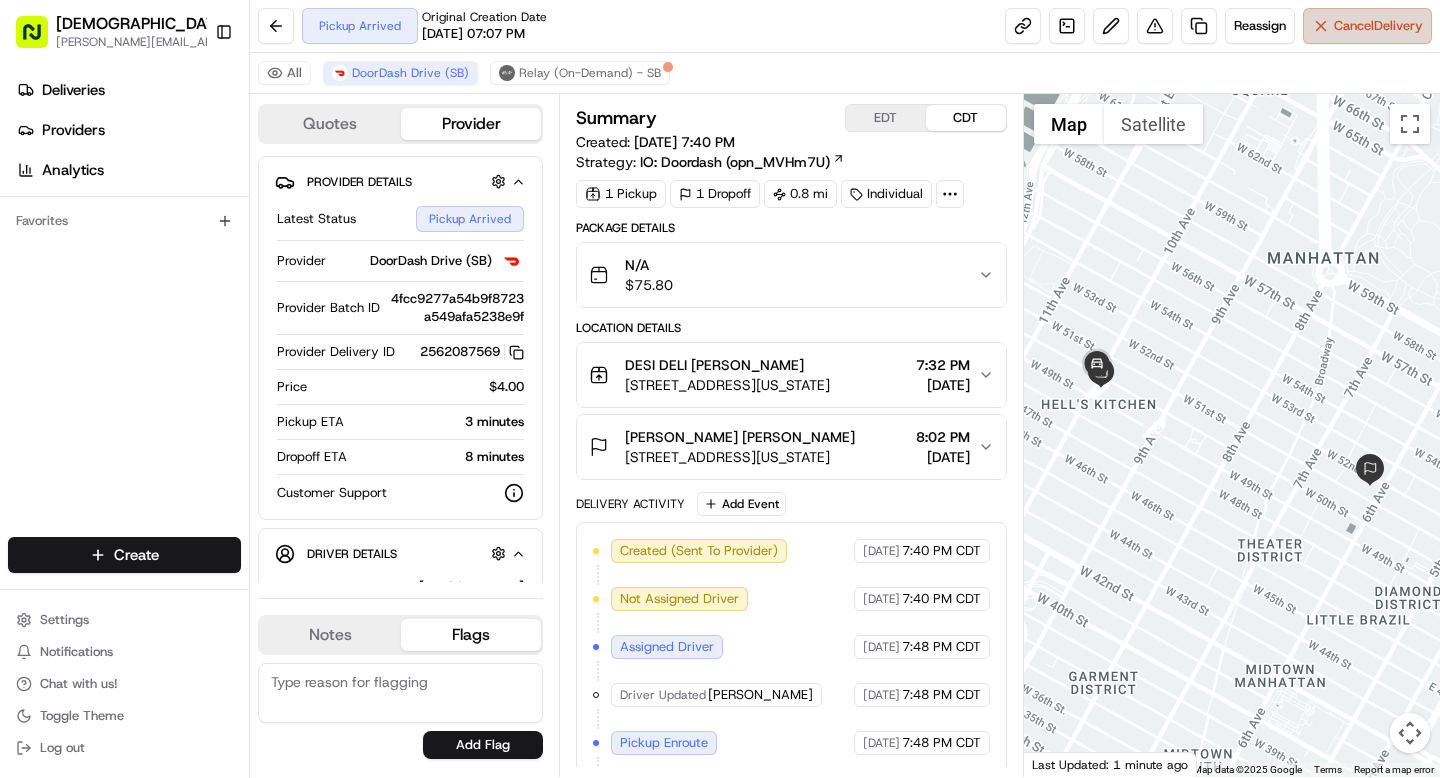 click on "Cancel  Delivery" at bounding box center (1378, 26) 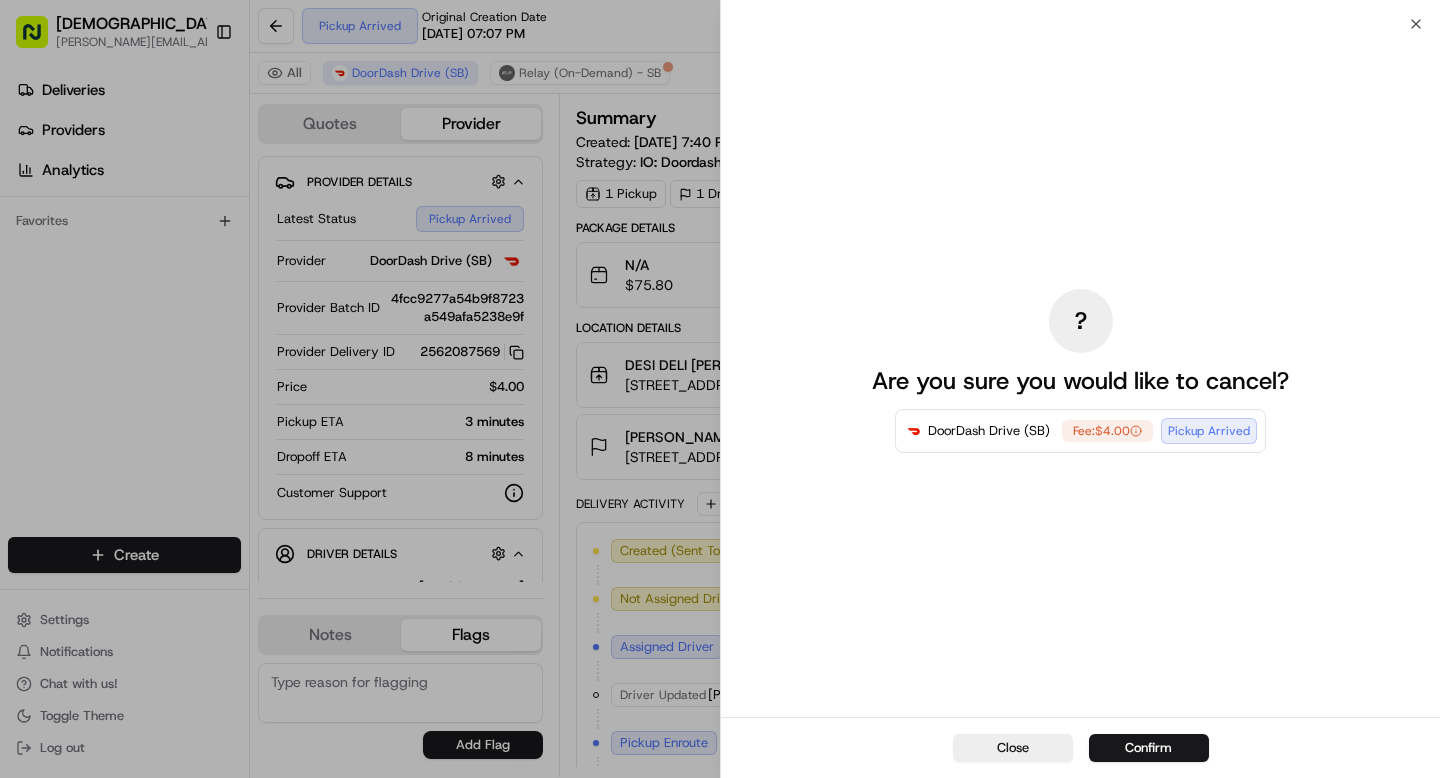scroll, scrollTop: 0, scrollLeft: 0, axis: both 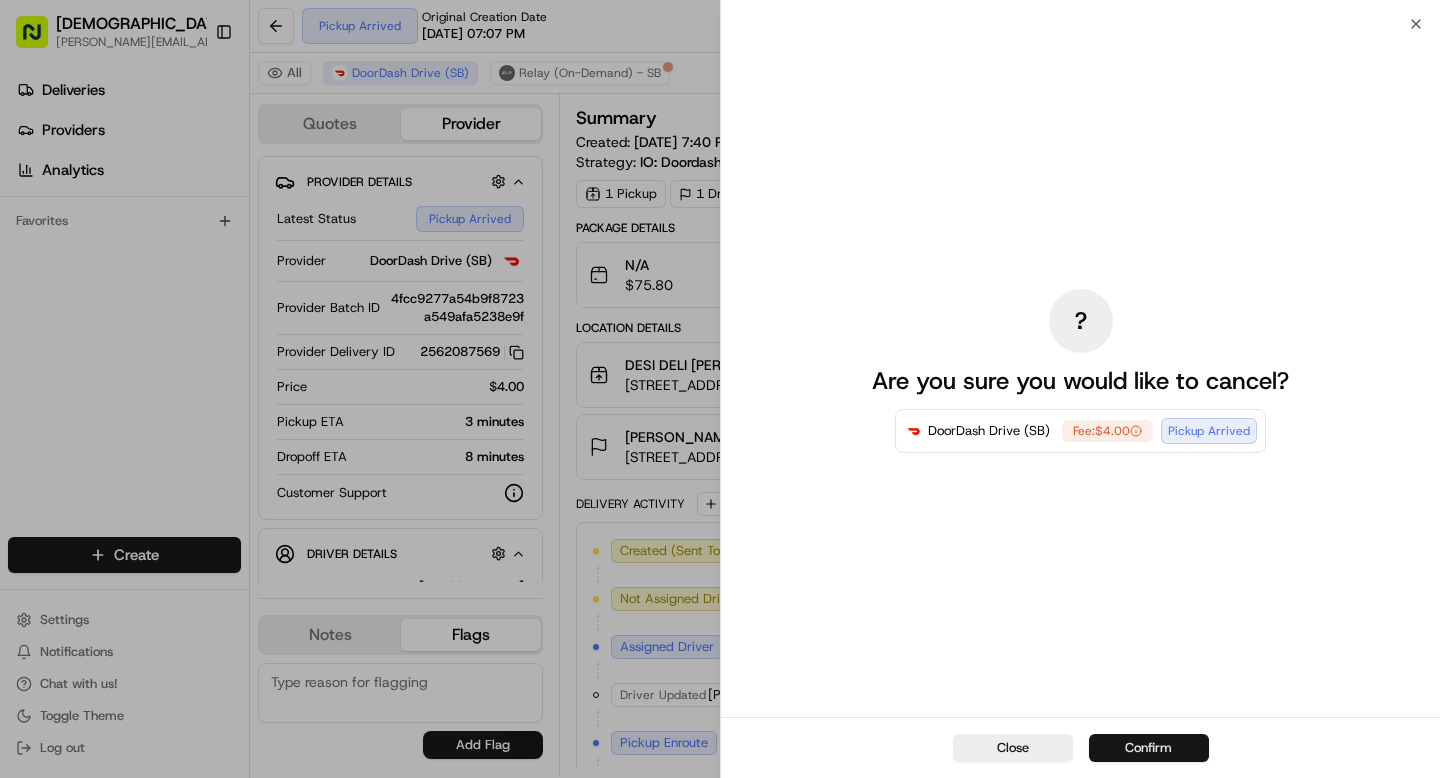 click on "Confirm" at bounding box center [1149, 748] 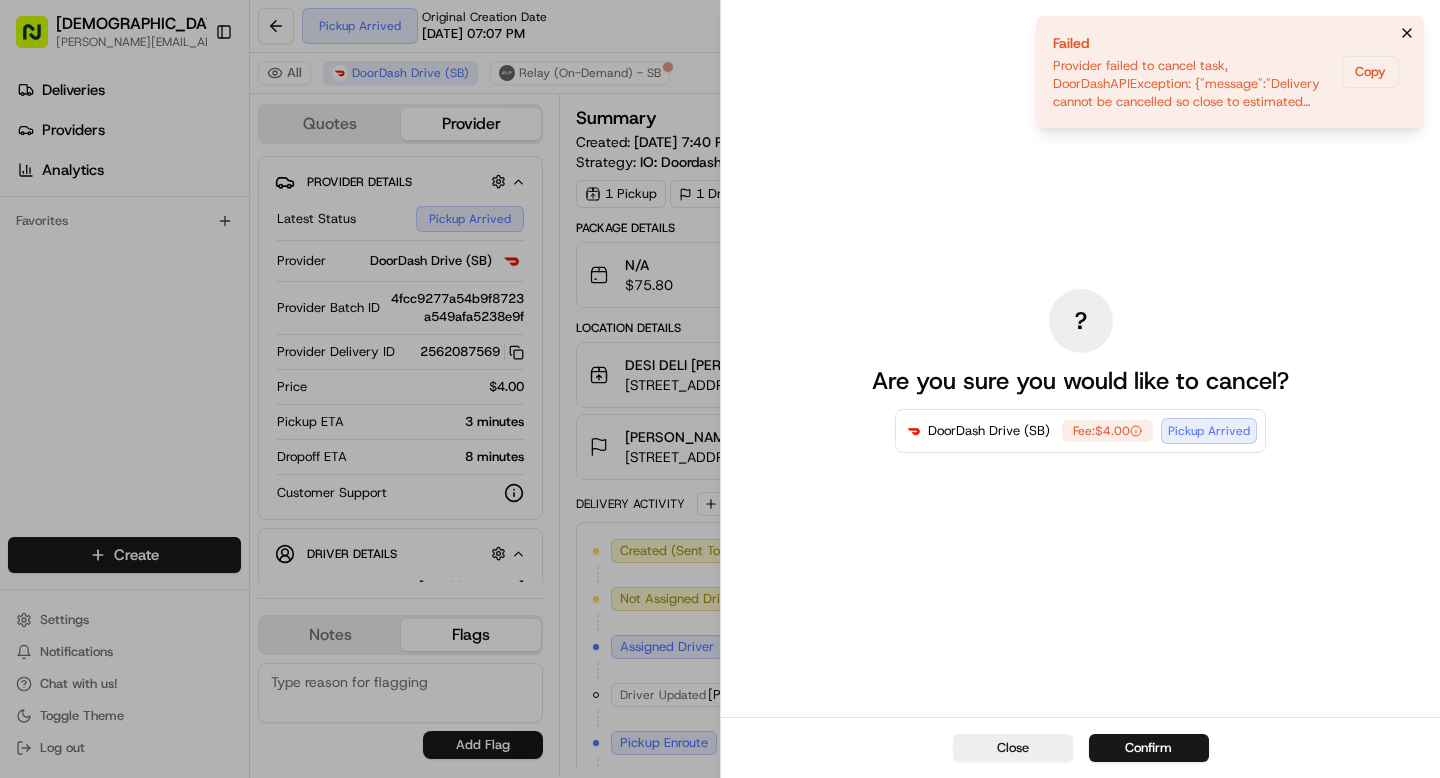 click 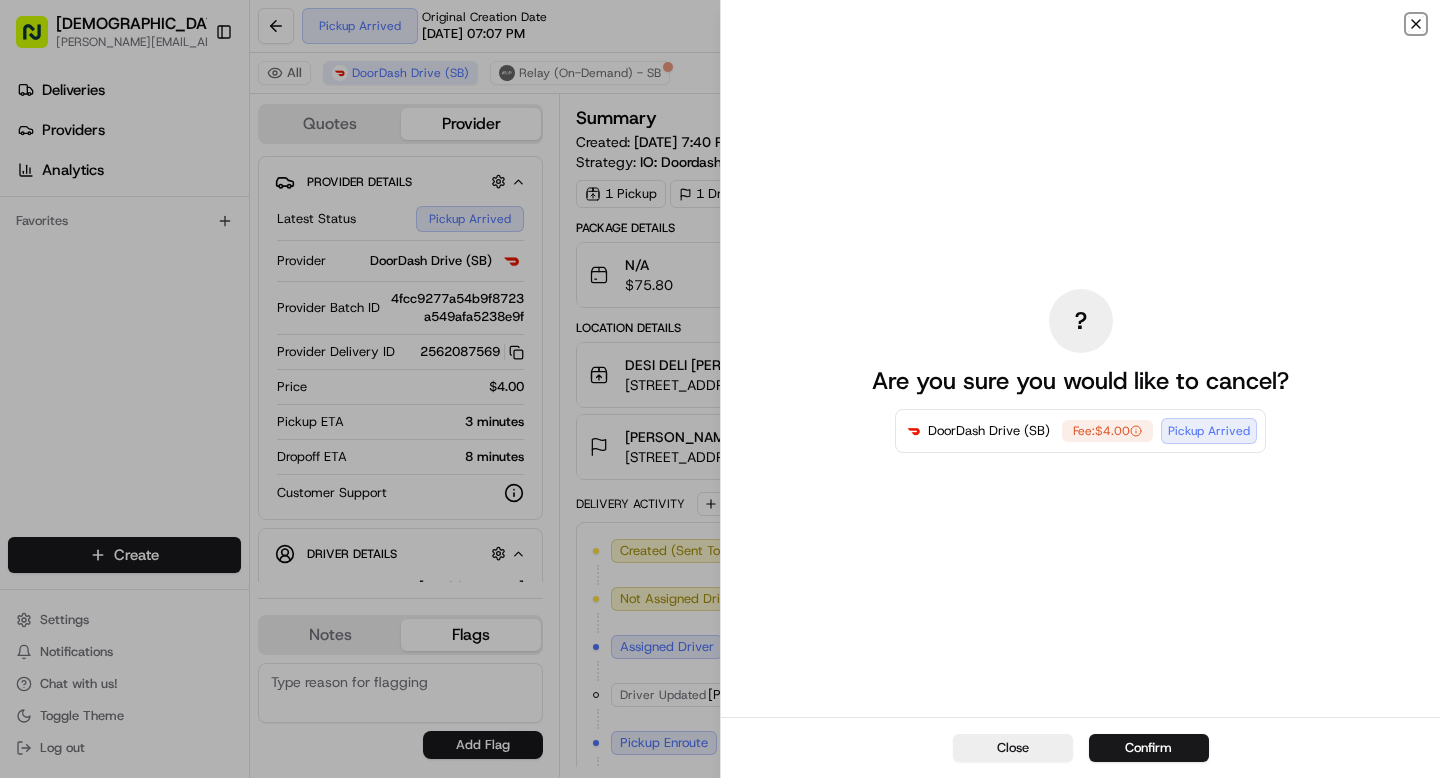 click 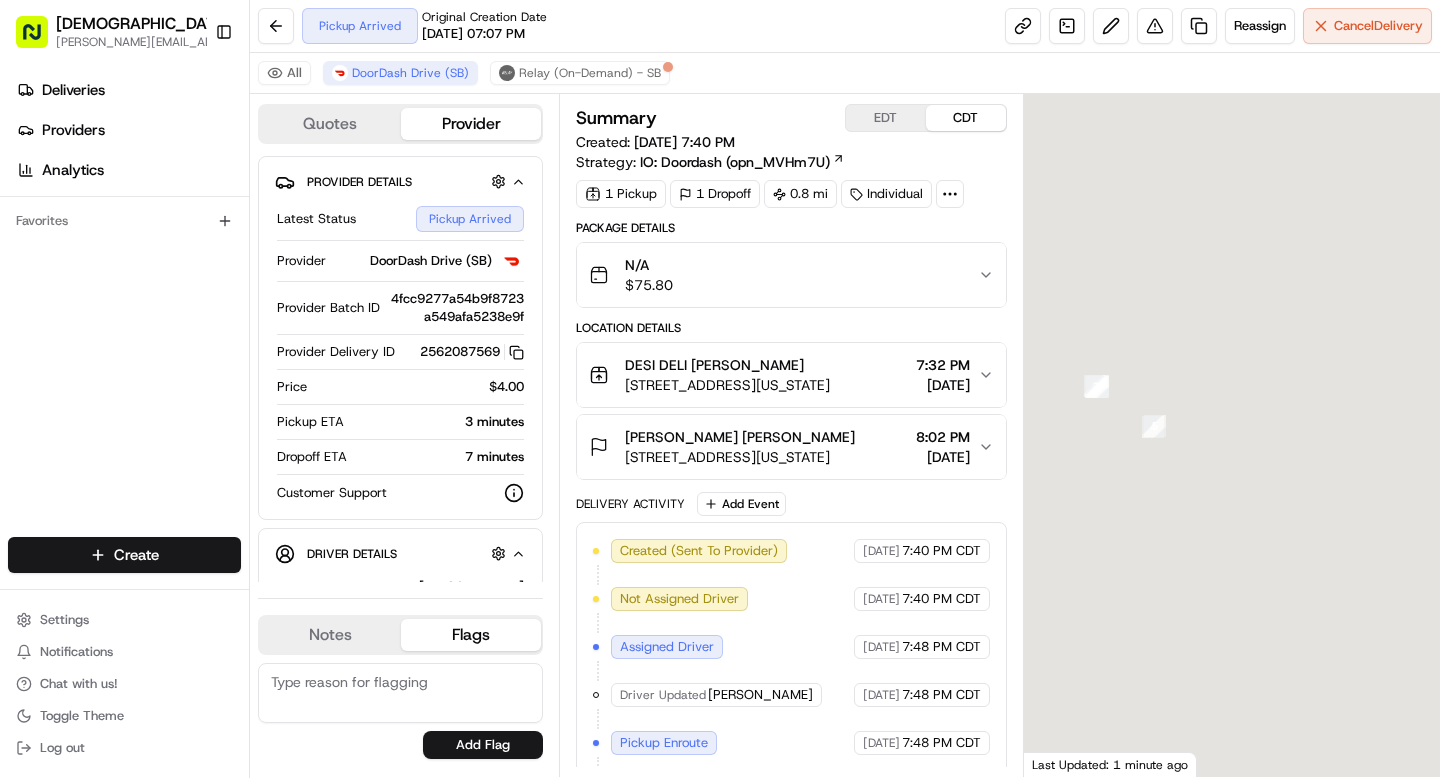 scroll, scrollTop: 0, scrollLeft: 0, axis: both 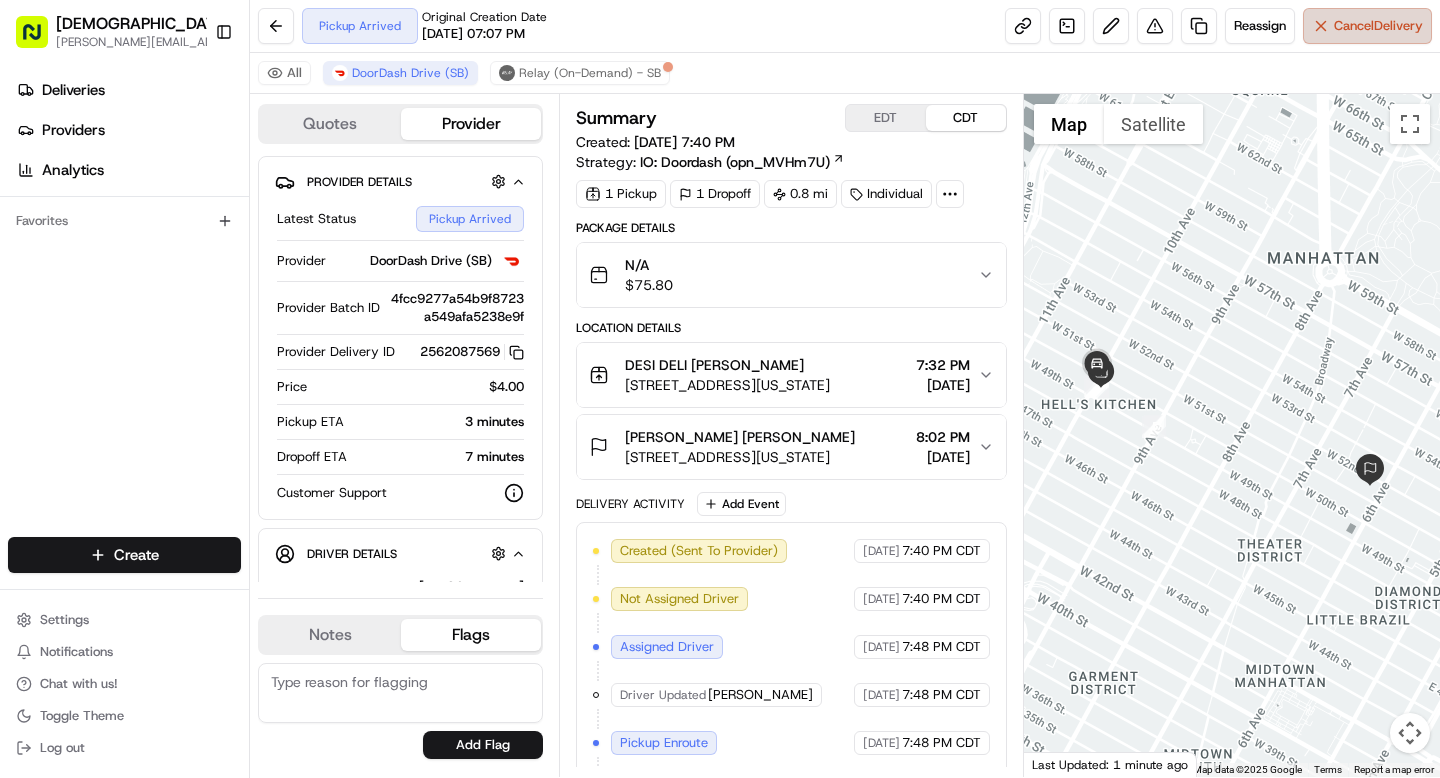 click on "Cancel  Delivery" at bounding box center [1367, 26] 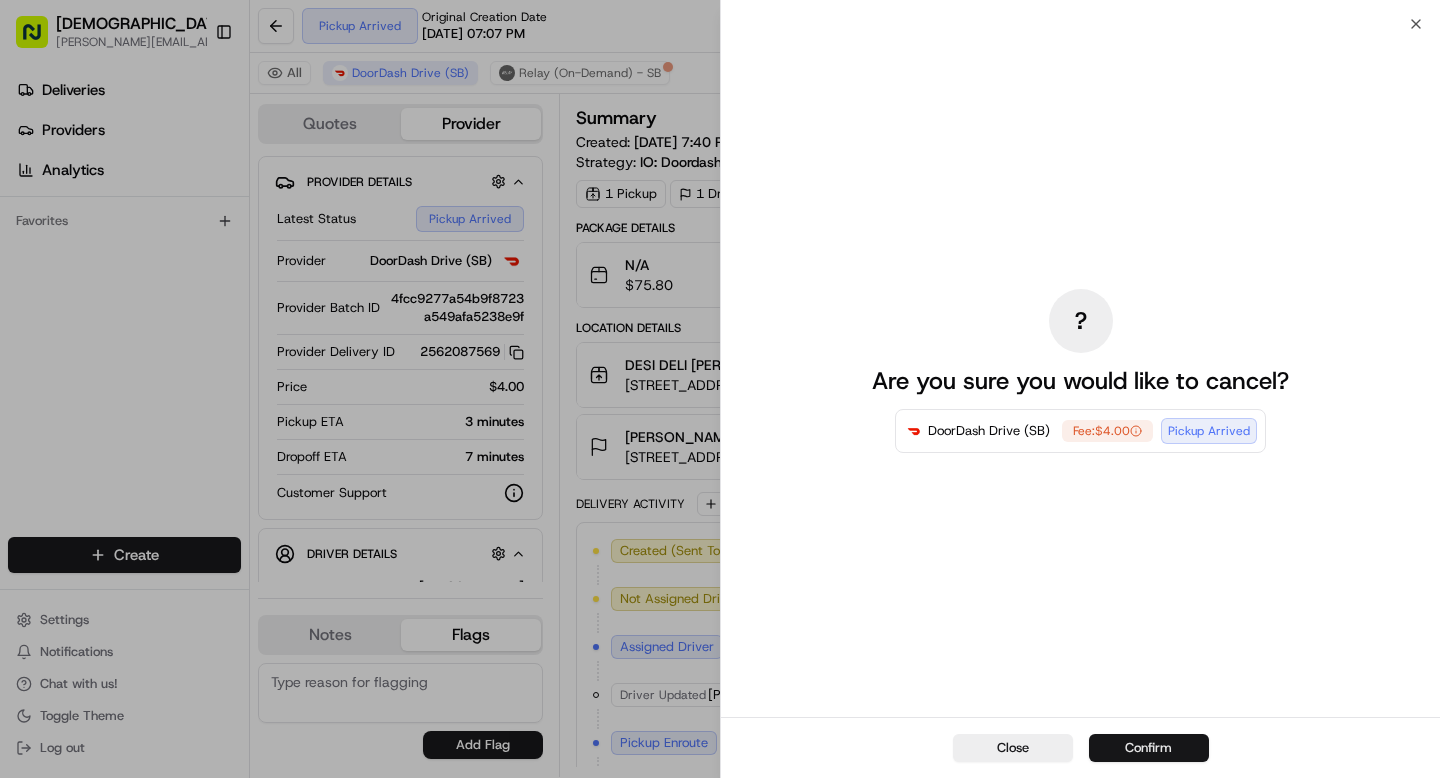 click on "Confirm" at bounding box center (1149, 748) 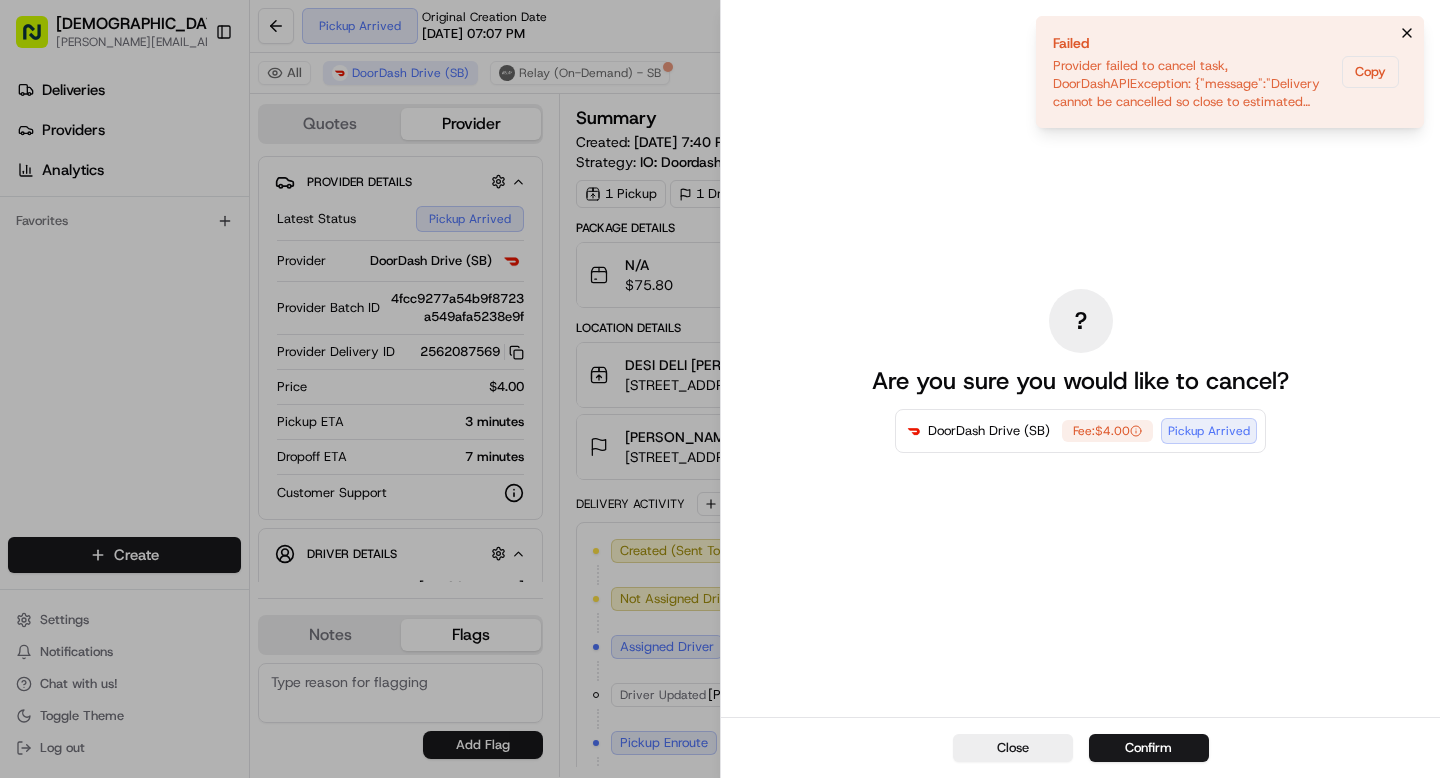 click 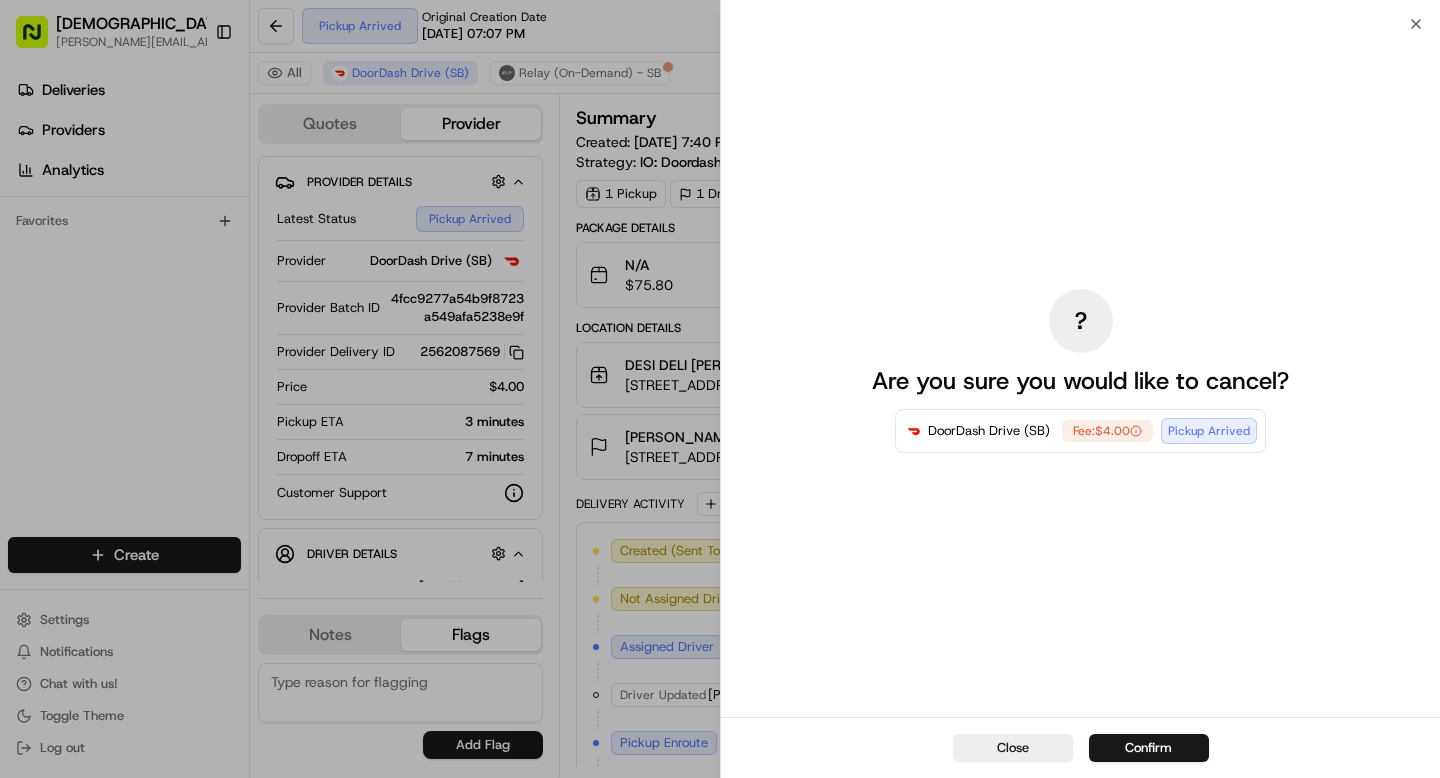 click on "? Are you sure you would like to cancel? DoorDash Drive (SB) Fee:  $4.00 Pickup Arrived" at bounding box center [1080, 370] 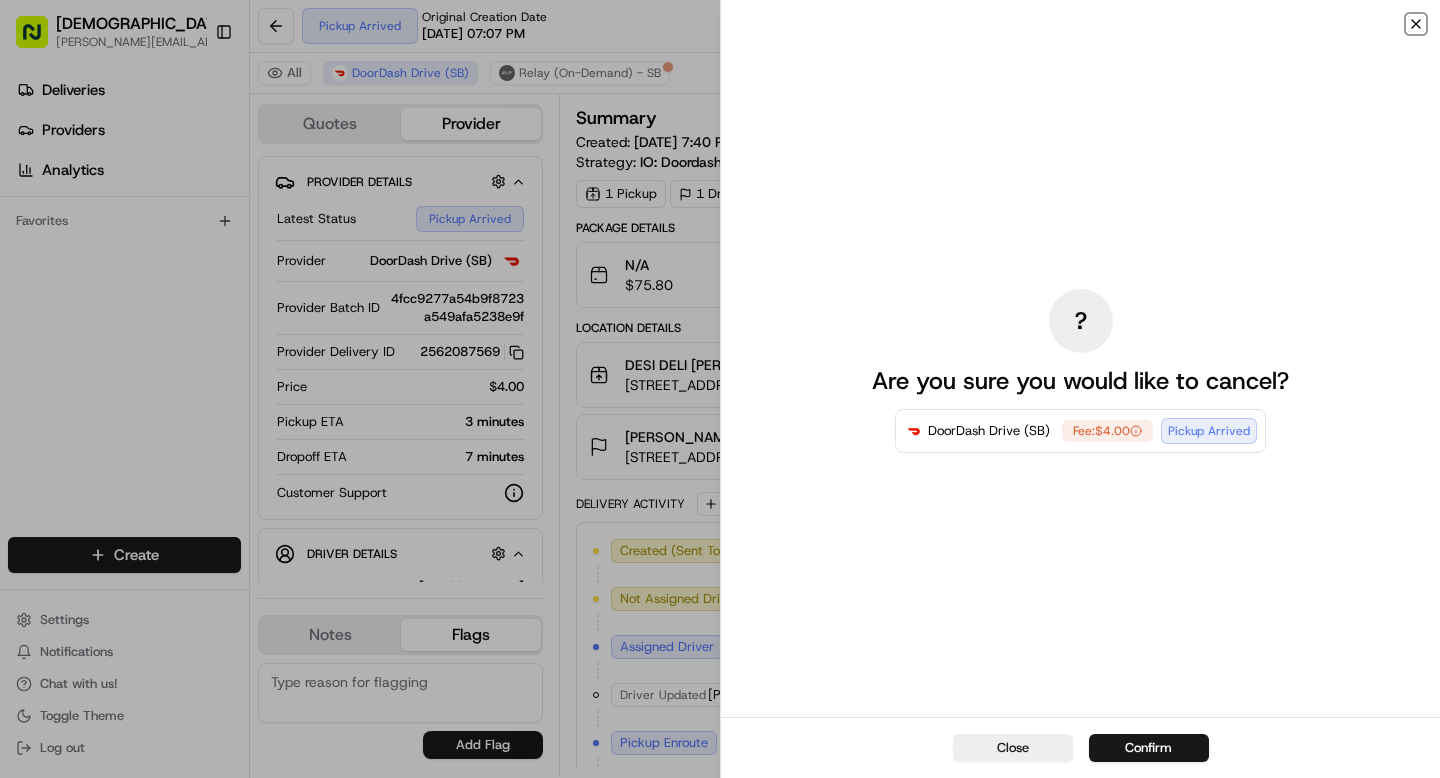 click 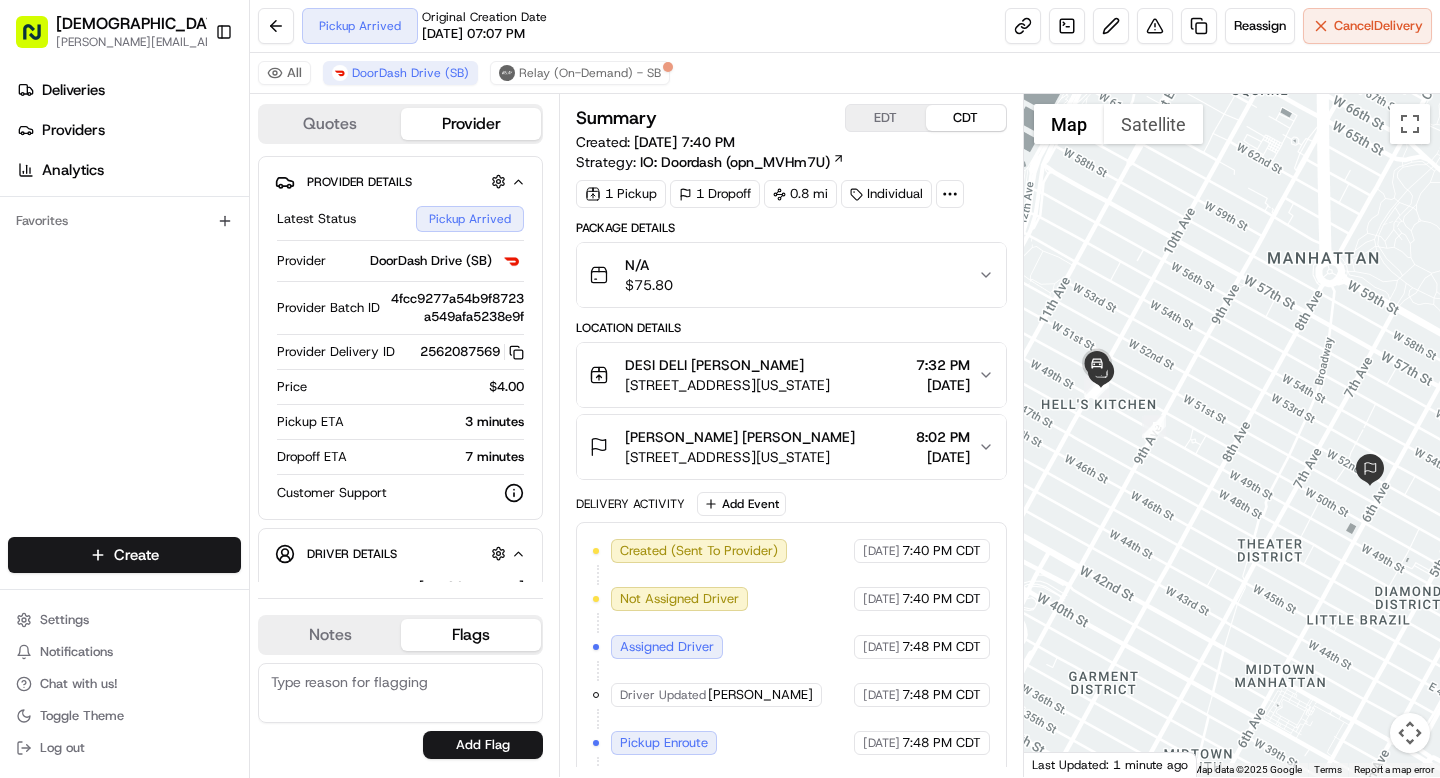 scroll, scrollTop: 101, scrollLeft: 0, axis: vertical 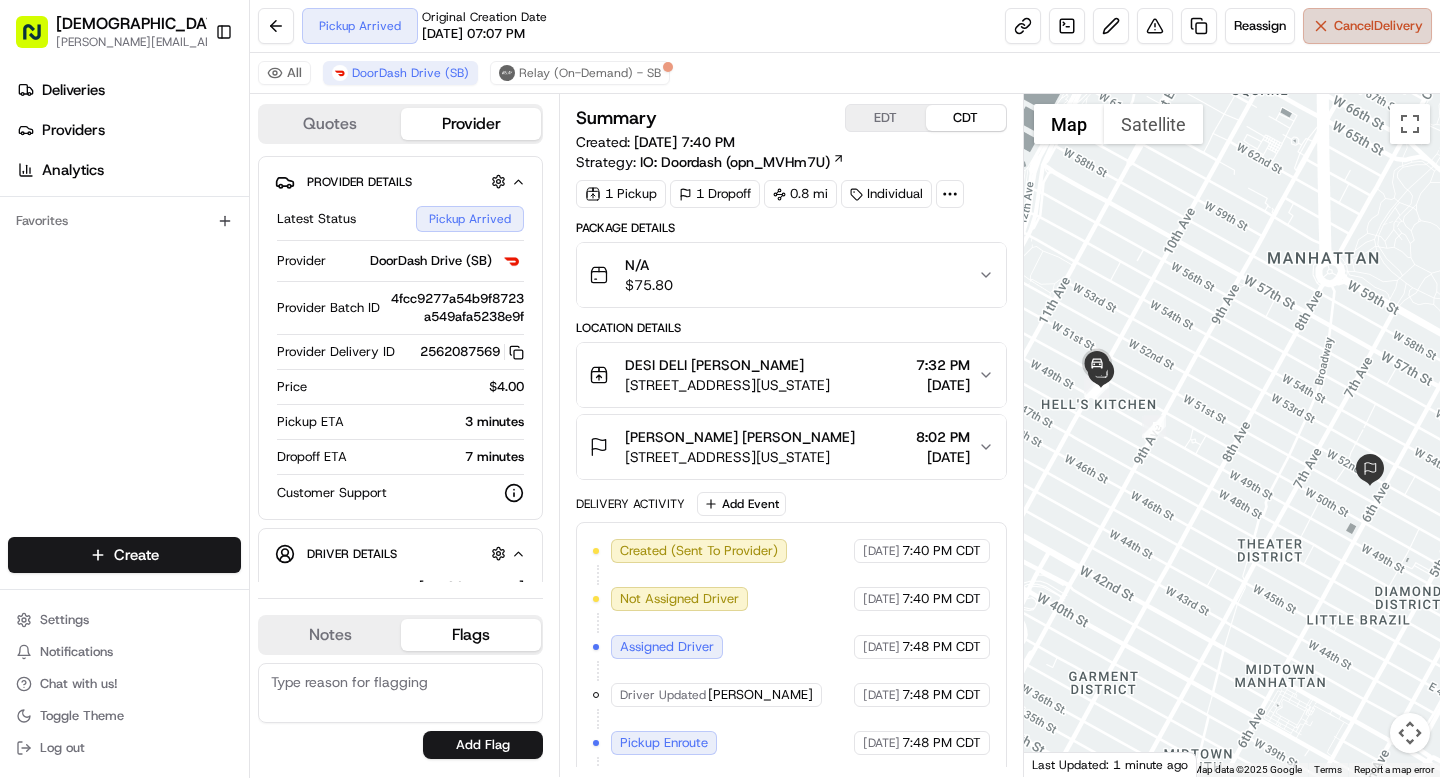 click on "Cancel  Delivery" at bounding box center [1367, 26] 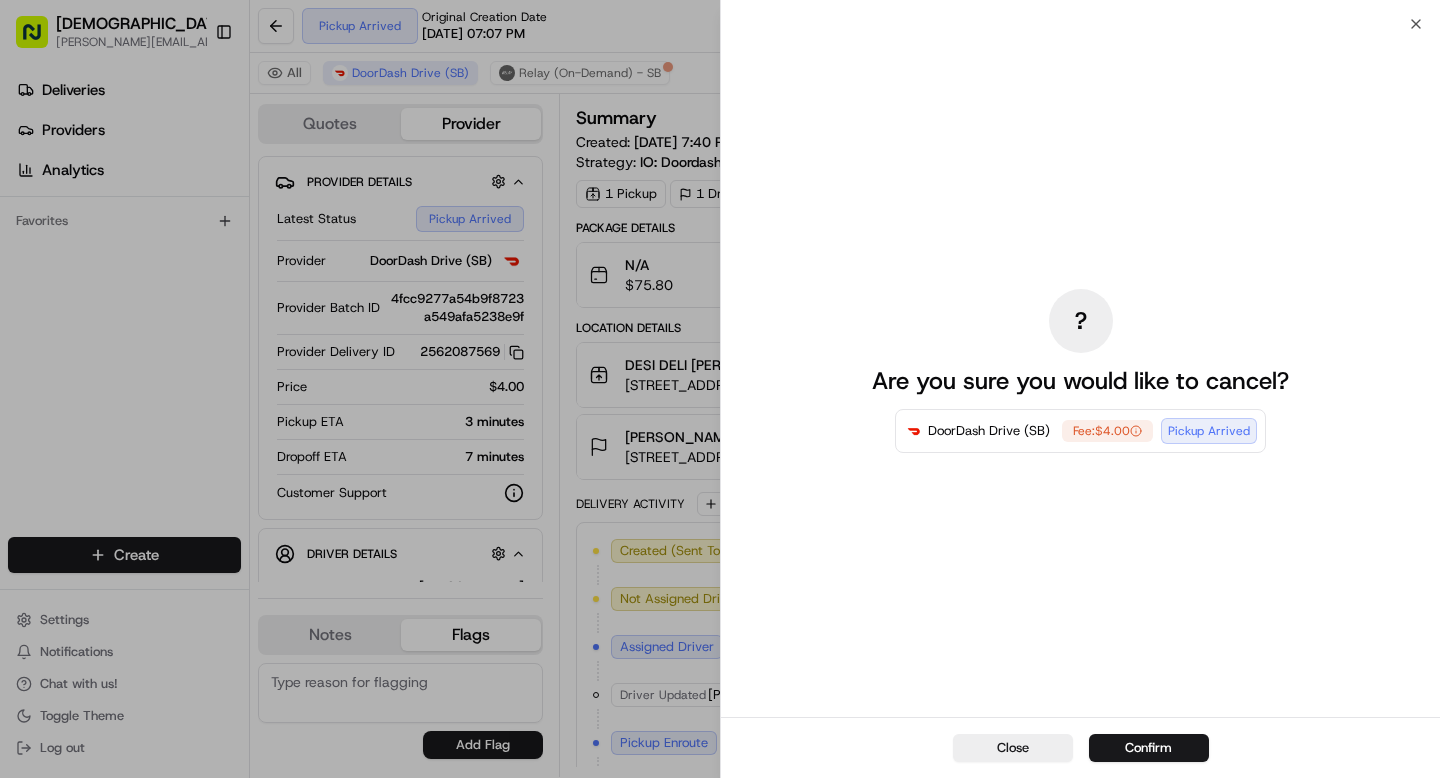 scroll, scrollTop: 0, scrollLeft: 0, axis: both 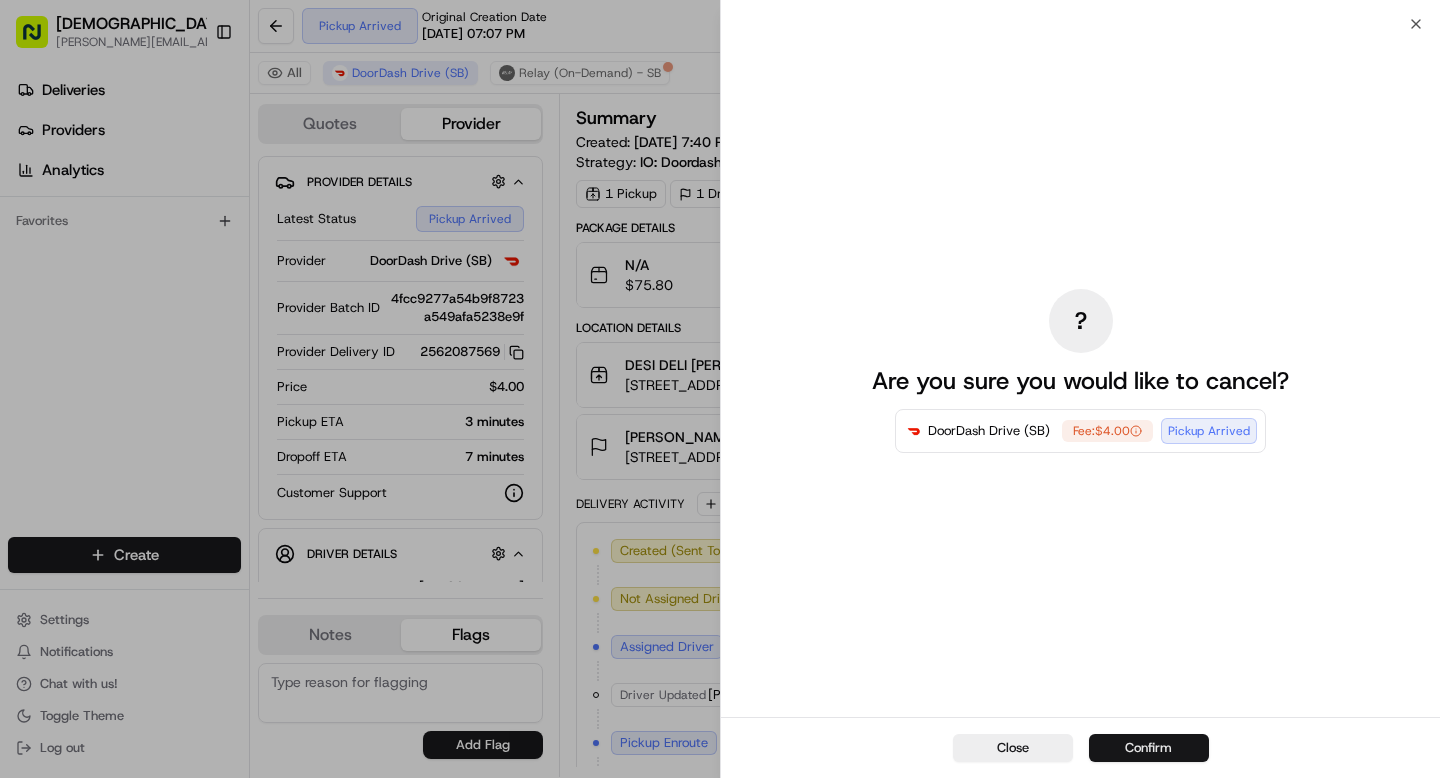 click on "Confirm" at bounding box center [1149, 748] 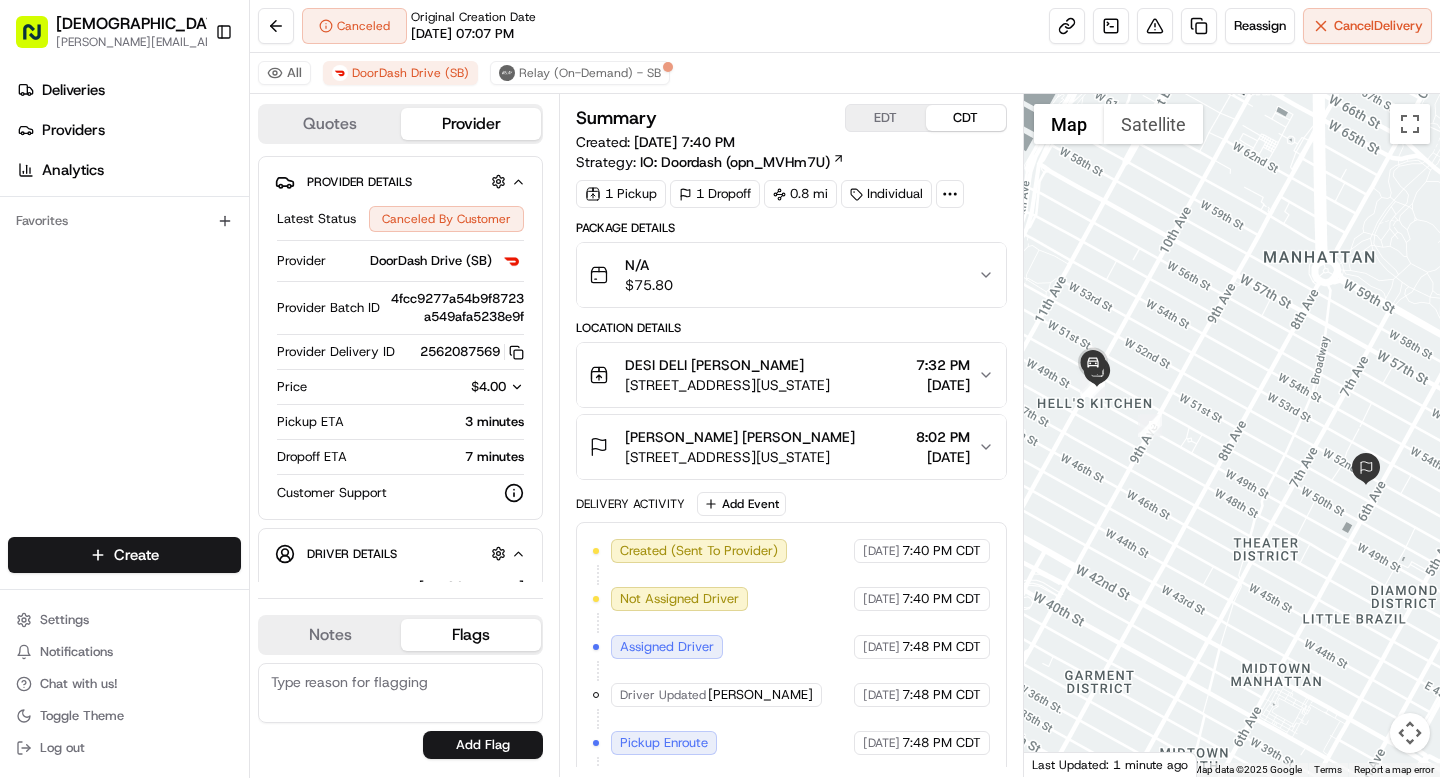 click on "Notes" at bounding box center [330, 635] 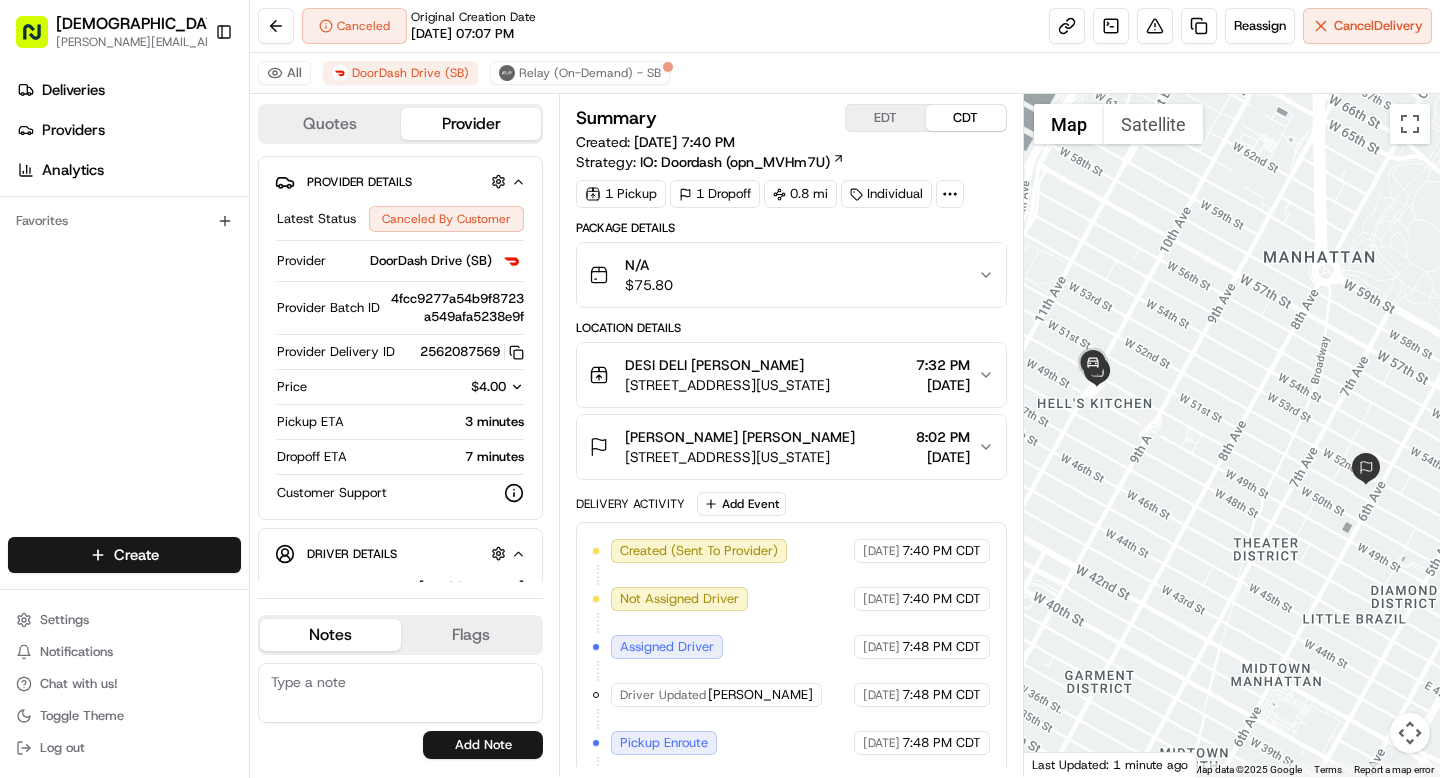 click at bounding box center (400, 693) 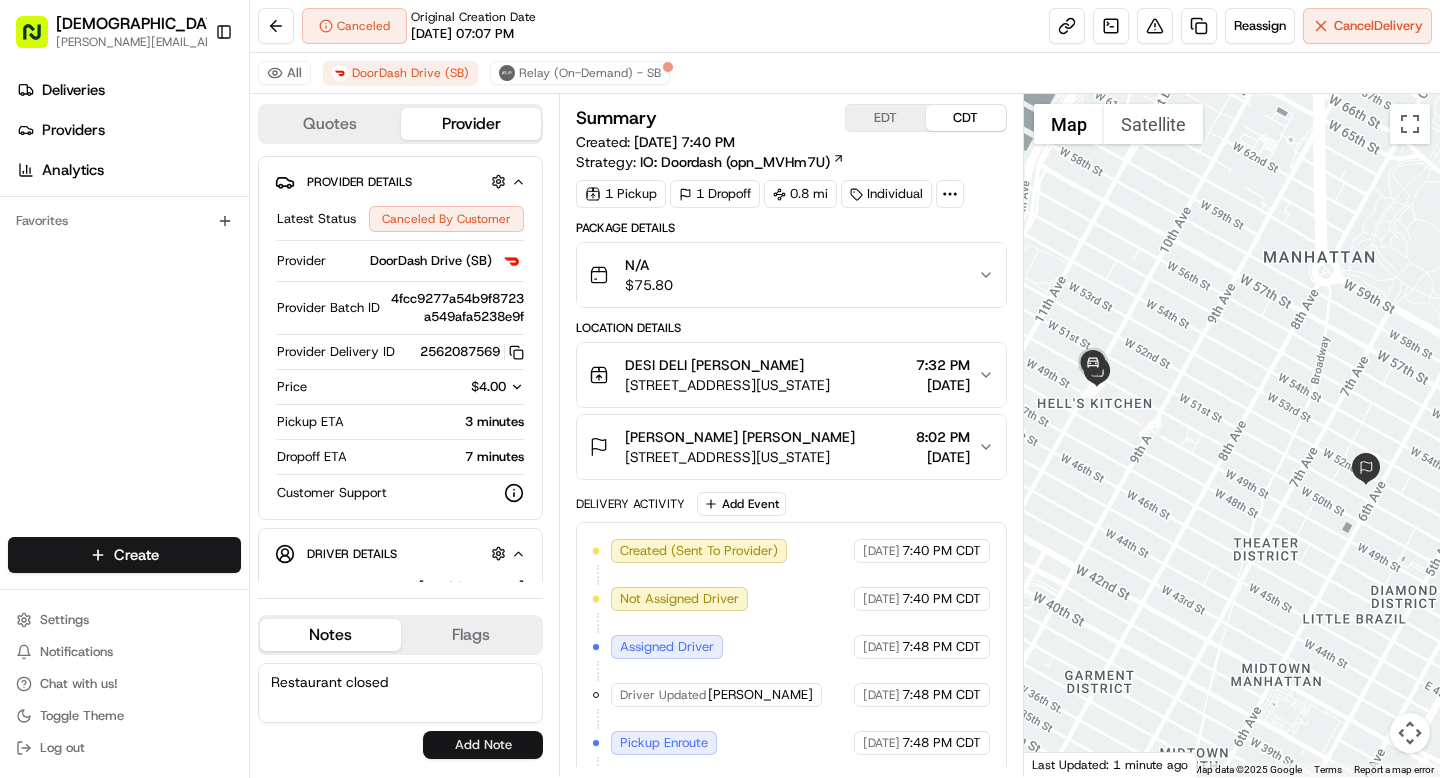 type on "Restaurant closed" 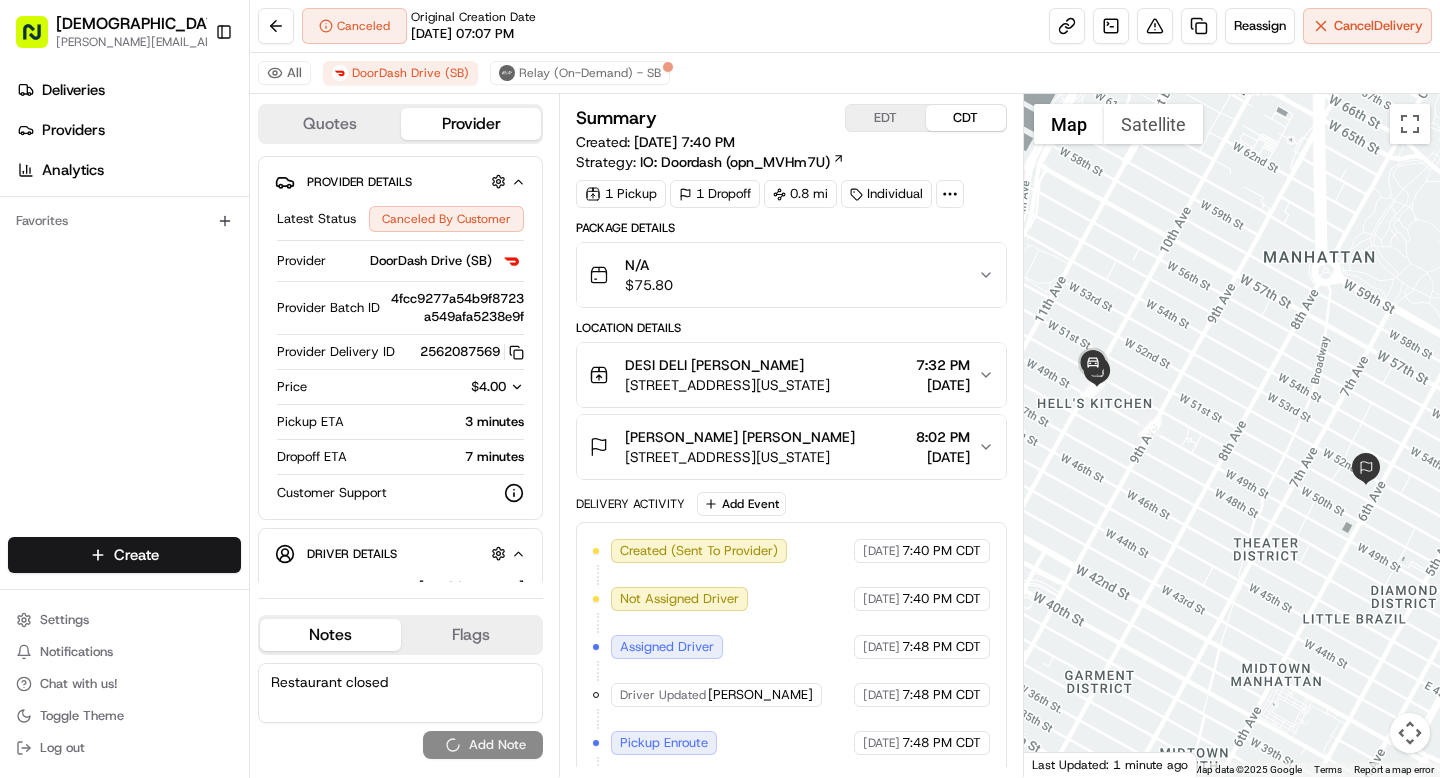 type 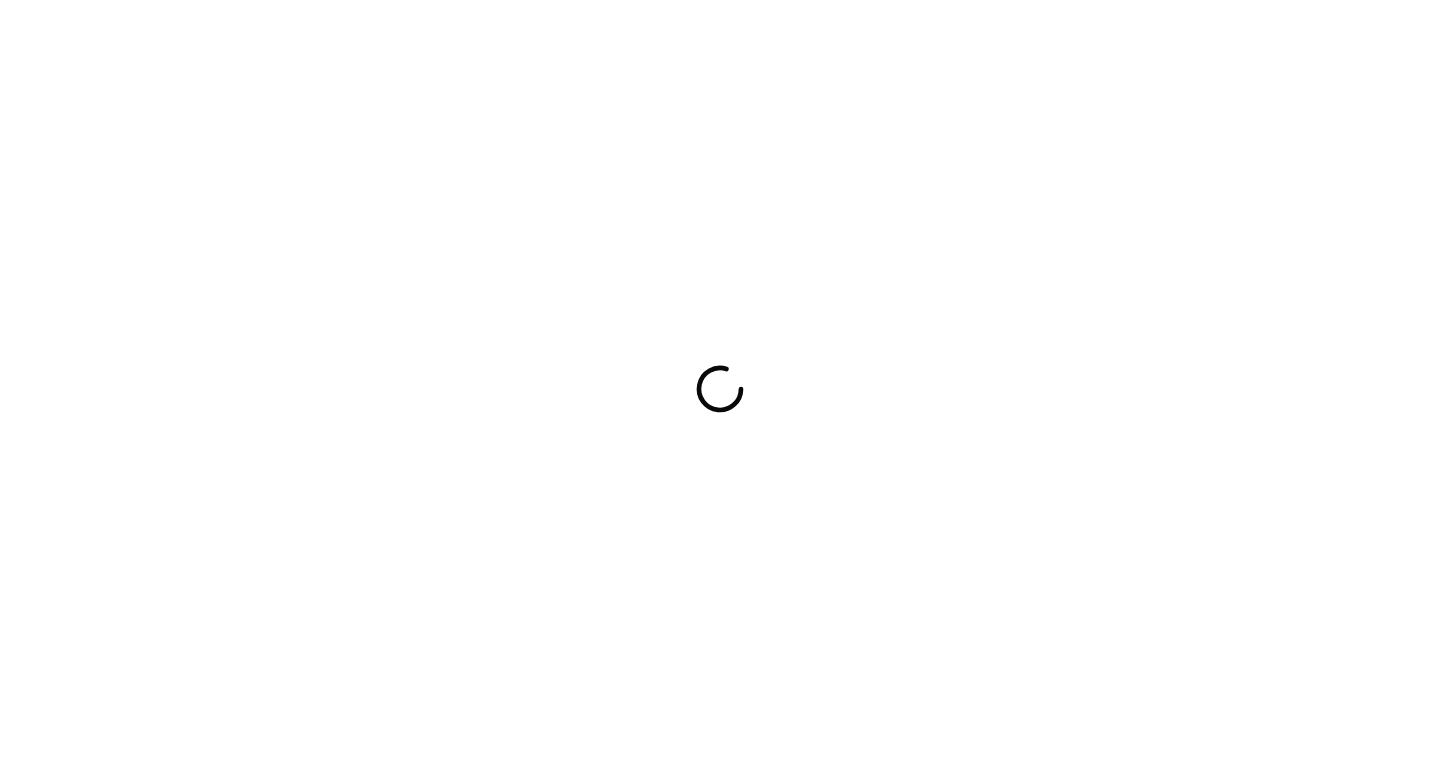 scroll, scrollTop: 0, scrollLeft: 0, axis: both 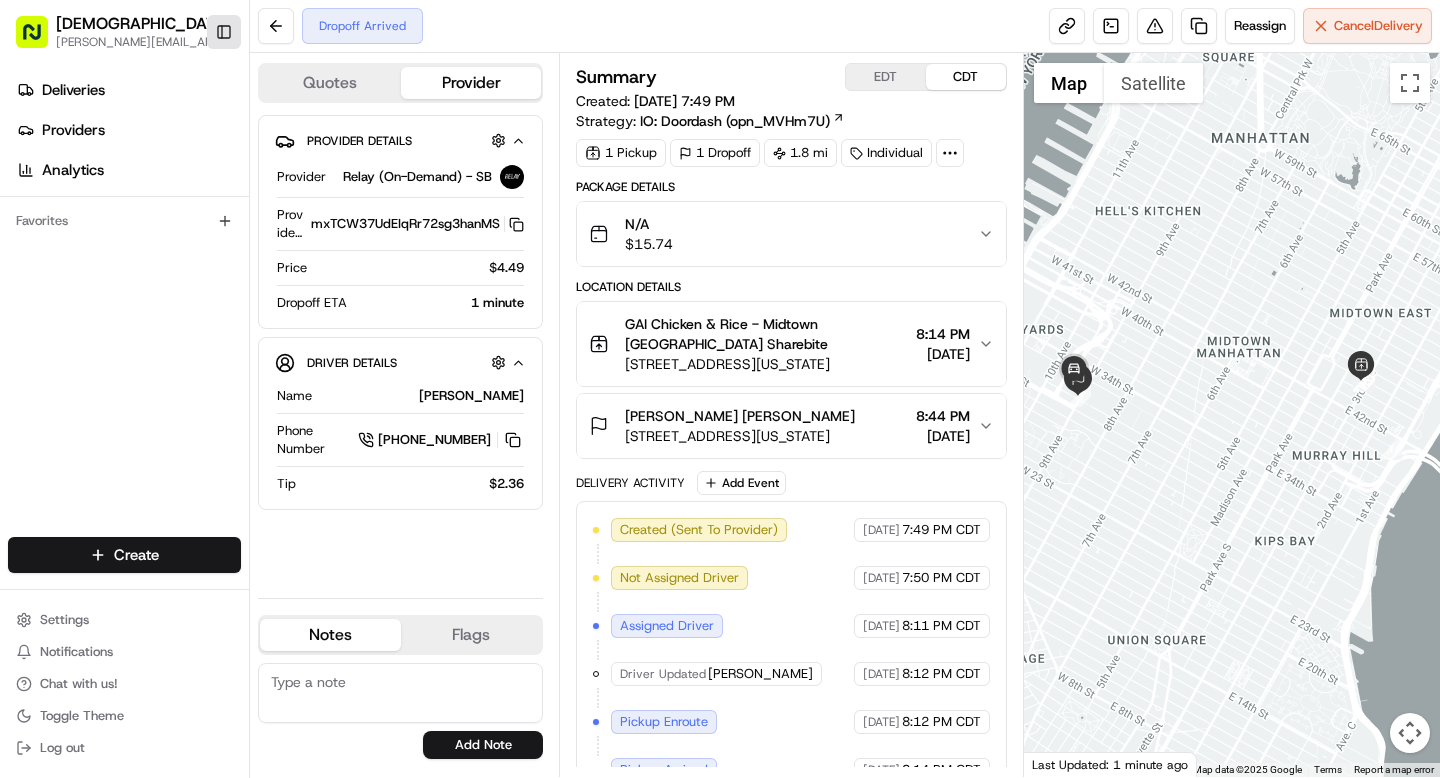 click on "Toggle Sidebar" at bounding box center [224, 32] 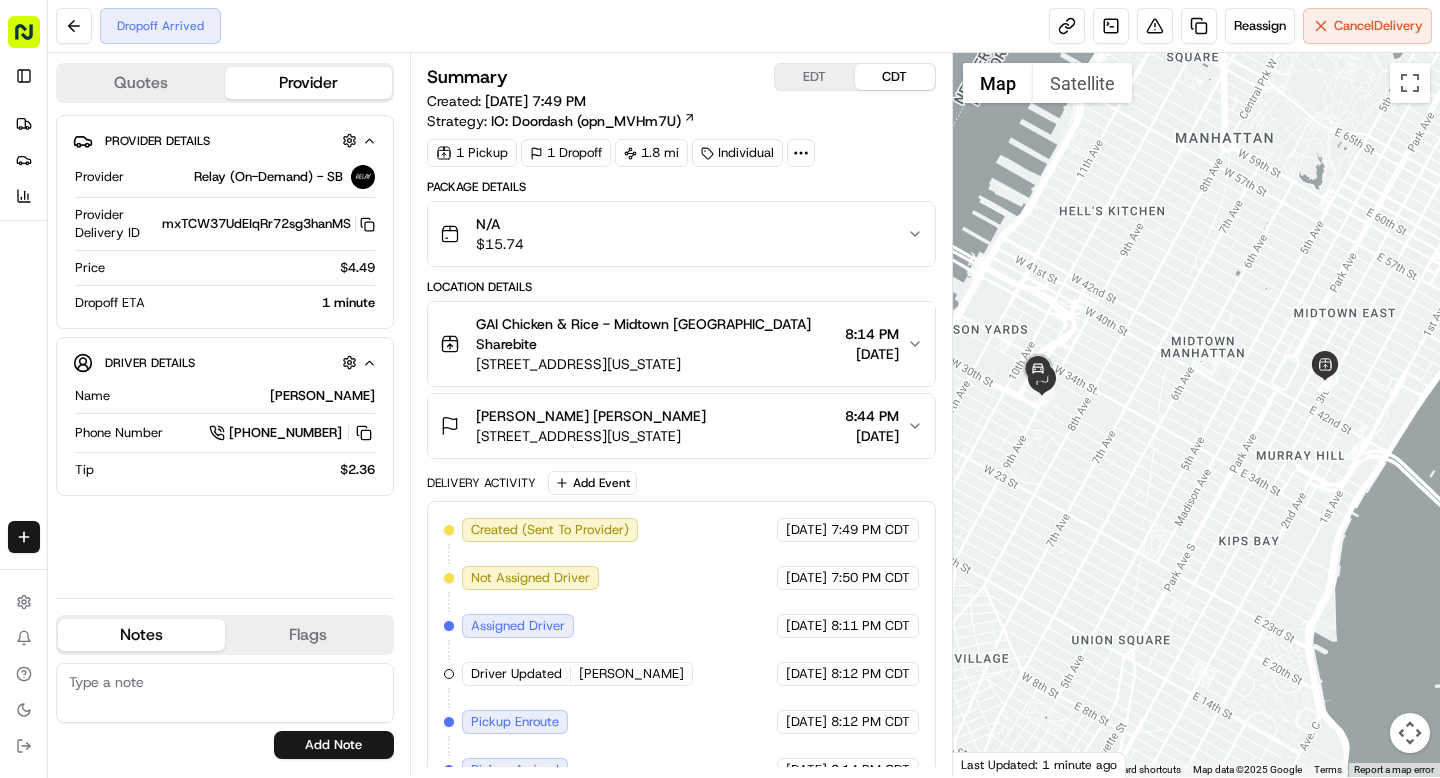 scroll, scrollTop: 0, scrollLeft: 0, axis: both 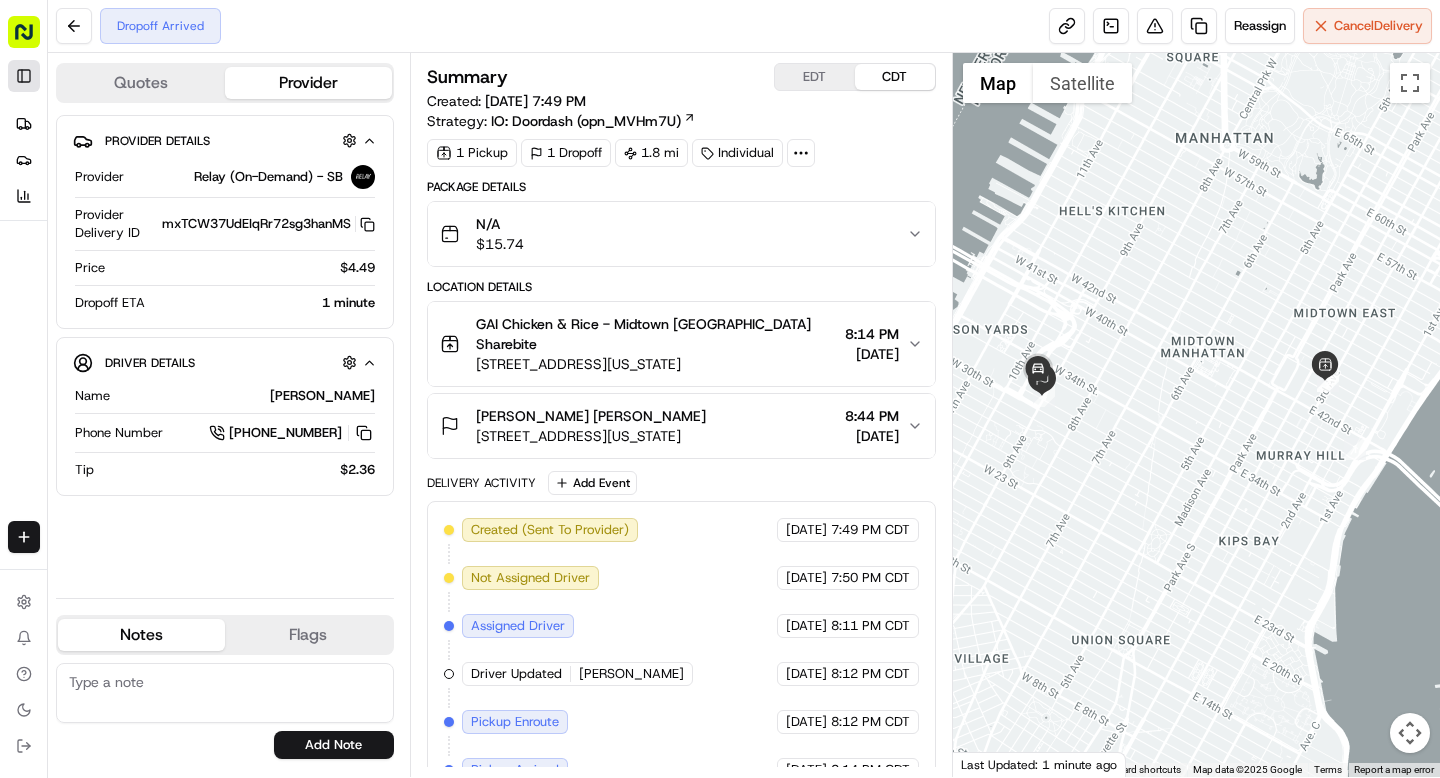 click on "Toggle Sidebar" at bounding box center [24, 76] 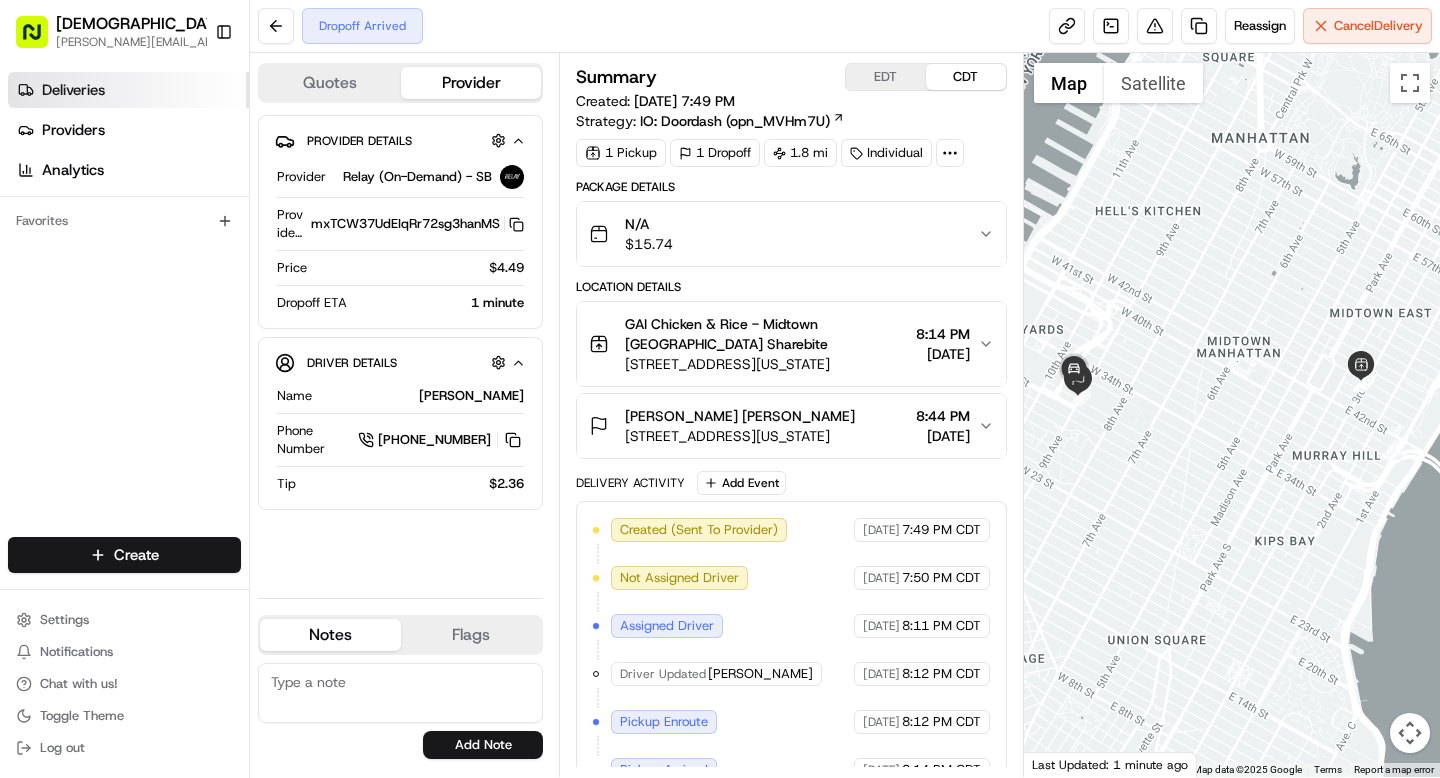 click on "Deliveries" at bounding box center [73, 90] 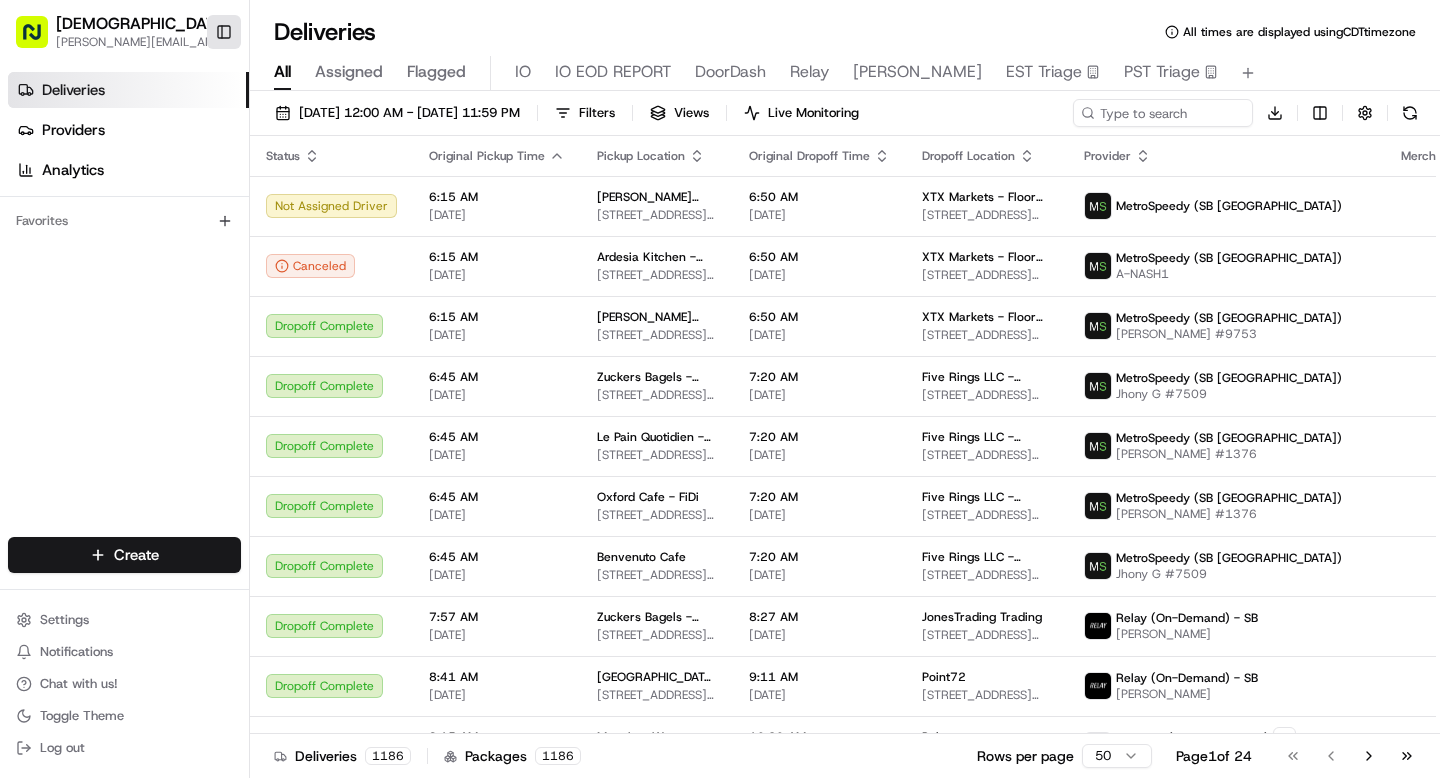 click on "Toggle Sidebar" at bounding box center [224, 32] 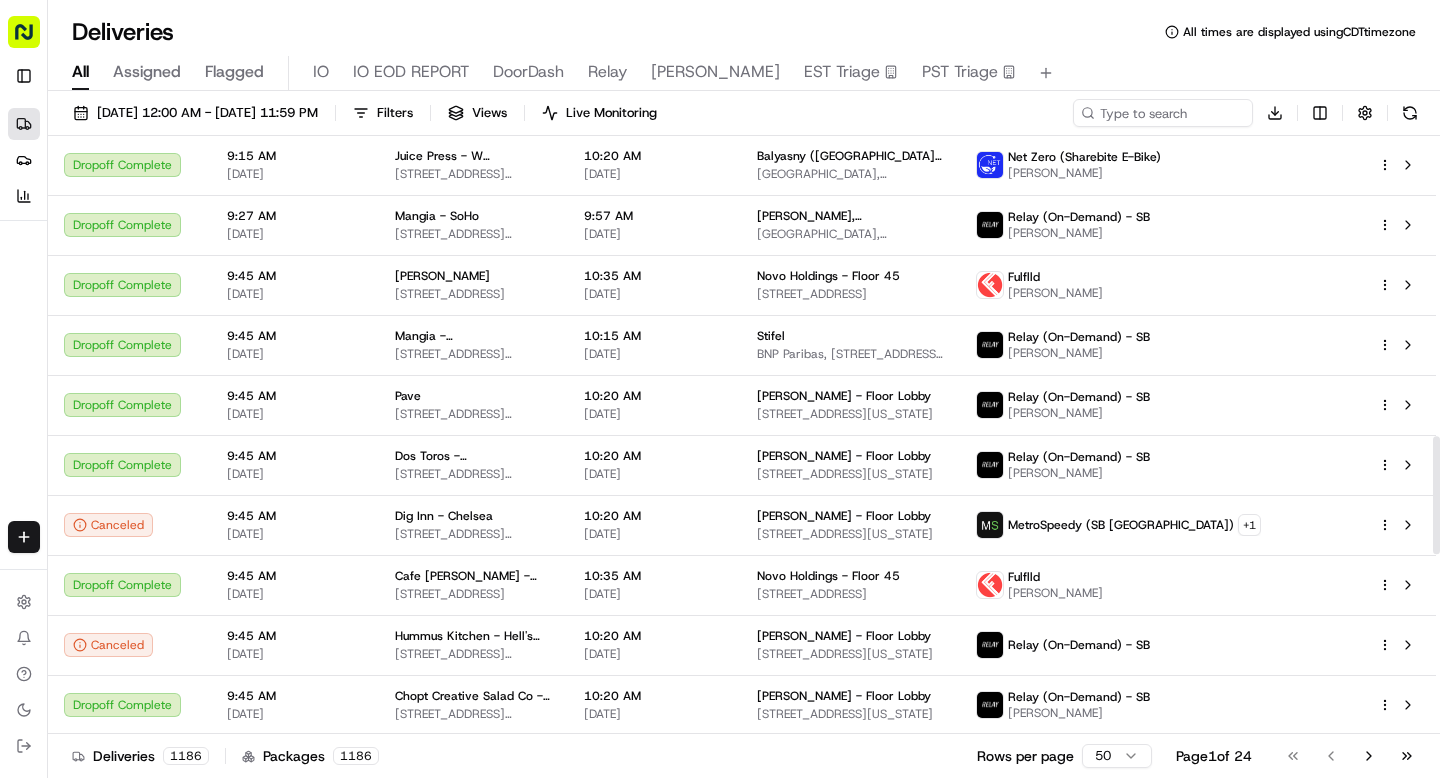 scroll, scrollTop: 0, scrollLeft: 0, axis: both 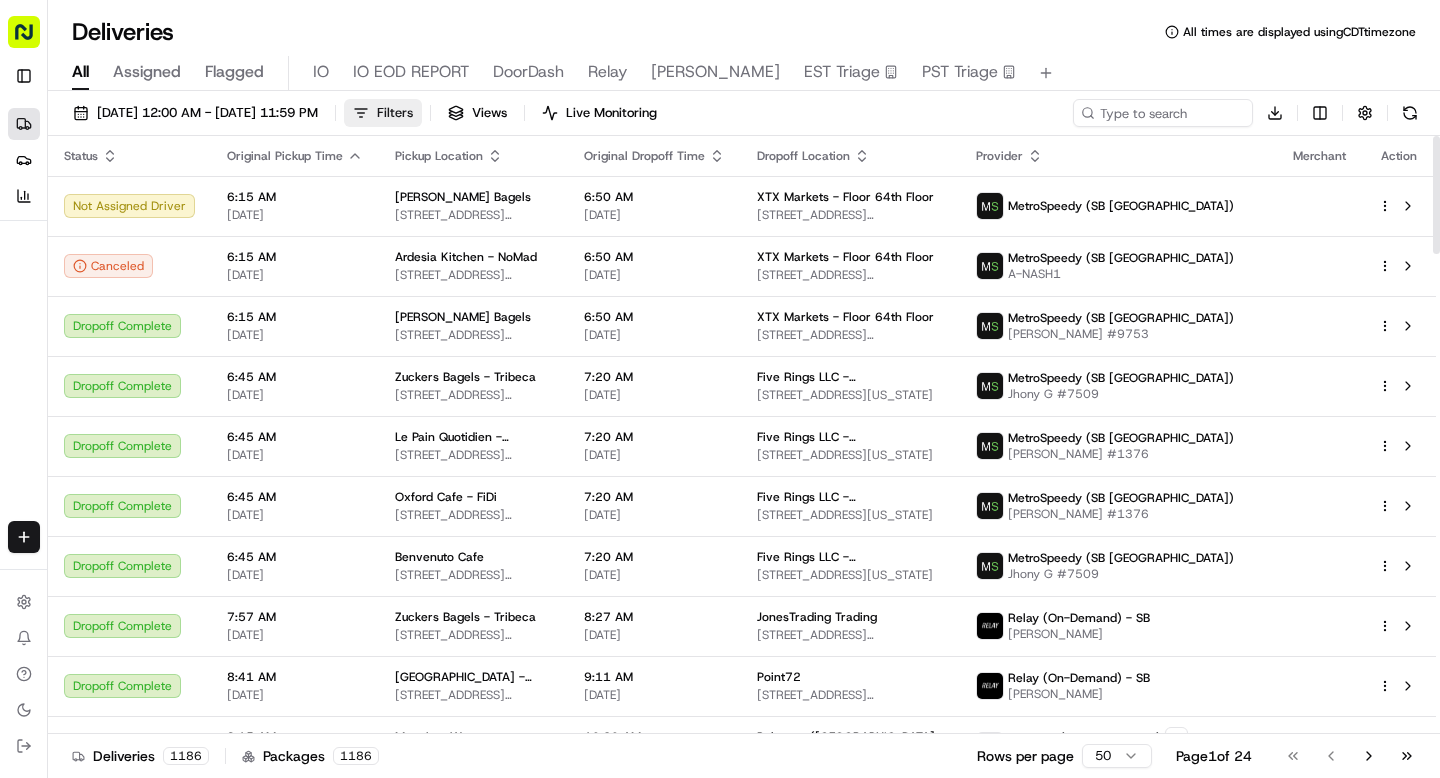 click on "Filters" at bounding box center [395, 113] 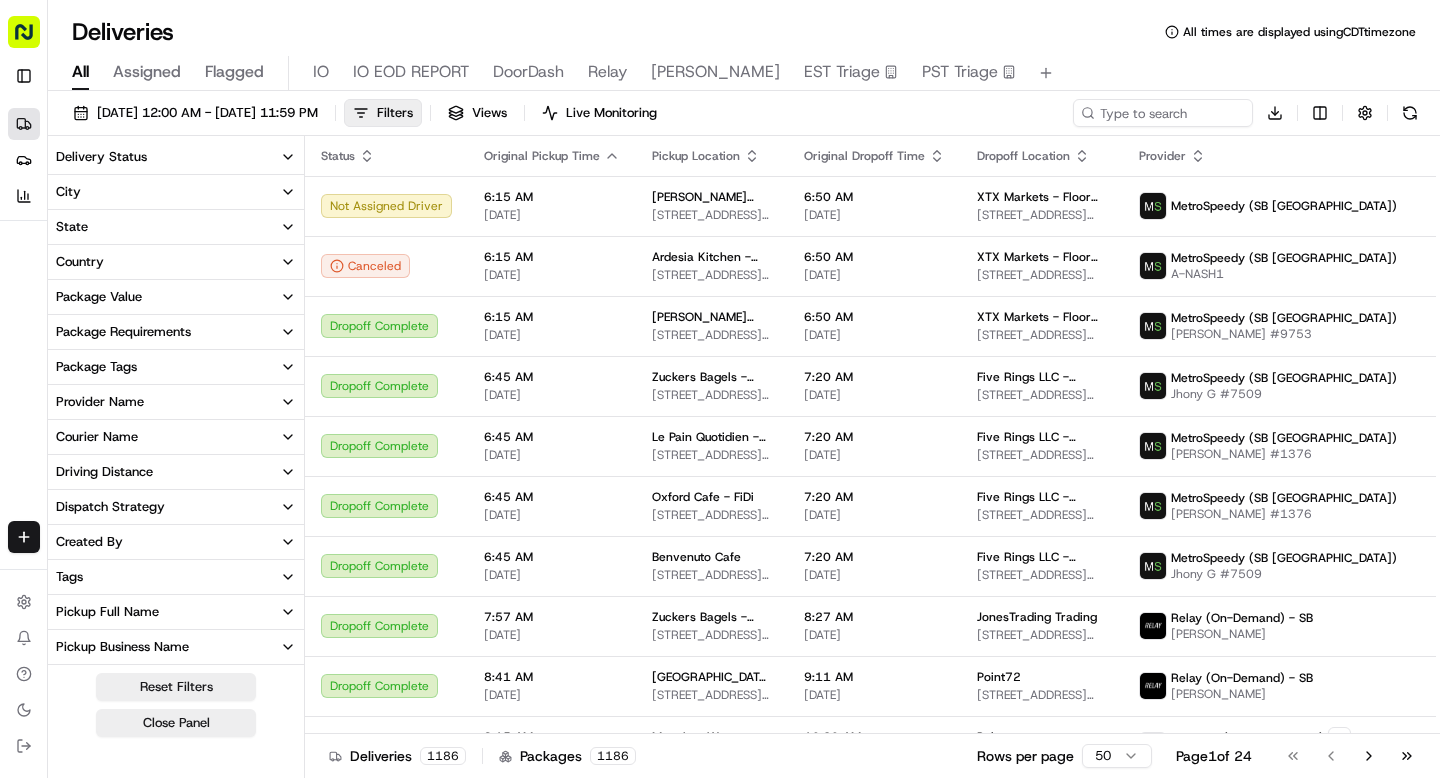 click on "City" at bounding box center (176, 192) 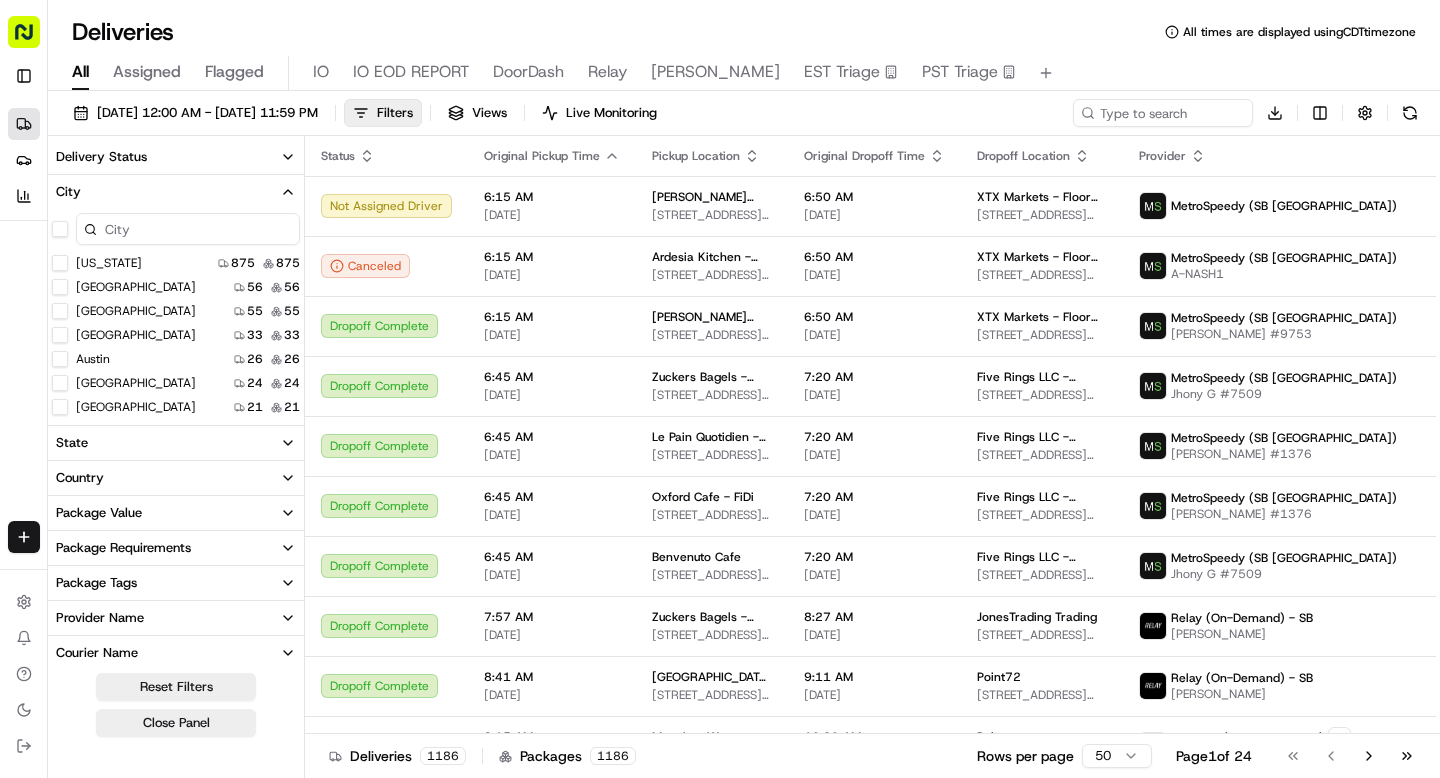 click on "Los Angeles" at bounding box center (60, 311) 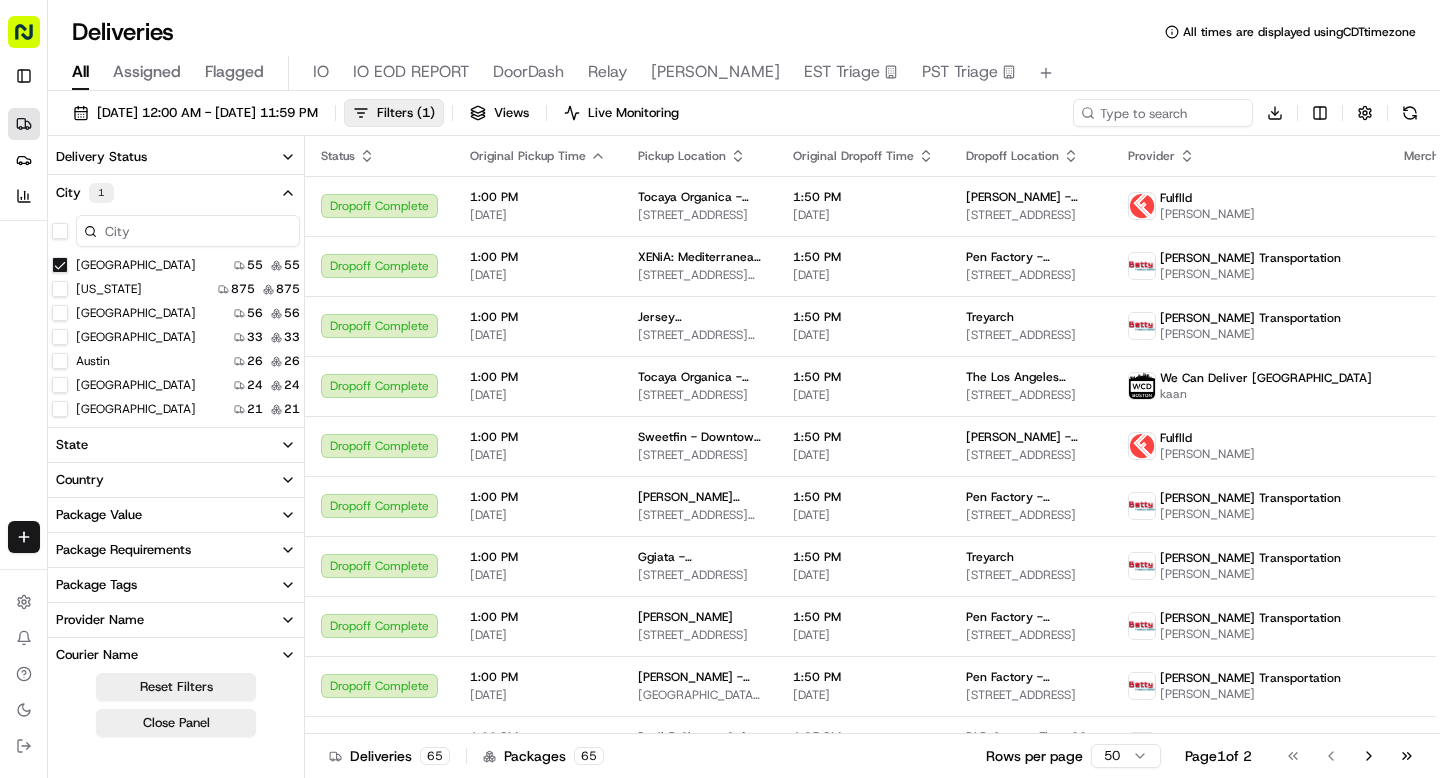 click 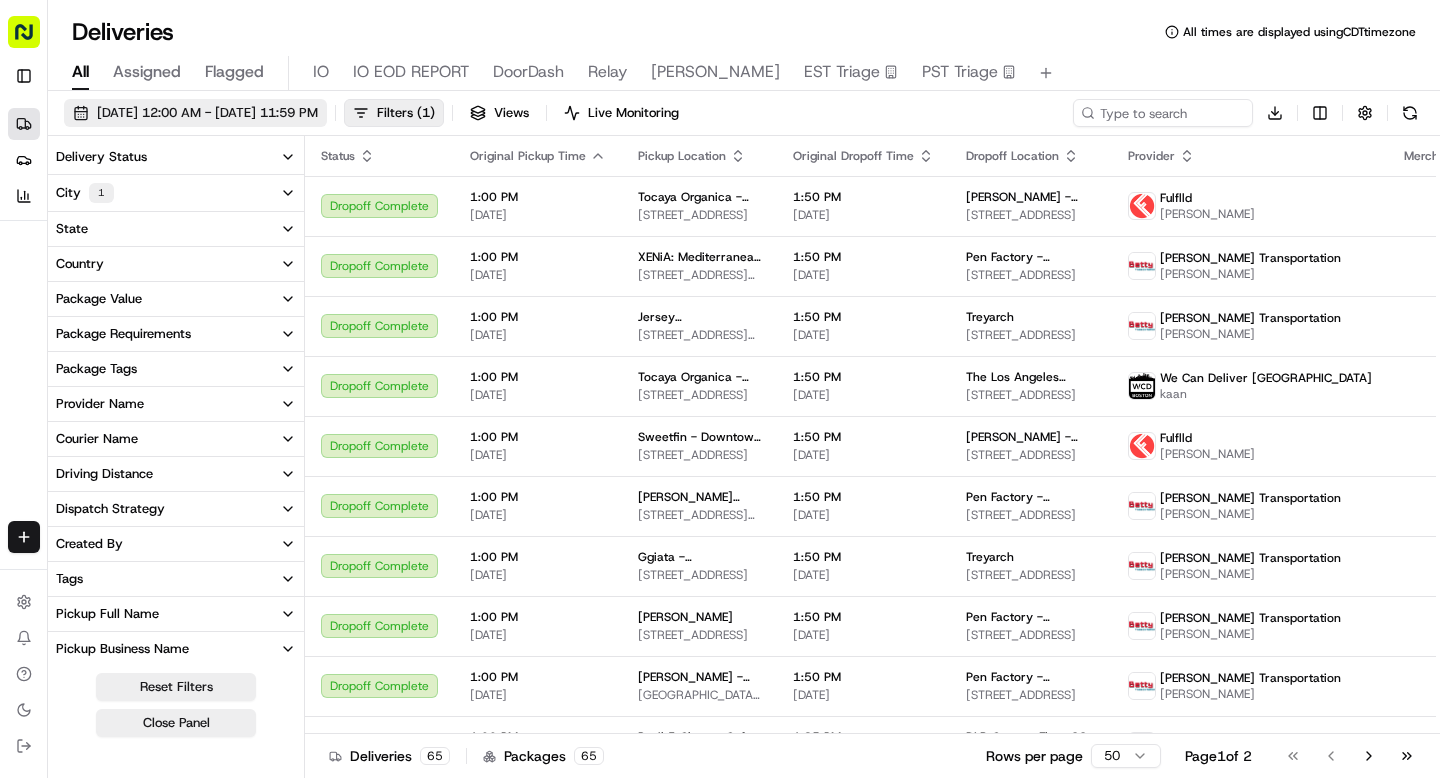 click on "07/10/2025 12:00 AM - 07/10/2025 11:59 PM" at bounding box center (207, 113) 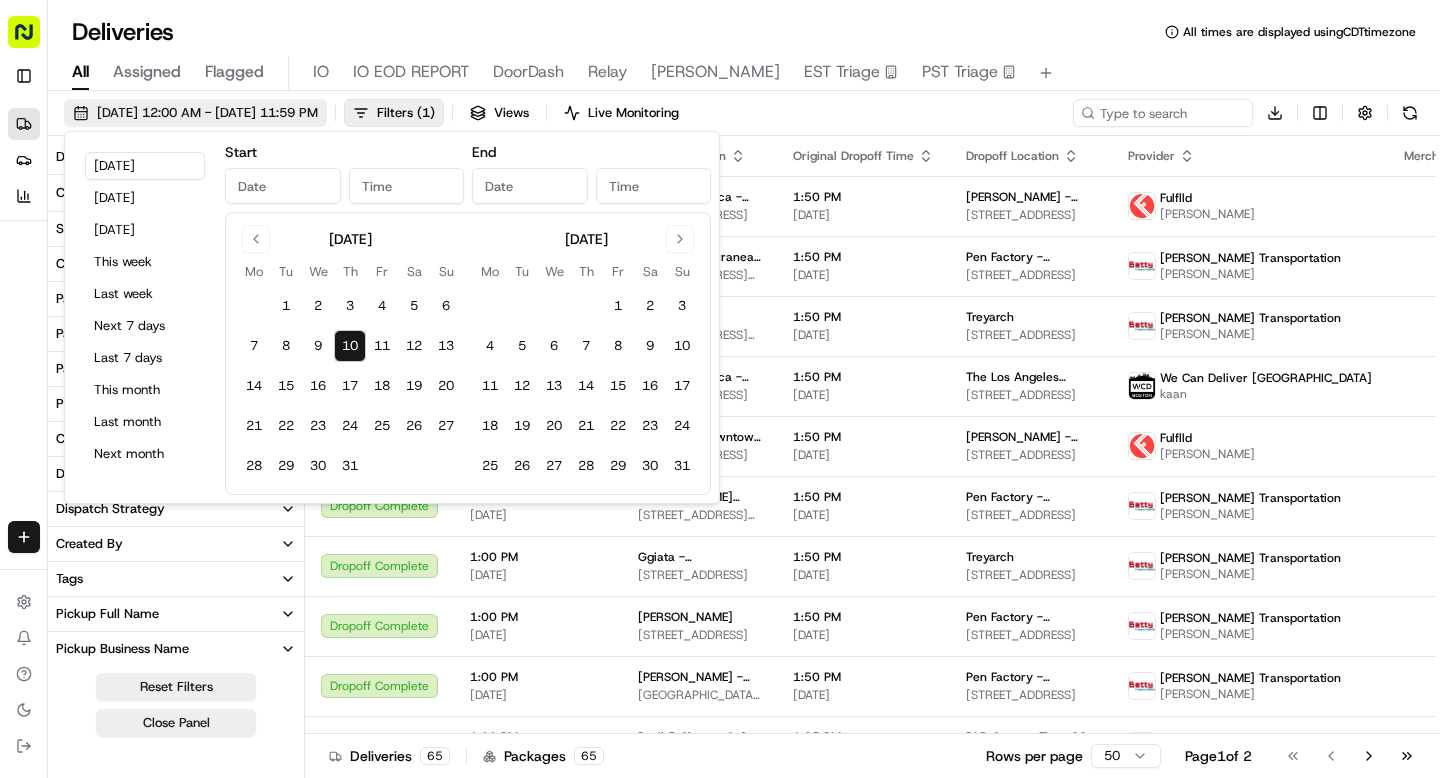 type on "Jul 10, 2025" 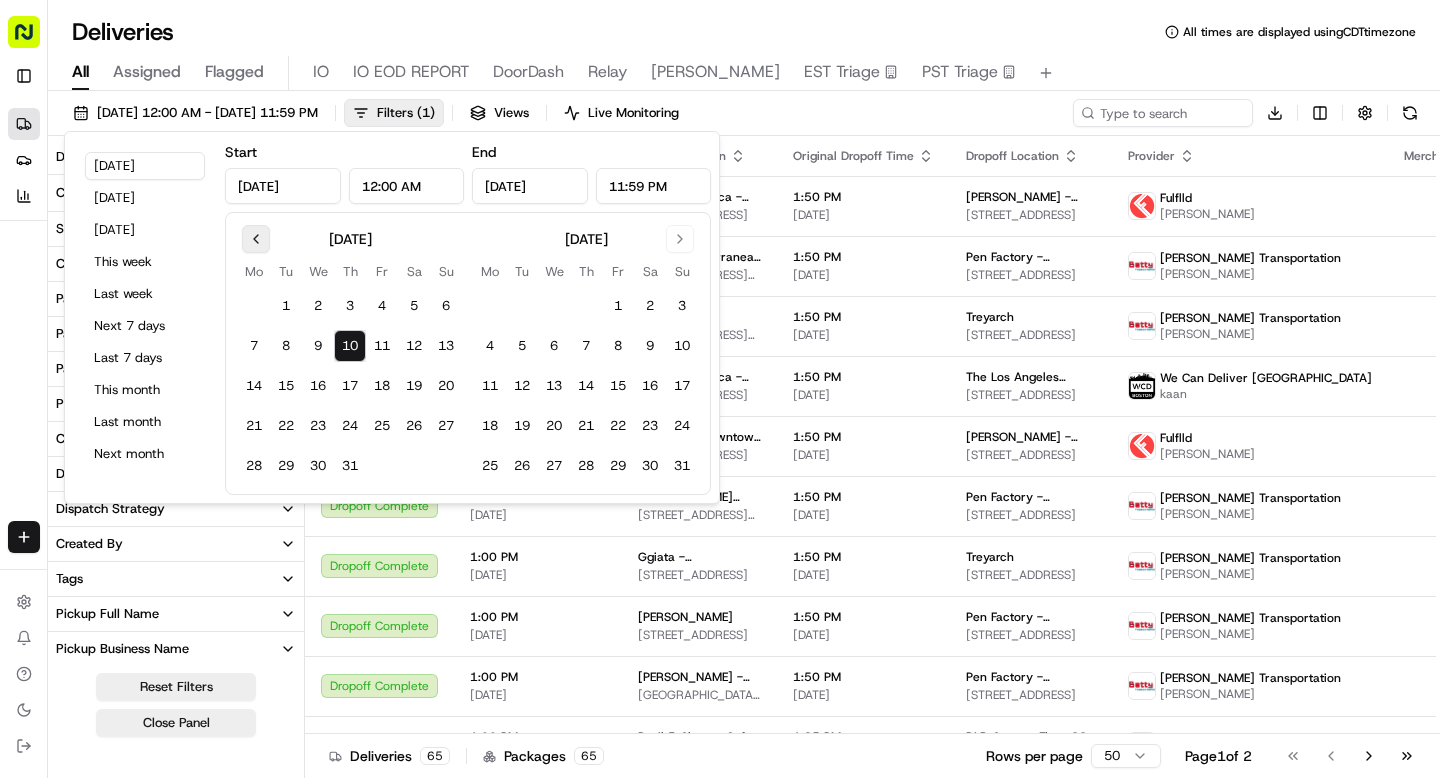 click at bounding box center [256, 239] 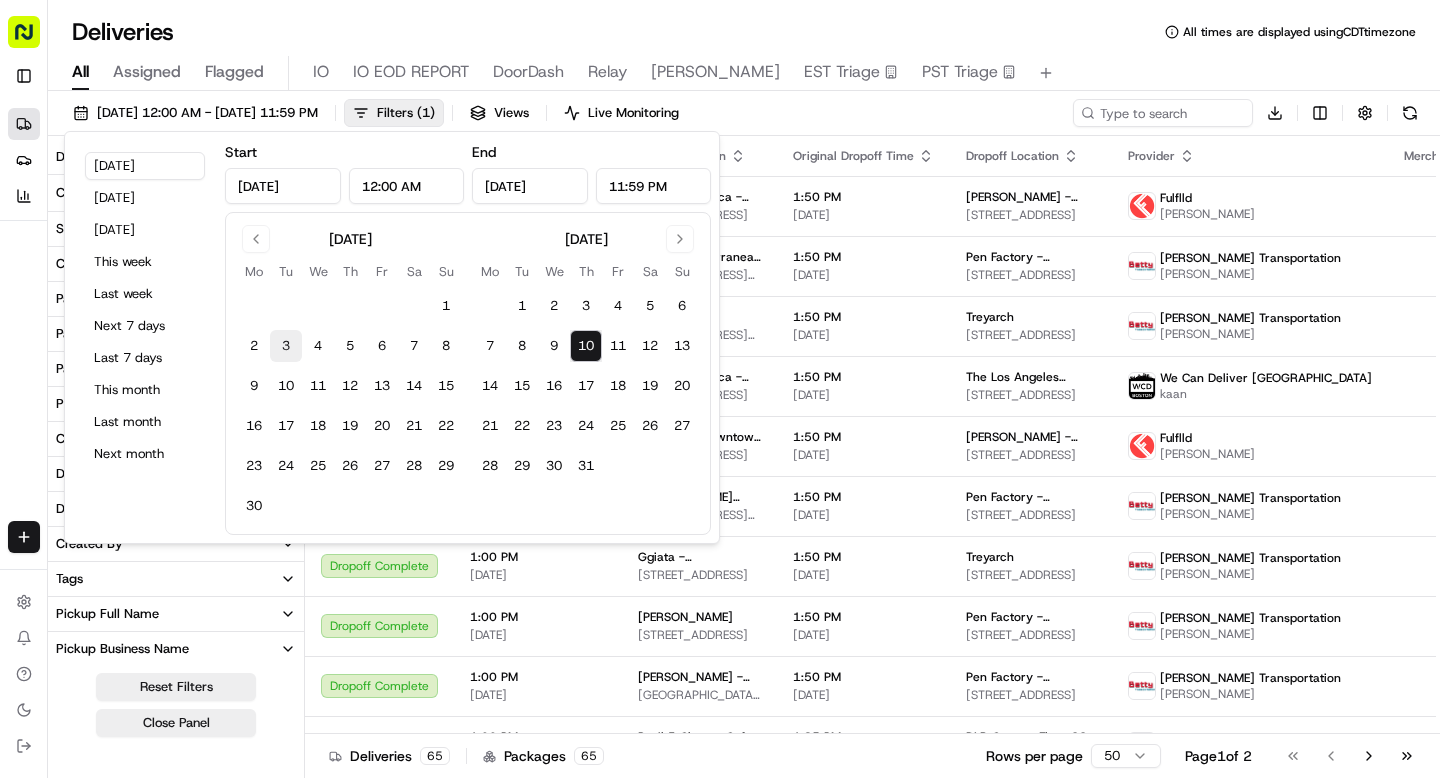 click on "3" at bounding box center [286, 346] 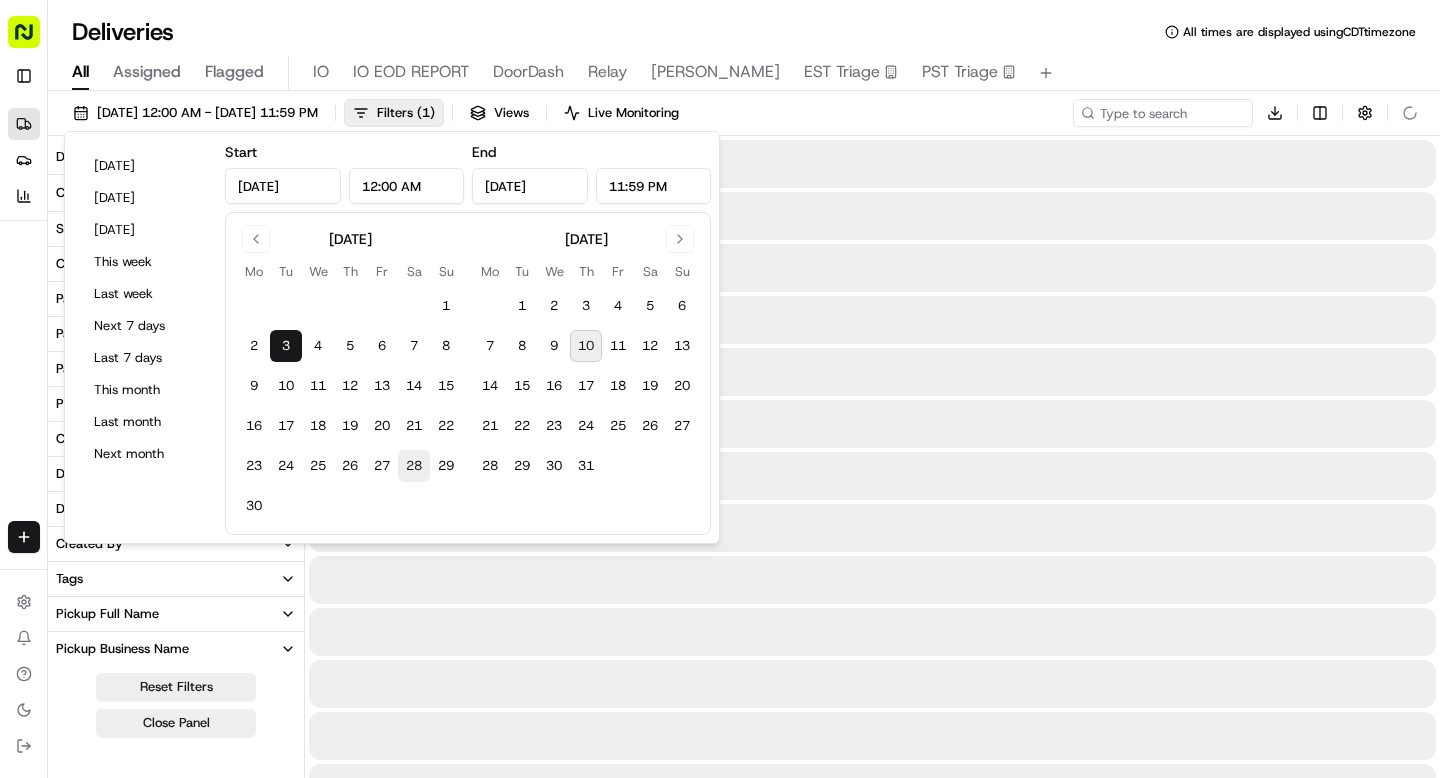 click on "28" at bounding box center [414, 466] 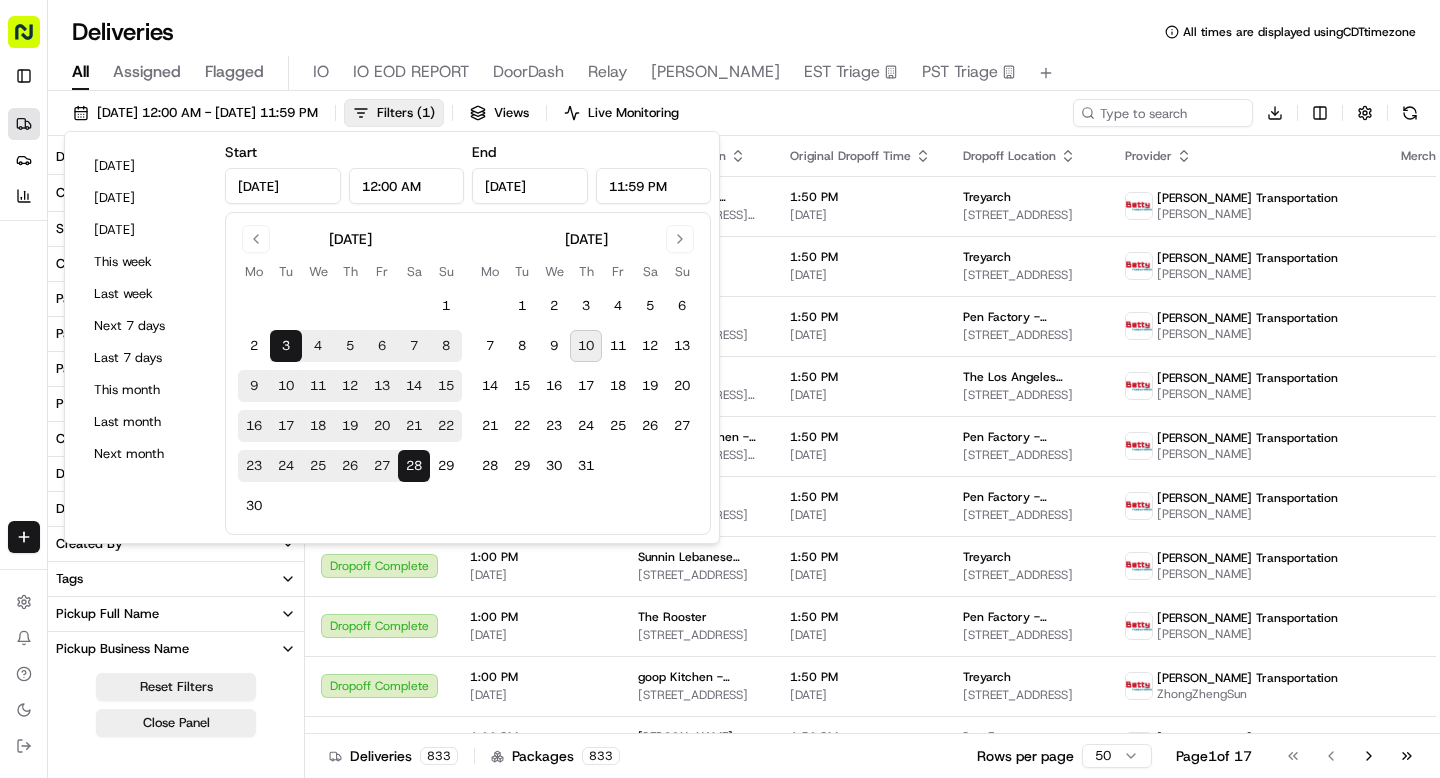 click on "Deliveries All times are displayed using  CDT  timezone All Assigned Flagged IO IO EOD REPORT DoorDash Relay Nate EST Triage  PST Triage 06/03/2025 12:00 AM - 06/28/2025 11:59 PM Filters ( 1 ) Views Live Monitoring Download Delivery Status City 1 State Country Package Value Package Requirements Package Tags Provider Name Courier Name Driving Distance Dispatch Strategy Created By Tags Pickup Full Name Pickup Business Name Pickup Address Pickup Store Location Dropoff Full Name Dropoff Business Name Dropoff Address Dropoff Store Location Flag Status Custom Events Delivery Type Provider Status Reset Filters Close Panel Status Original Pickup Time Pickup Location Original Dropoff Time Dropoff Location Provider Merchant Action Dropoff Complete 1:00 PM 06/03/2025 Afuri Ramen + Dumpling - Culver City 9300 Culver Blvd, Culver City, CA 90232, USA 1:50 PM 06/03/2025 Treyarch 5454 Beethoven St, Los Angeles, CA 90066, USA Betty Transportation YOUGSHENG SHAN Dropoff Complete 1:00 PM 06/03/2025 1:50 PM 06/03/2025 Treyarch +" at bounding box center [744, 389] 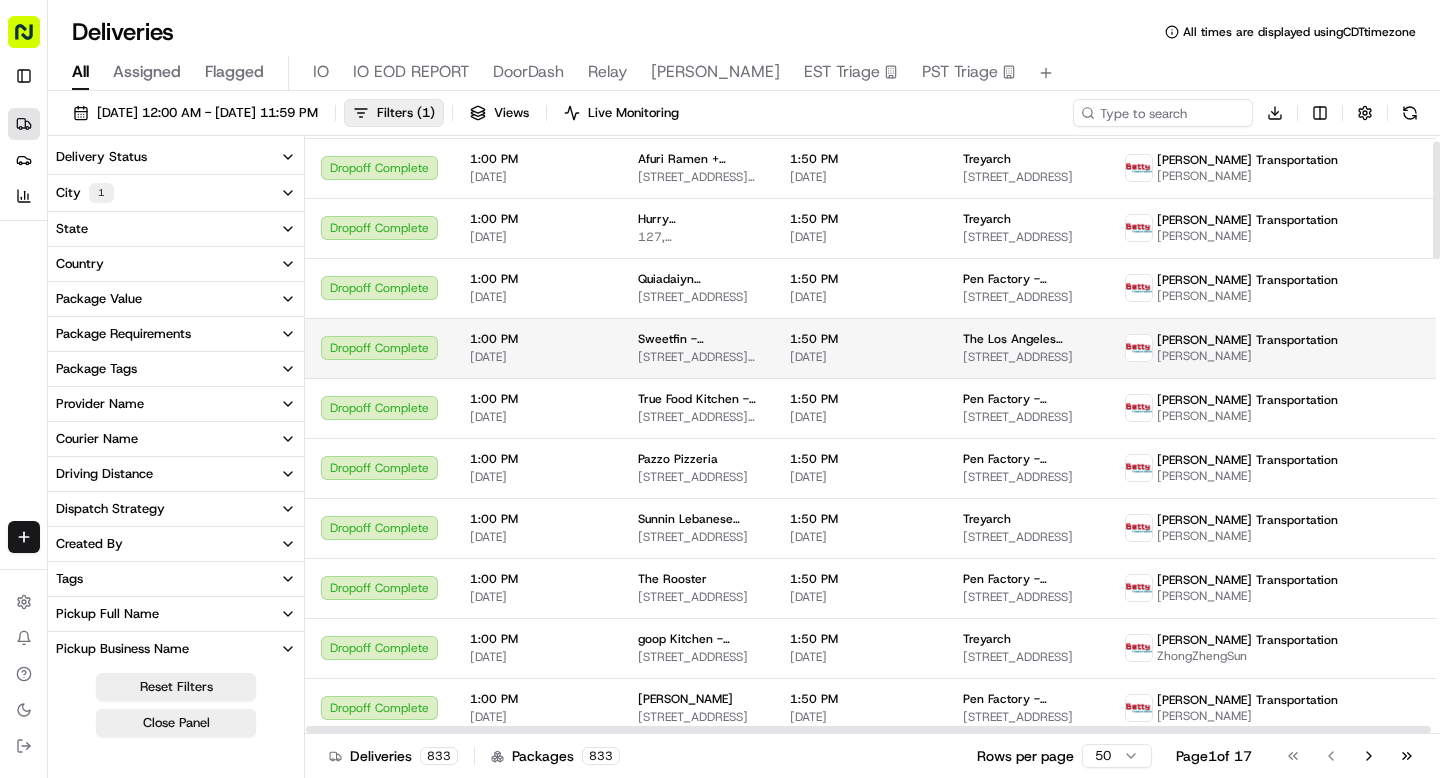 scroll, scrollTop: 0, scrollLeft: 0, axis: both 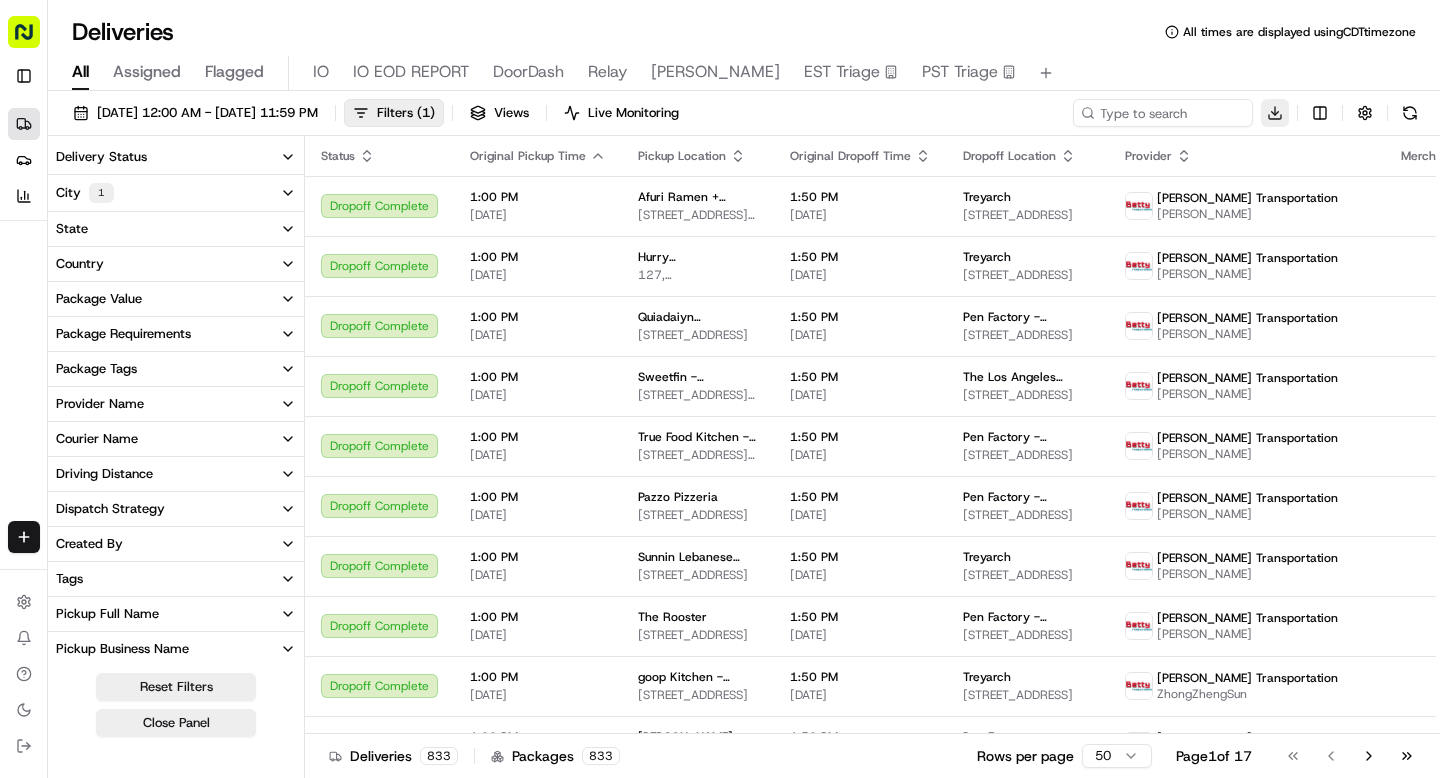 click on "Sharebite n.barrigan@sharebite.com Toggle Sidebar Deliveries Providers Analytics Favorites Main Menu Members & Organization Organization Users Roles Preferences Customization Tracking Orchestration Automations Dispatch Strategy Locations Pickup Locations Dropoff Locations Billing Billing Refund Requests Integrations Notification Triggers Webhooks API Keys Request Logs Create Settings Notifications Chat with us! Toggle Theme Log out Deliveries All times are displayed using  CDT  timezone All Assigned Flagged IO IO EOD REPORT DoorDash Relay Nate EST Triage  PST Triage 06/03/2025 12:00 AM - 06/28/2025 11:59 PM Filters ( 1 ) Views Live Monitoring Download Delivery Status City 1 State Country Package Value Package Requirements Package Tags Provider Name Courier Name Driving Distance Dispatch Strategy Created By Tags Pickup Full Name Pickup Business Name Pickup Address Pickup Store Location Dropoff Full Name Dropoff Business Name Dropoff Address Dropoff Store Location Flag Status Custom Events + 1 +" at bounding box center (720, 389) 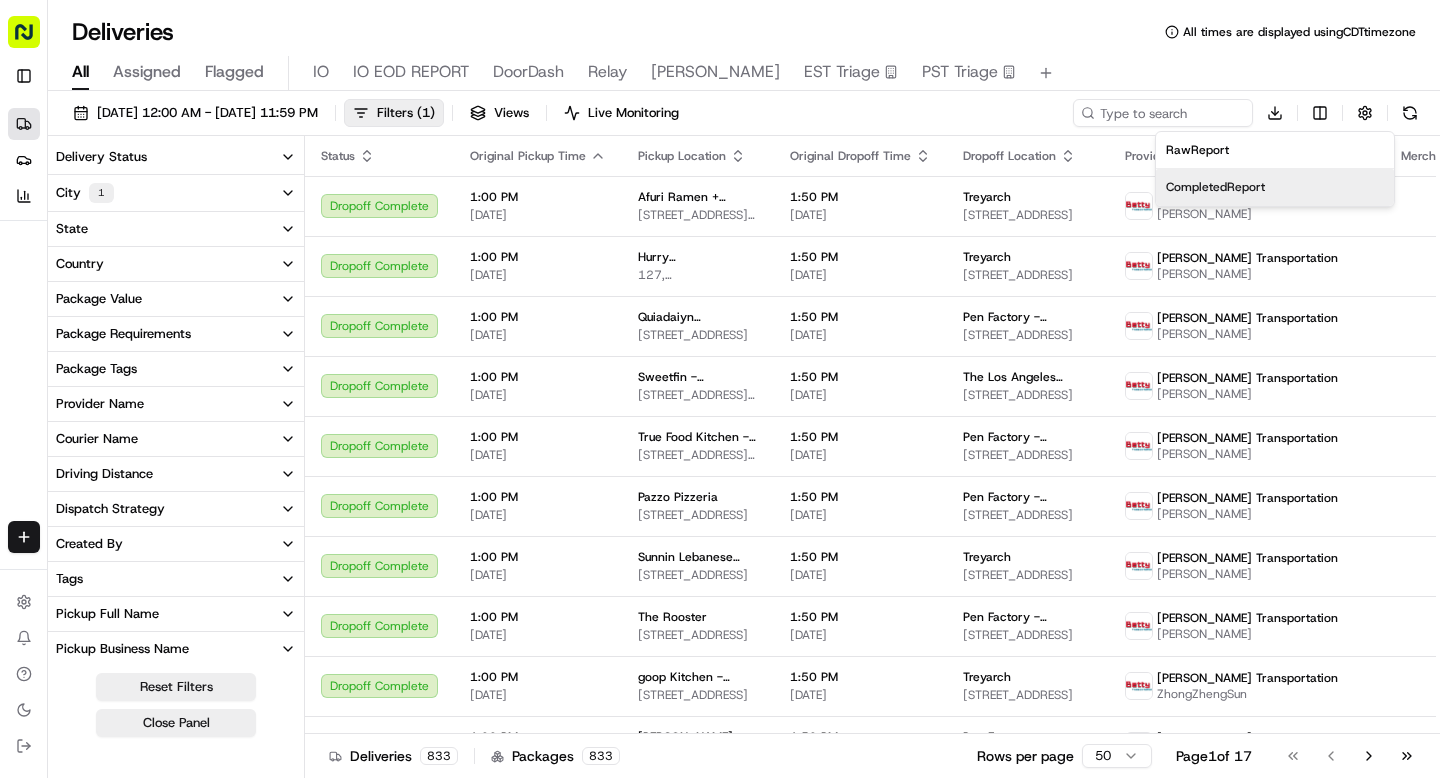 click on "Completed  Report" at bounding box center (1275, 187) 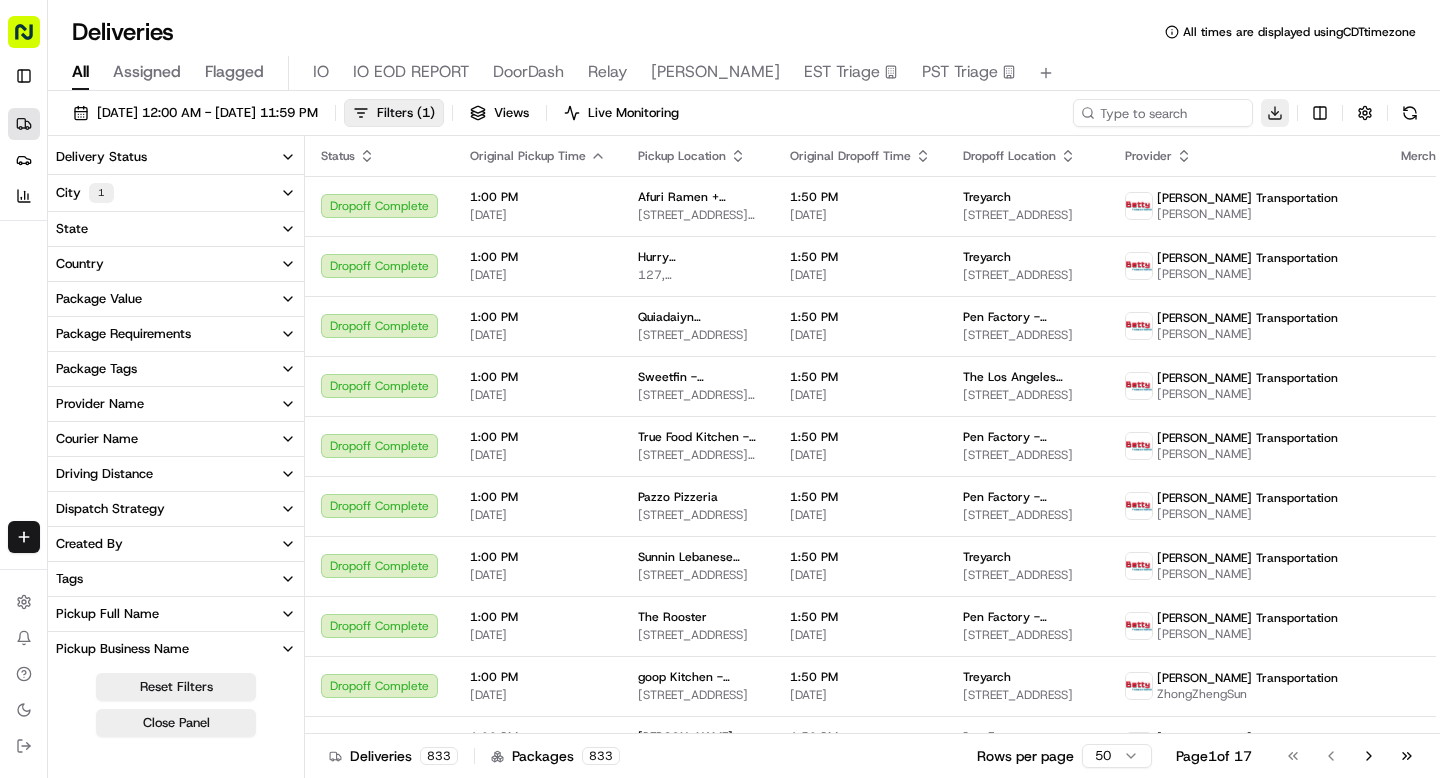 click on "Sharebite n.barrigan@sharebite.com Toggle Sidebar Deliveries Providers Analytics Favorites Main Menu Members & Organization Organization Users Roles Preferences Customization Tracking Orchestration Automations Dispatch Strategy Locations Pickup Locations Dropoff Locations Billing Billing Refund Requests Integrations Notification Triggers Webhooks API Keys Request Logs Create Settings Notifications Chat with us! Toggle Theme Log out Deliveries All times are displayed using  CDT  timezone All Assigned Flagged IO IO EOD REPORT DoorDash Relay Nate EST Triage  PST Triage 06/03/2025 12:00 AM - 06/28/2025 11:59 PM Filters ( 1 ) Views Live Monitoring Download Delivery Status City 1 State Country Package Value Package Requirements Package Tags Provider Name Courier Name Driving Distance Dispatch Strategy Created By Tags Pickup Full Name Pickup Business Name Pickup Address Pickup Store Location Dropoff Full Name Dropoff Business Name Dropoff Address Dropoff Store Location Flag Status Custom Events + 1 +" at bounding box center [720, 389] 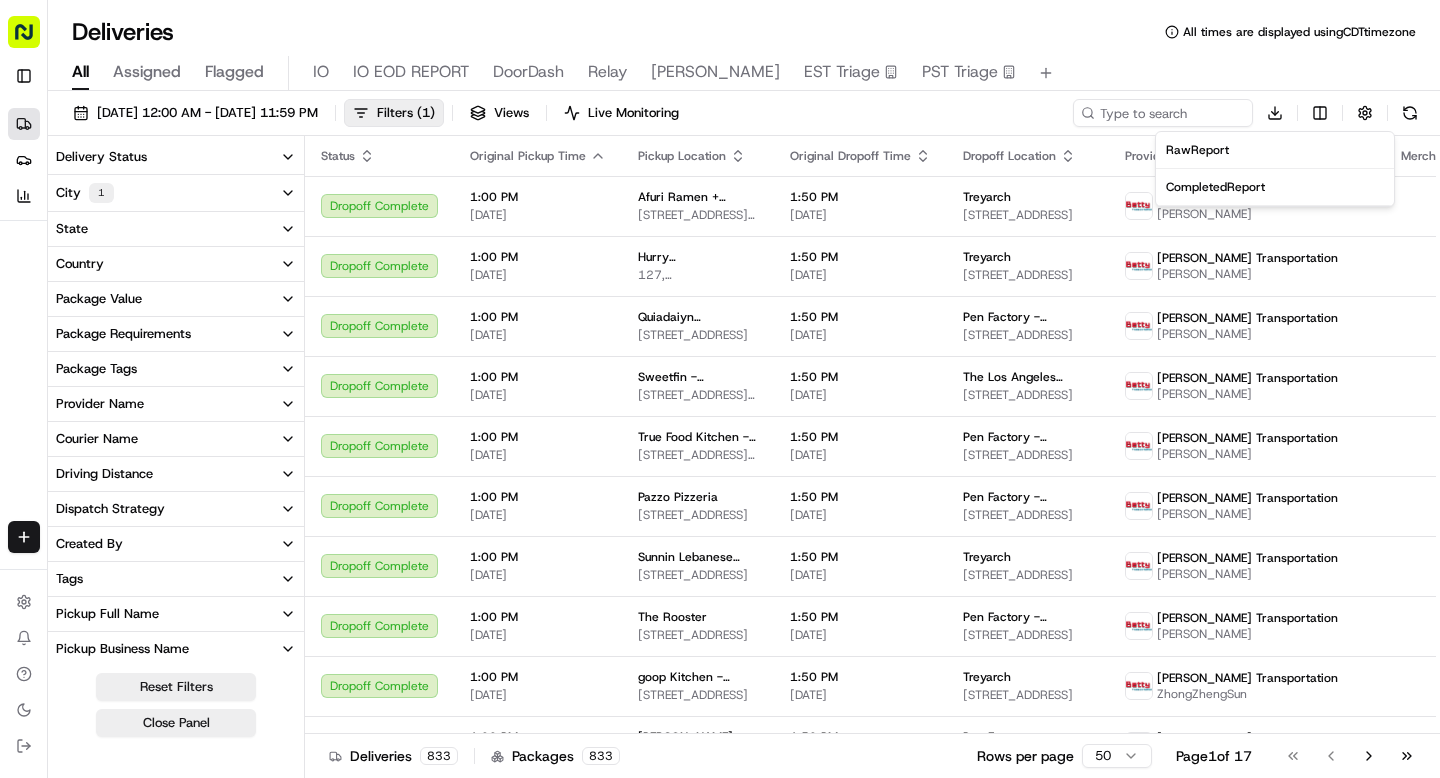 click on "Completed  Report" at bounding box center (1215, 187) 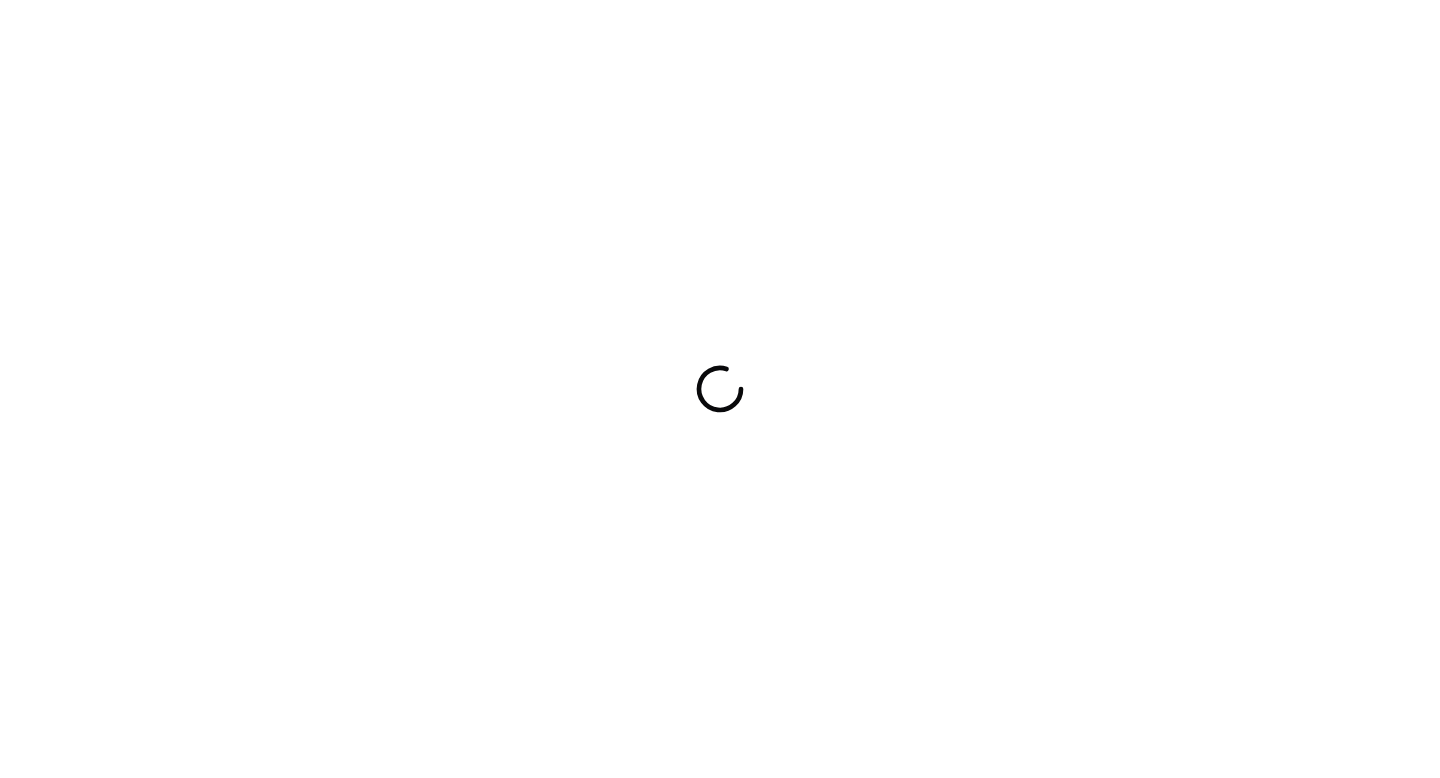 scroll, scrollTop: 0, scrollLeft: 0, axis: both 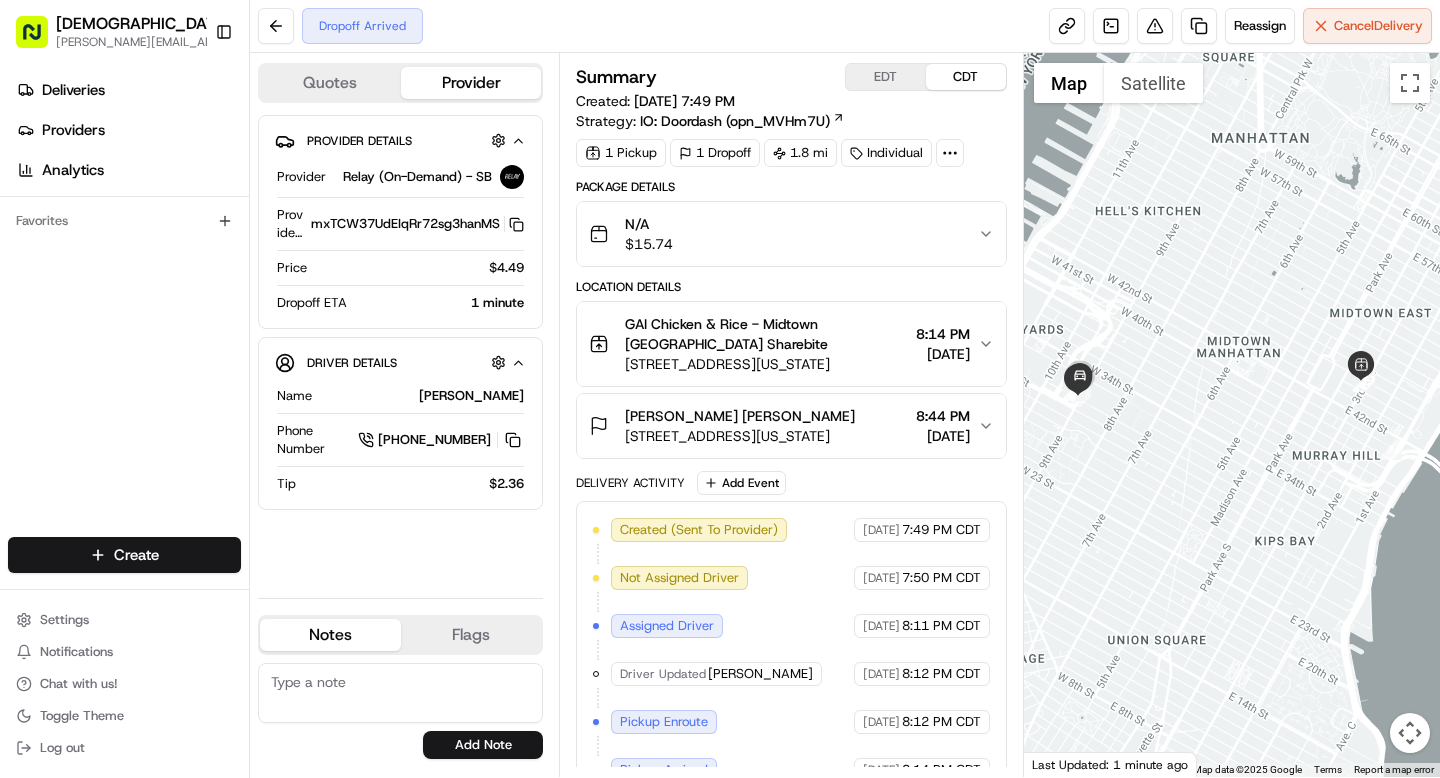 click on "[PERSON_NAME] [PERSON_NAME]" at bounding box center [740, 416] 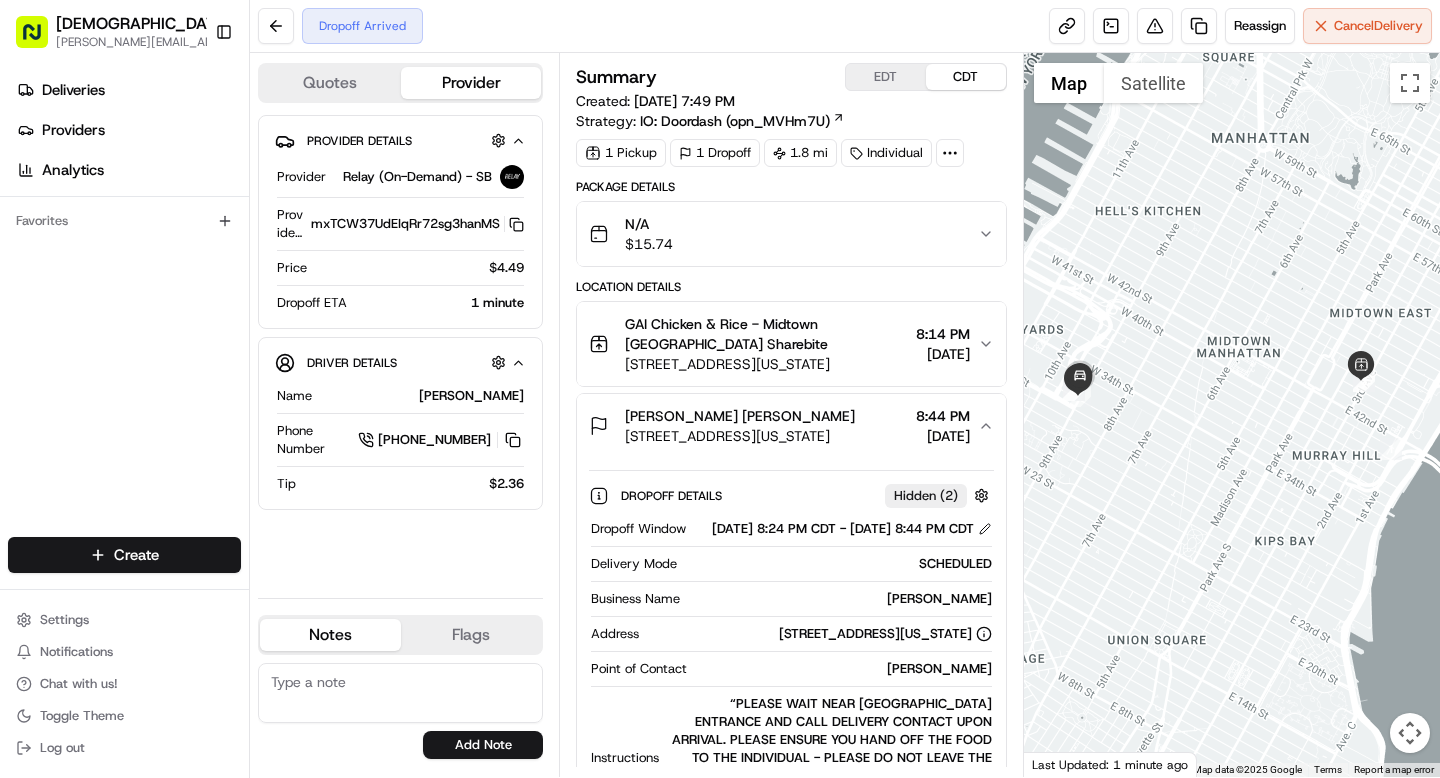 scroll, scrollTop: 150, scrollLeft: 0, axis: vertical 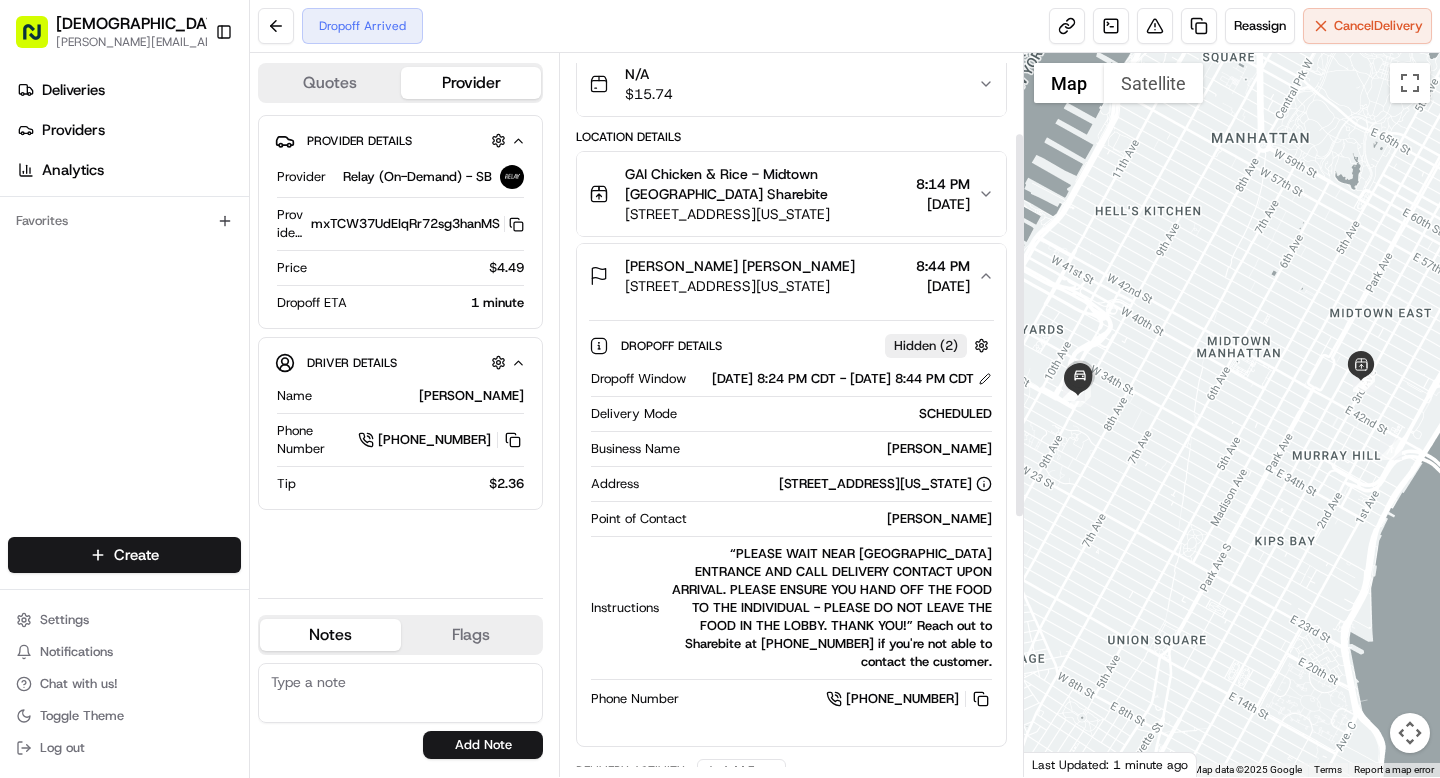 click on "Niveditha Iyer" at bounding box center [843, 519] 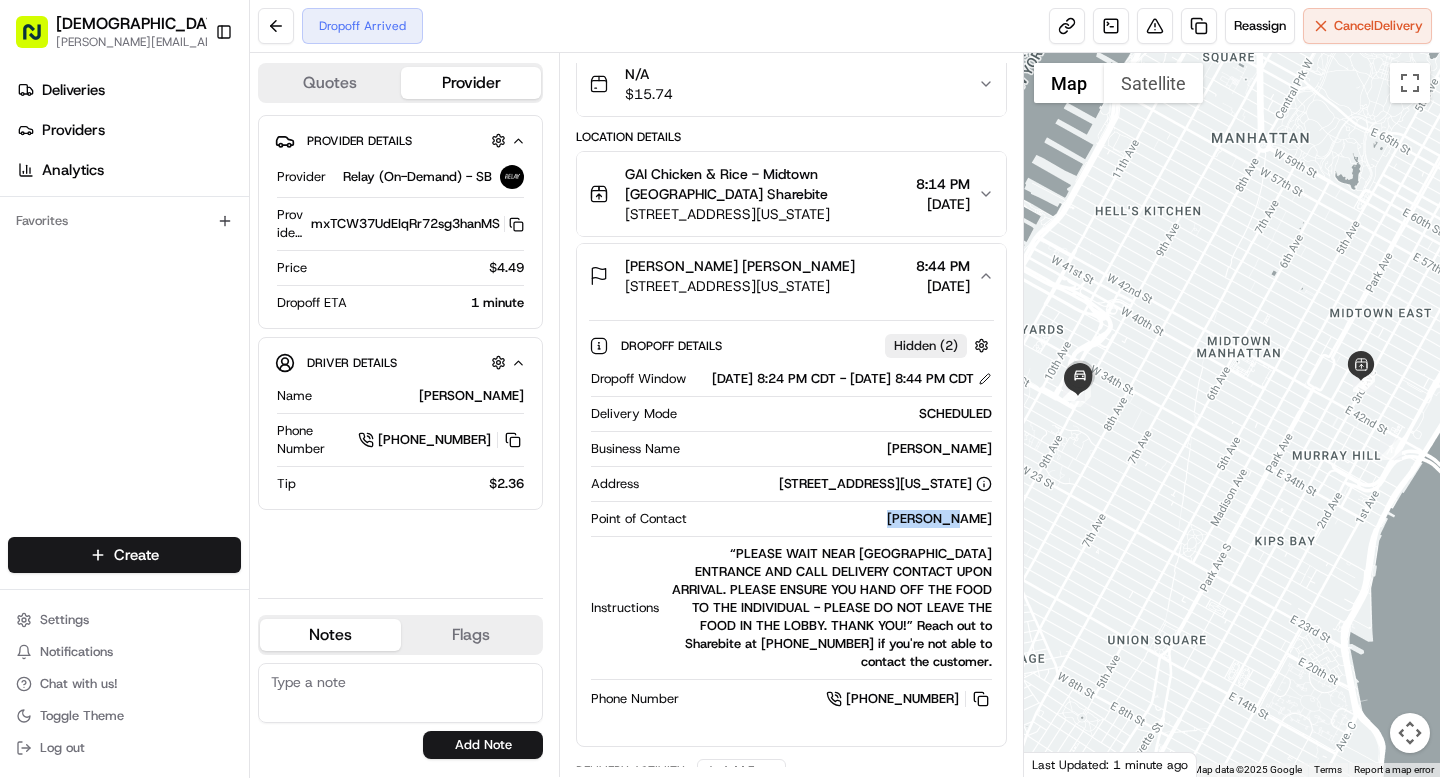 click on "Niveditha Iyer" at bounding box center [843, 519] 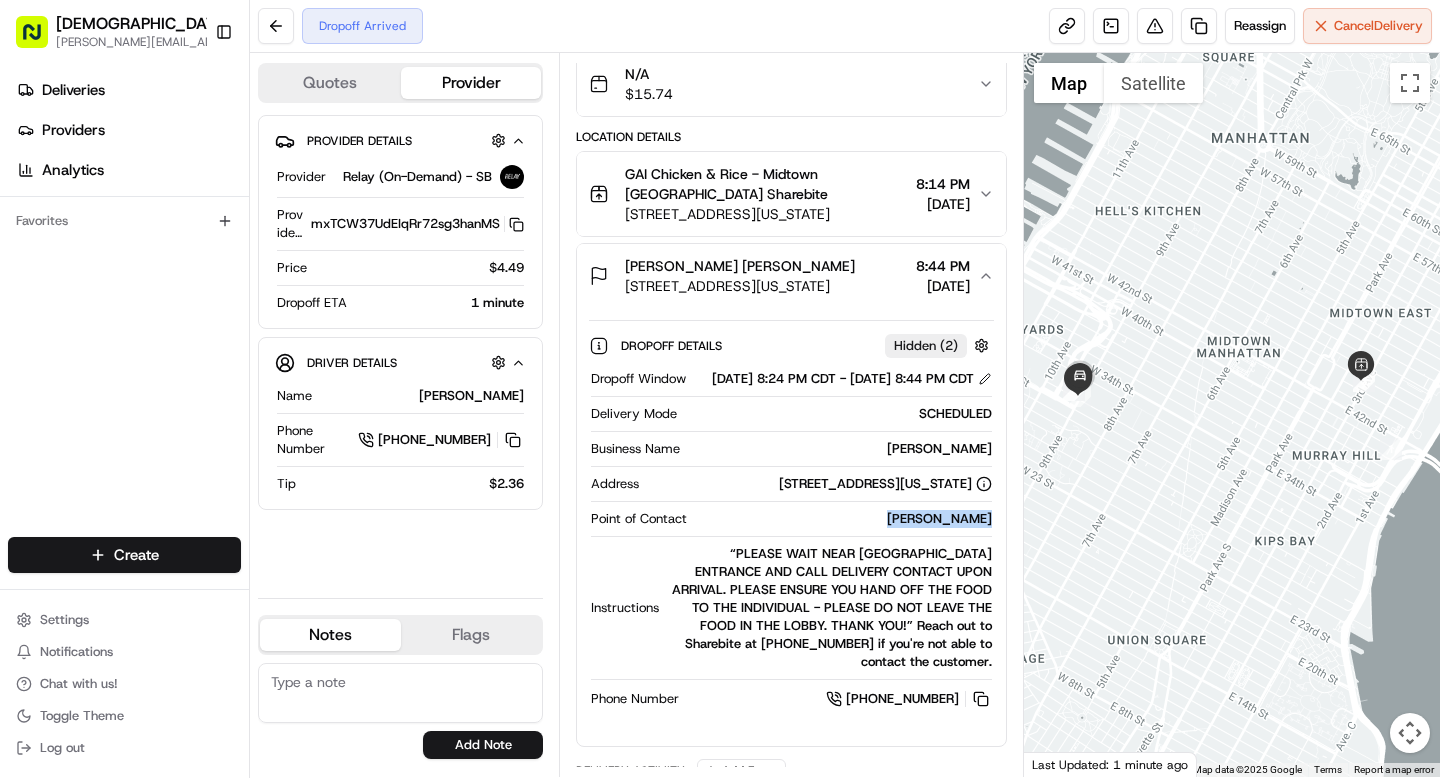 click on "Niveditha Iyer" at bounding box center [843, 519] 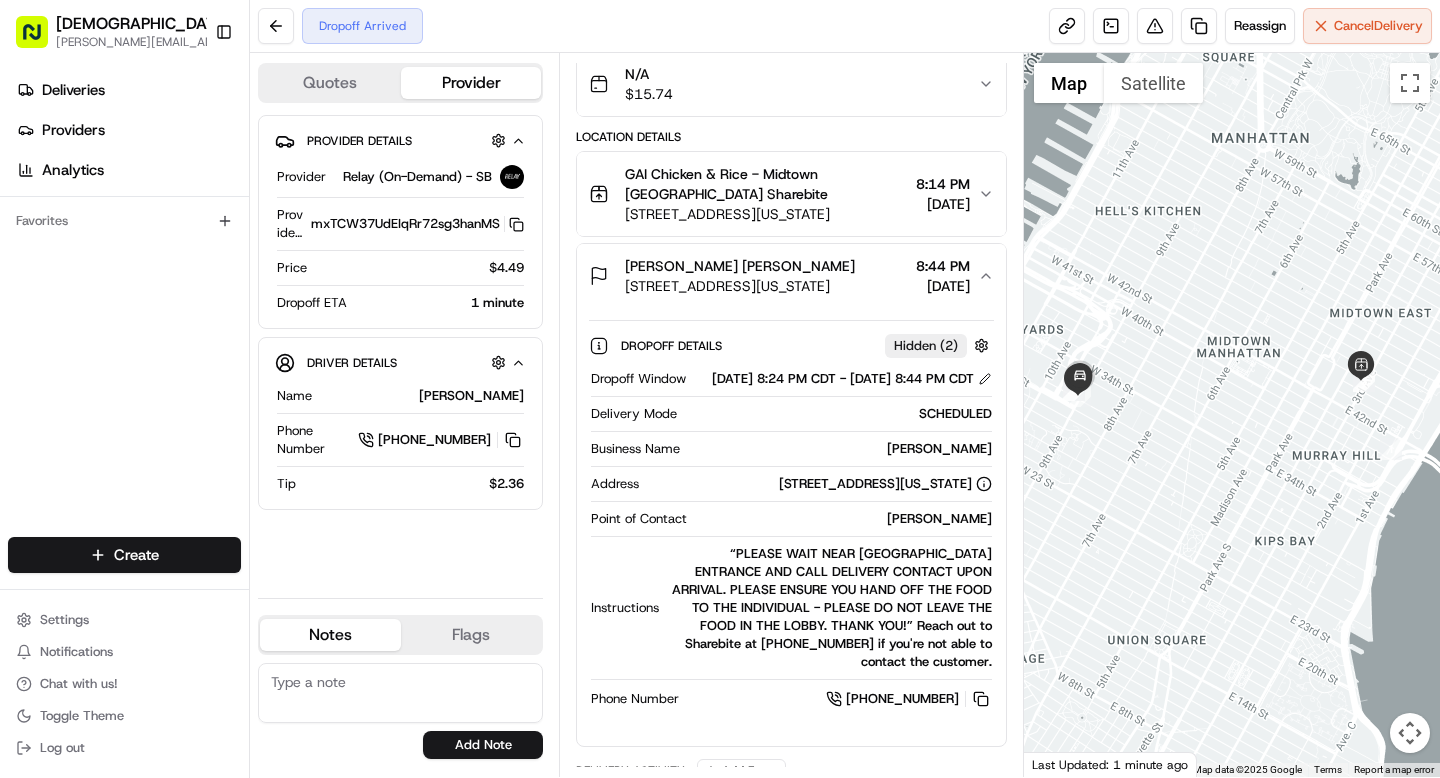 click 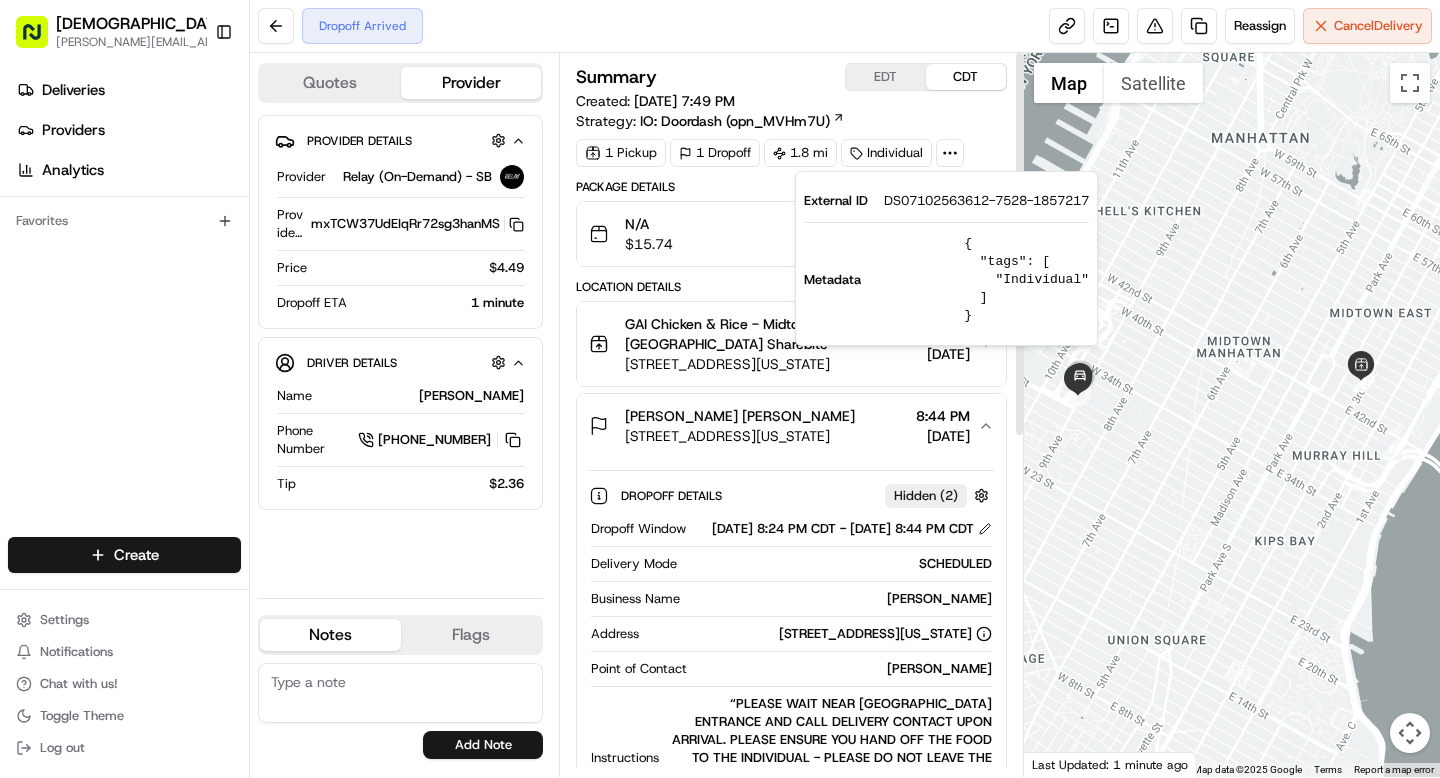 click on "DS07102563612-7528-1857217" at bounding box center [986, 201] 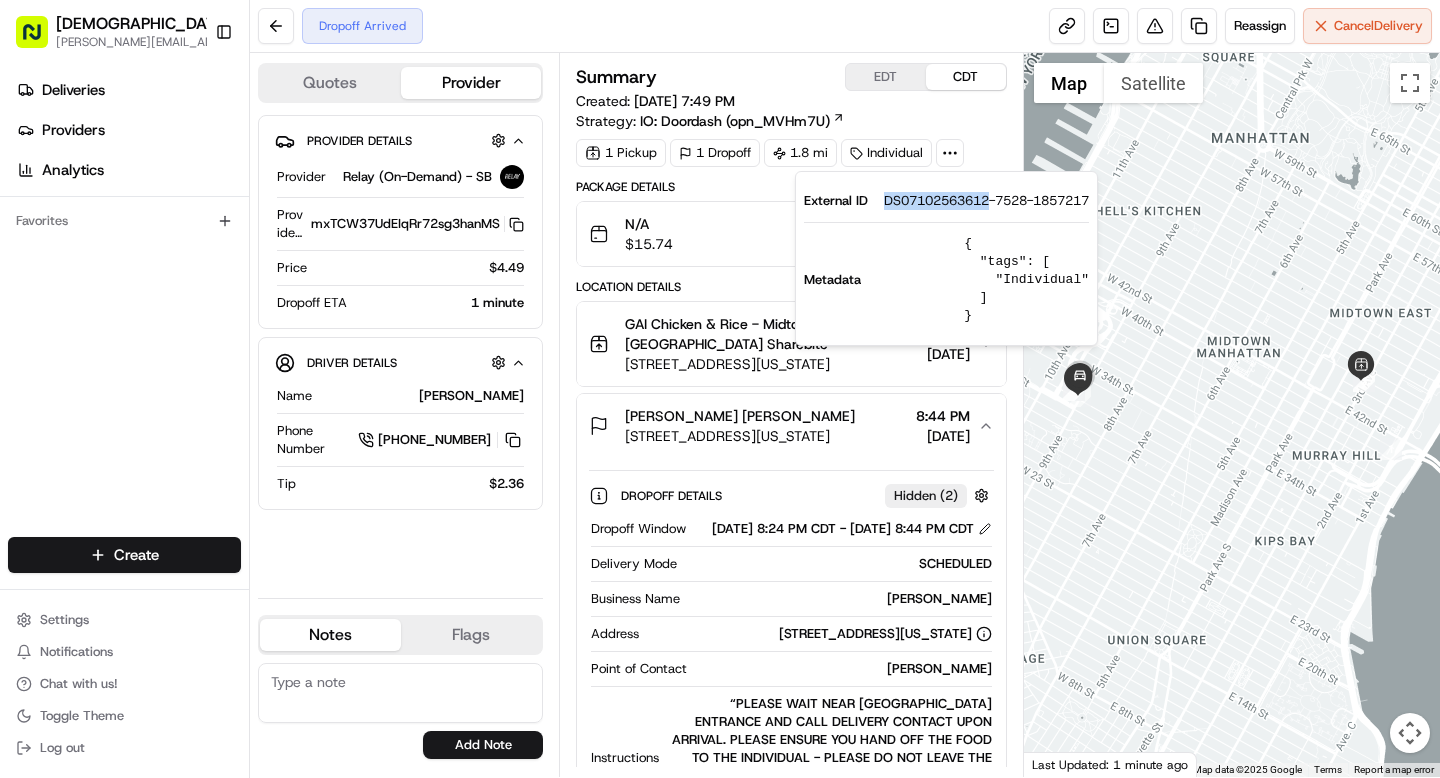 click on "DS07102563612-7528-1857217" at bounding box center (986, 201) 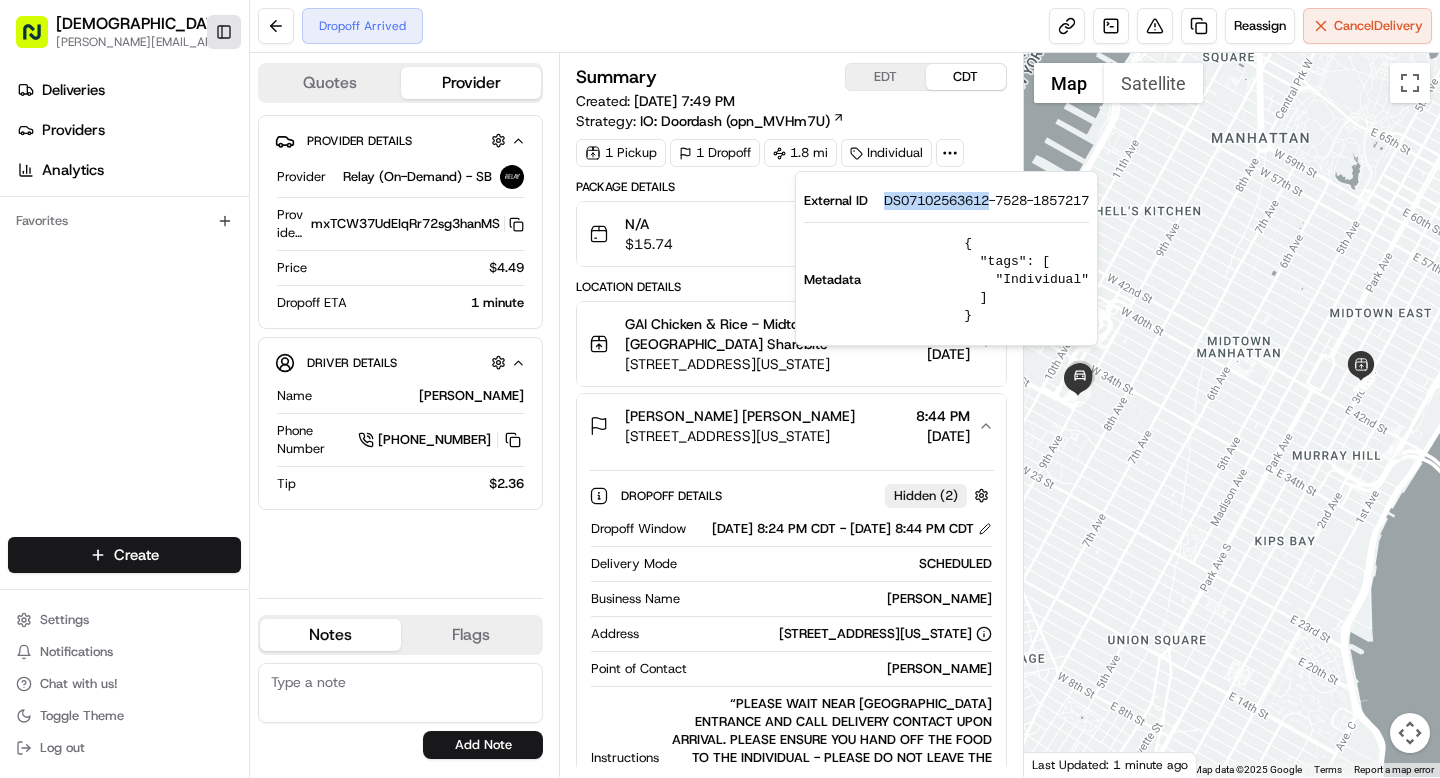 click on "Toggle Sidebar" at bounding box center [224, 32] 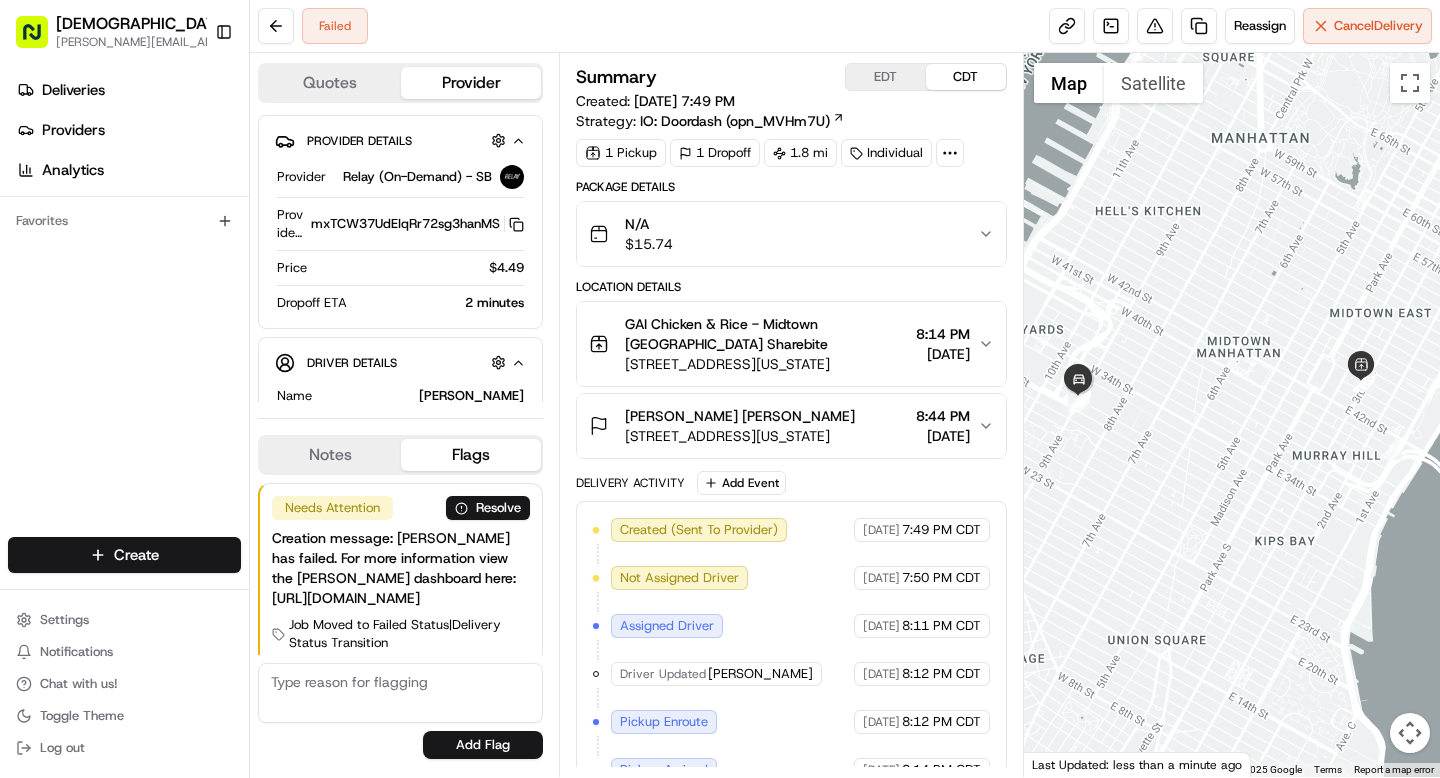 scroll, scrollTop: 0, scrollLeft: 0, axis: both 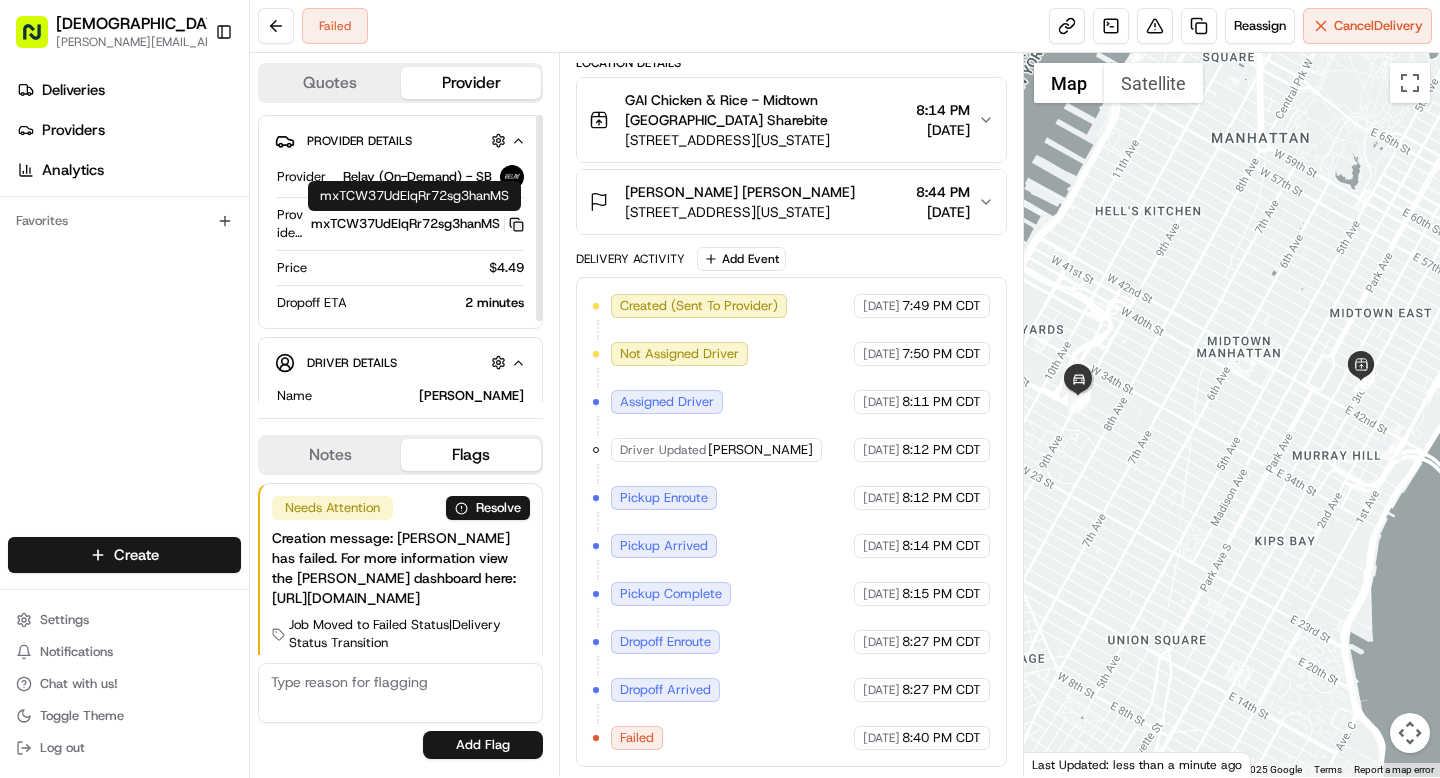 click 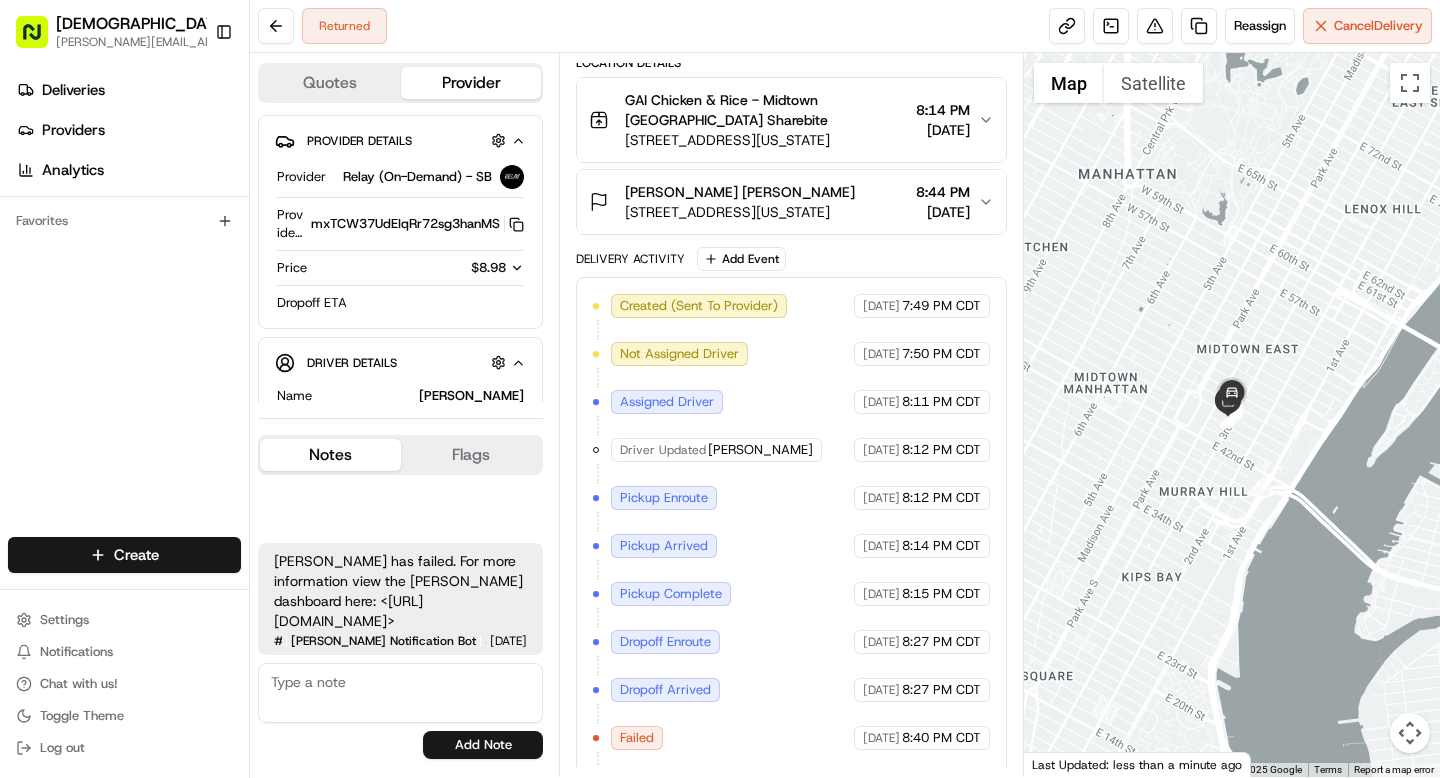 click on "Notes" at bounding box center (330, 455) 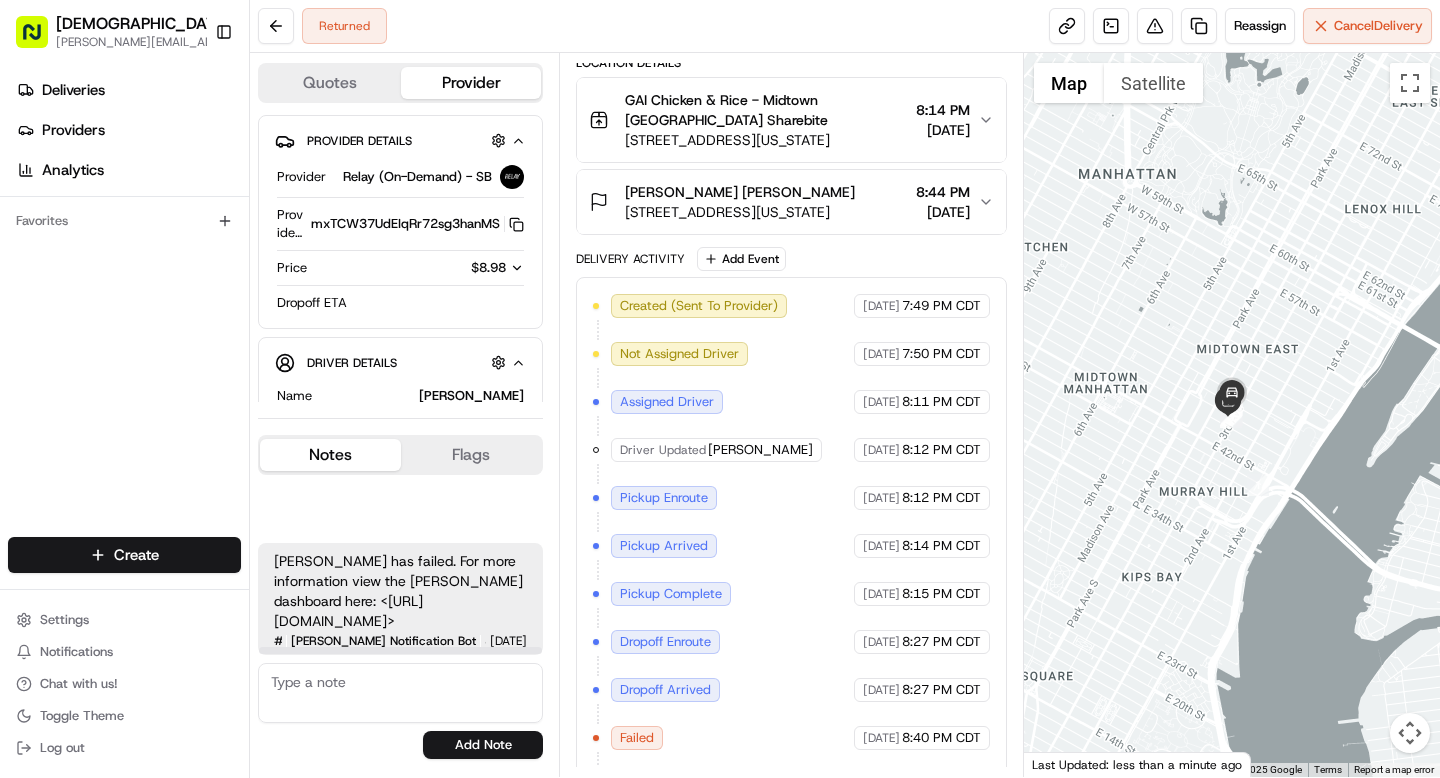 click at bounding box center (400, 693) 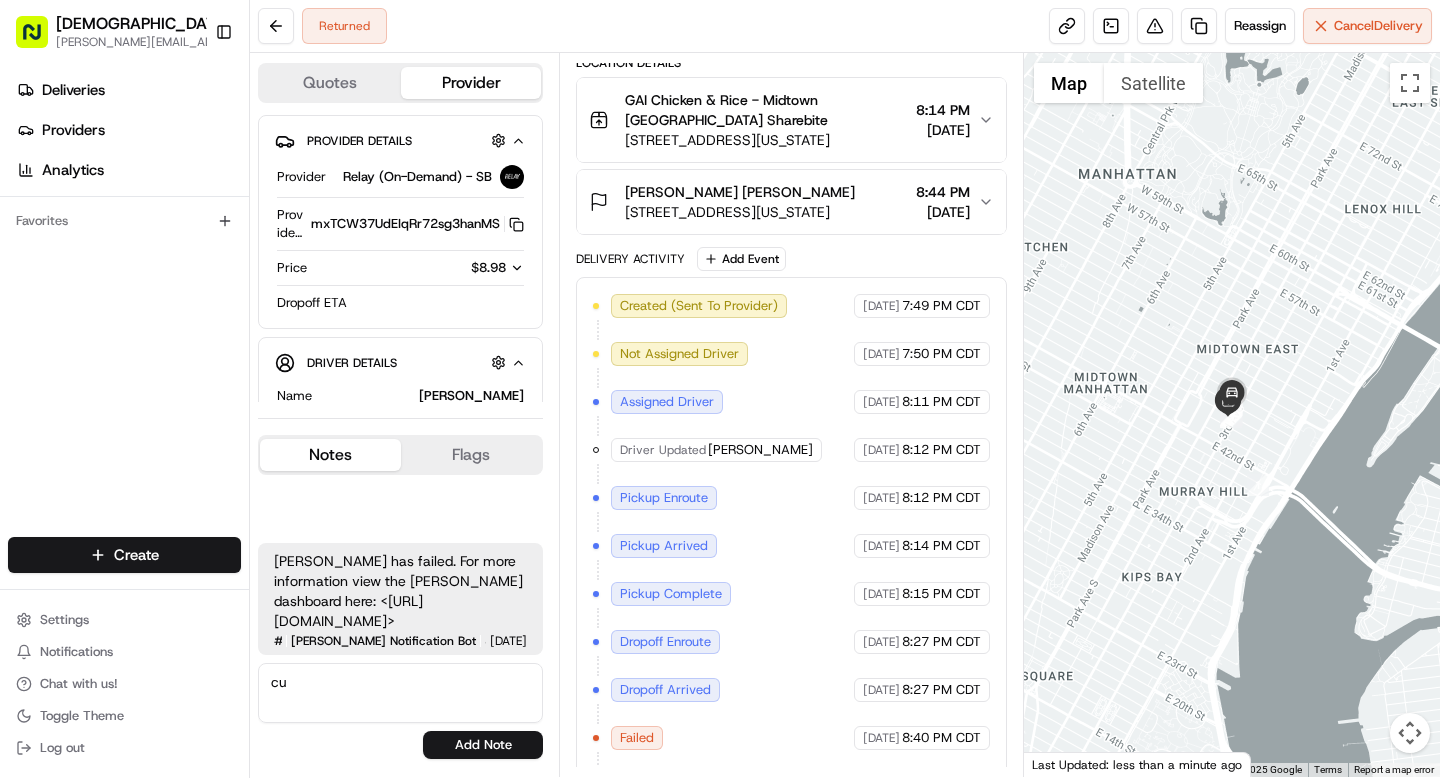 type on "c" 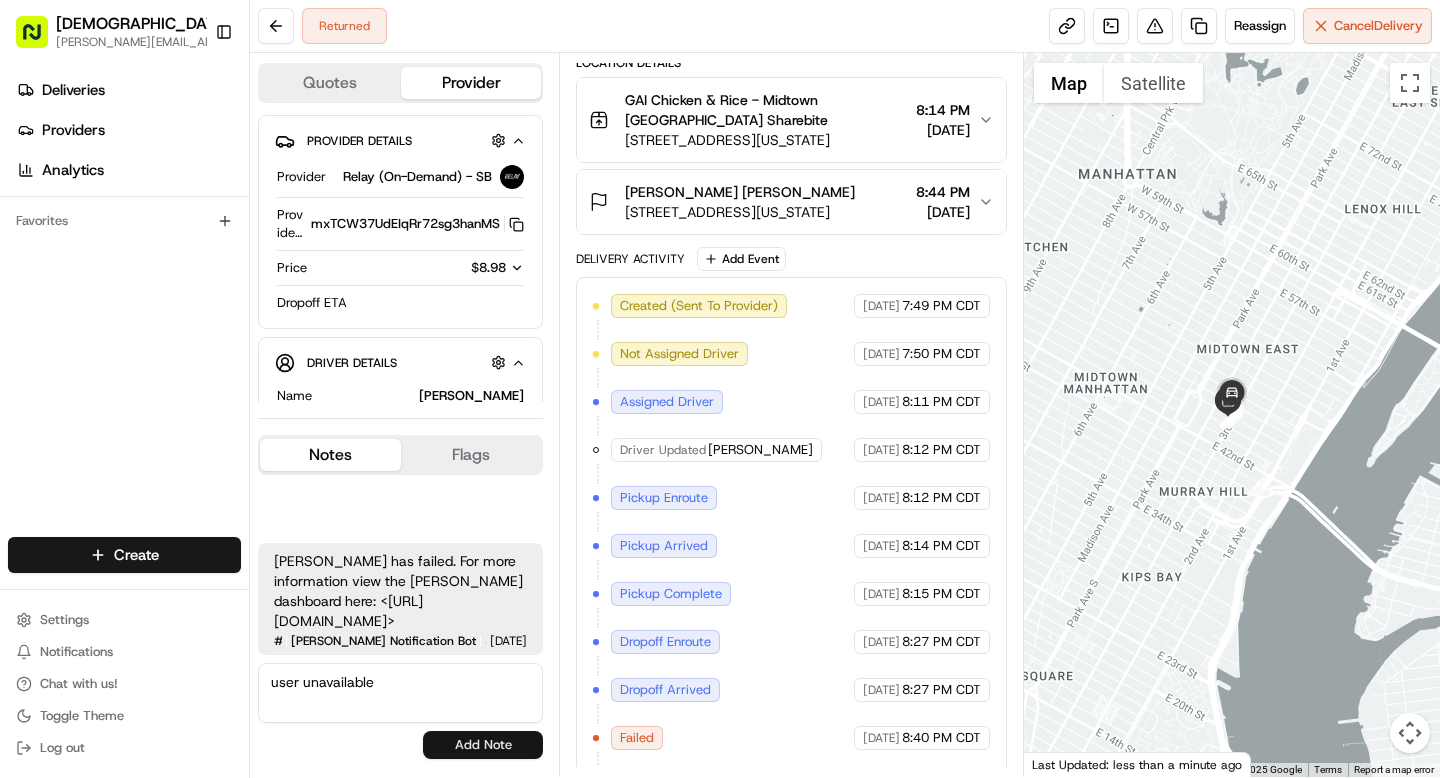 type on "user unavailable" 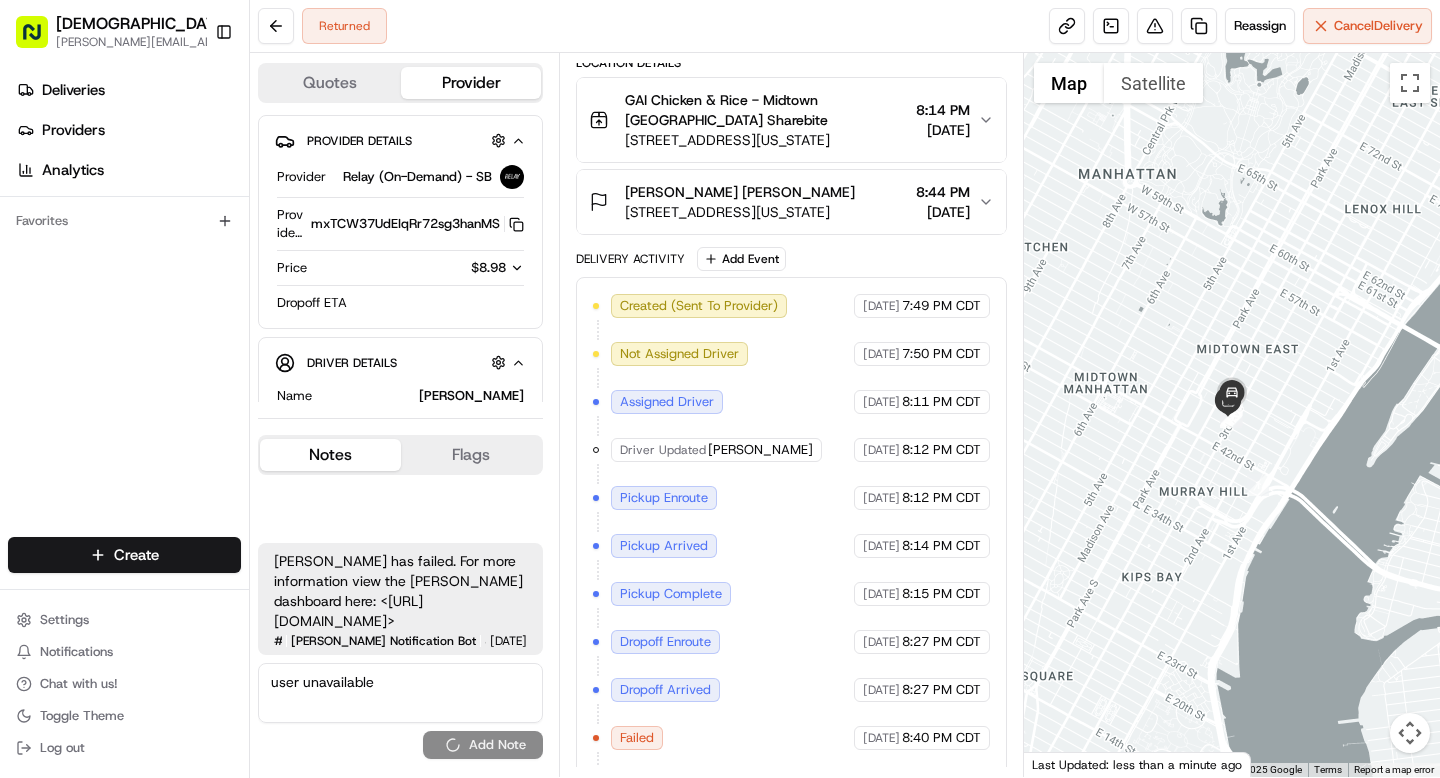 type 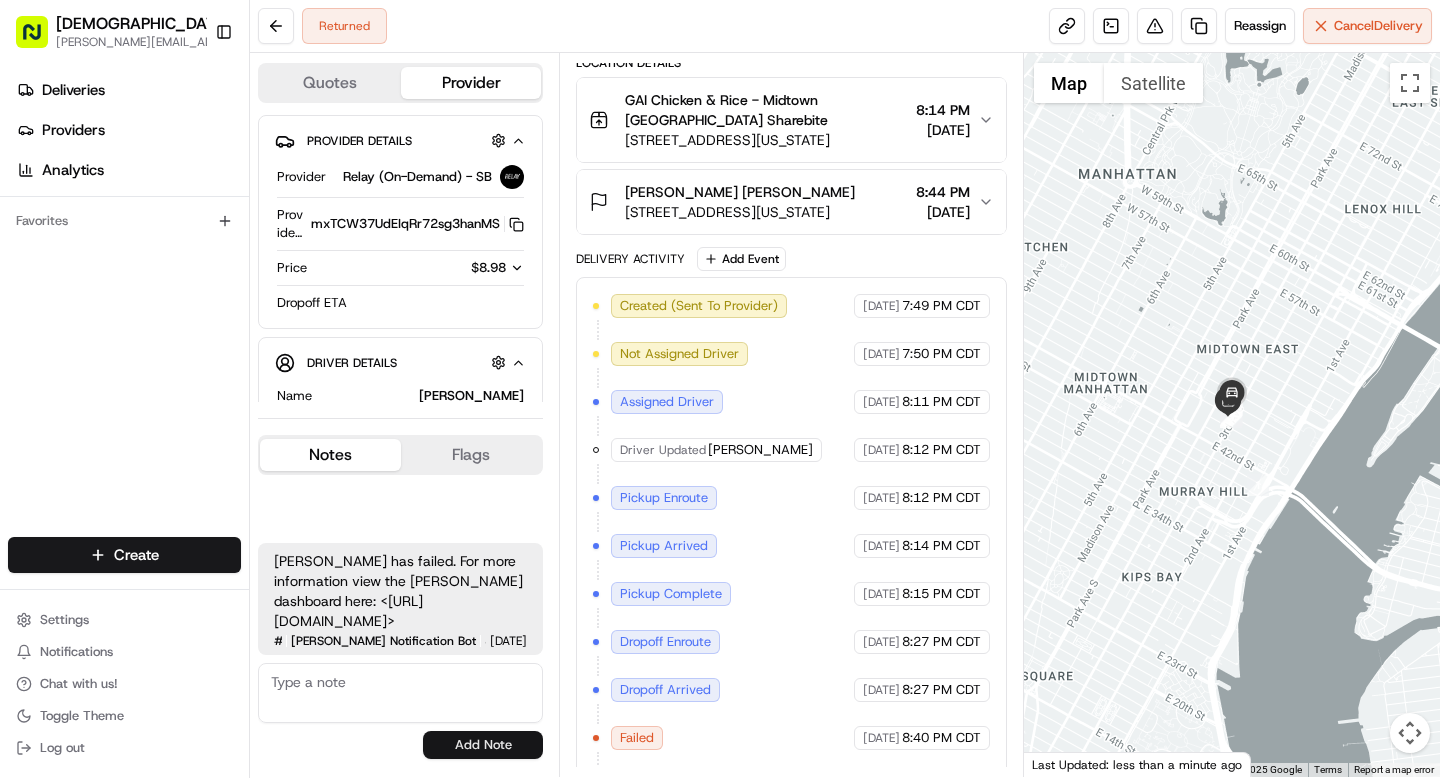 scroll, scrollTop: 24, scrollLeft: 0, axis: vertical 